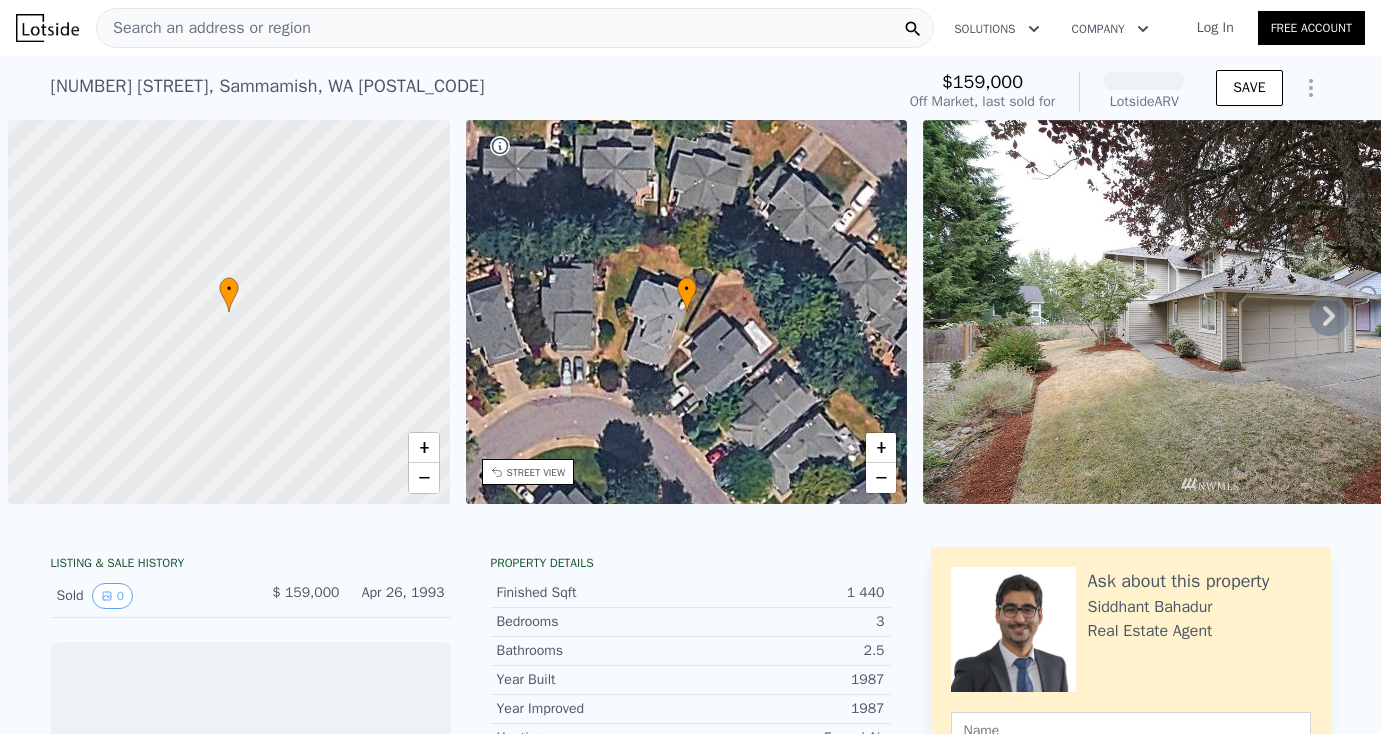 scroll, scrollTop: 0, scrollLeft: 0, axis: both 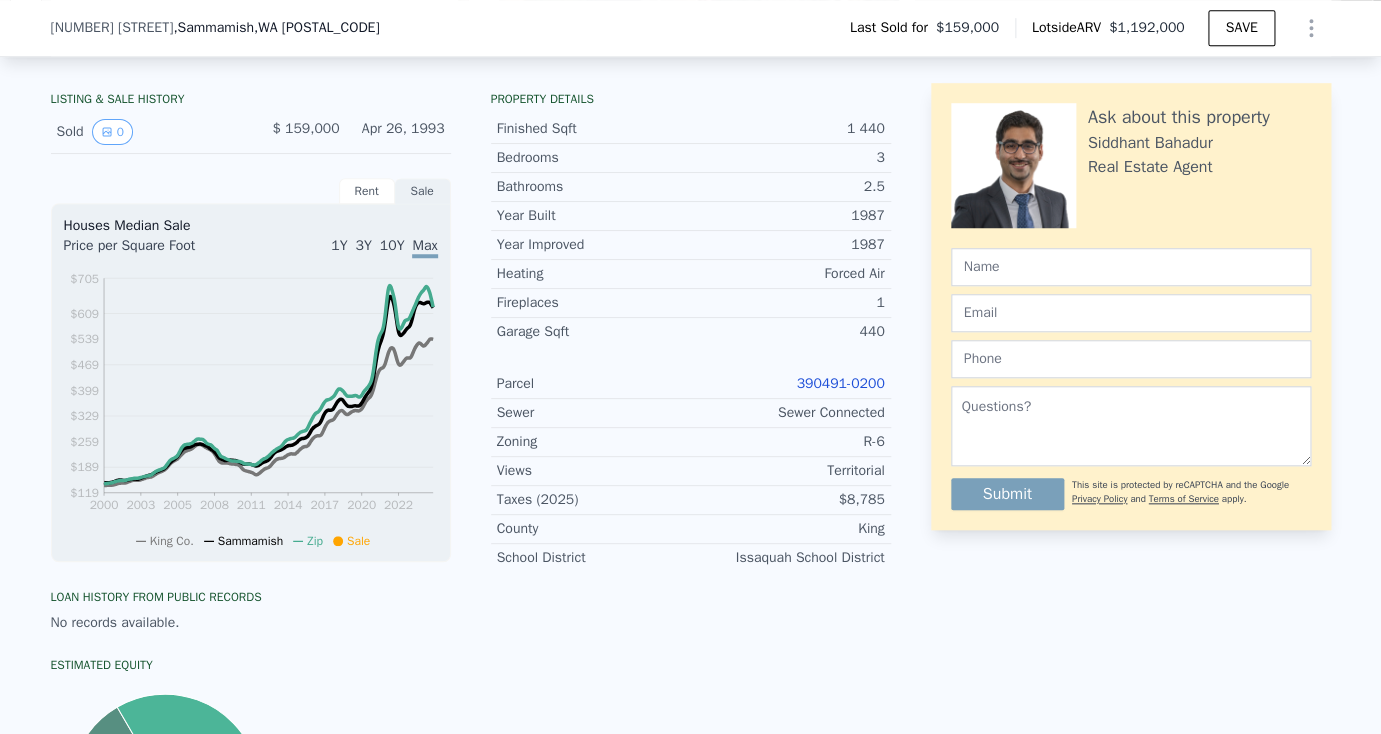 click on "390491-0200" at bounding box center (840, 383) 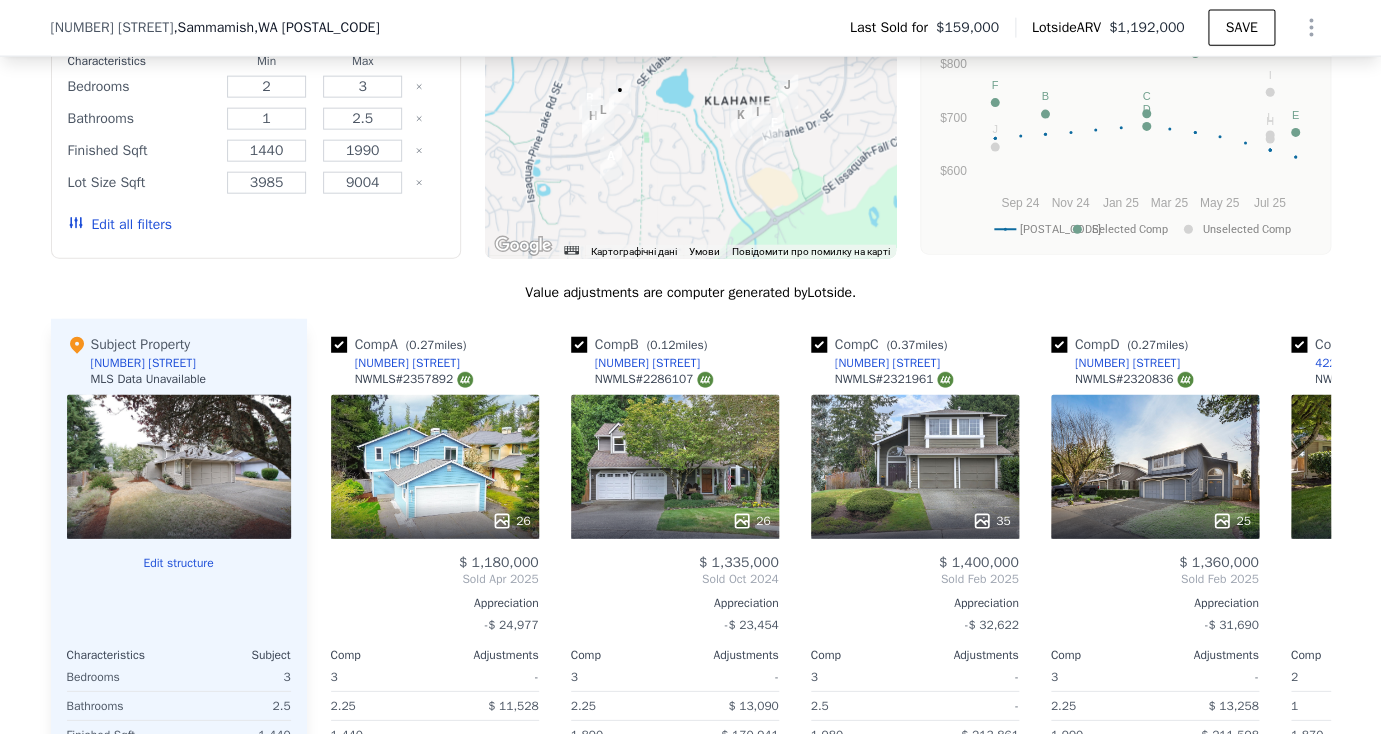 scroll, scrollTop: 1976, scrollLeft: 0, axis: vertical 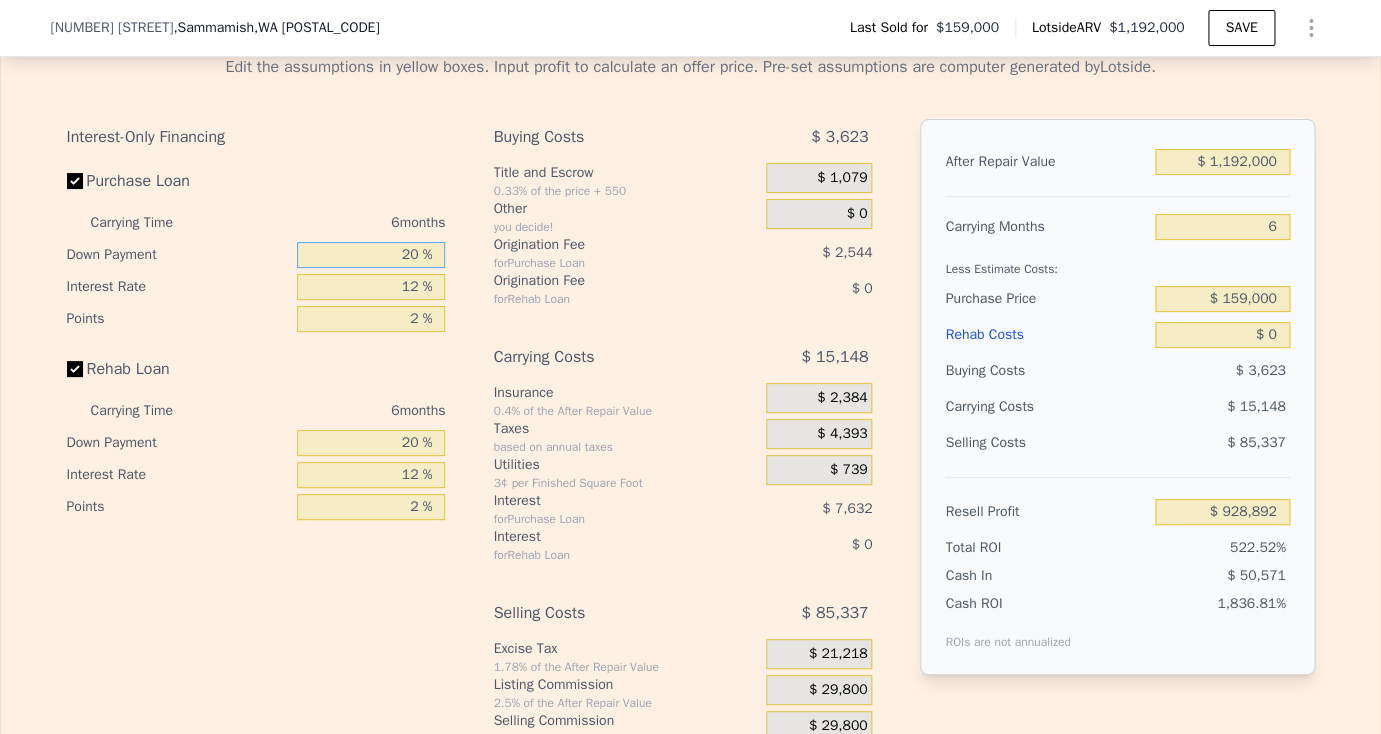 click on "20 %" at bounding box center (371, 255) 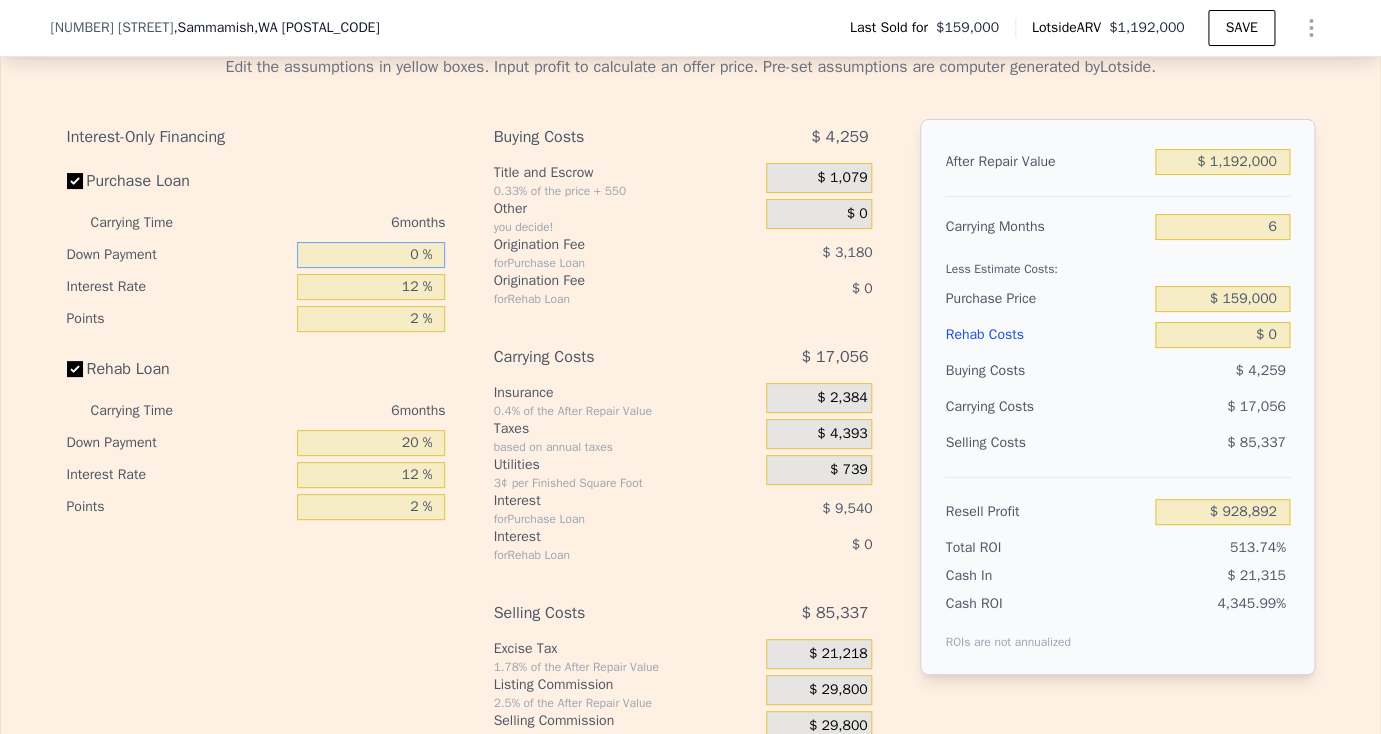 type on "$ 926,348" 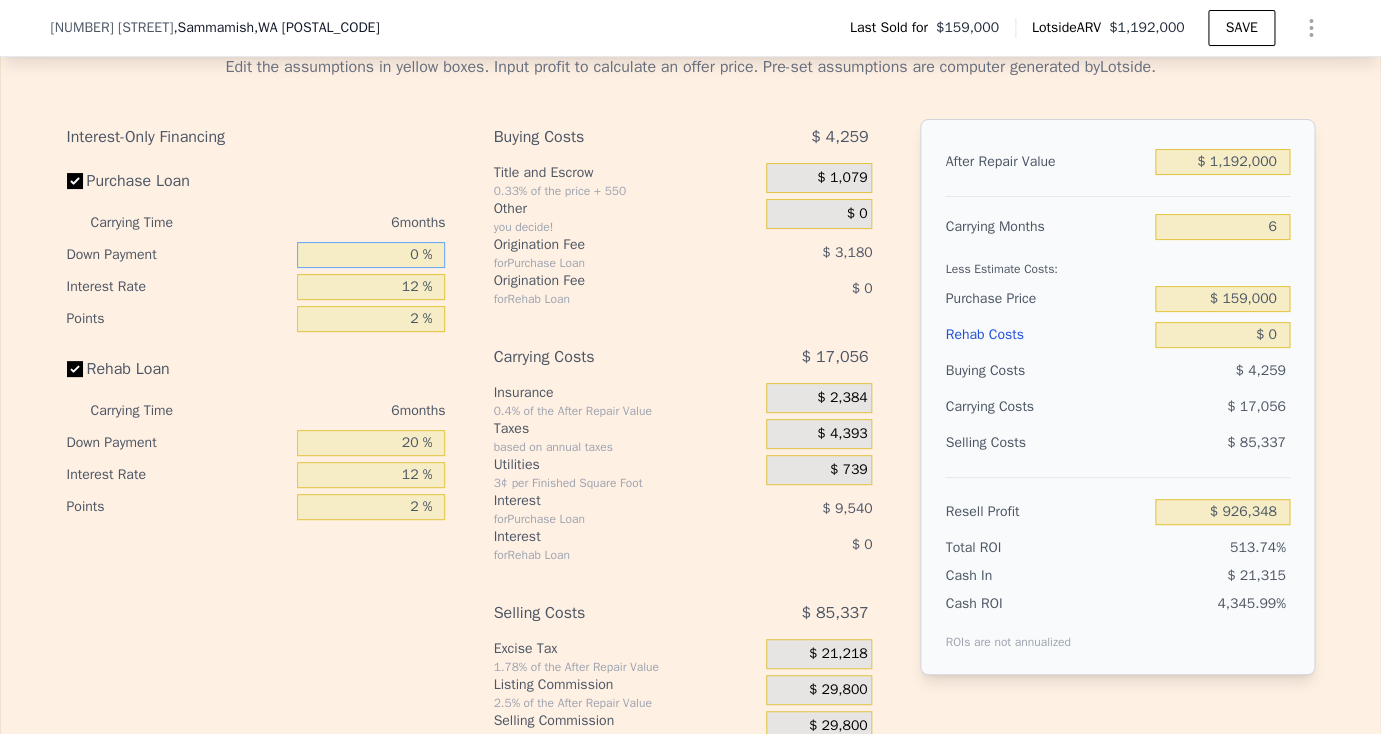 type on "10 %" 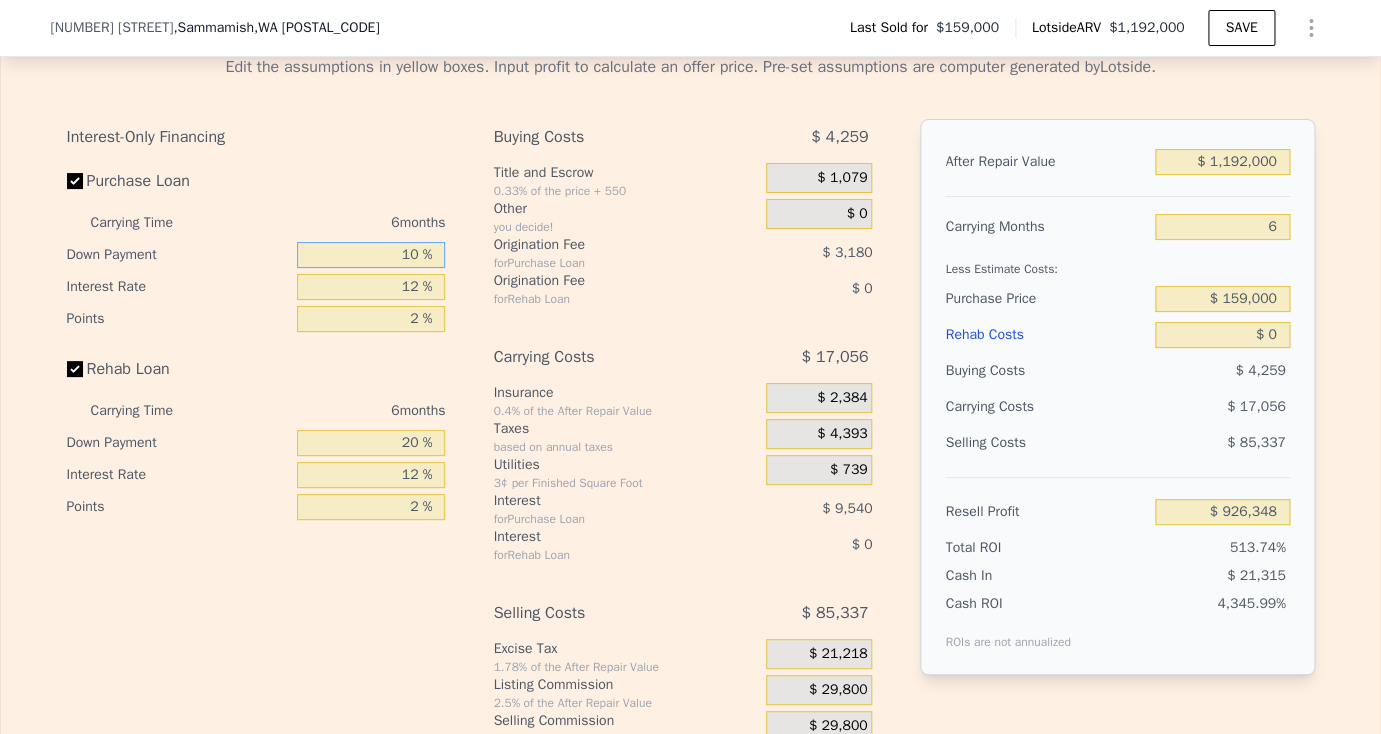 type on "$ 927,620" 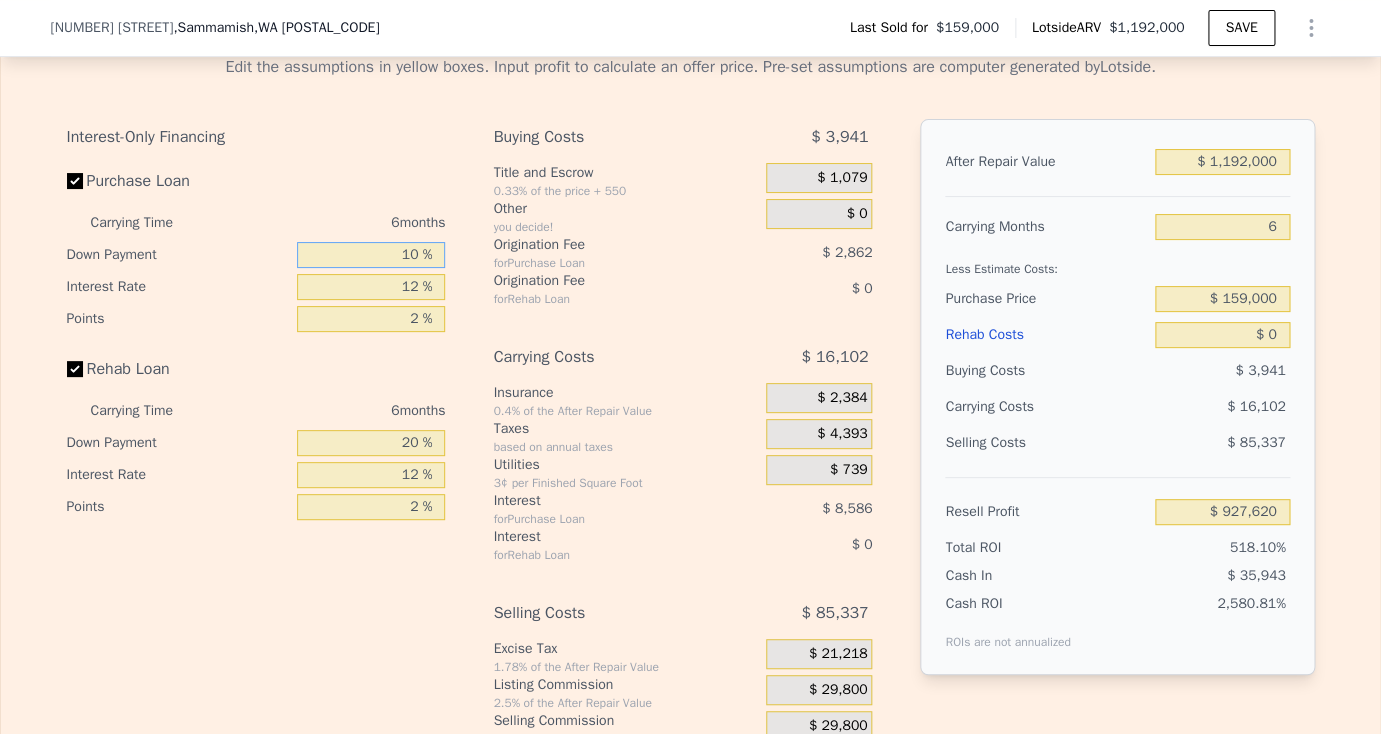 type on "10 %" 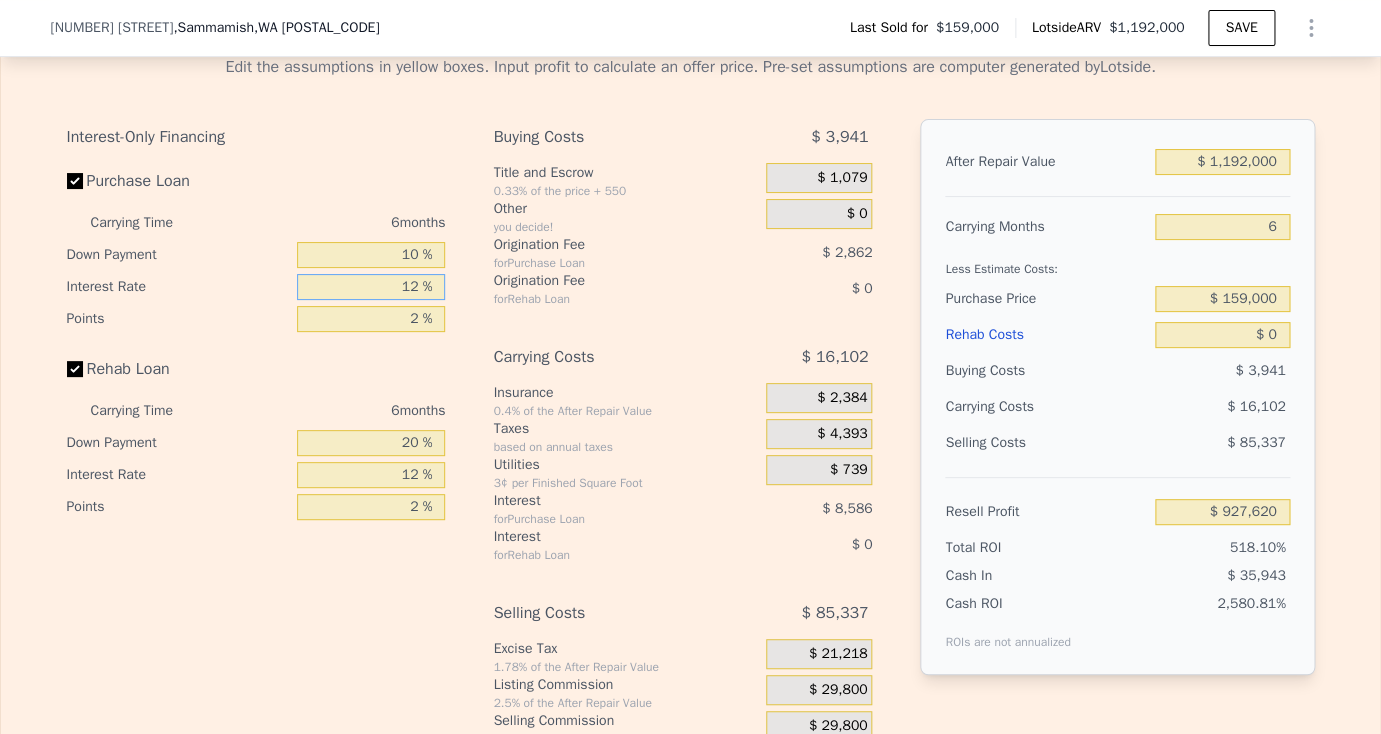 click on "12 %" at bounding box center [371, 287] 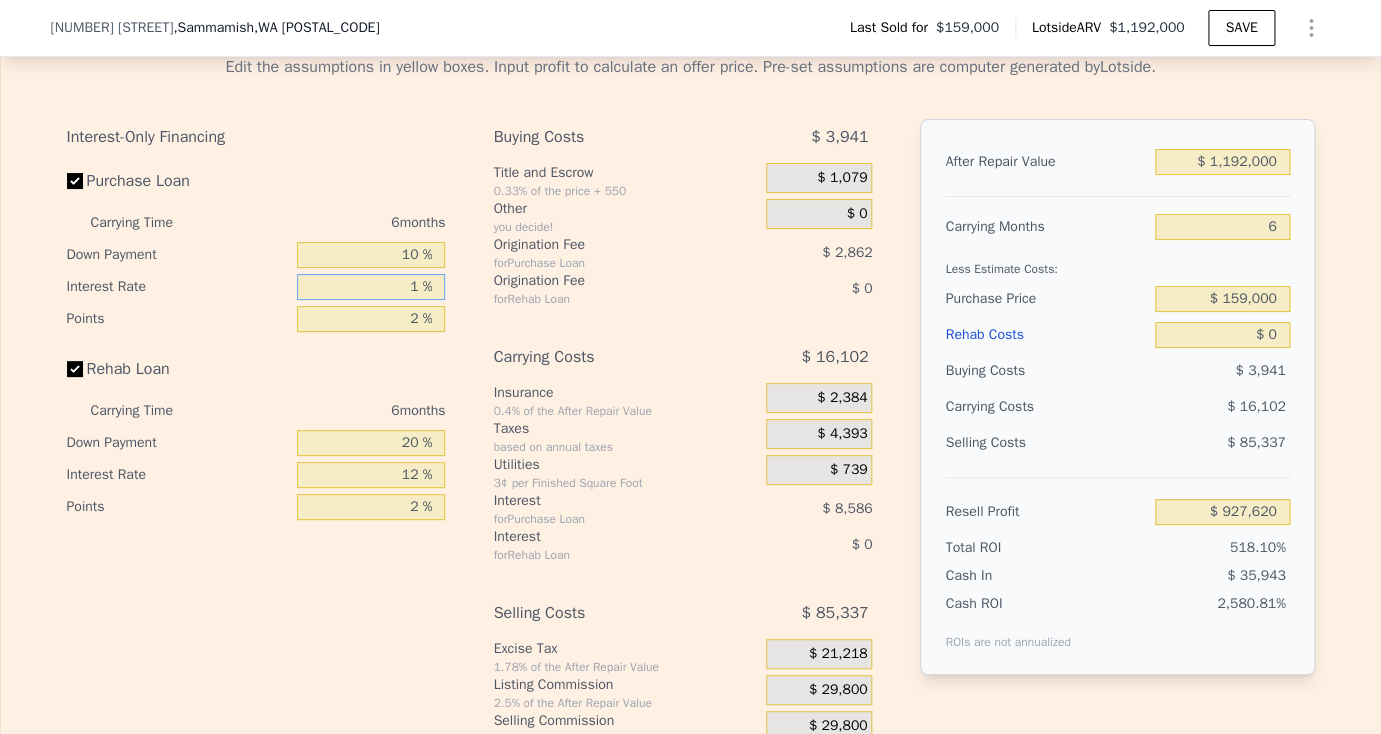 type on "$ 935,492" 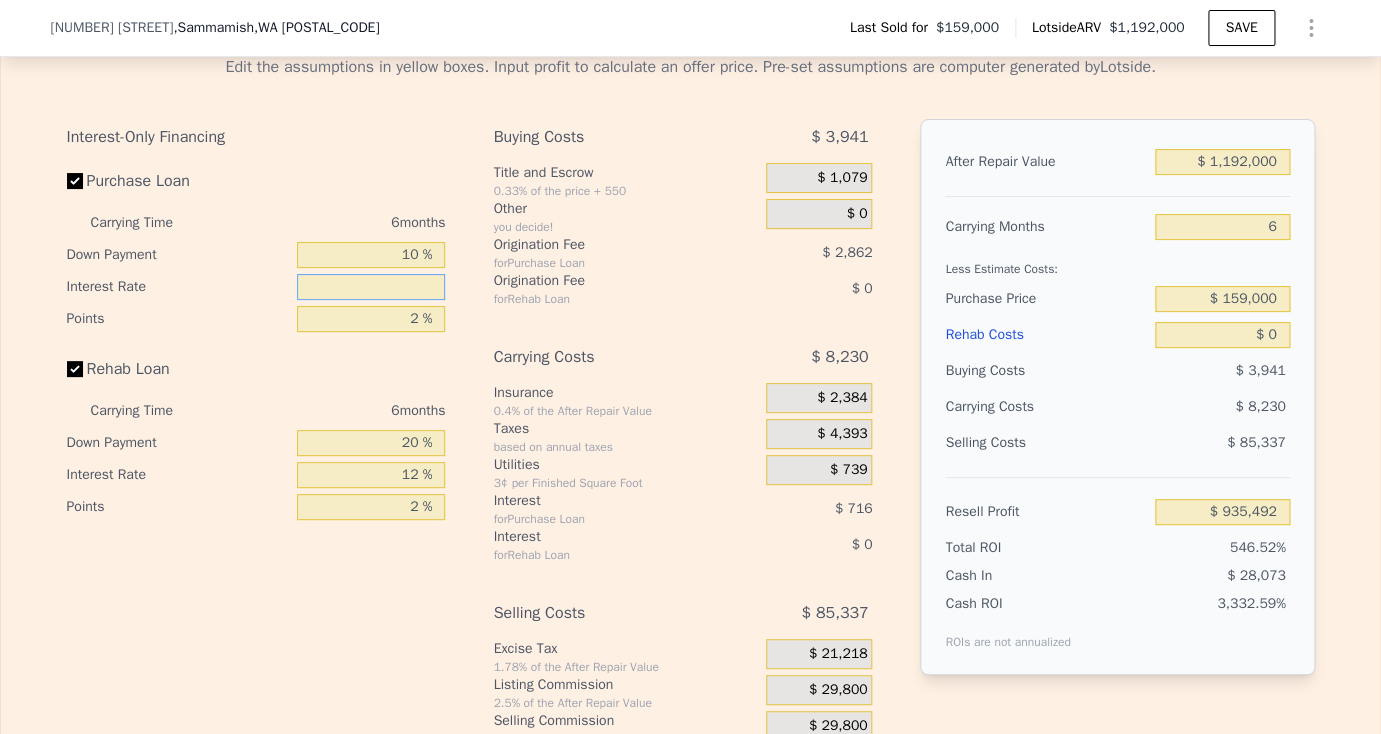 type on "9 %" 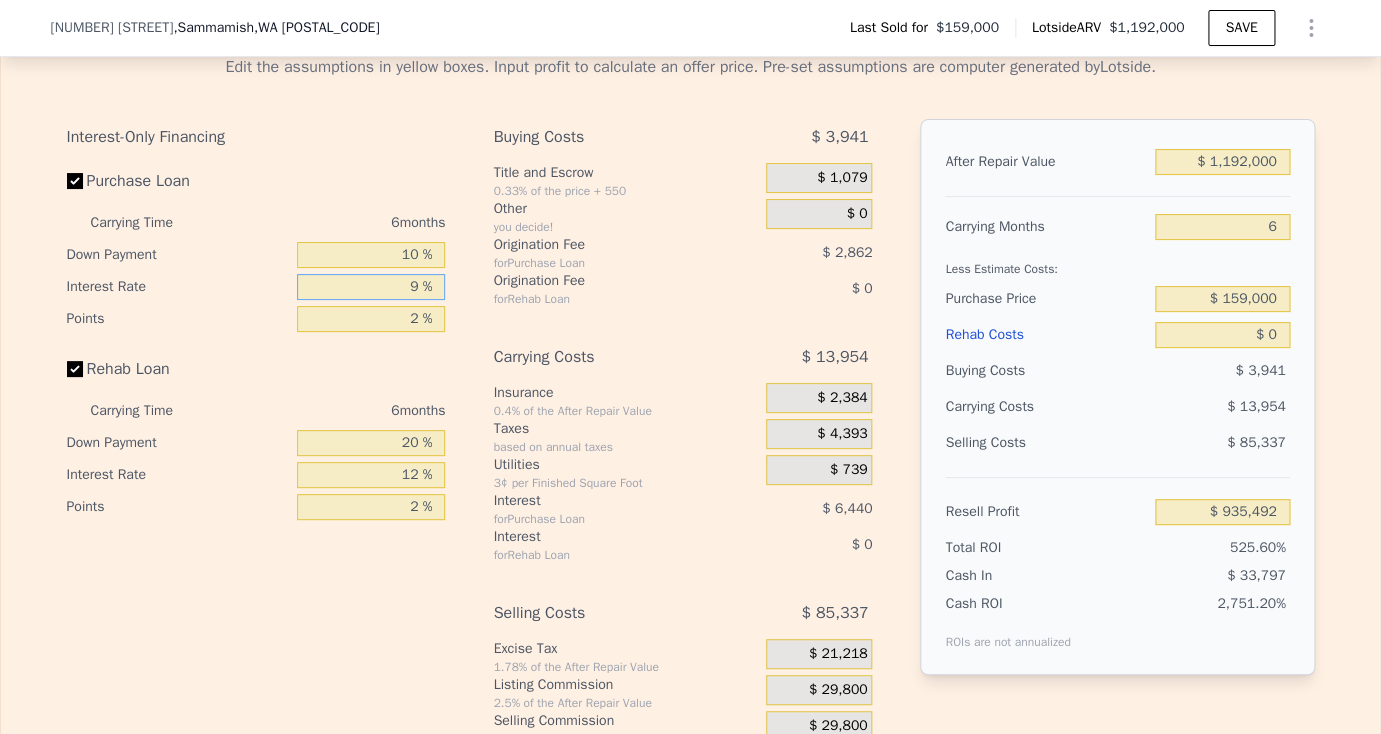 type on "$ 929,768" 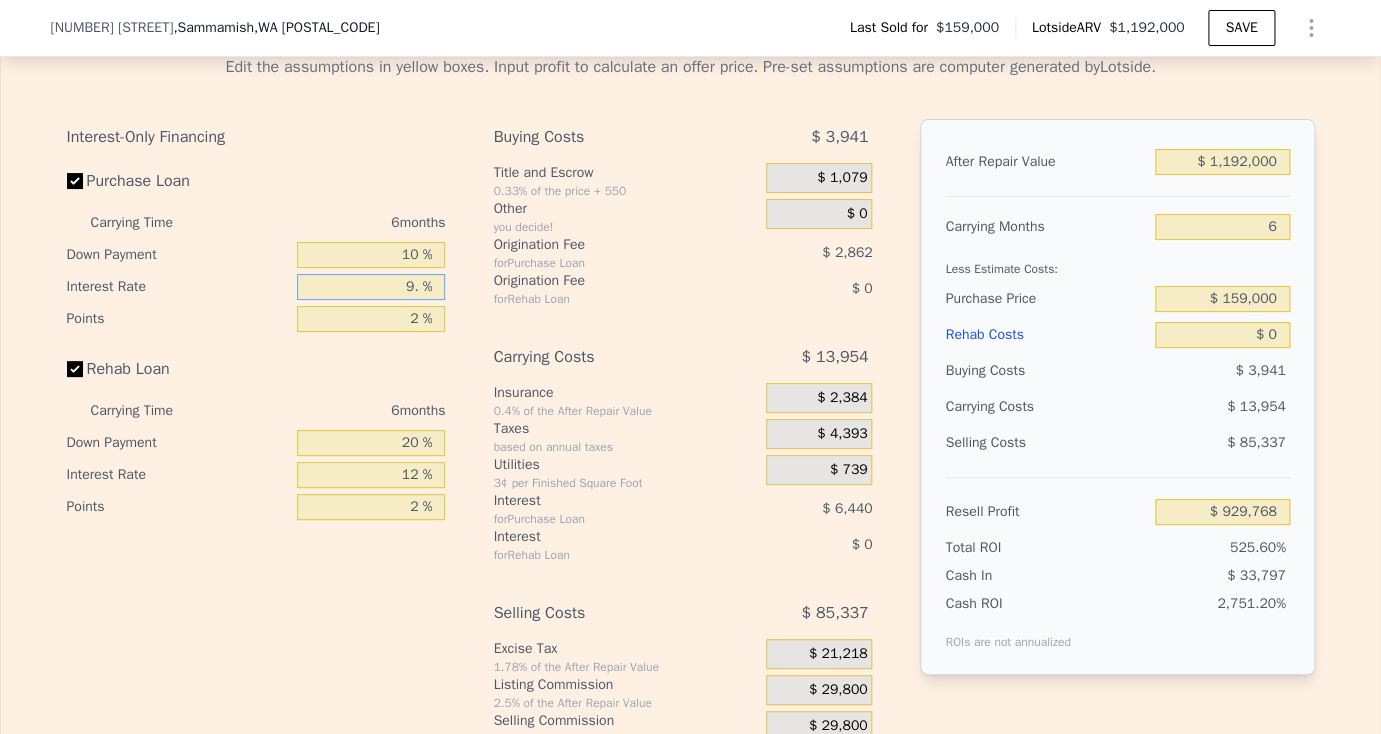 type on "9.5 %" 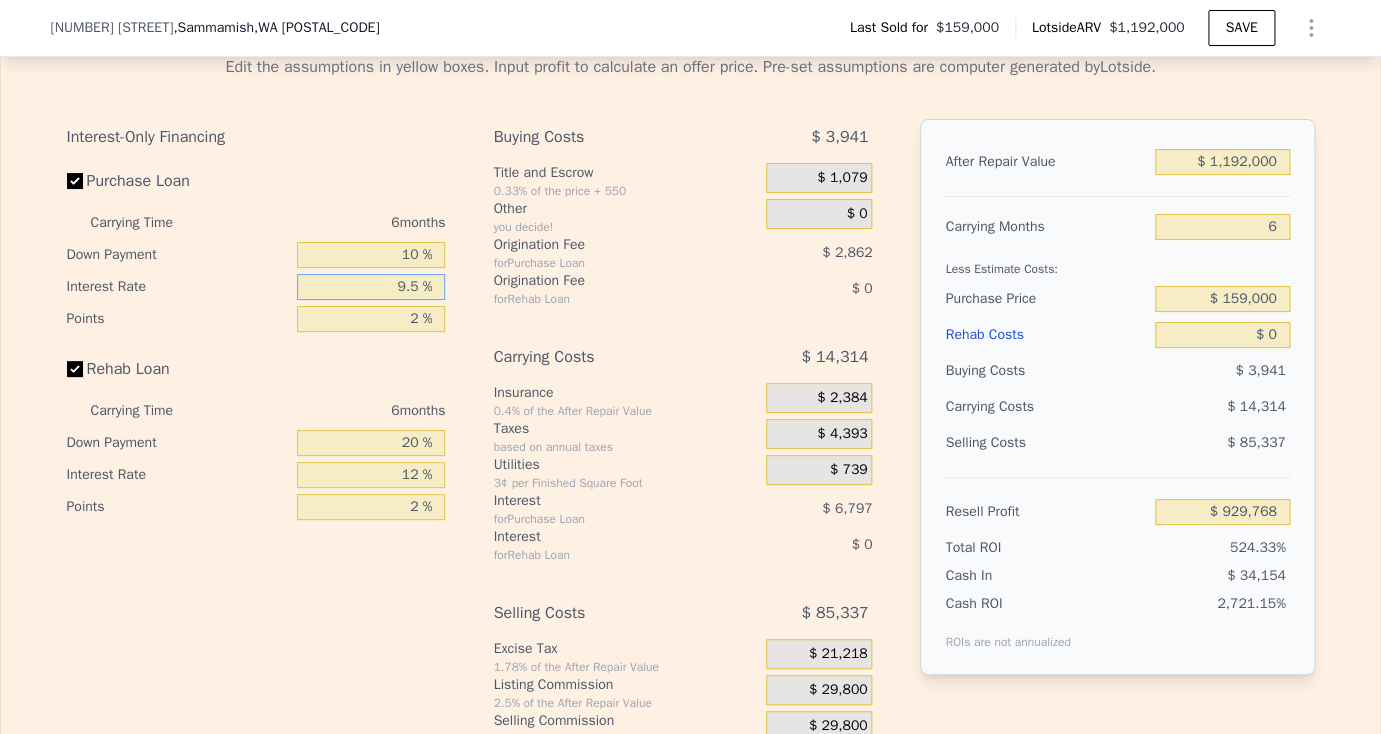 type on "$ 929,408" 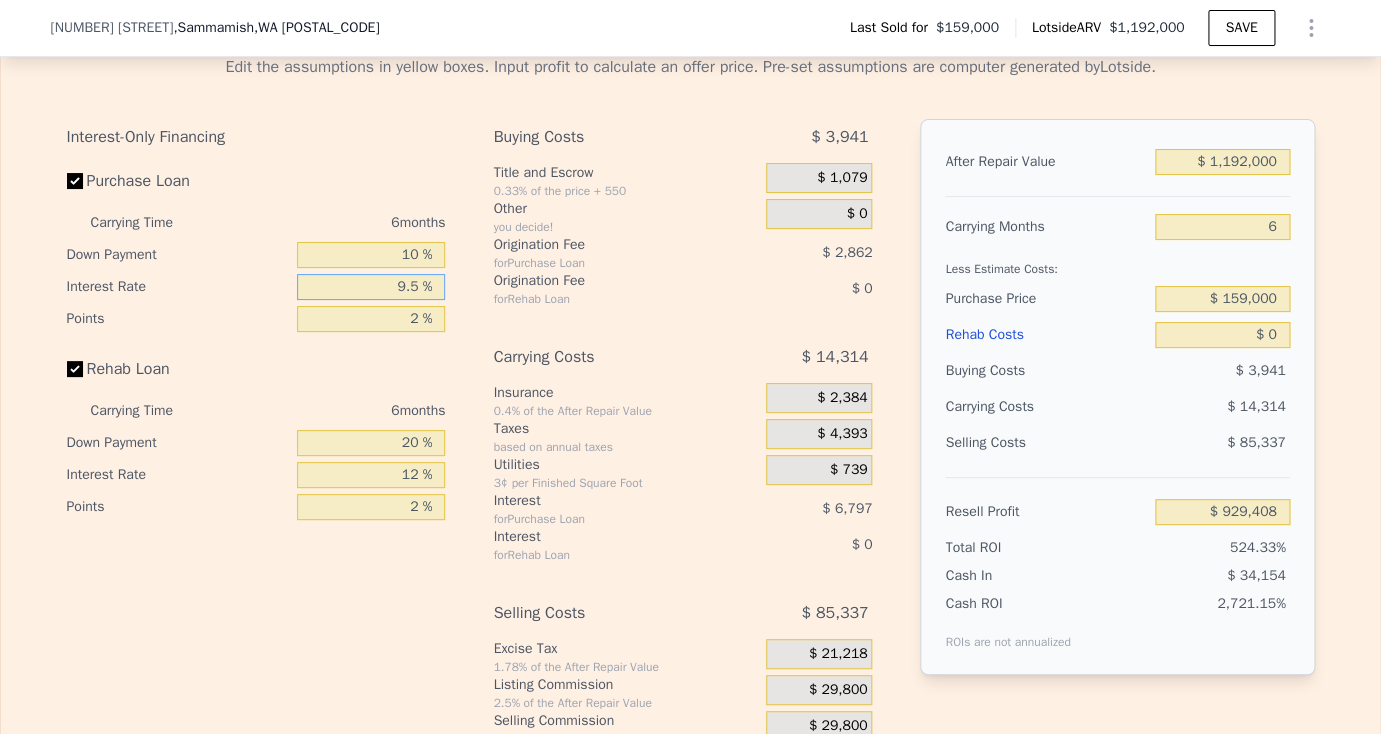 type on "9.5 %" 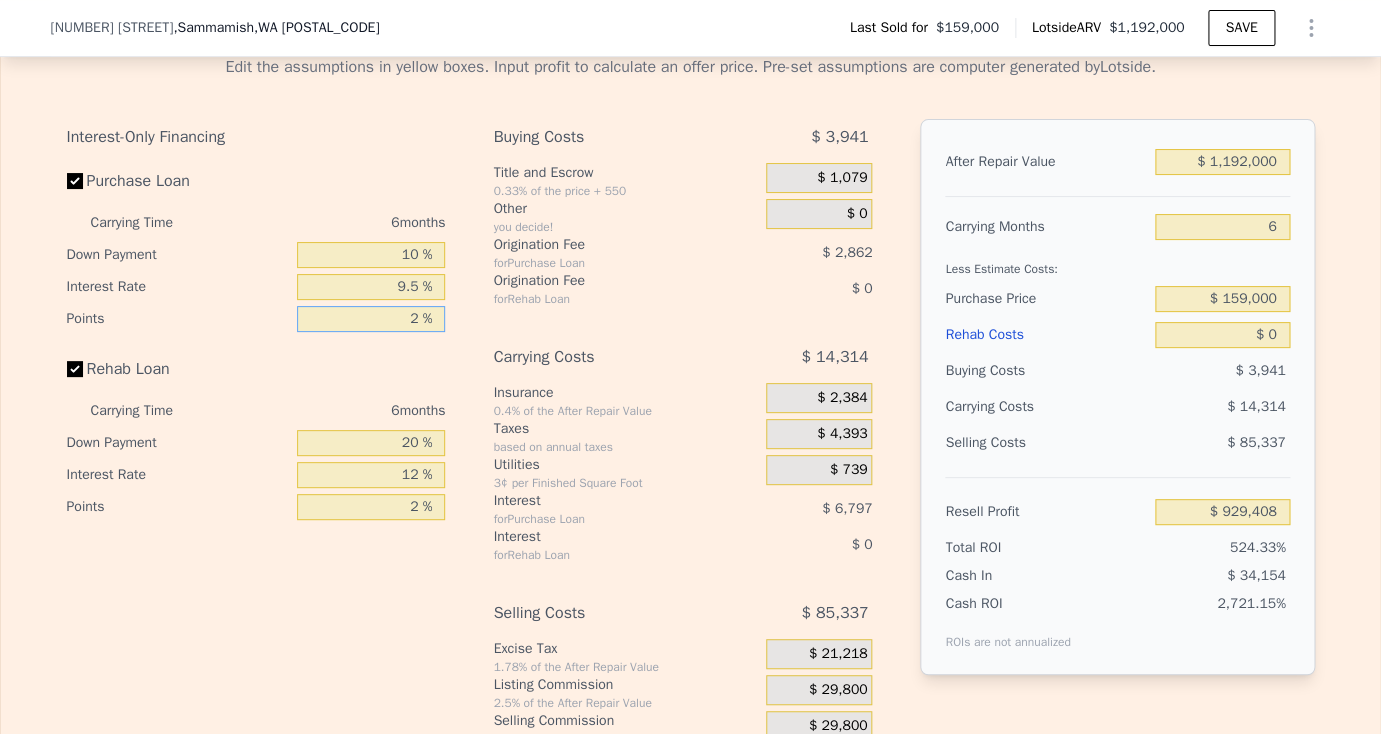 click on "2 %" at bounding box center [371, 319] 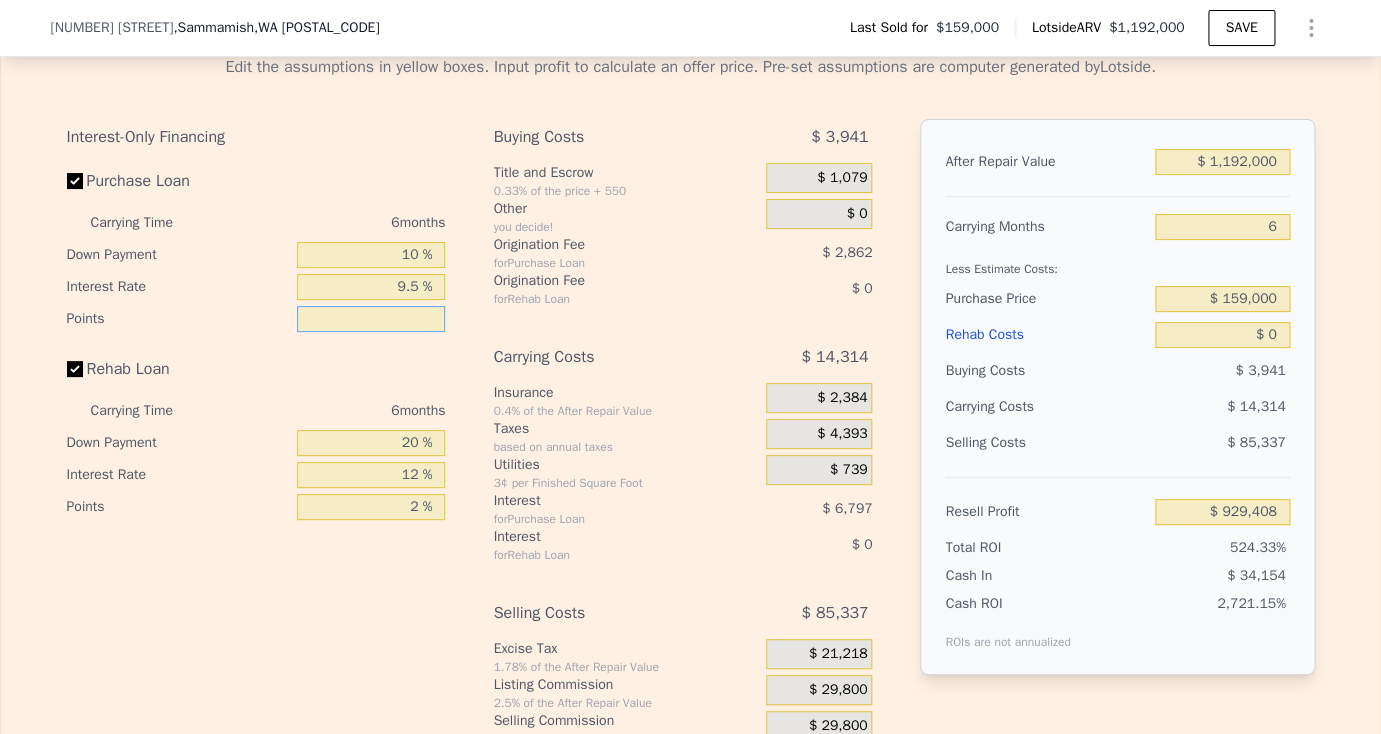 type on "1 %" 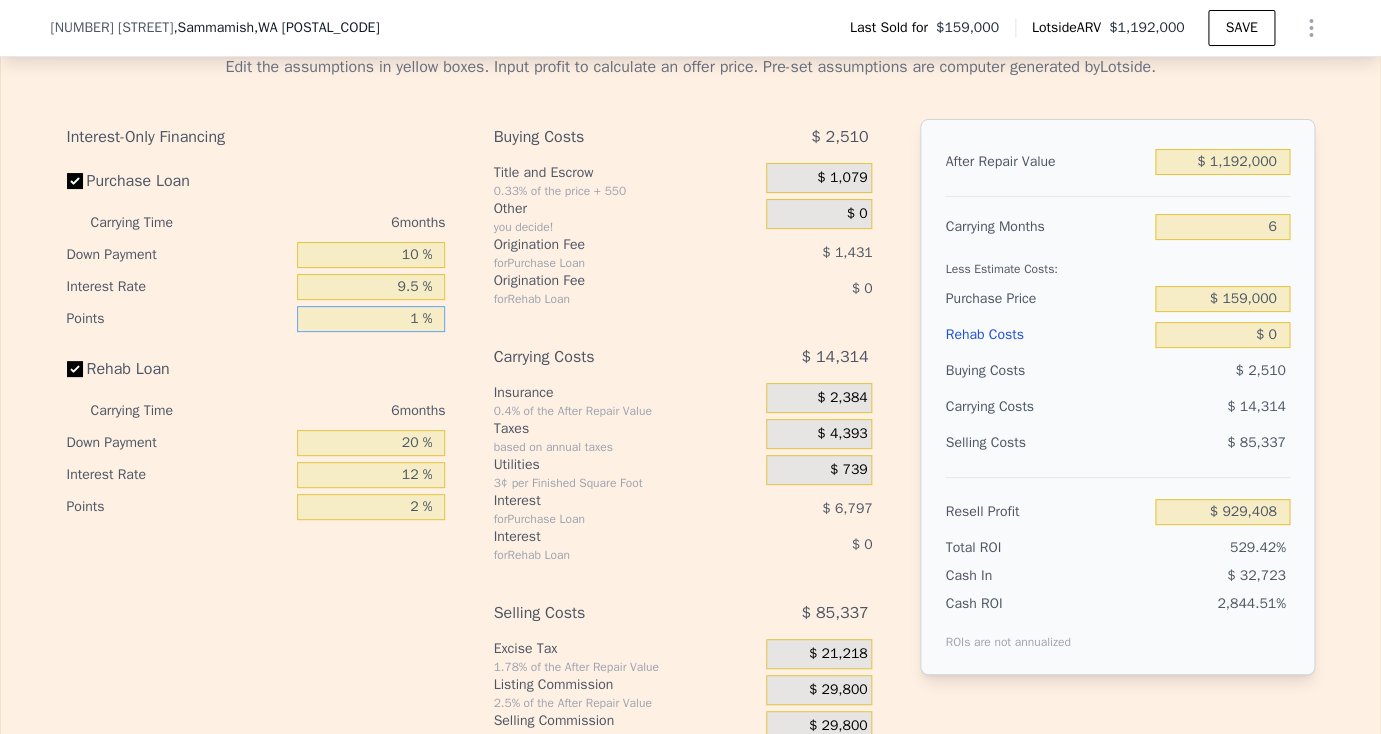type on "$ 930,839" 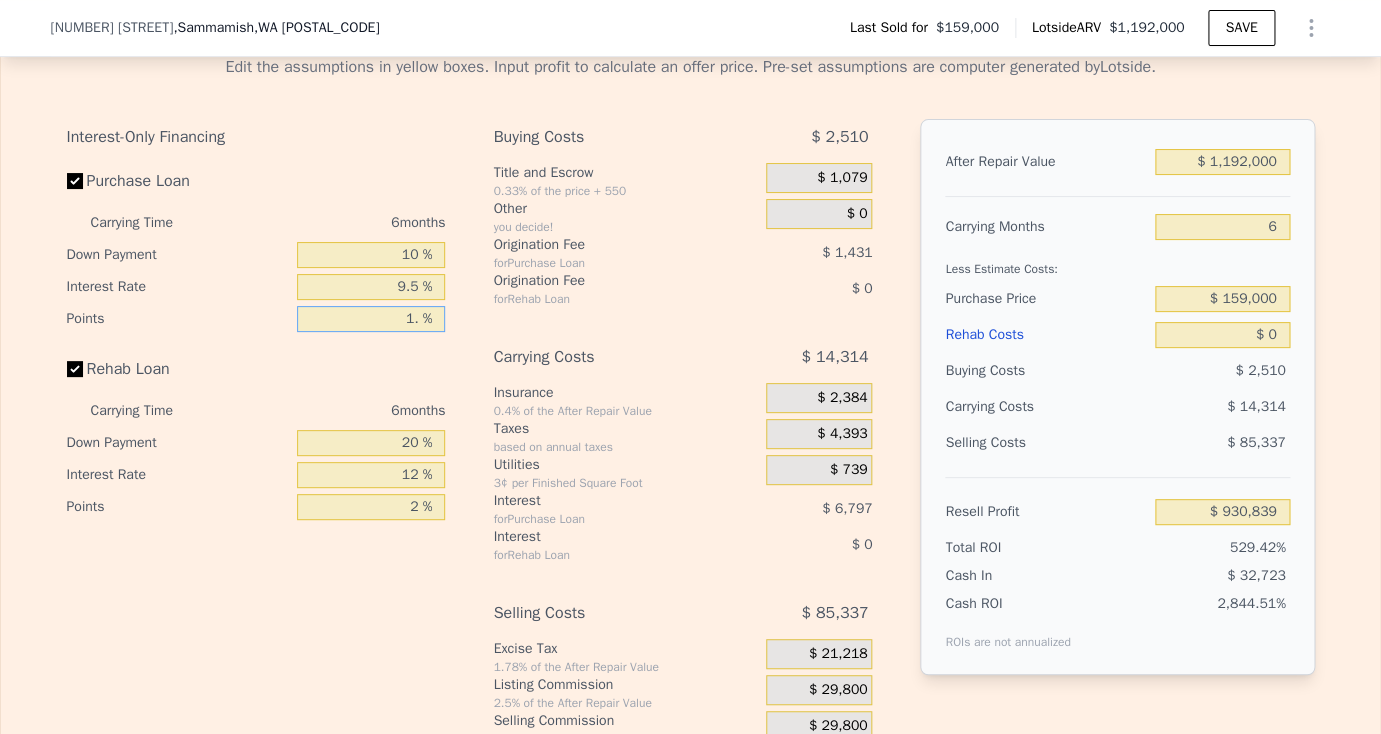 type on "1.5 %" 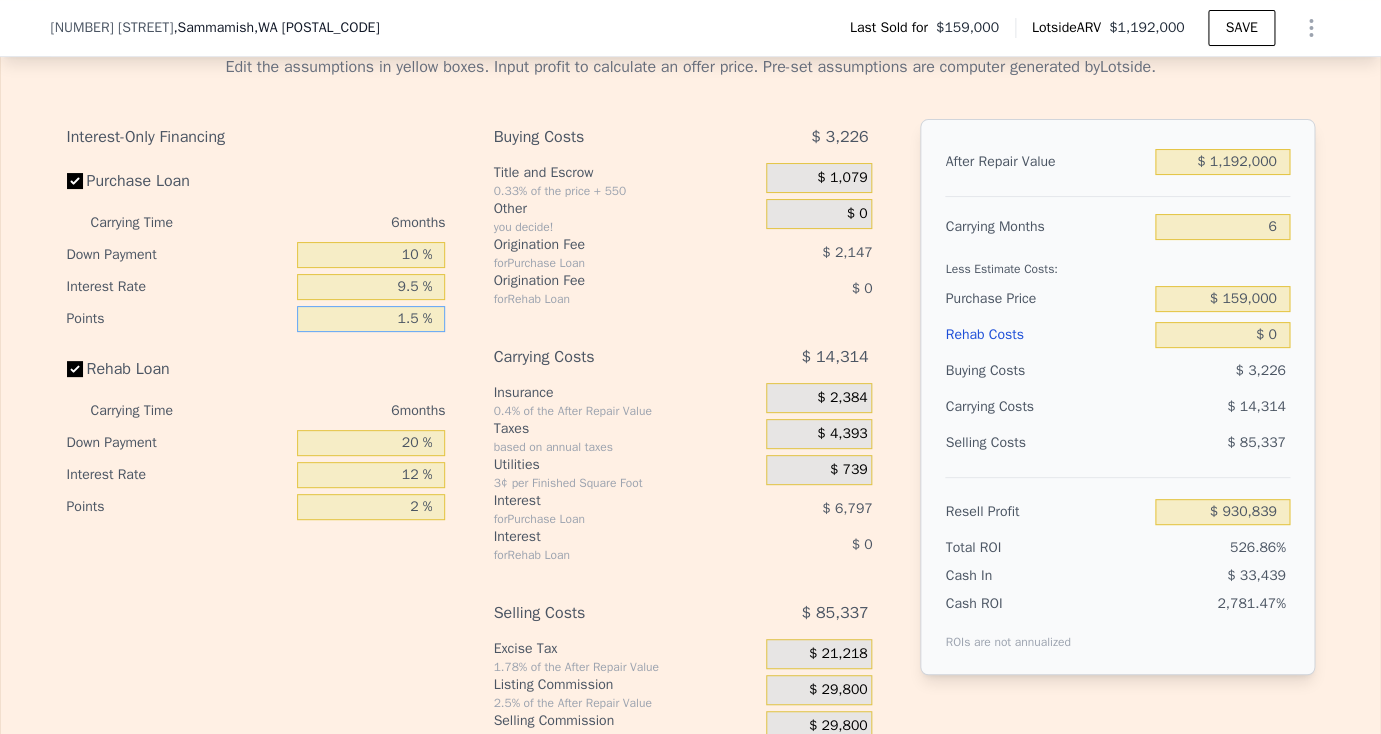 type on "$ 930,123" 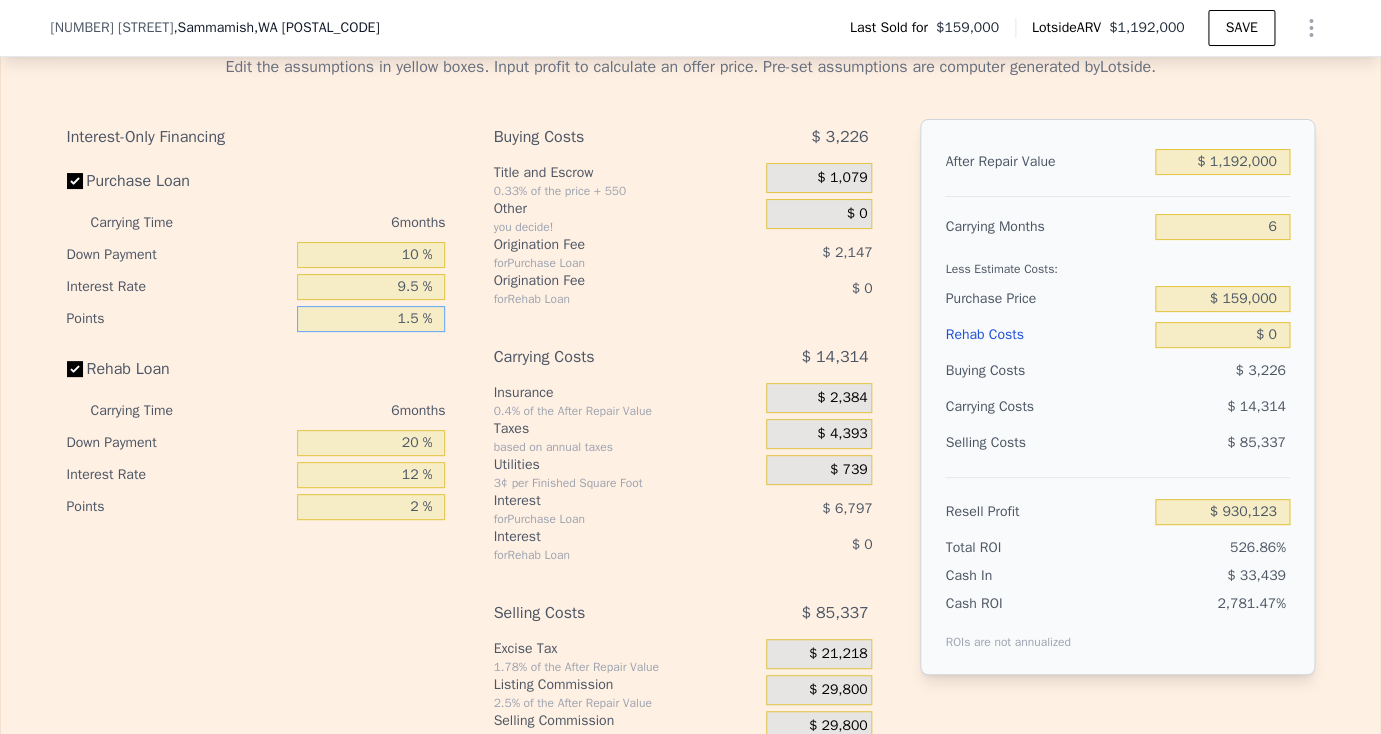 type on "1.5 %" 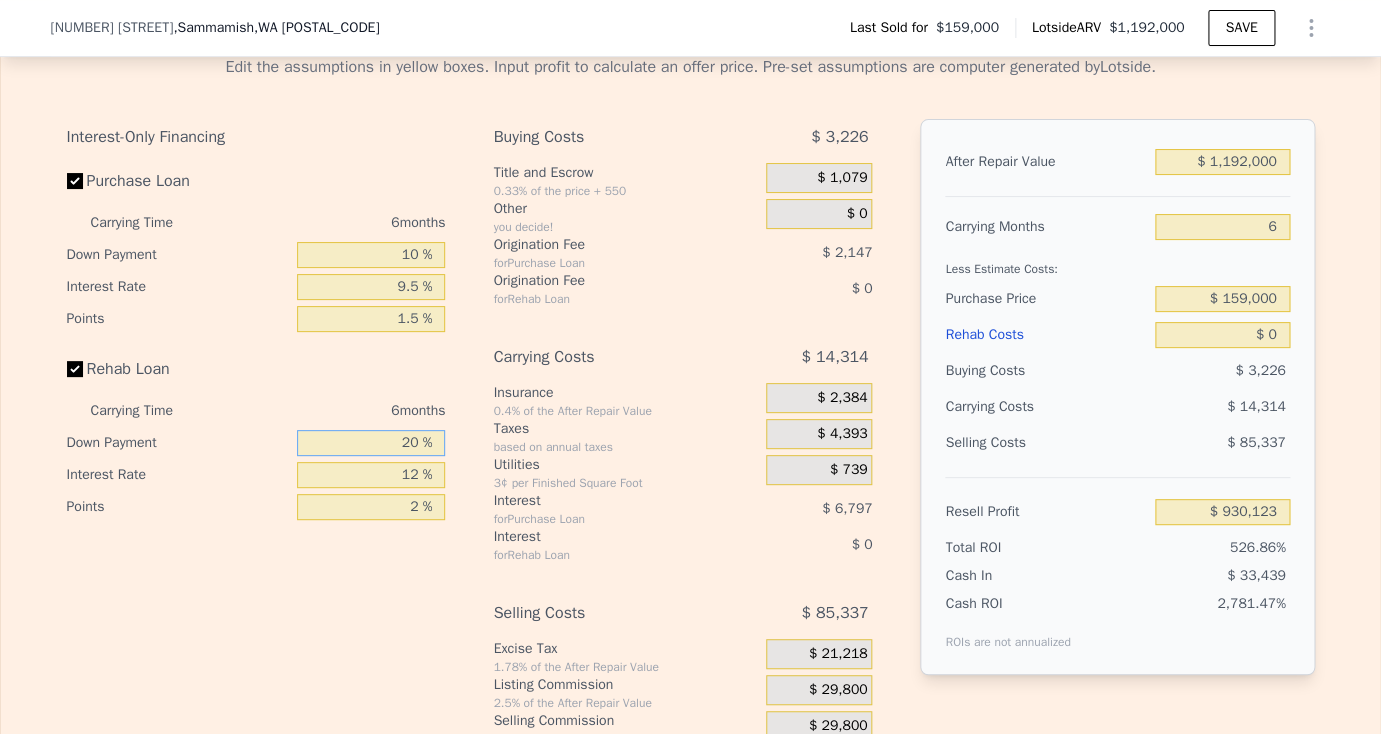 click on "20 %" at bounding box center (371, 443) 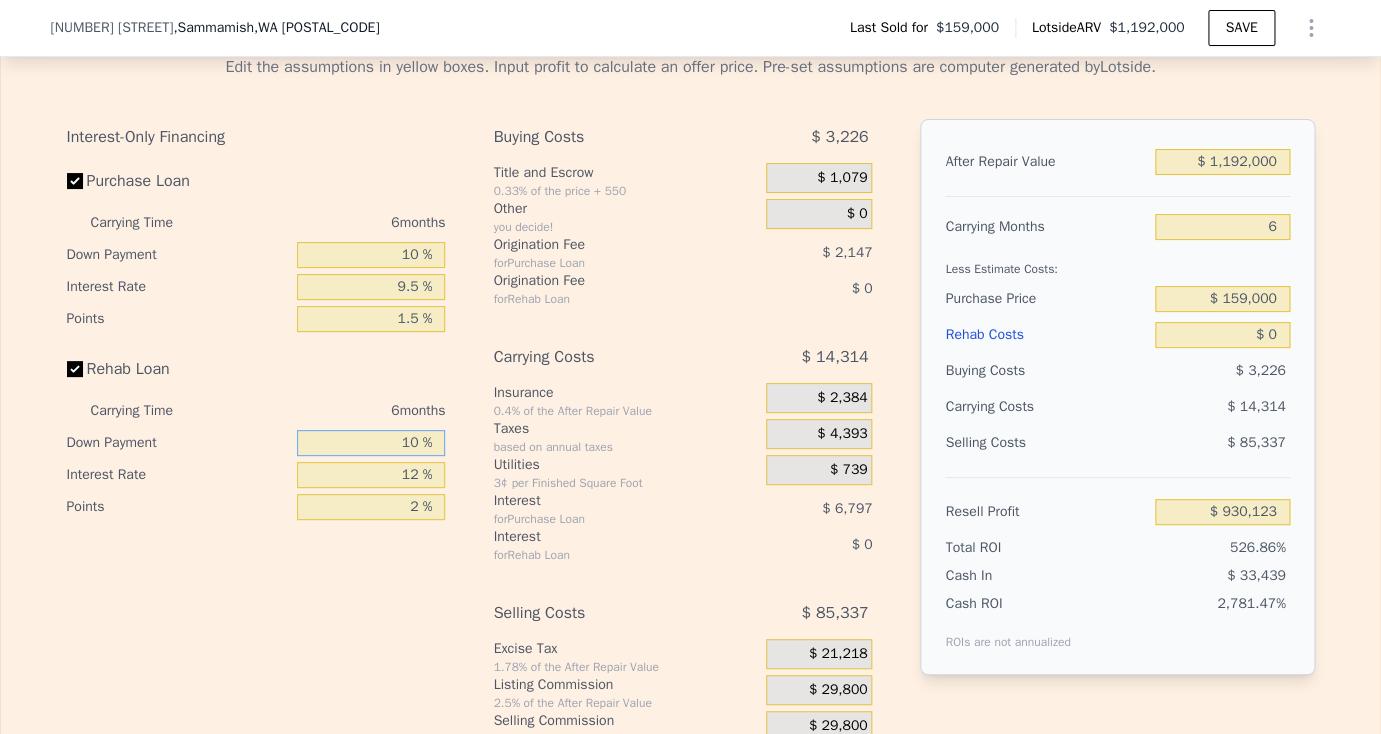 type on "10 %" 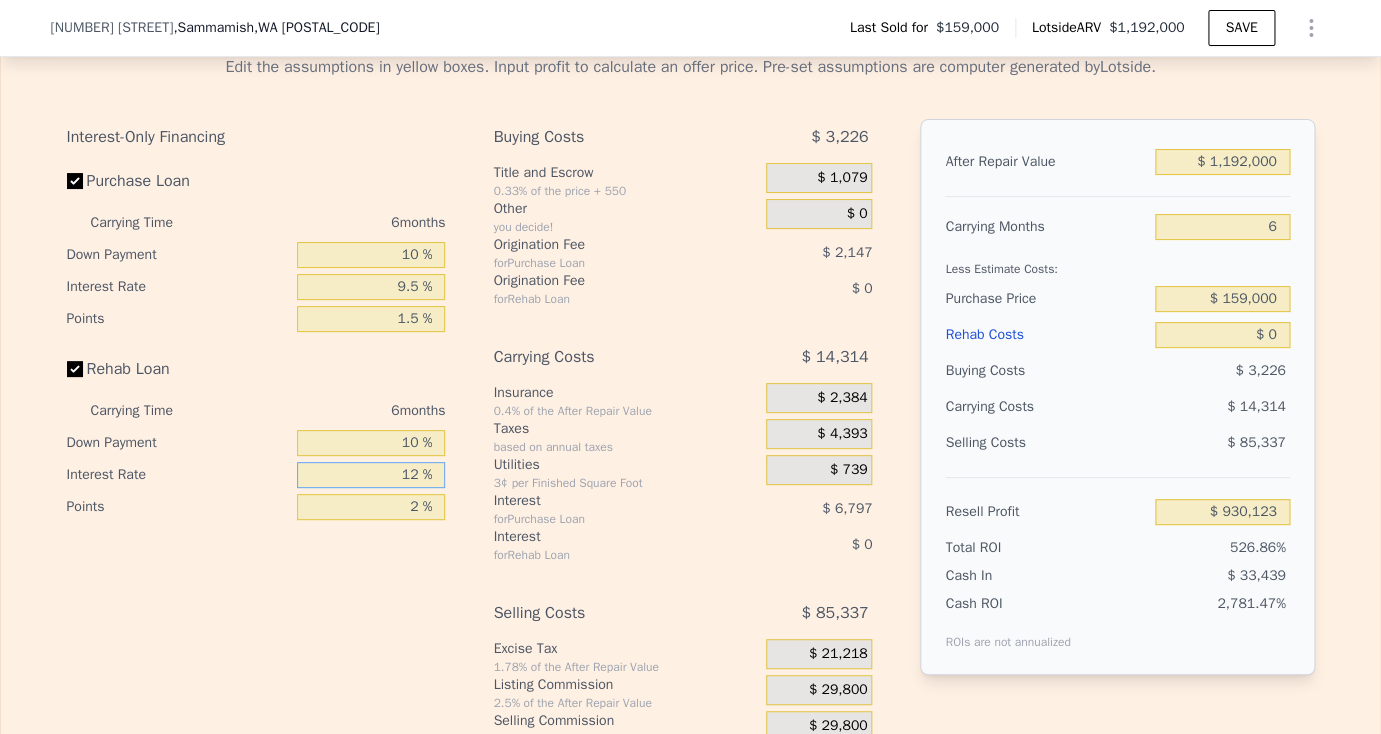 click on "12 %" at bounding box center [371, 475] 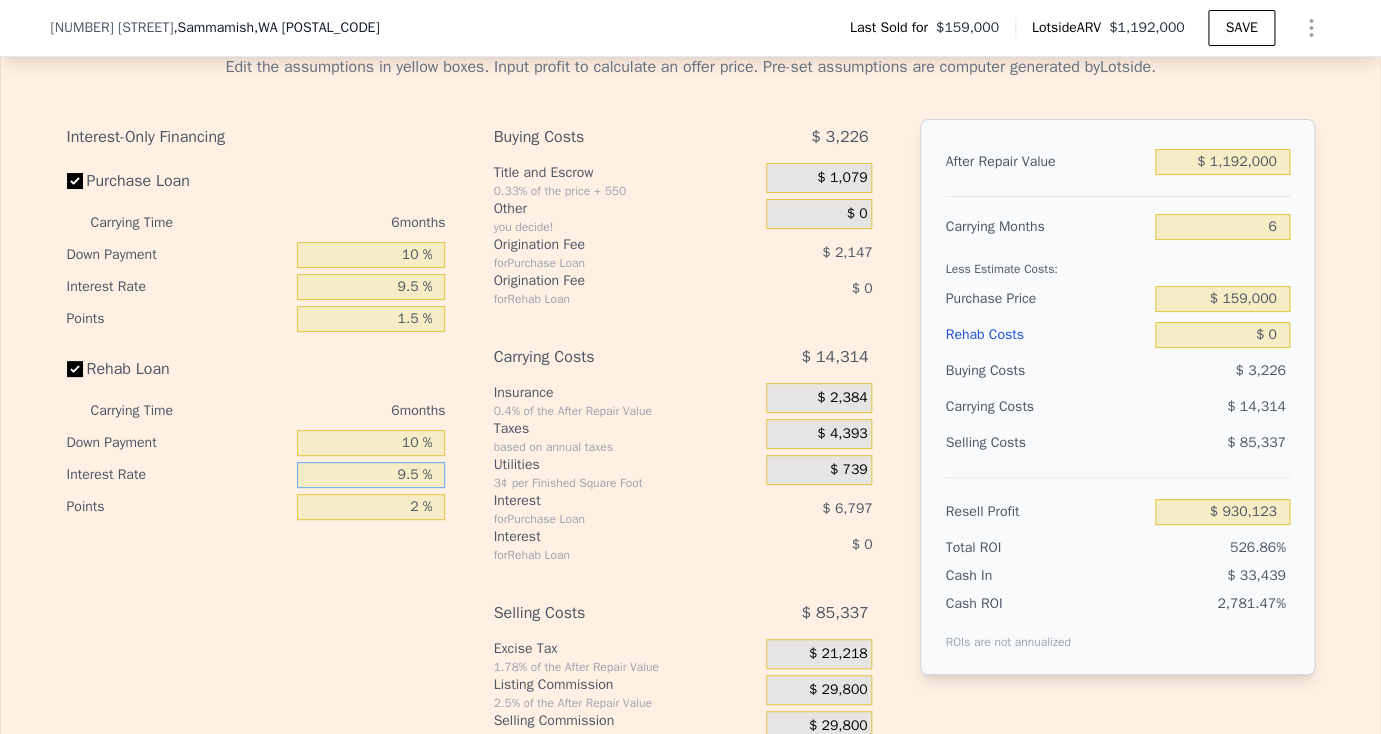 type on "9.5 %" 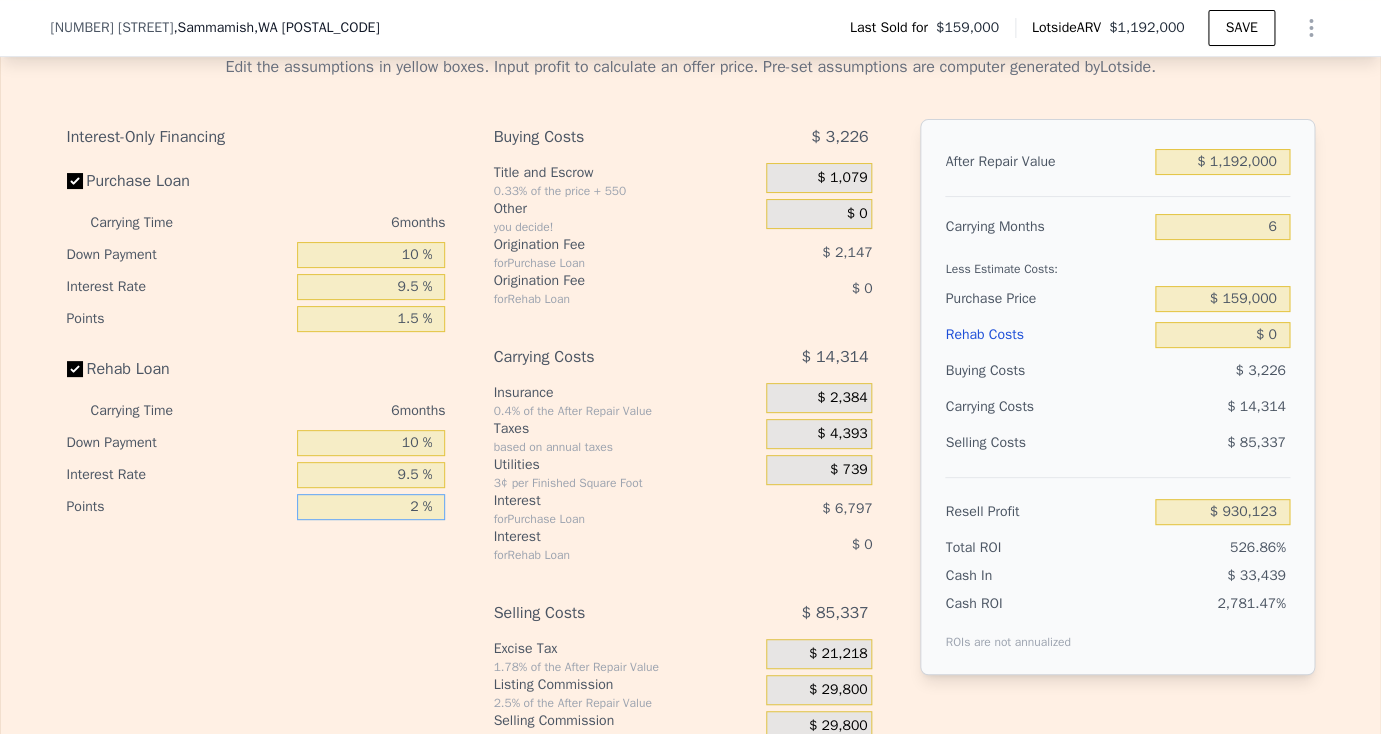 click on "2 %" at bounding box center (371, 507) 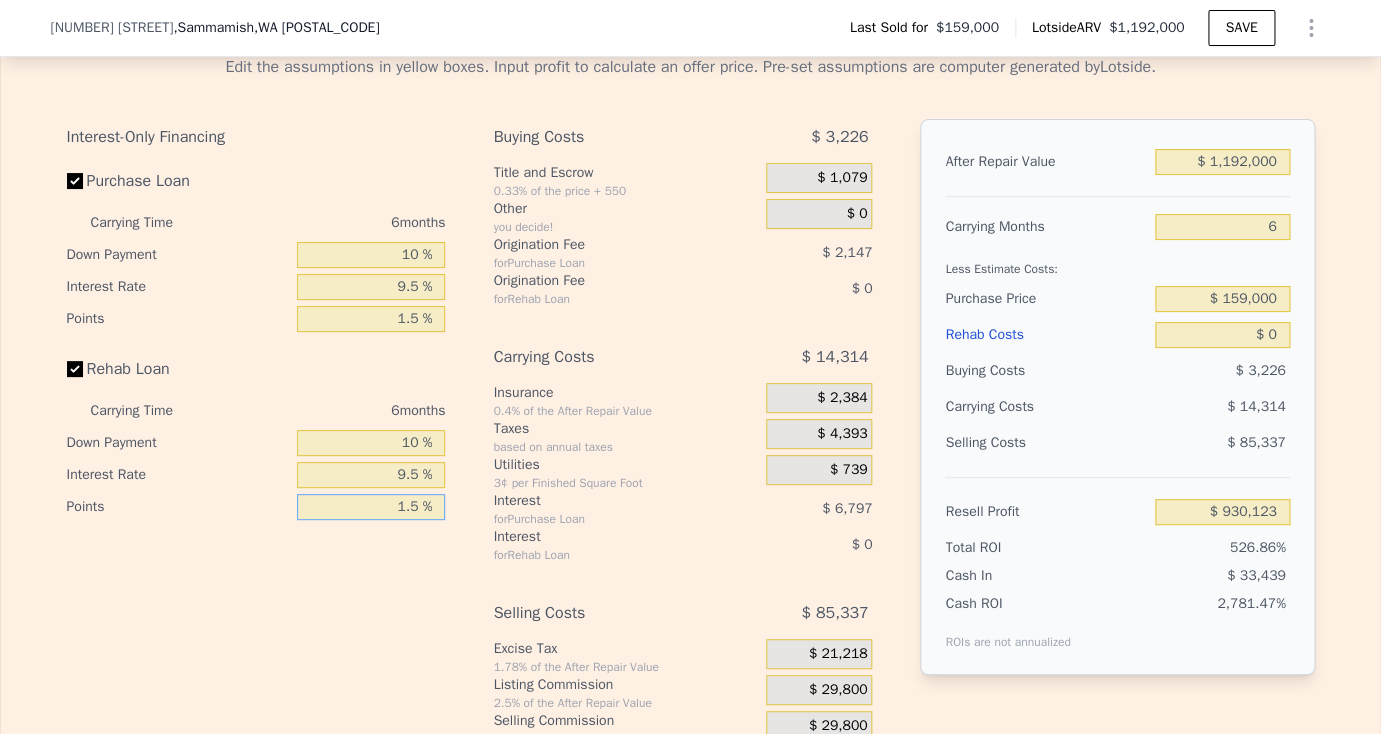 type on "1.5 %" 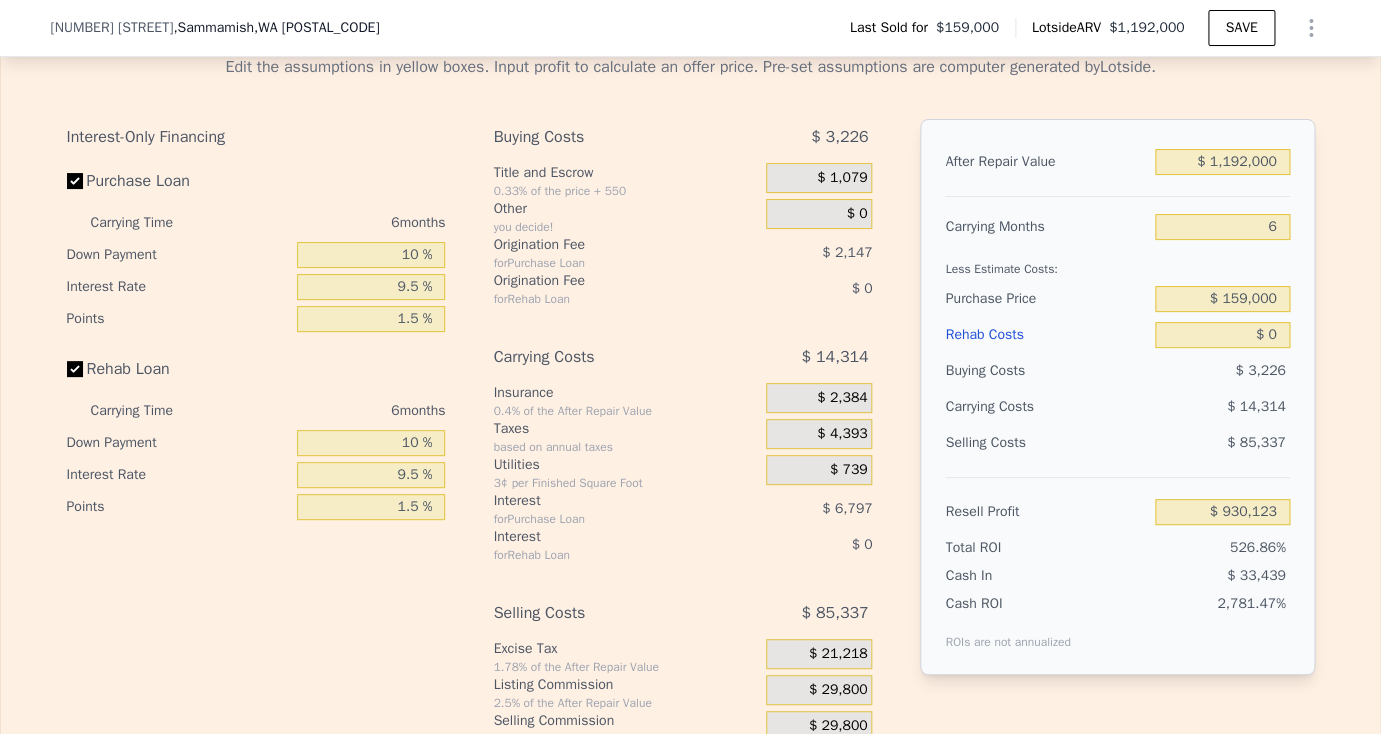 click on "Interest" at bounding box center (604, 501) 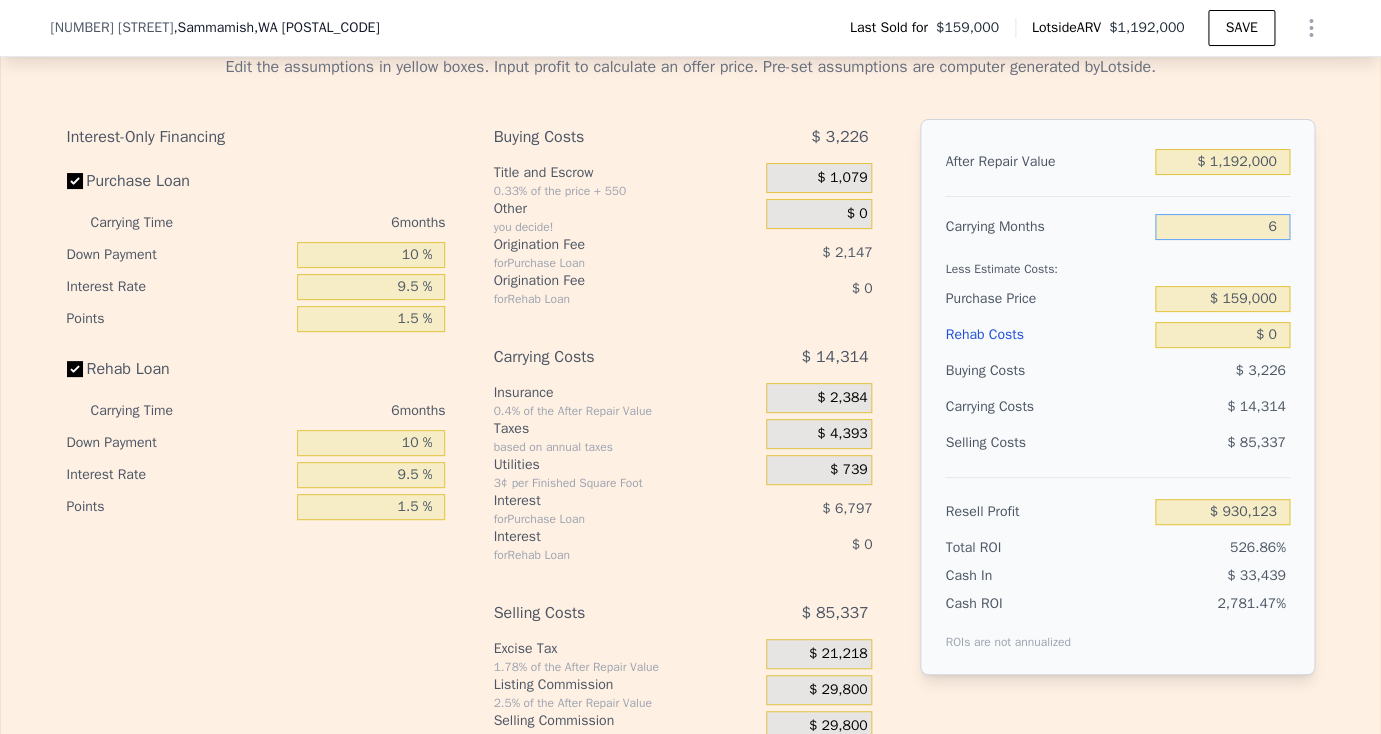click on "6" at bounding box center (1222, 227) 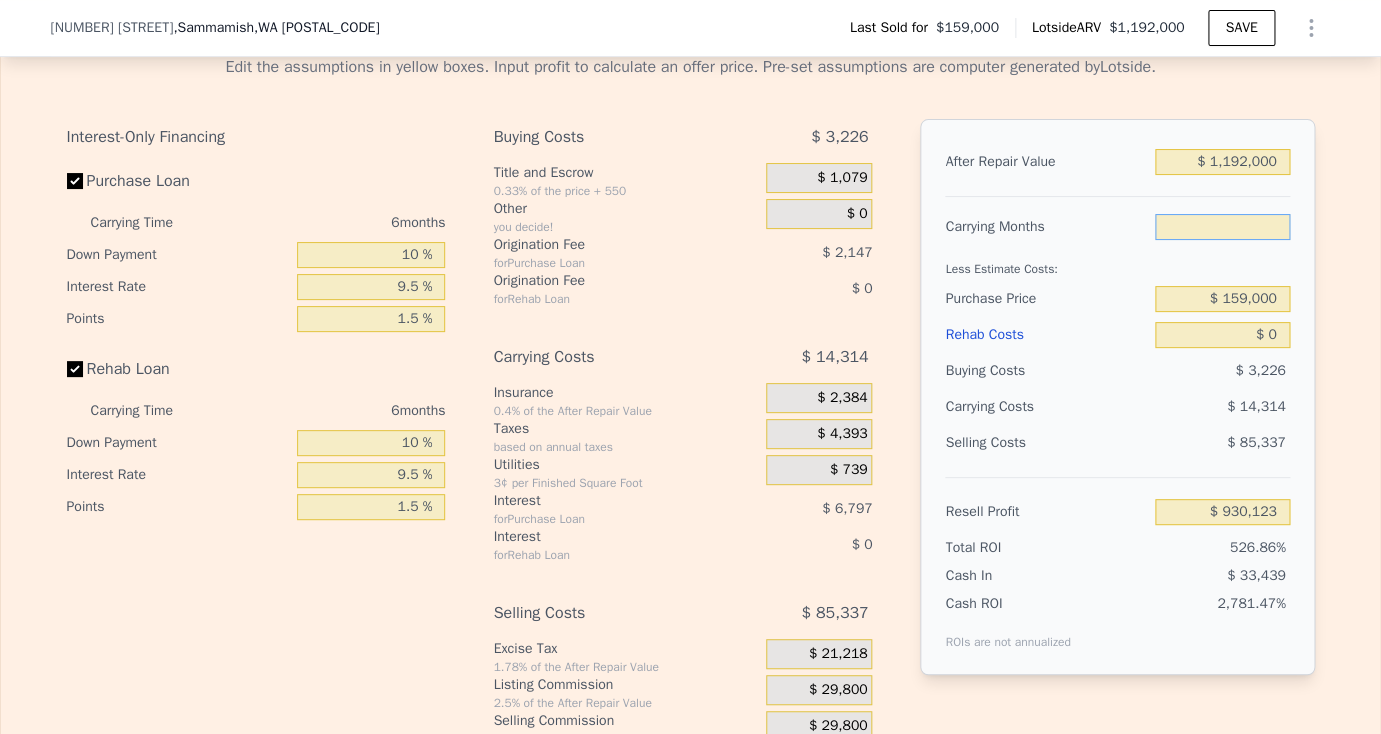 type on "2" 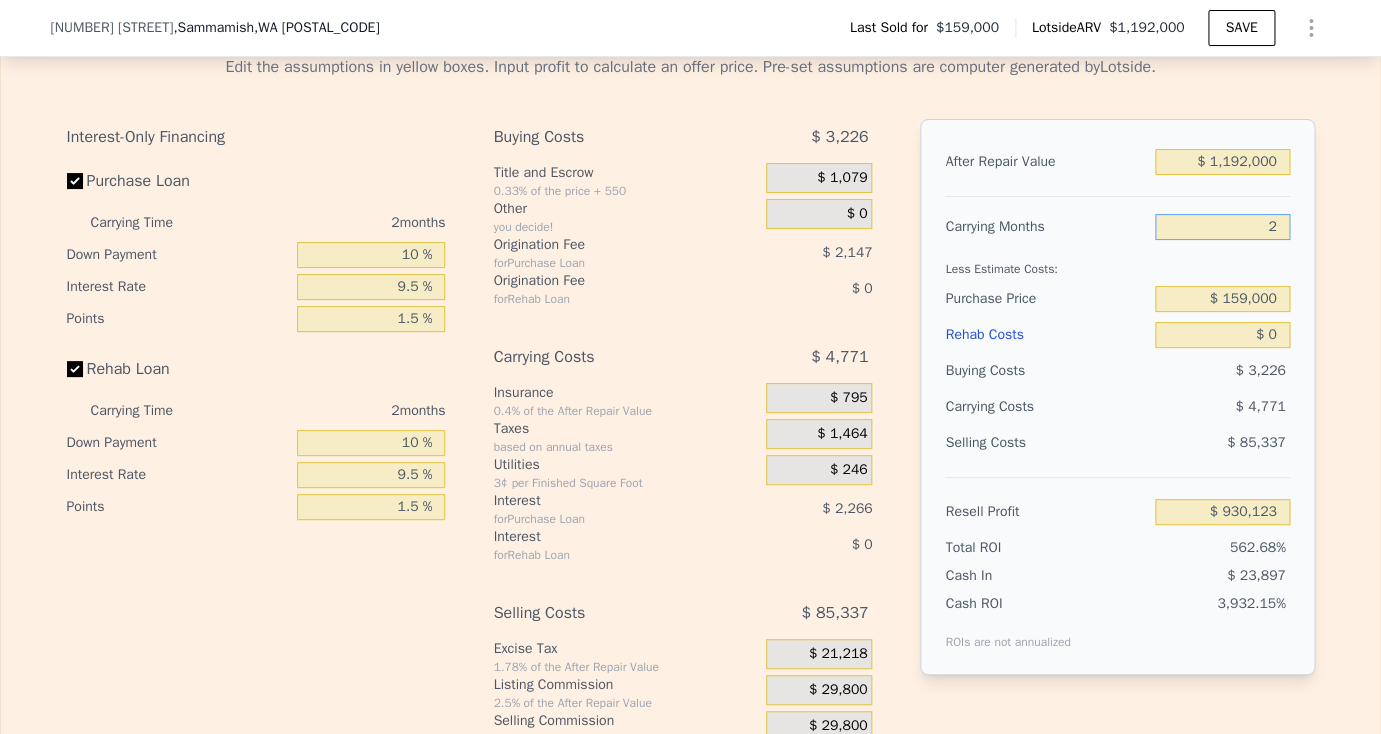 type on "$ 939,666" 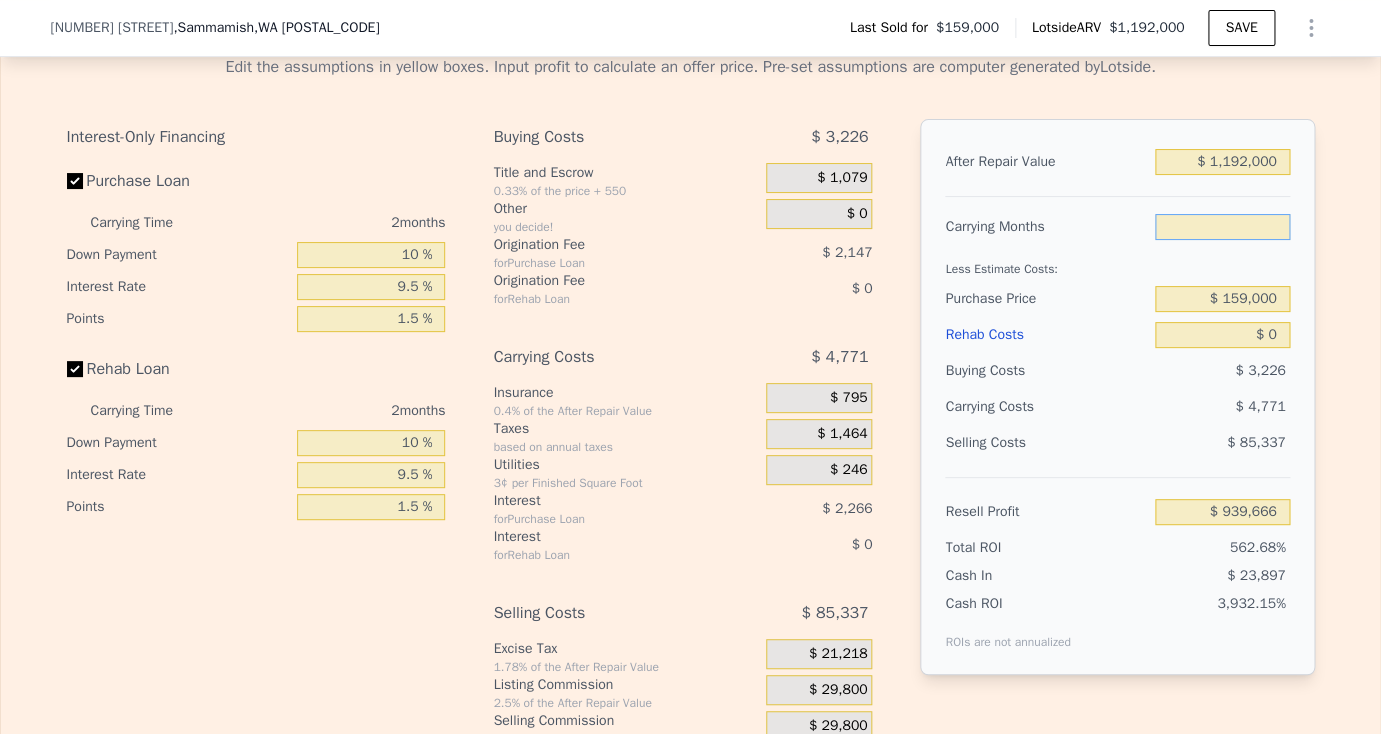 type on "3" 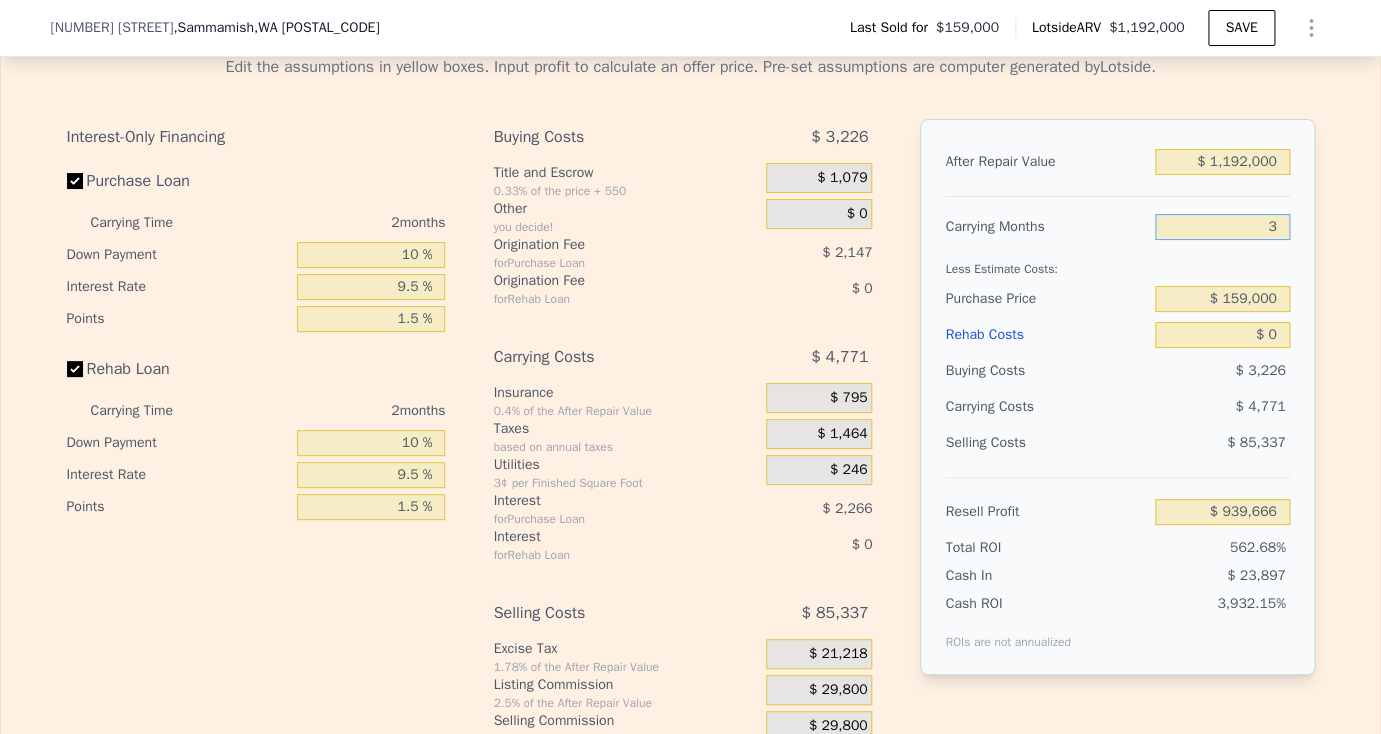 type on "$ 937,280" 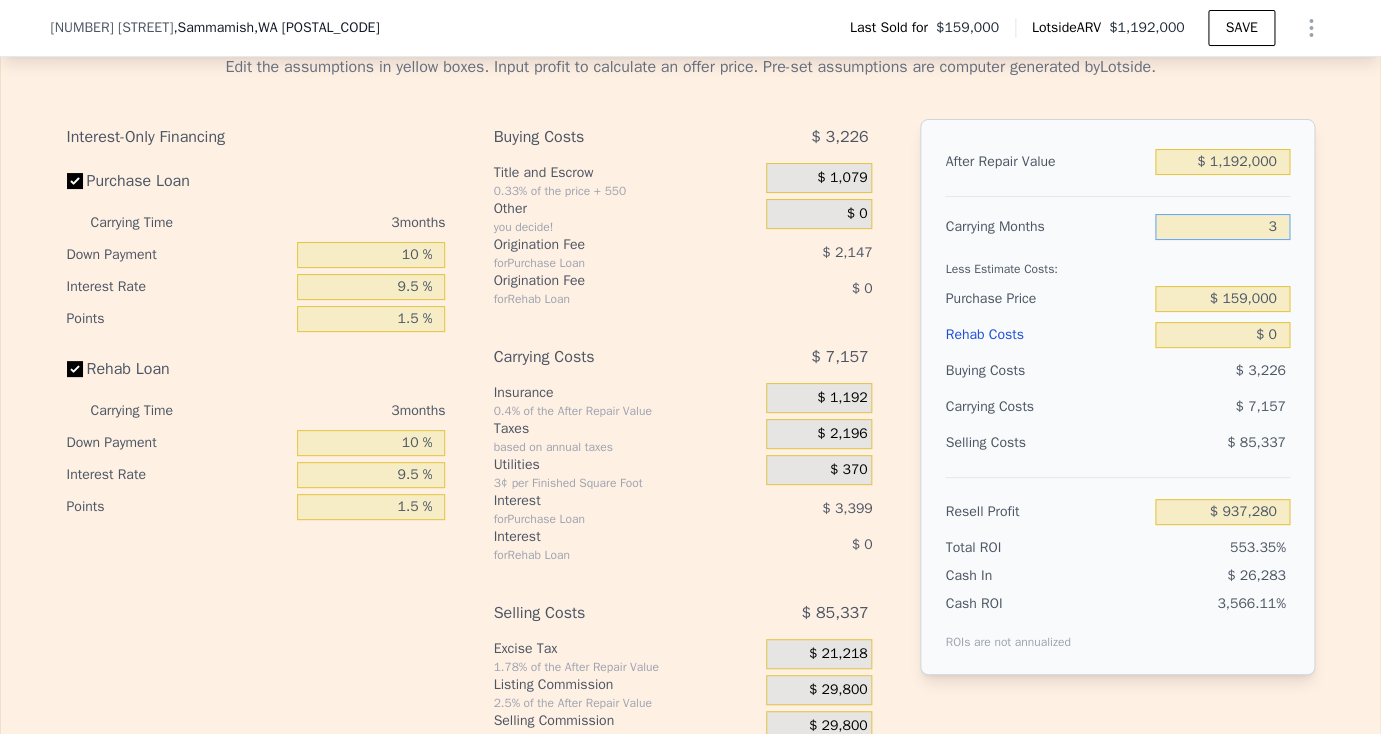 type on "3" 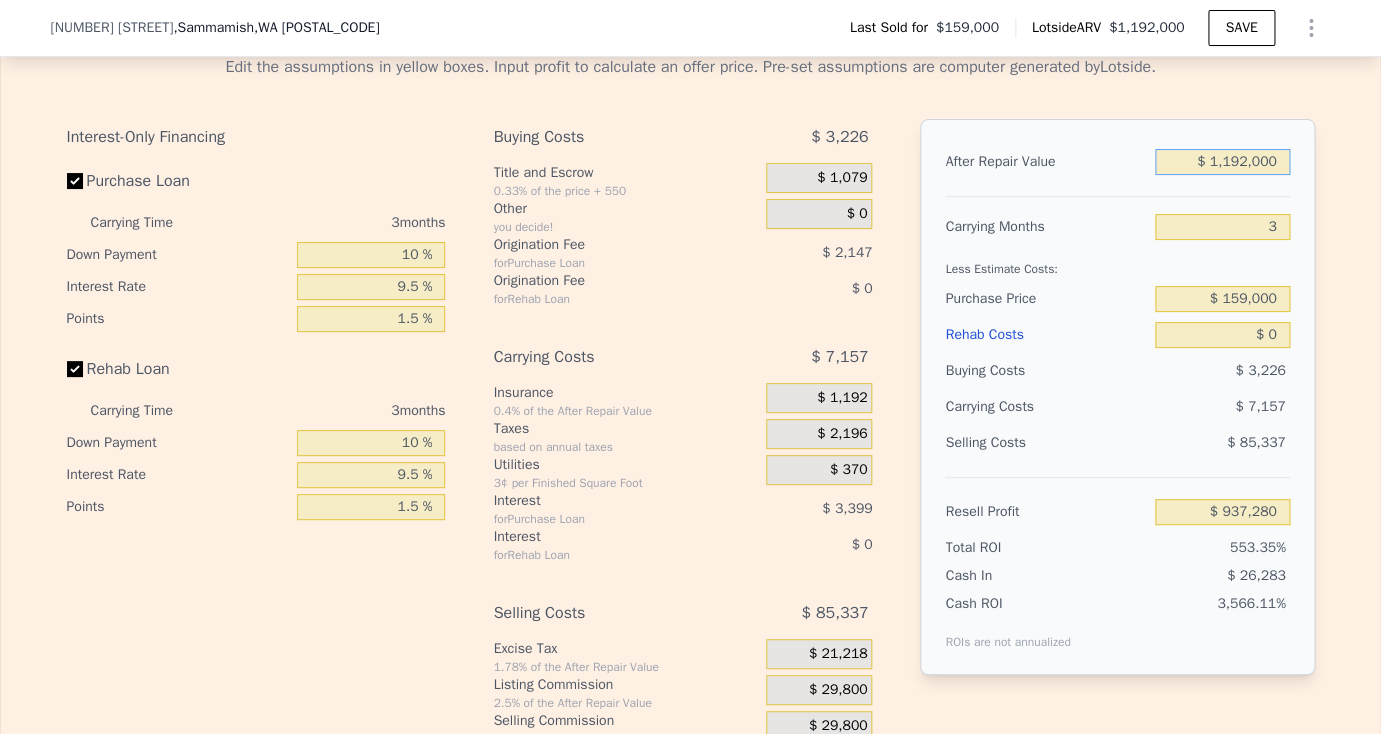 click on "$ 1,192,000" at bounding box center (1222, 162) 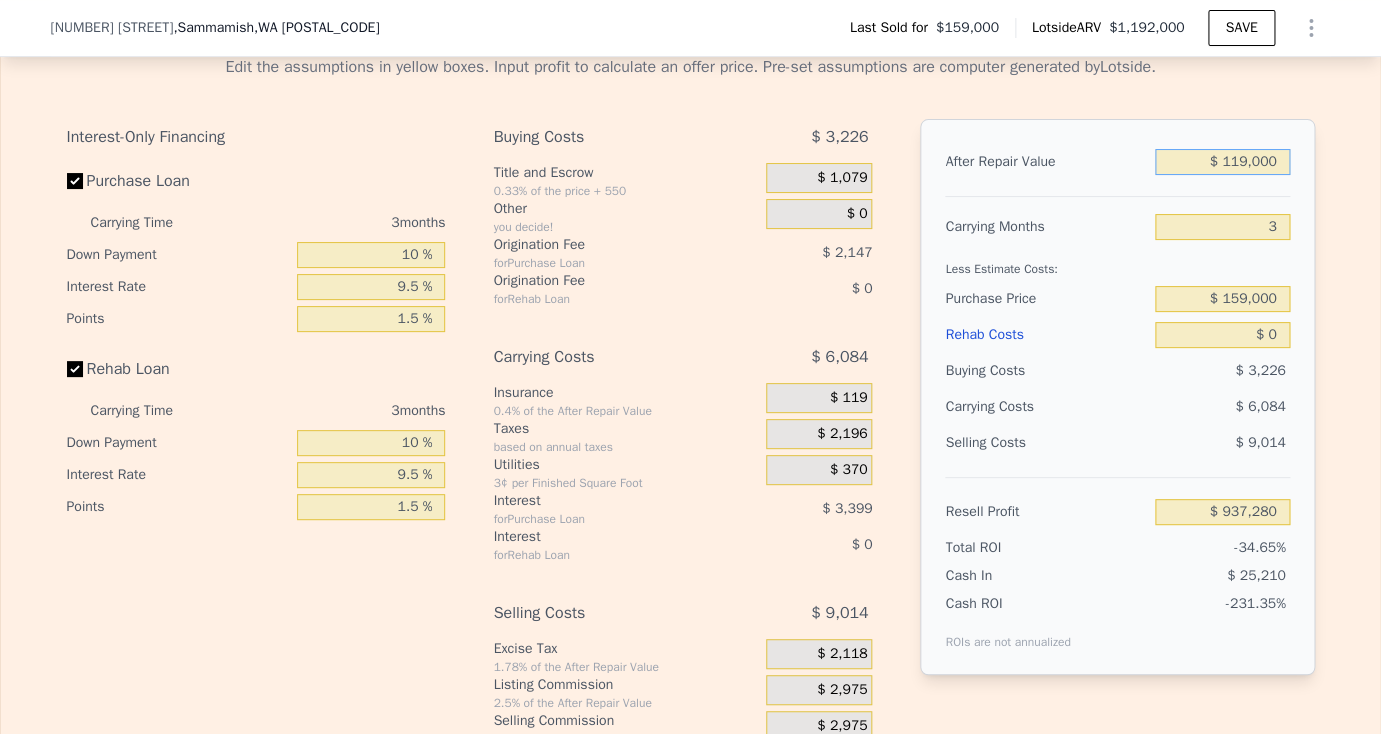 type on "-$ 58,324" 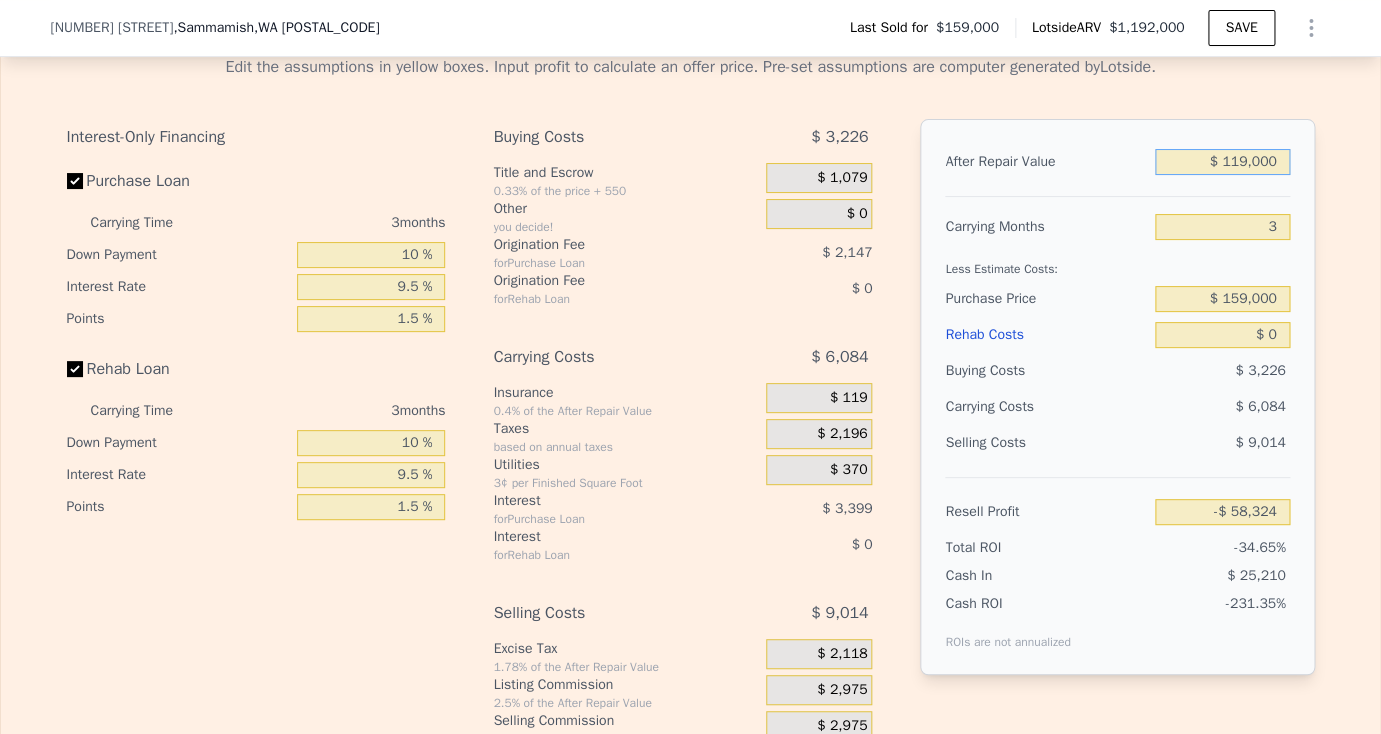 type on "$ 11,000" 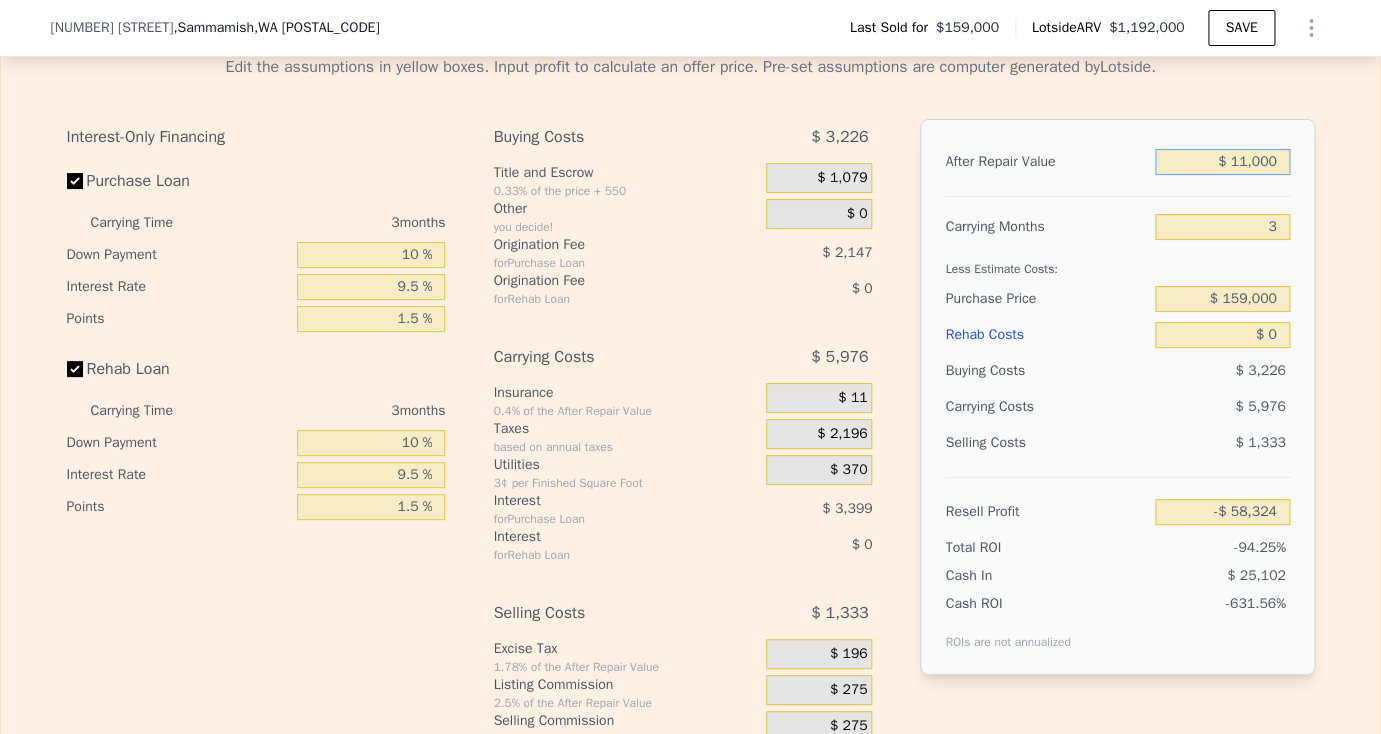 type on "-$ 158,535" 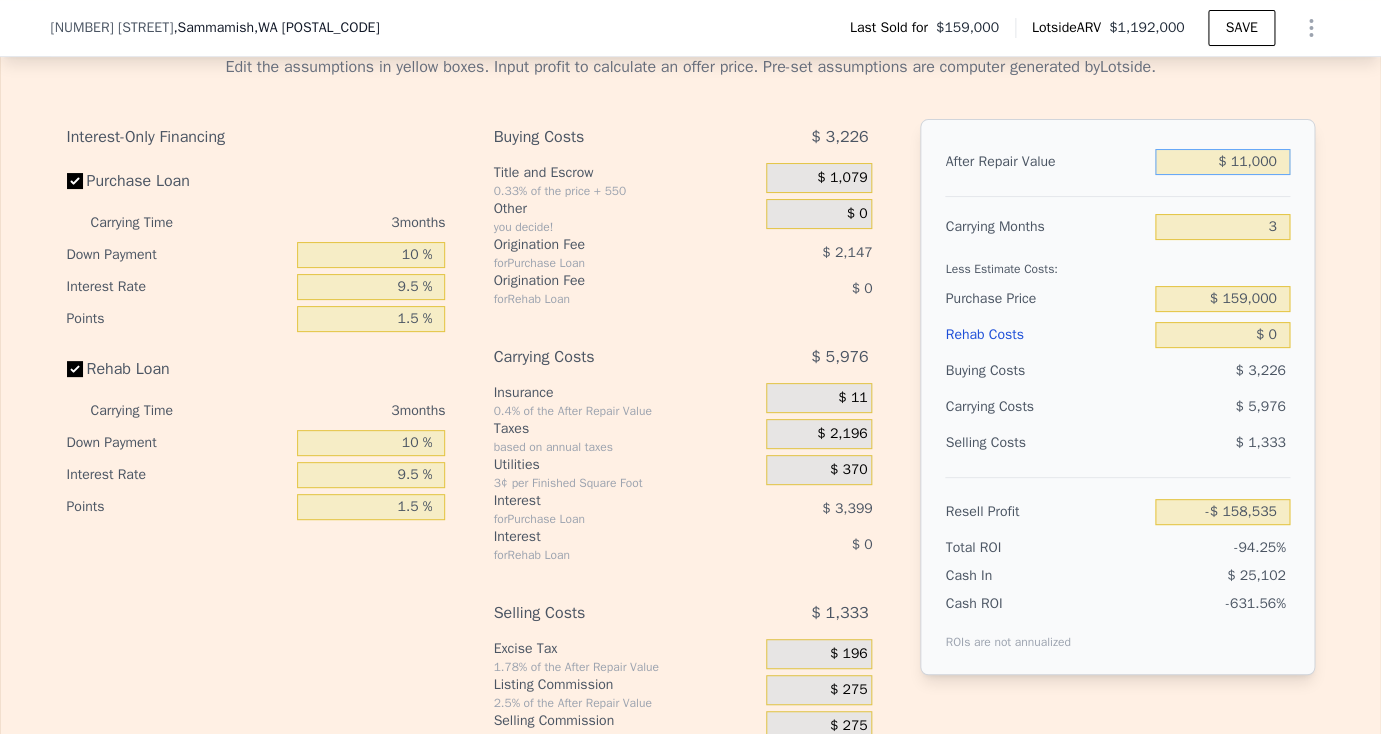 type on "$ 110,000" 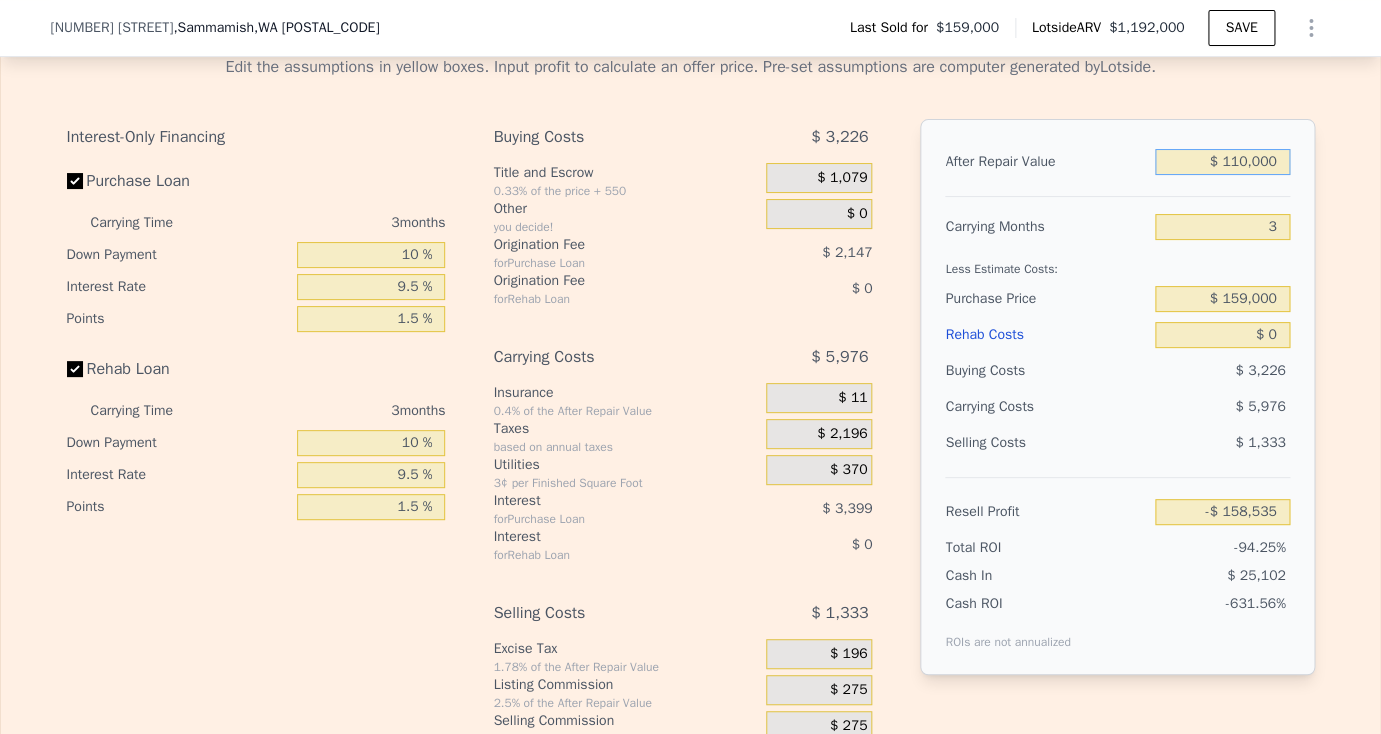 type on "-$ 66,675" 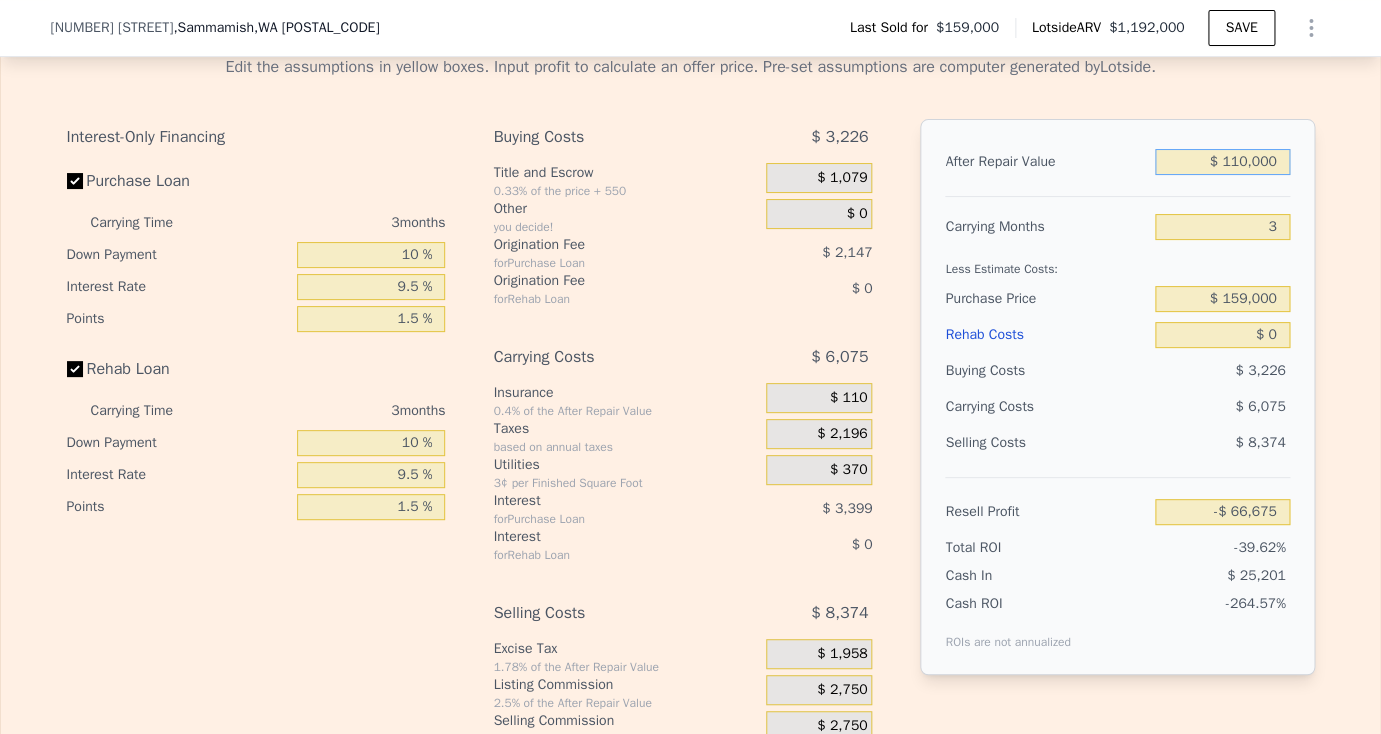 type on "$ 1,100,000" 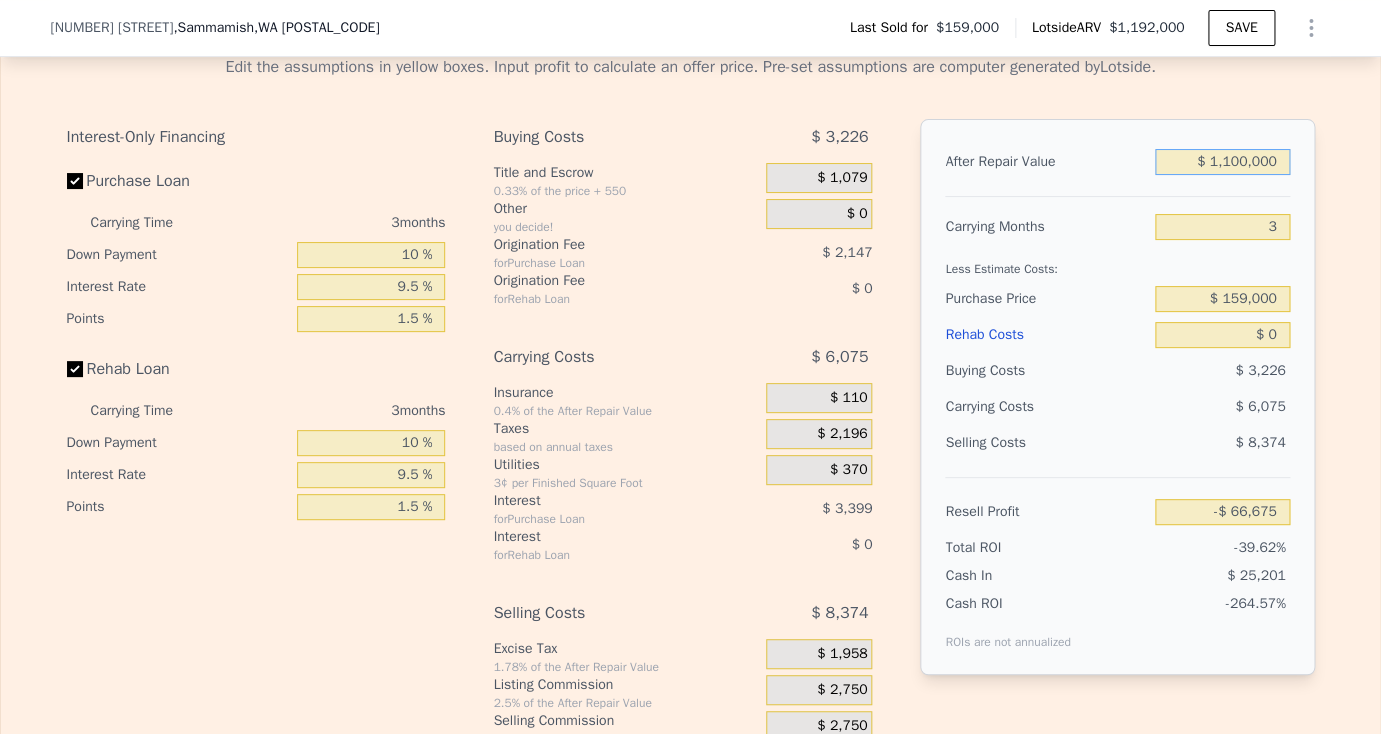 type on "$ 851,916" 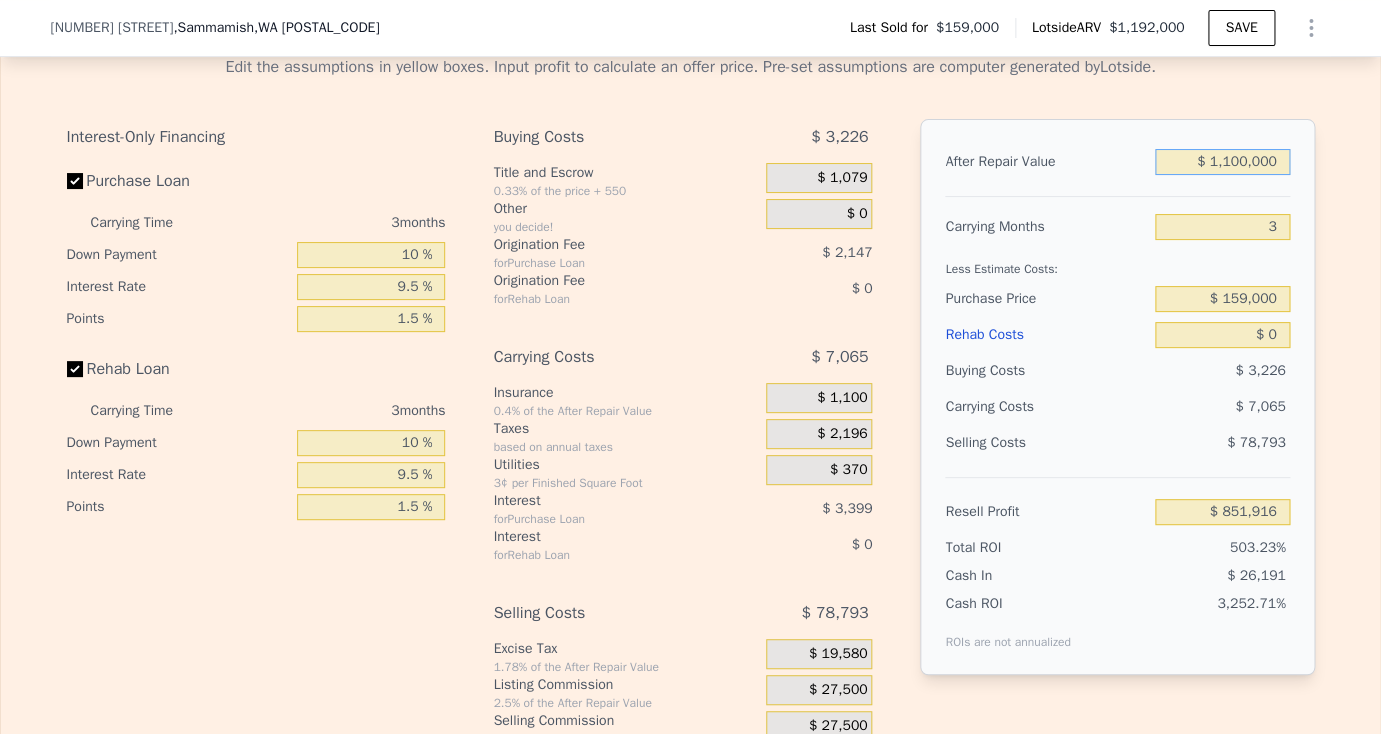 type on "$ 1,100,000" 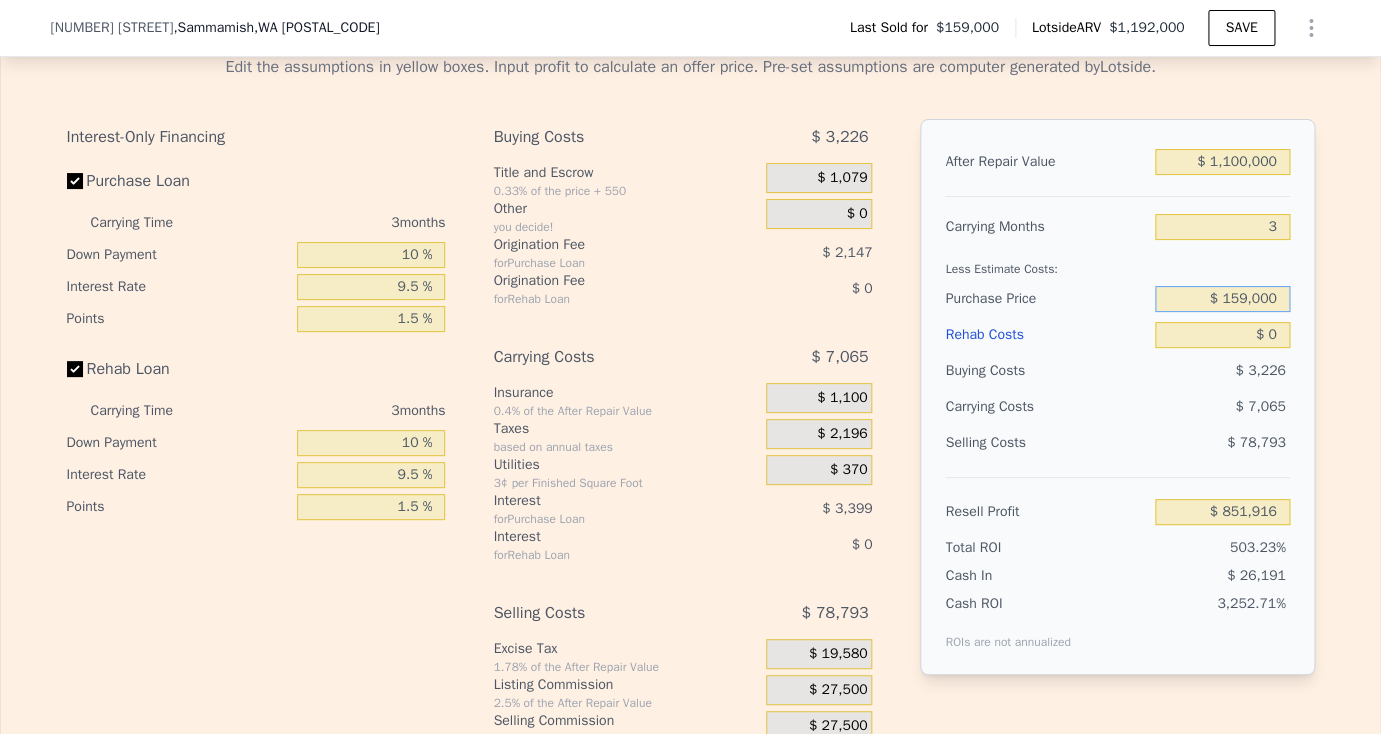 drag, startPoint x: 1215, startPoint y: 330, endPoint x: 1268, endPoint y: 319, distance: 54.129475 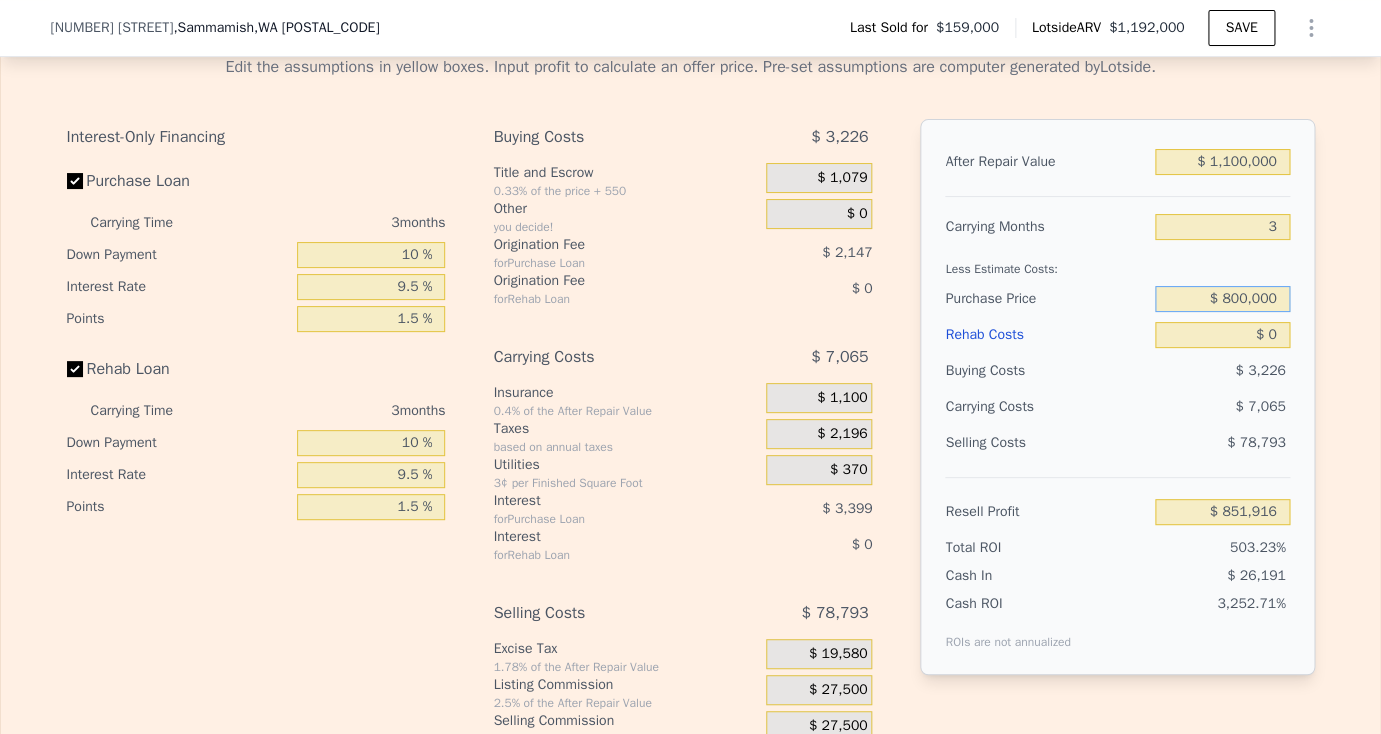 type on "$ 800,000" 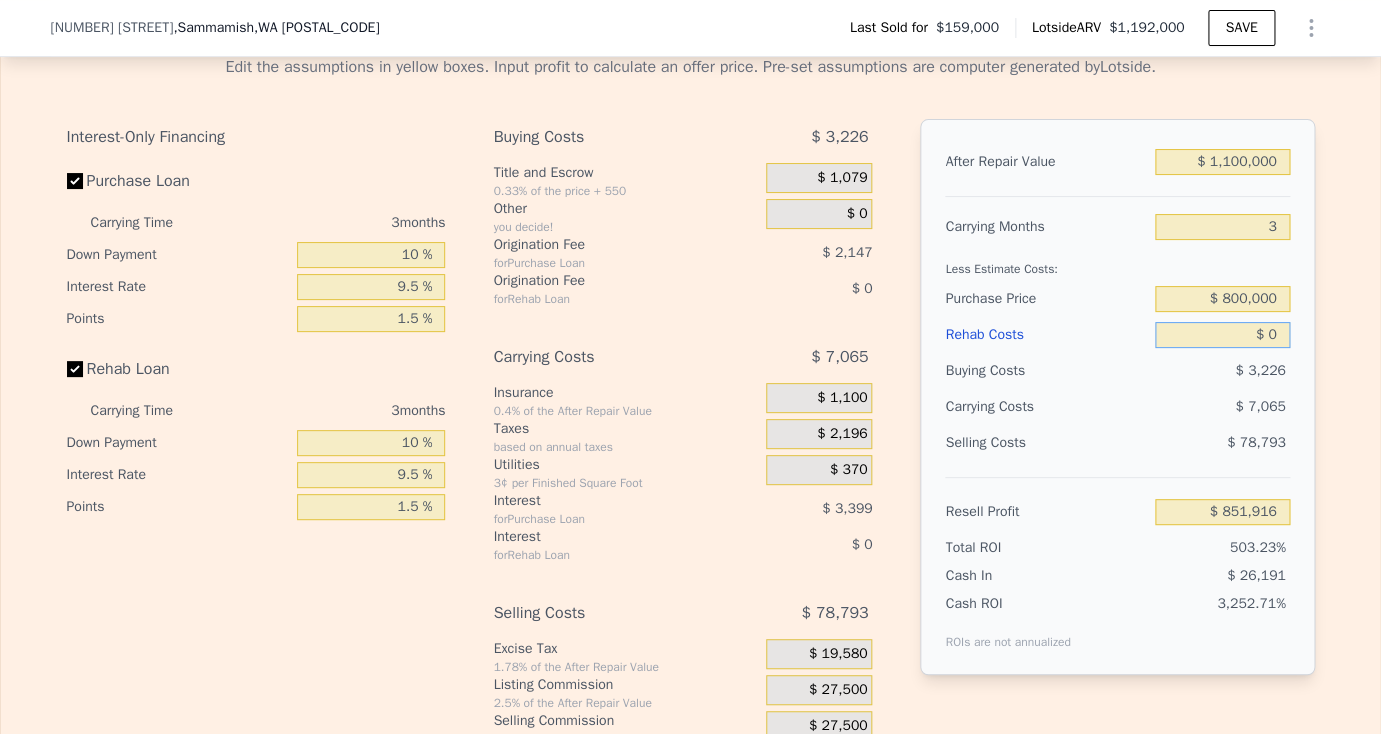 click on "$ 0" at bounding box center [1222, 335] 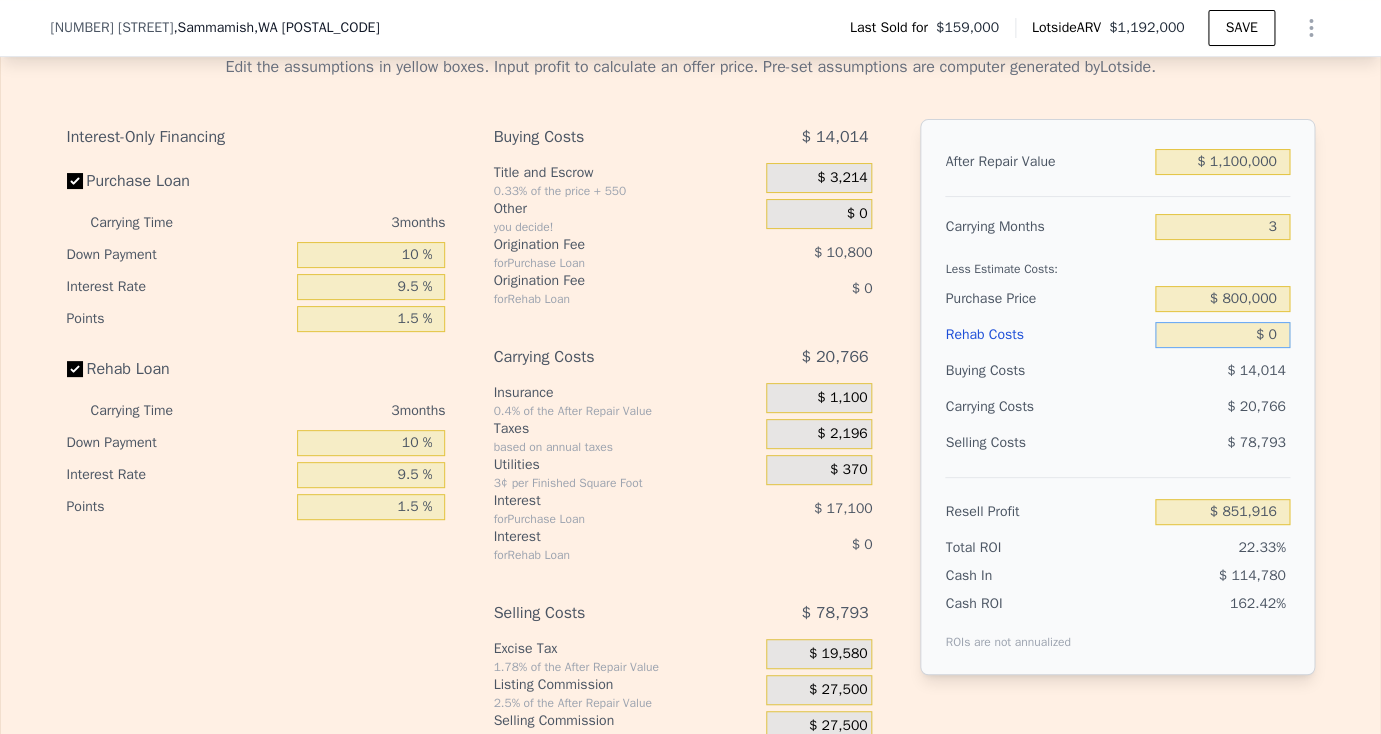 type on "$ 186,427" 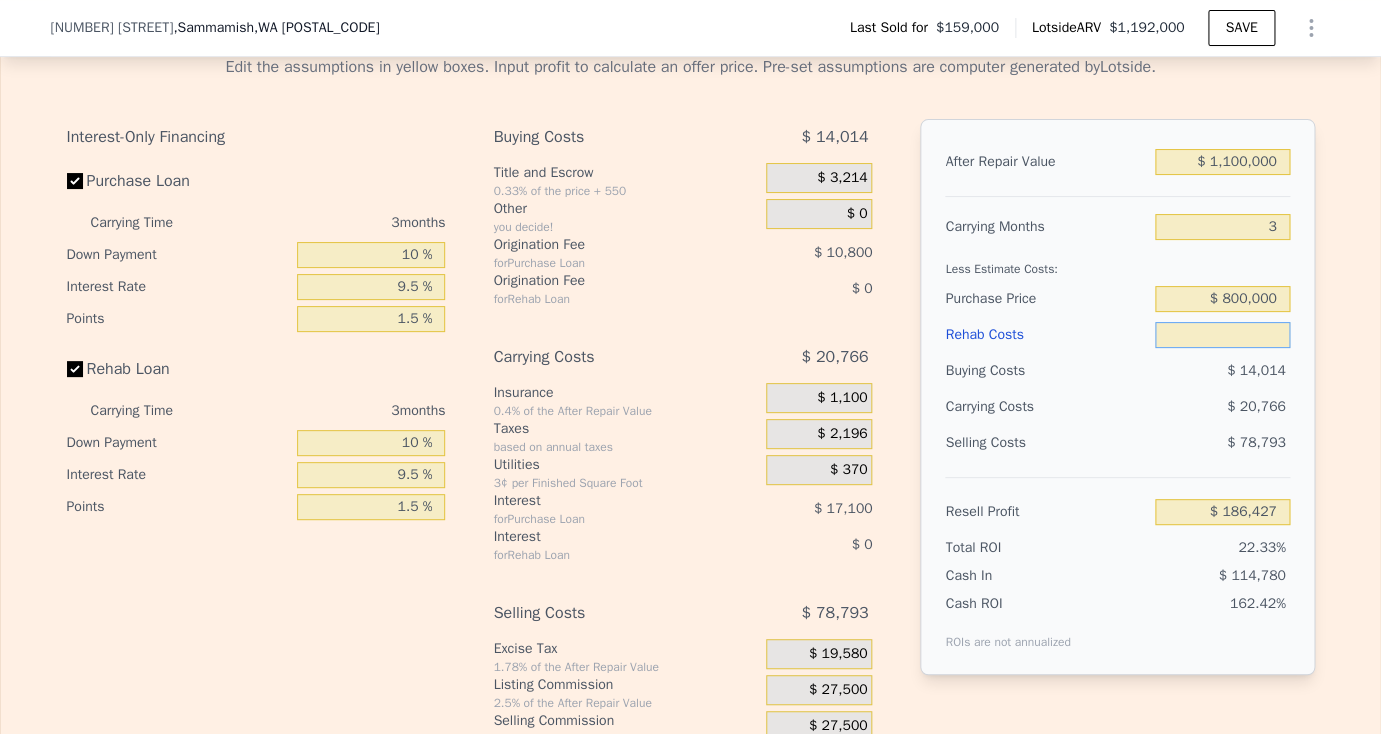 type on "$ 1" 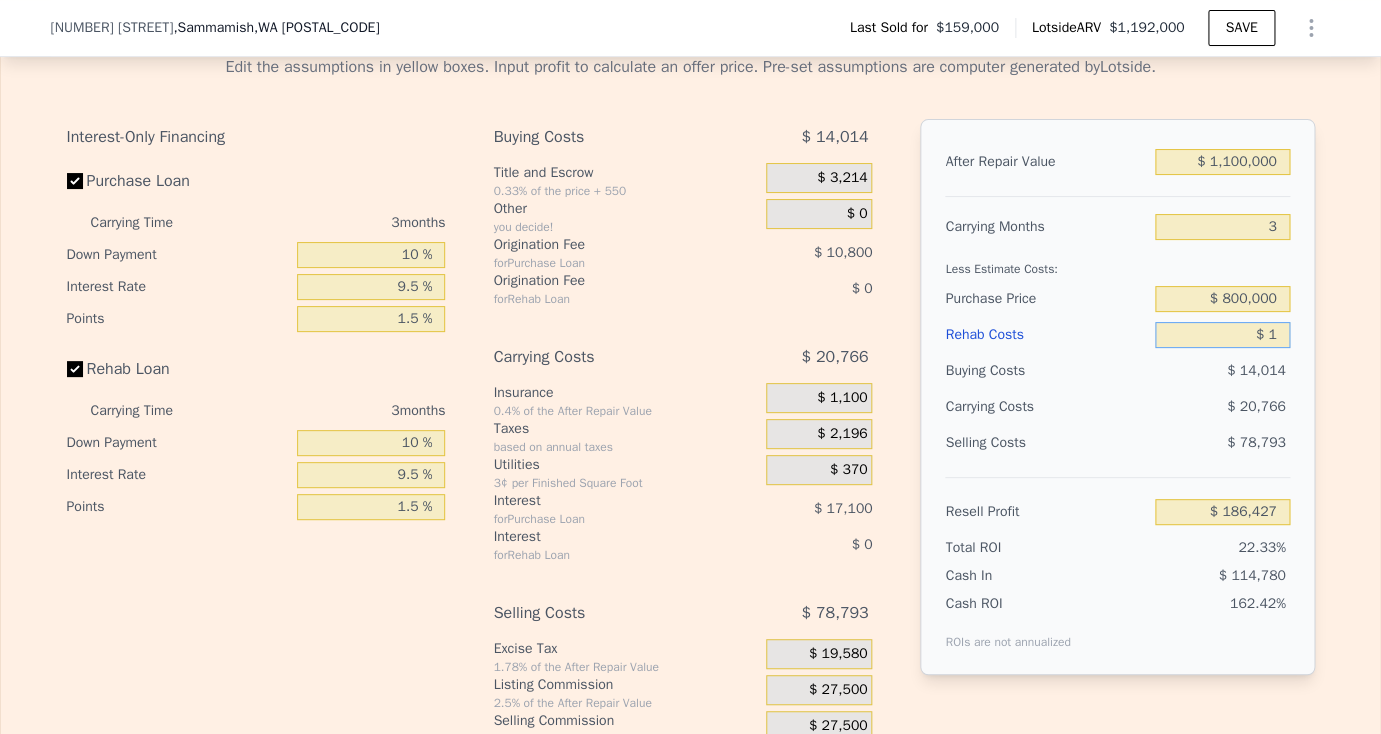 type on "$ 186,426" 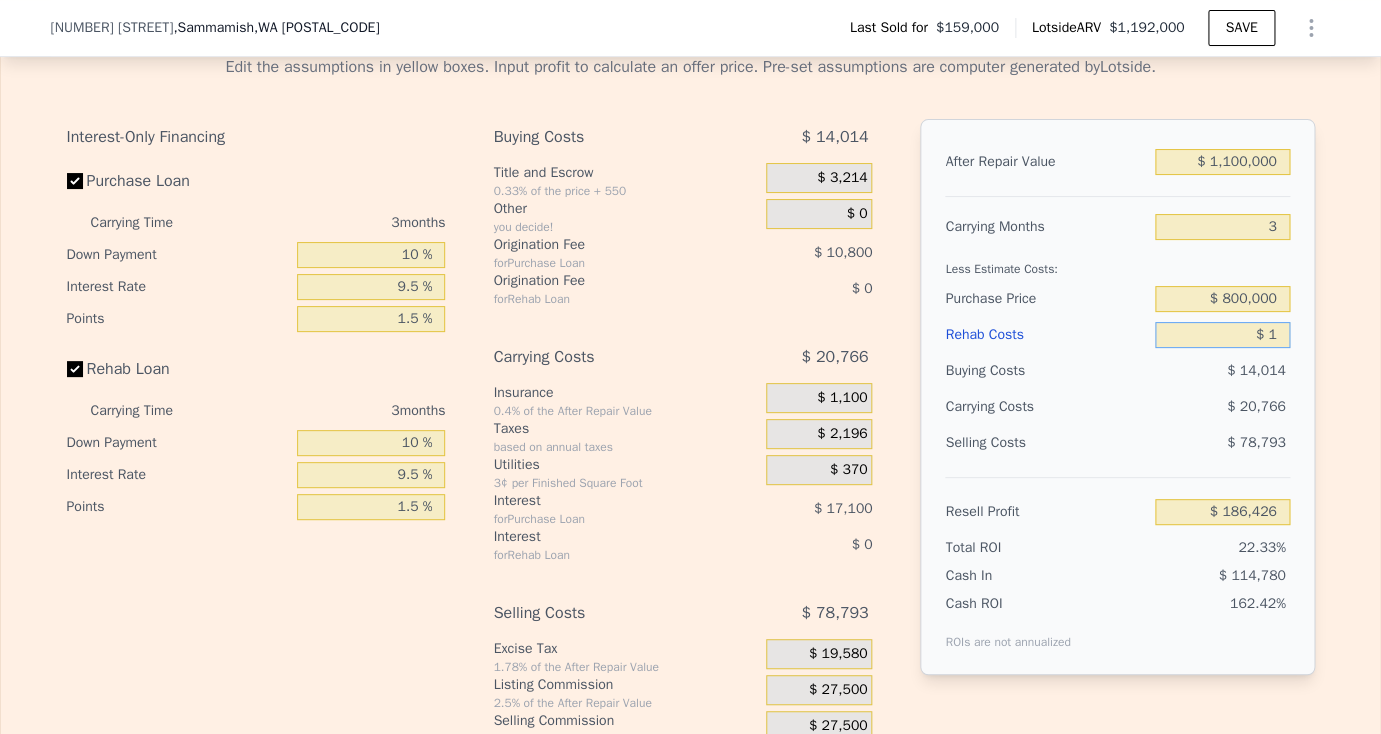 type on "$ 10" 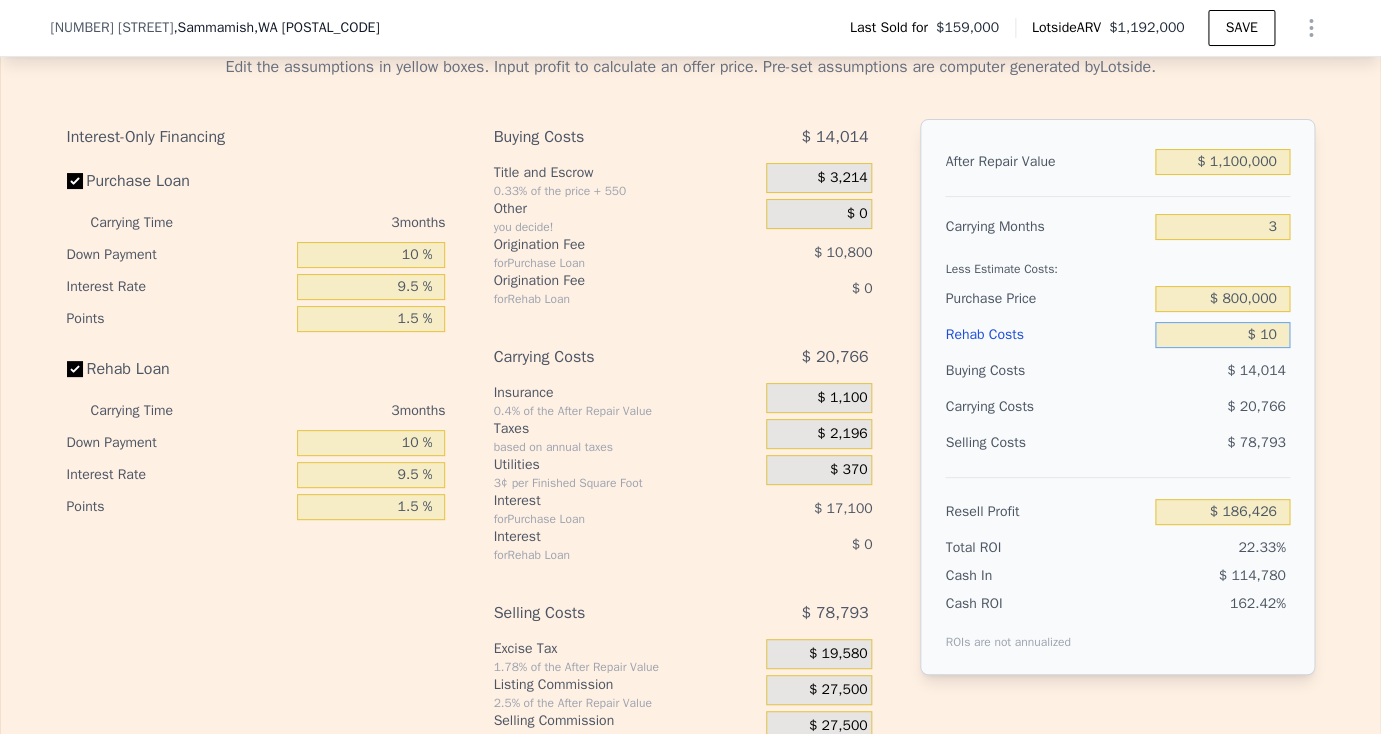 type on "$ 186,417" 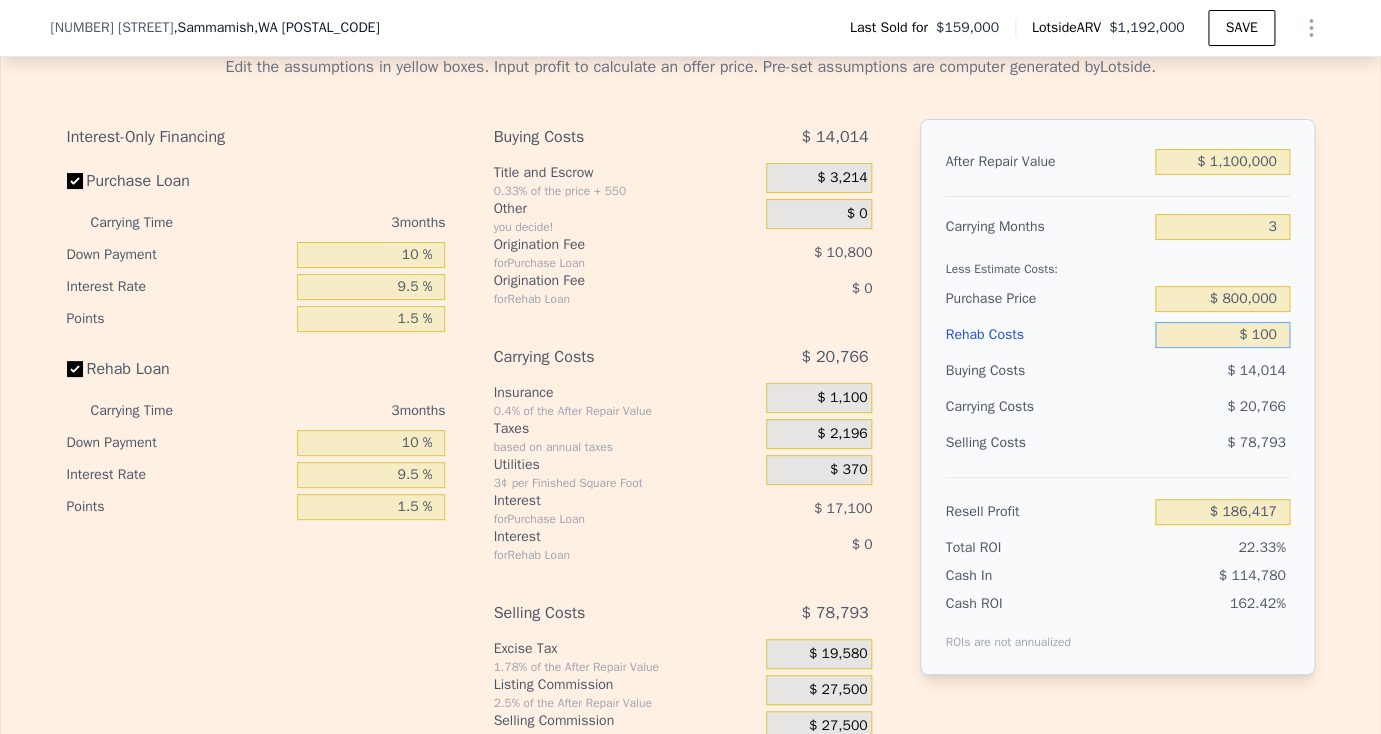 type on "$ 1,000" 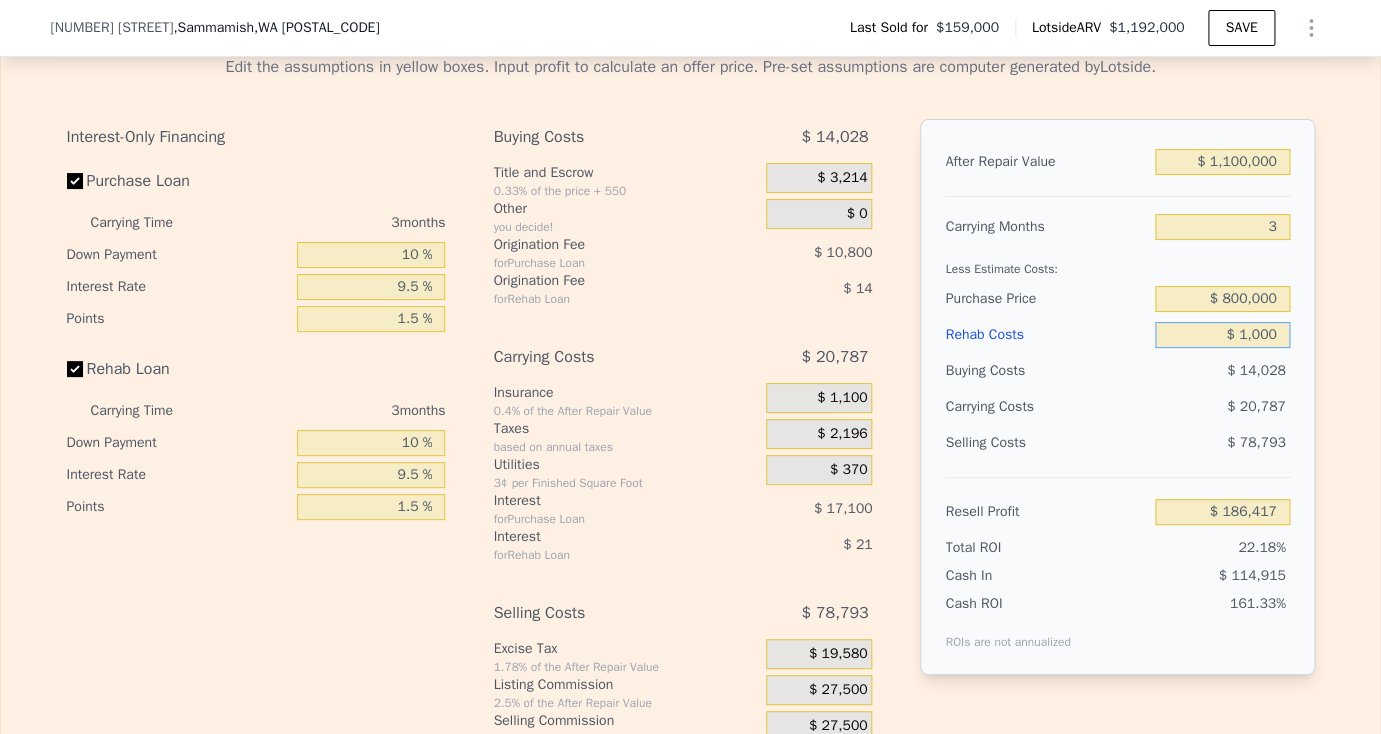 type on "$ 185,392" 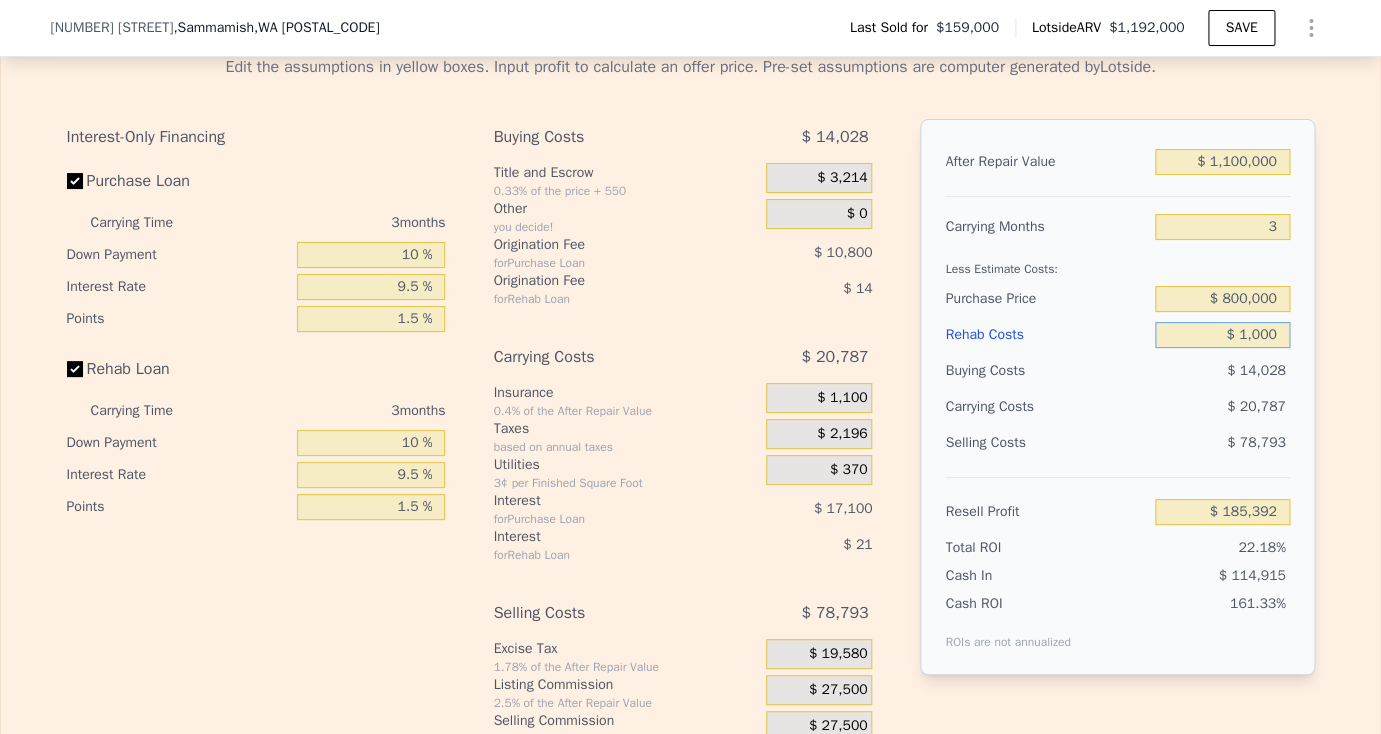 type on "$ 10,000" 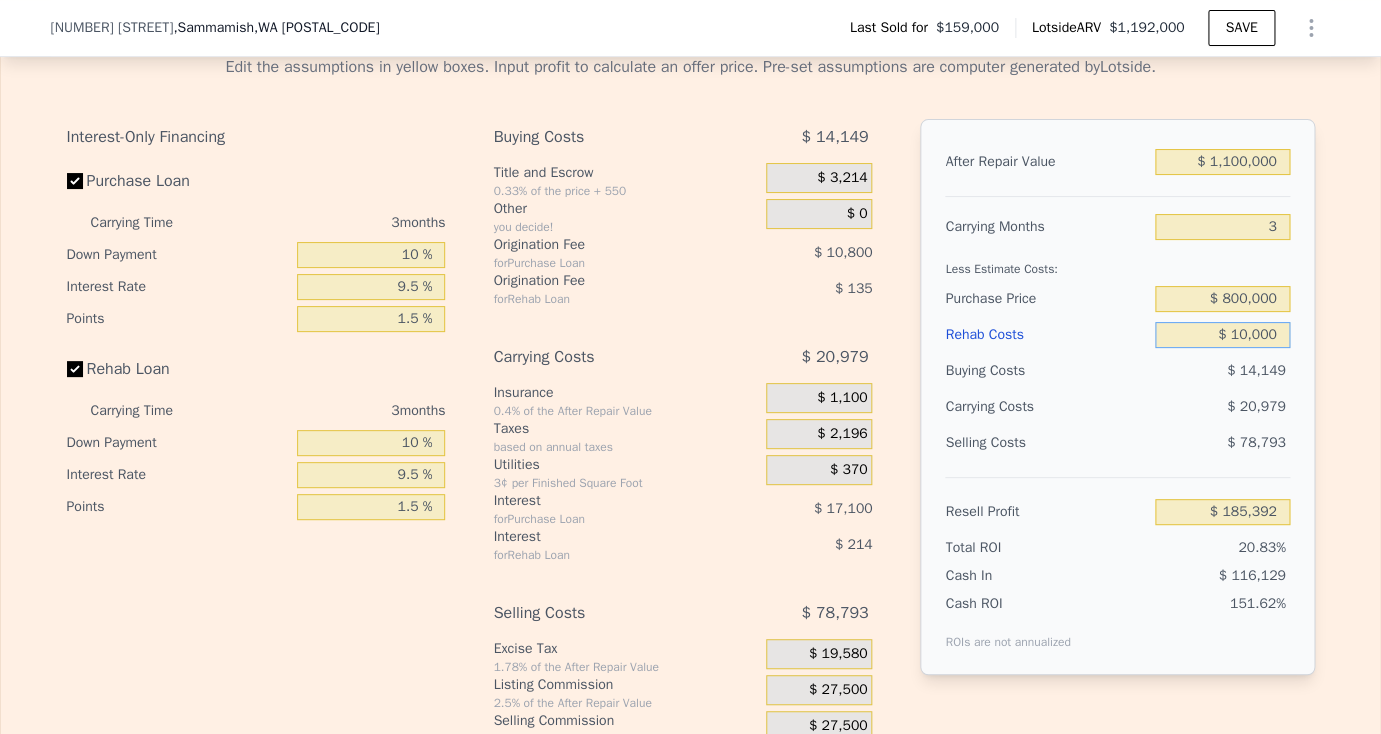 type on "$ 176,079" 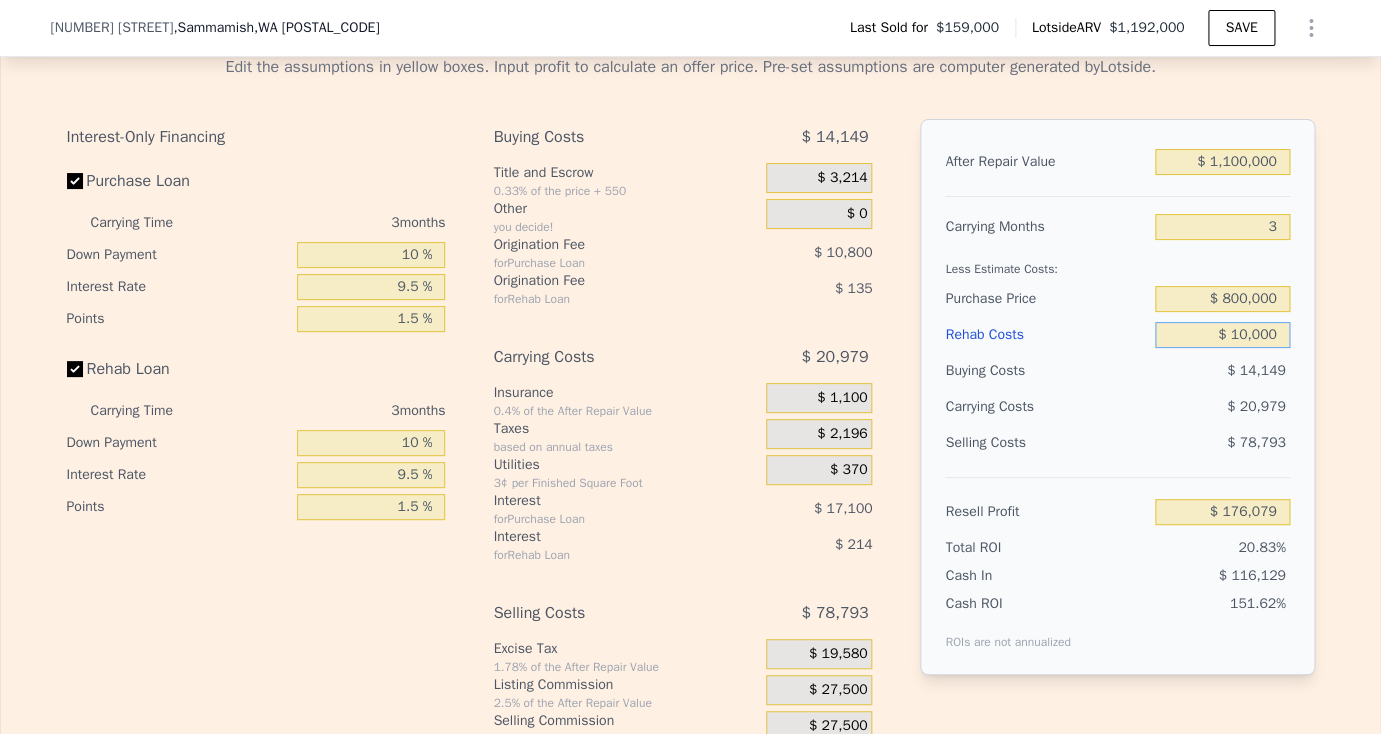 type on "$ 100,000" 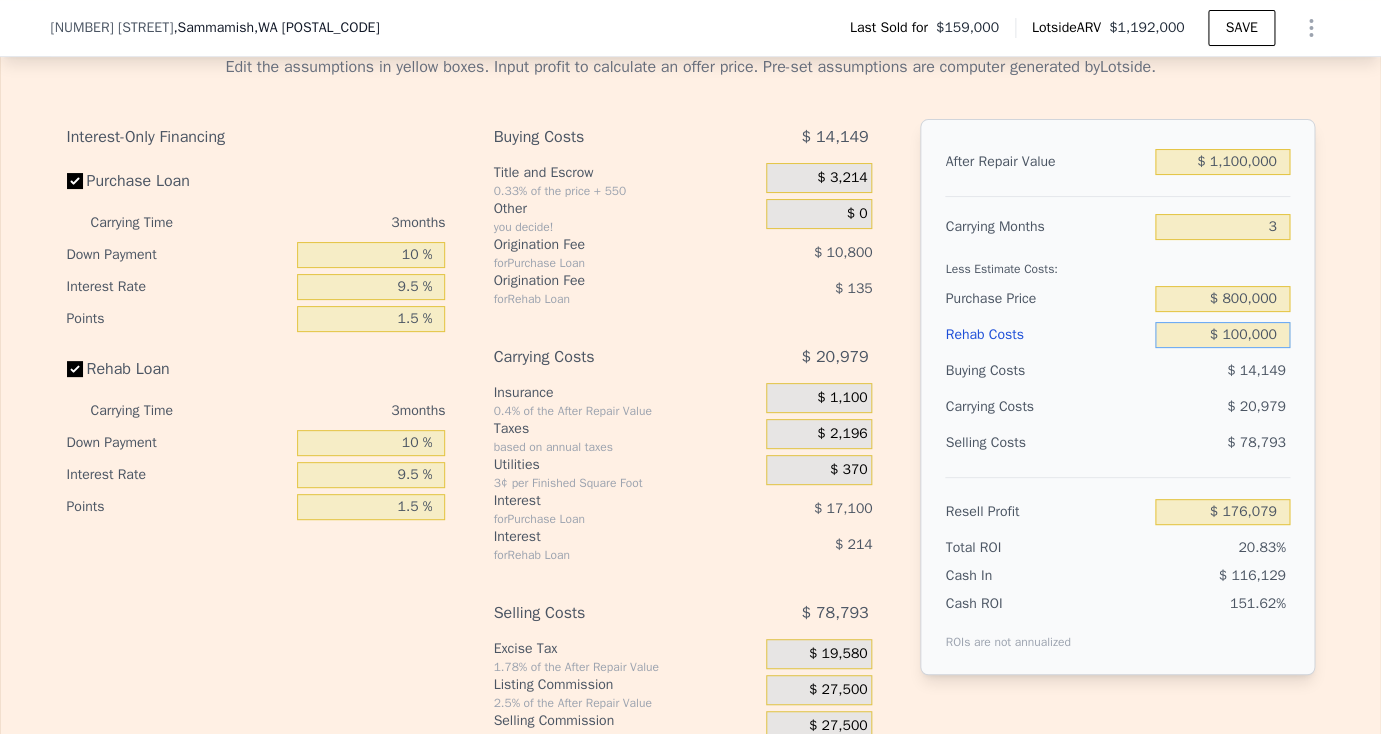 type on "$ 82,938" 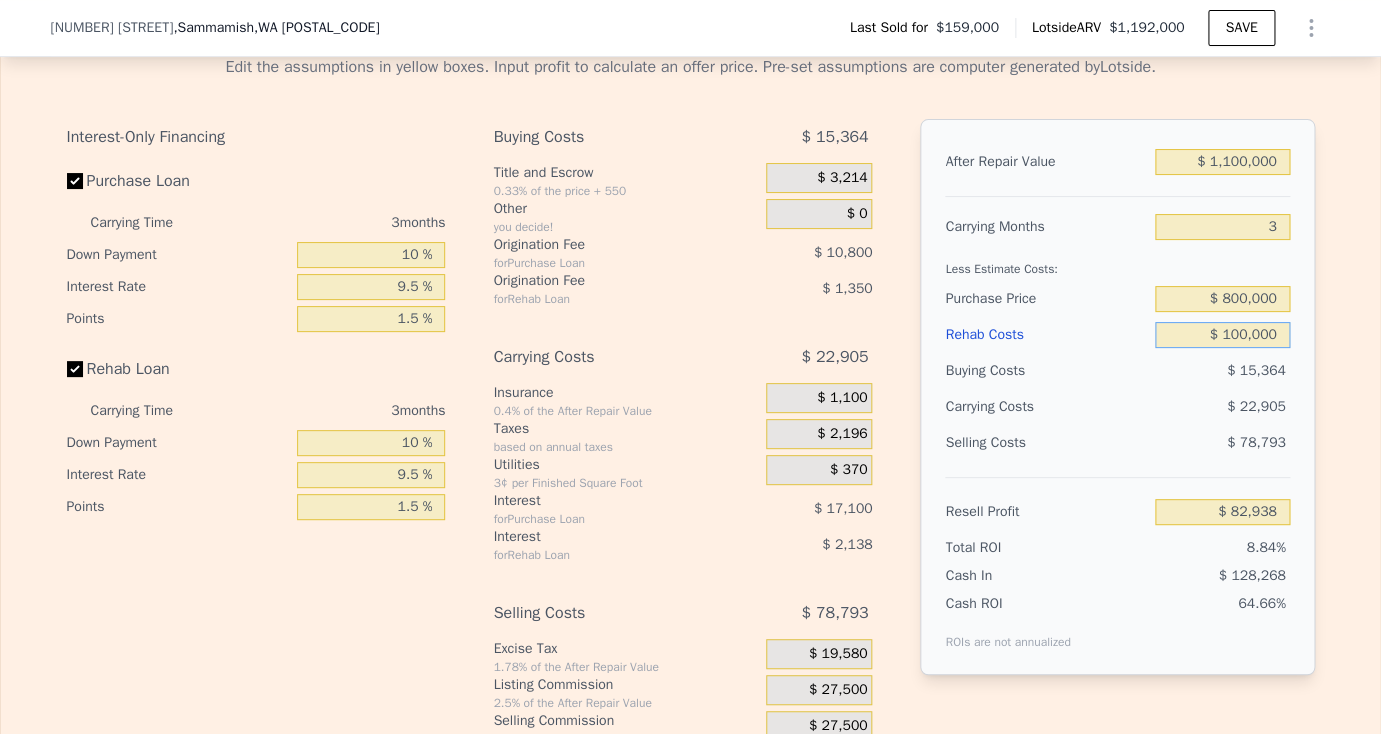 type on "$ 100,000" 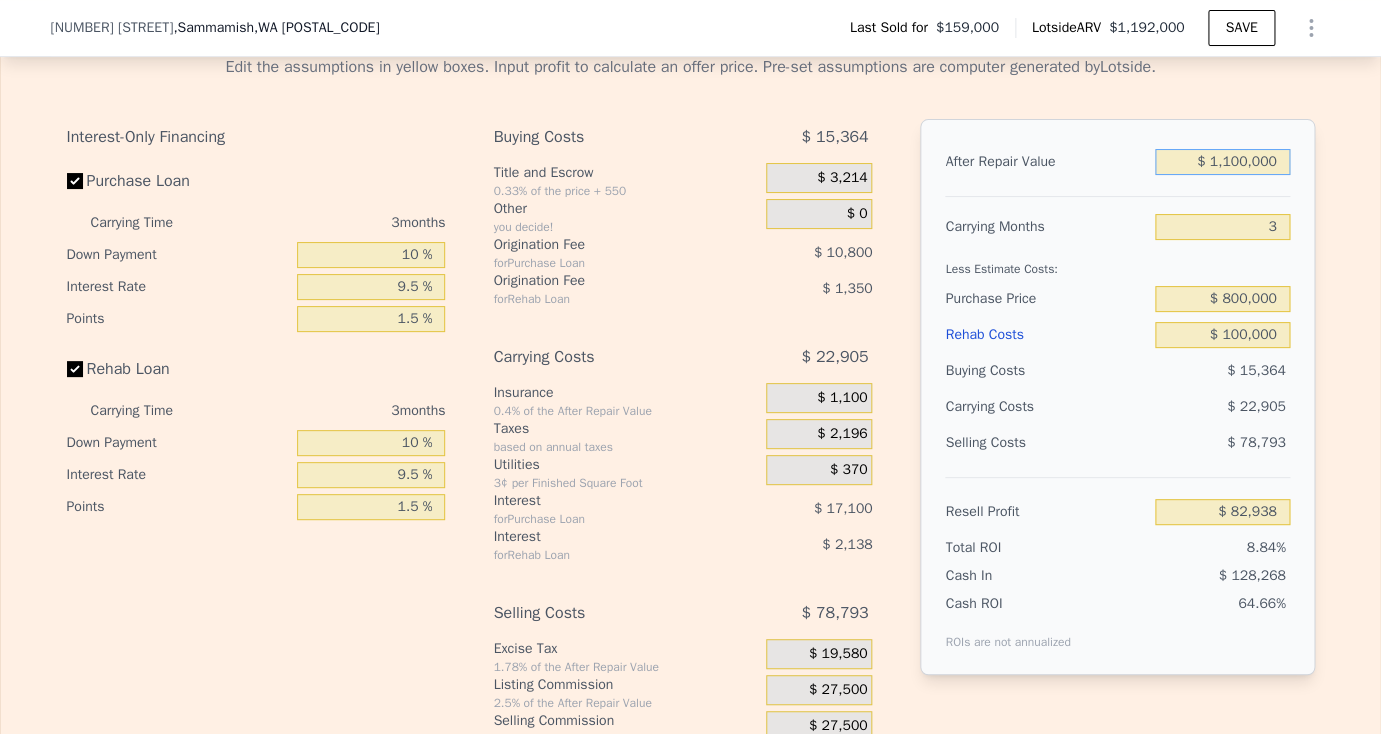 click on "$ 1,100,000" at bounding box center [1222, 162] 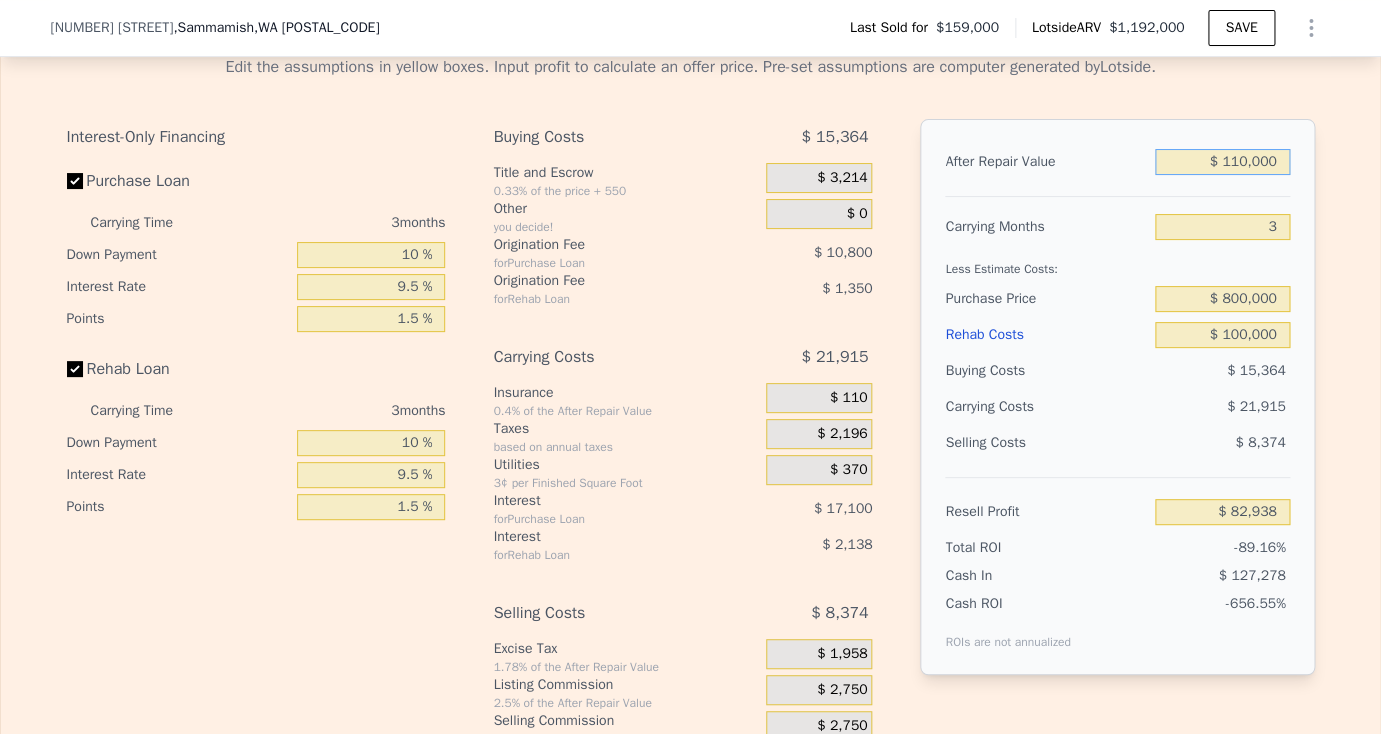 type on "-$ 835,653" 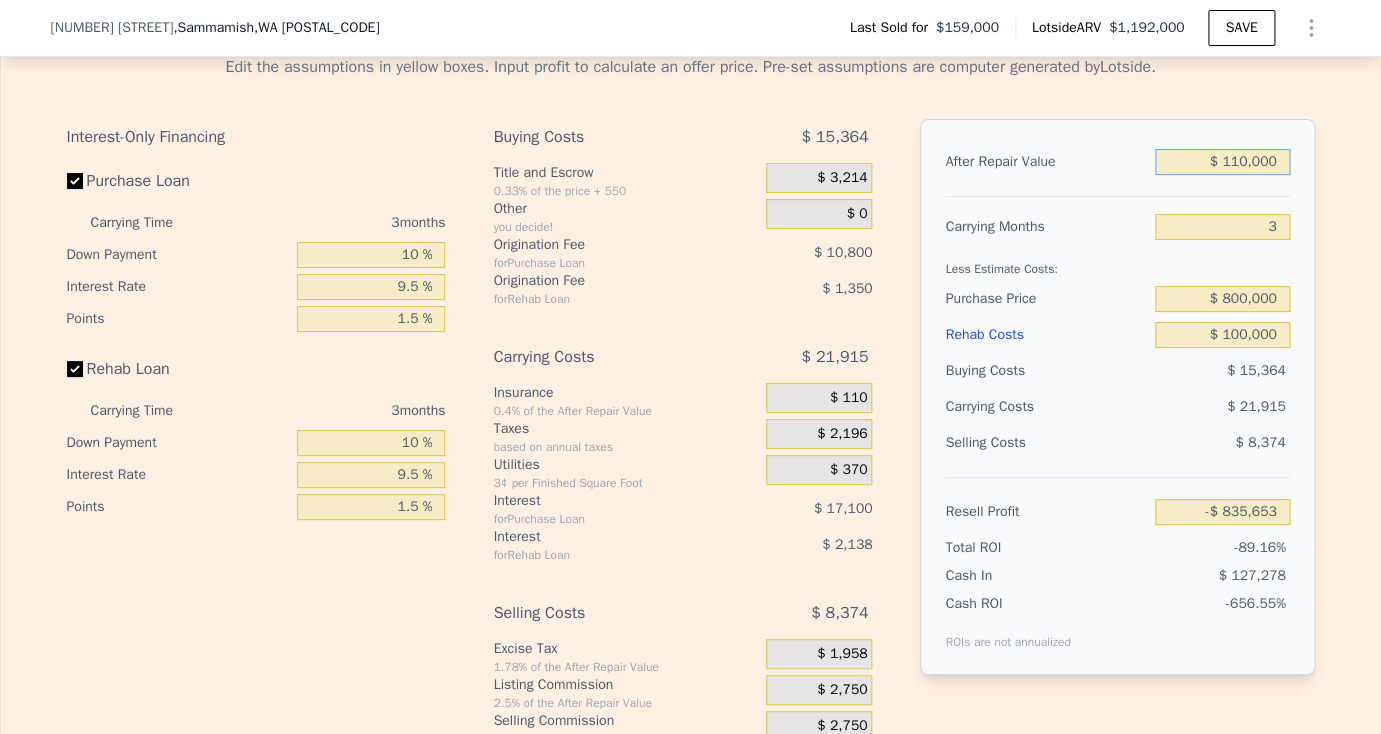 type on "$ 1,150,000" 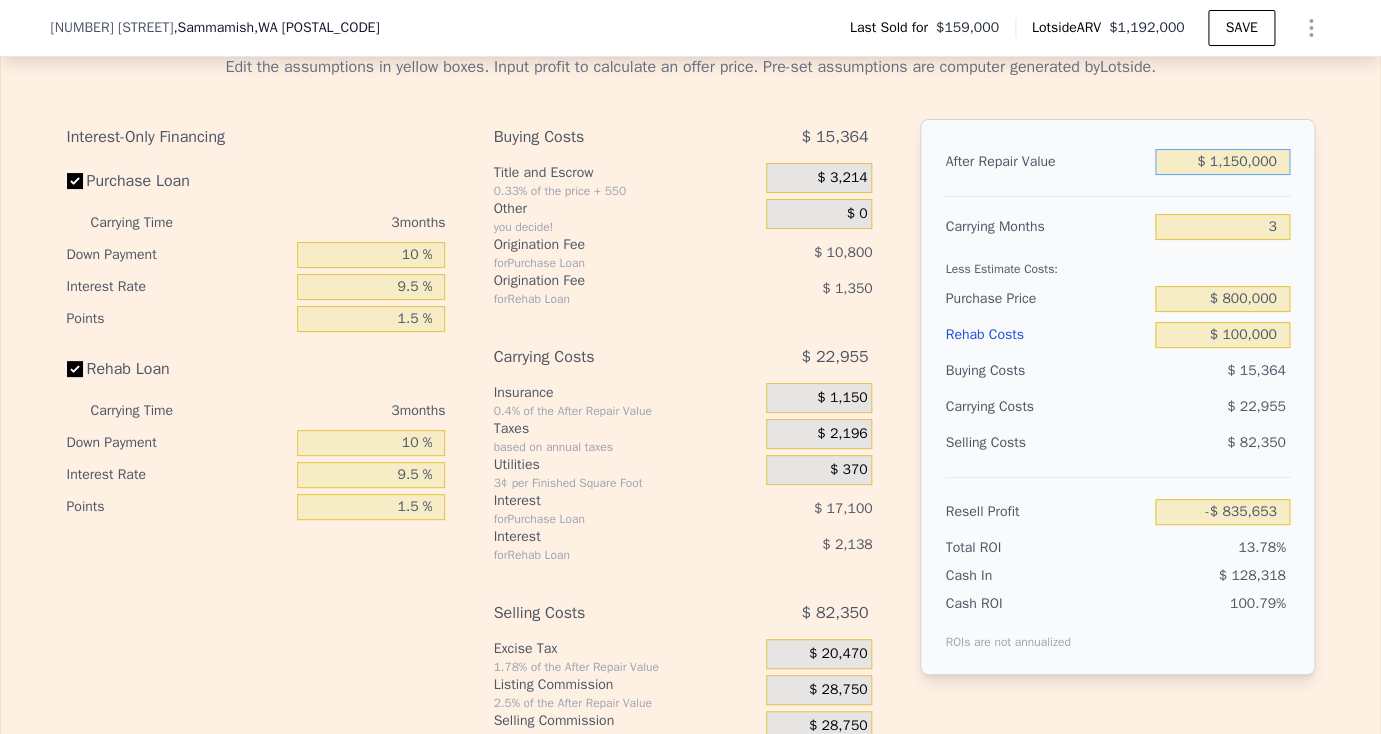 type on "$ 129,331" 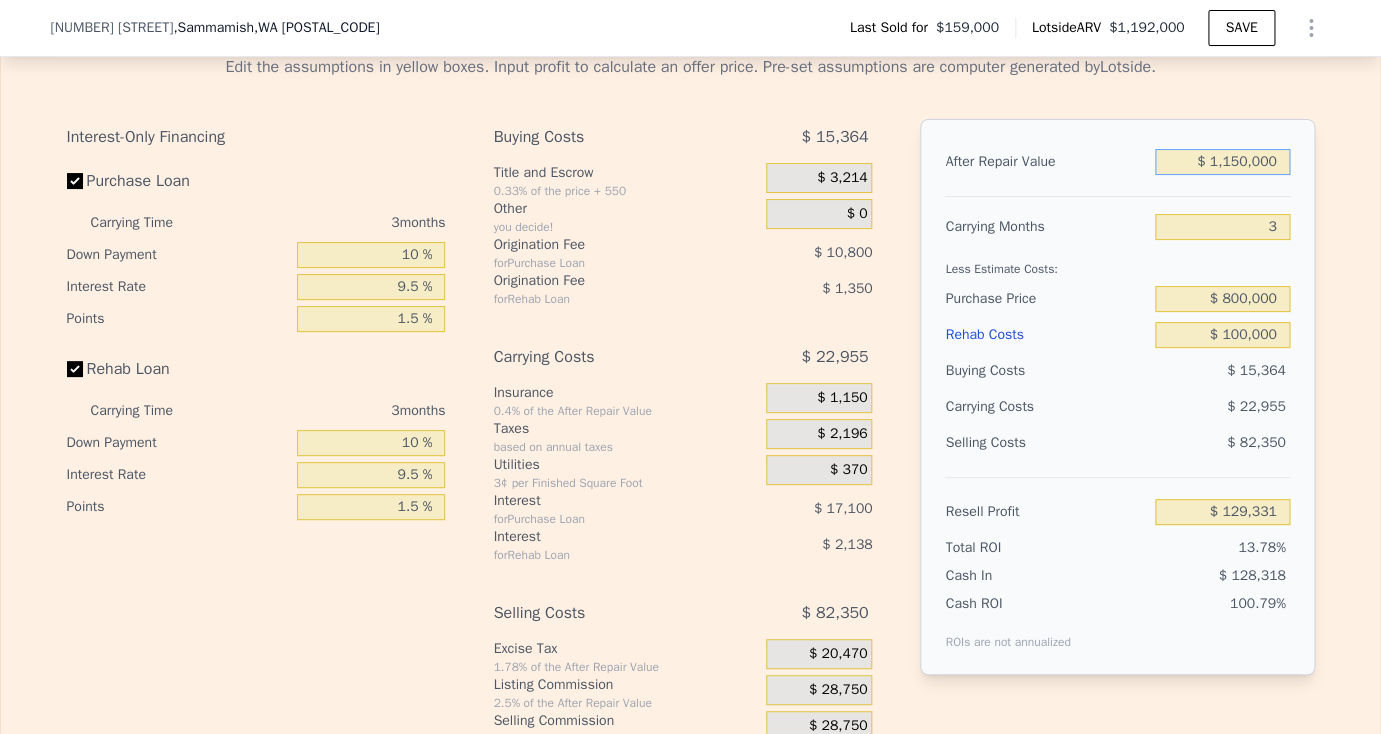 type on "$ 110,000" 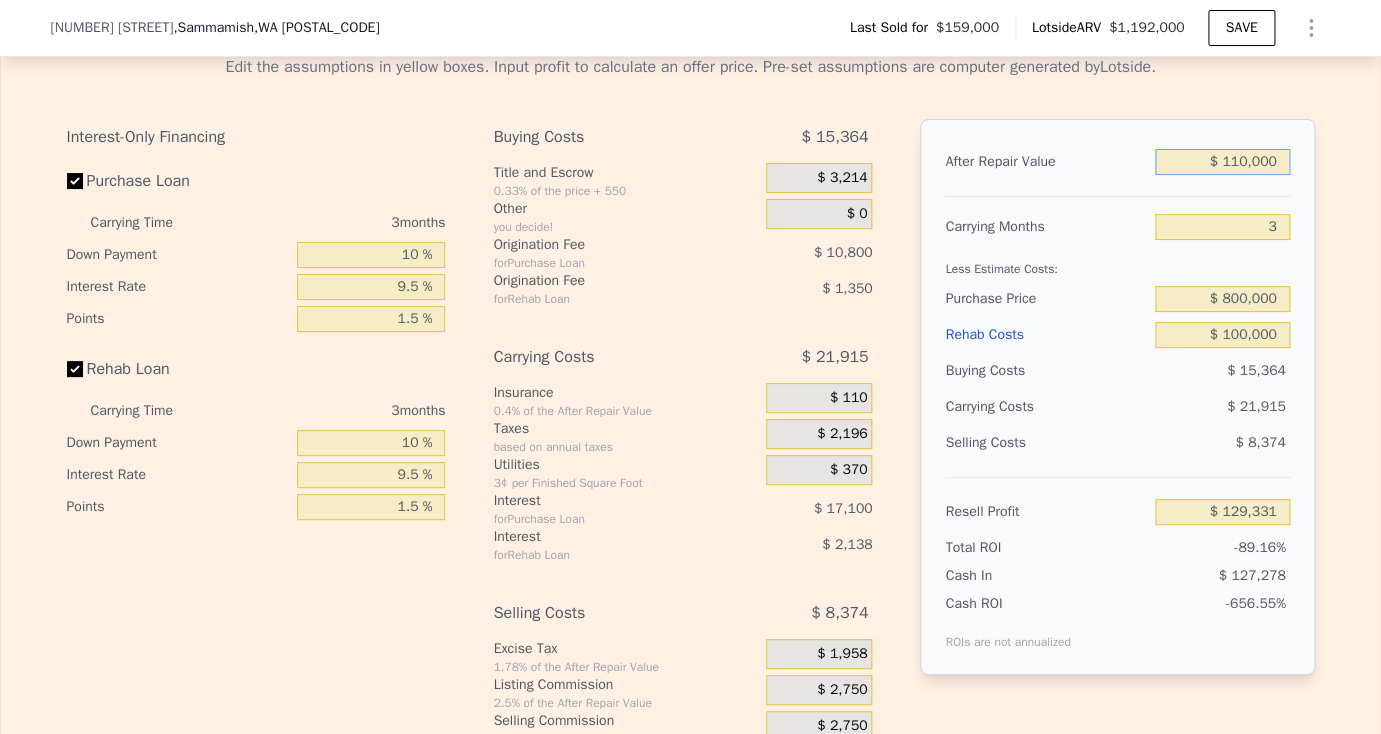 type on "-$ 835,653" 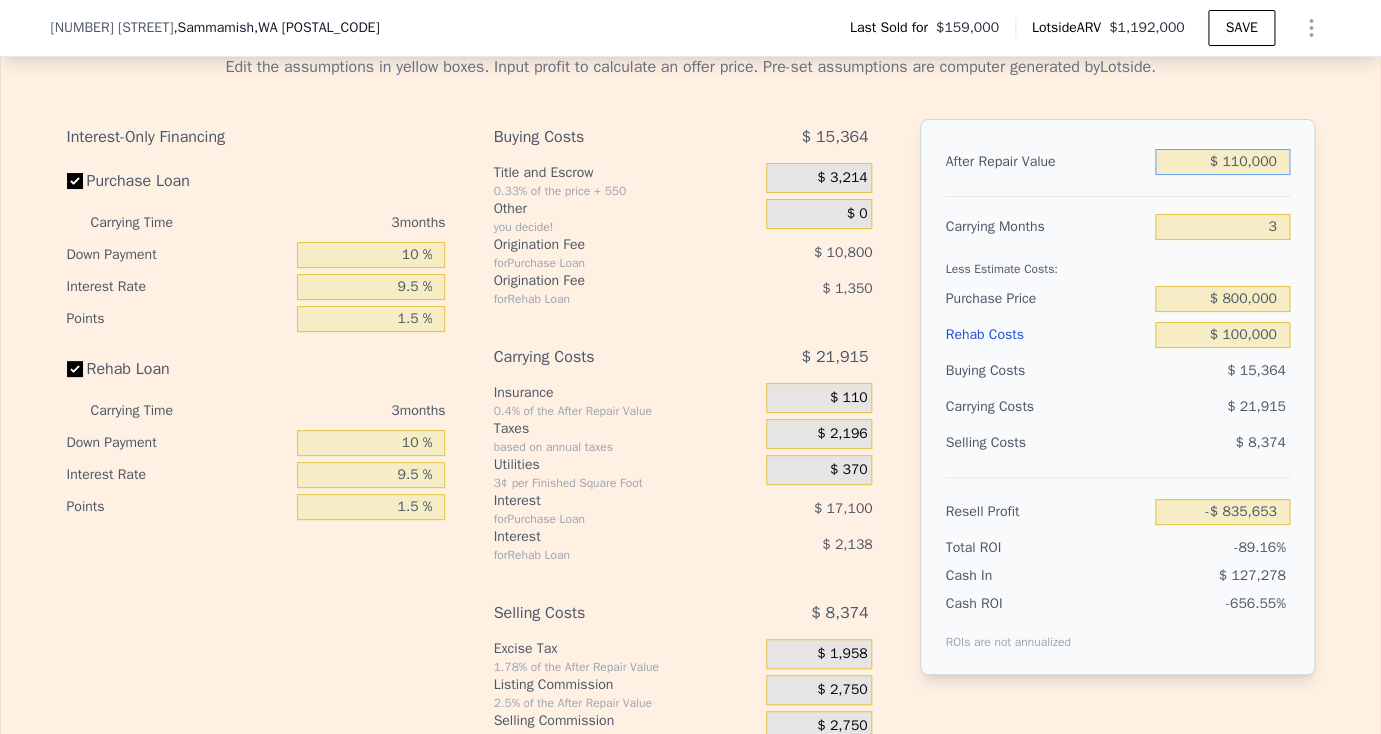 type on "$ 1,130,000" 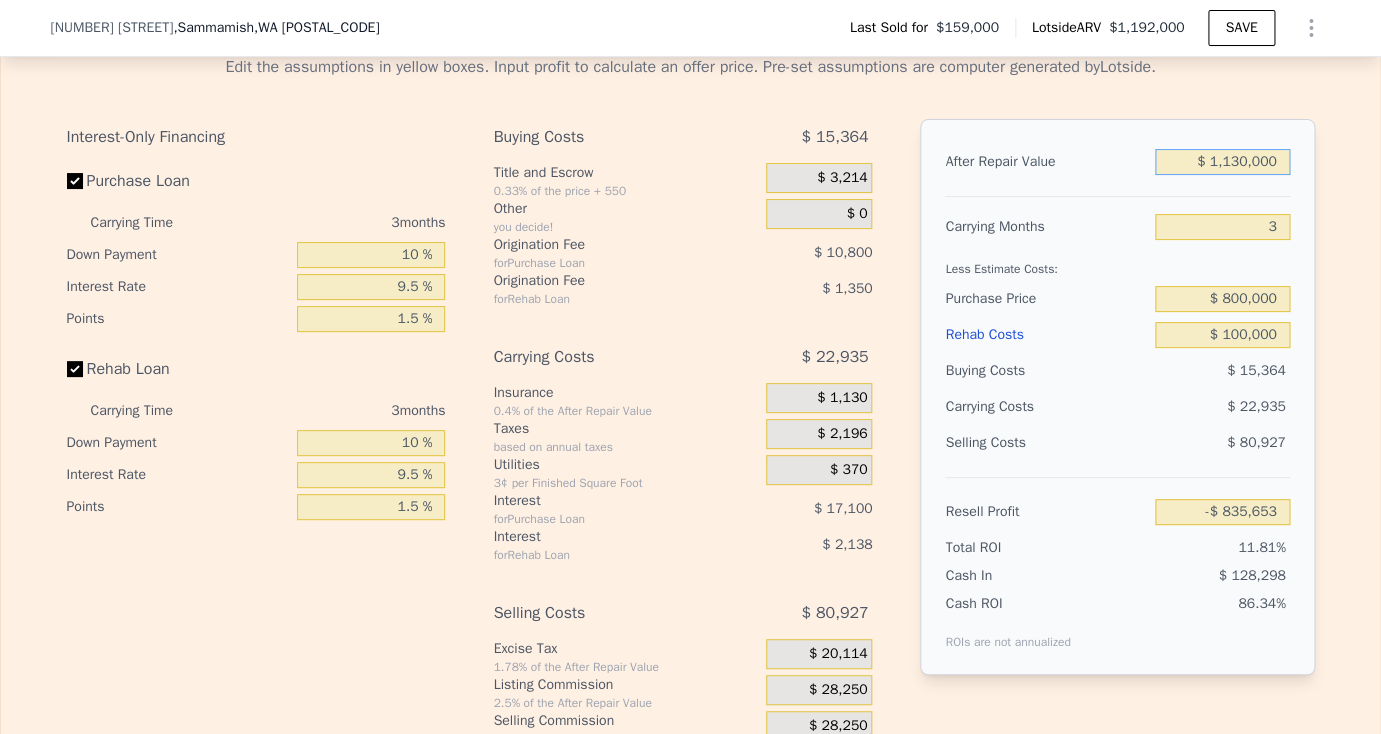 type on "$ 110,774" 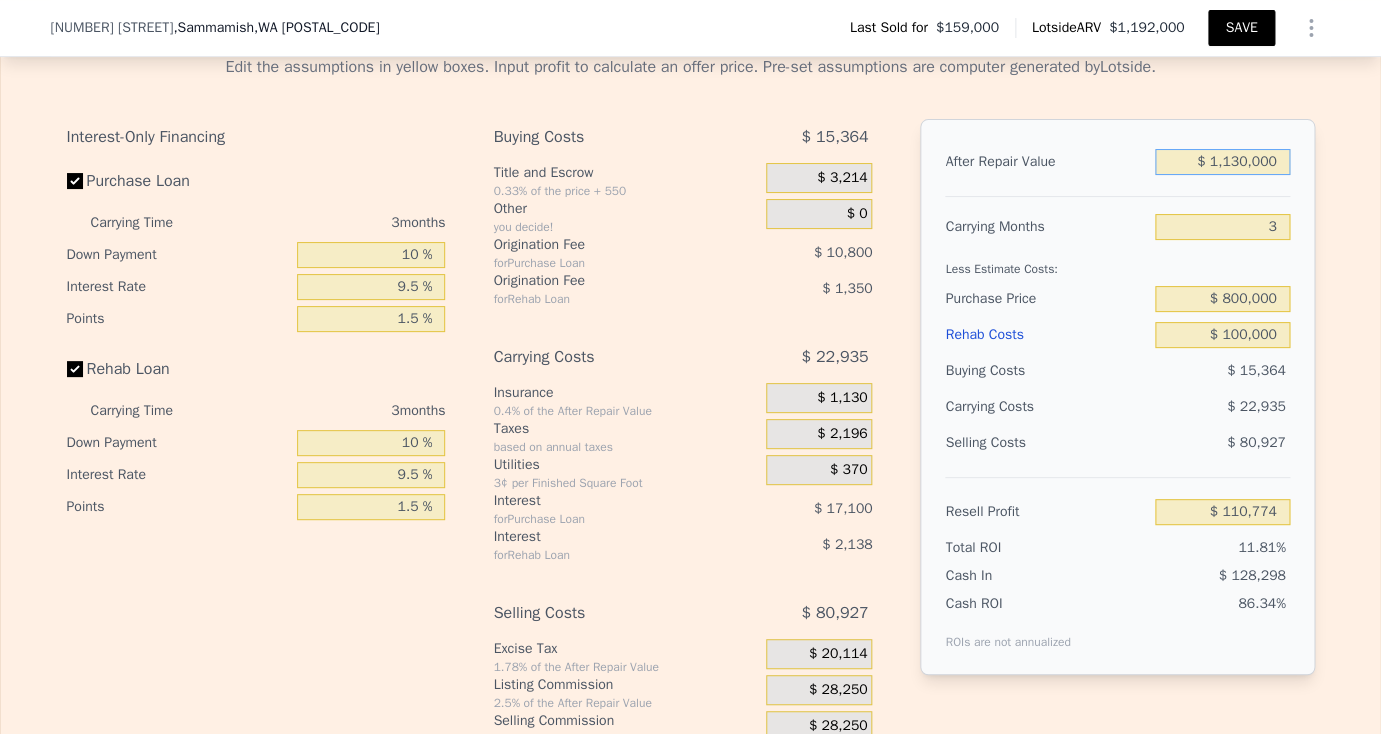 type on "$ 1,130,000" 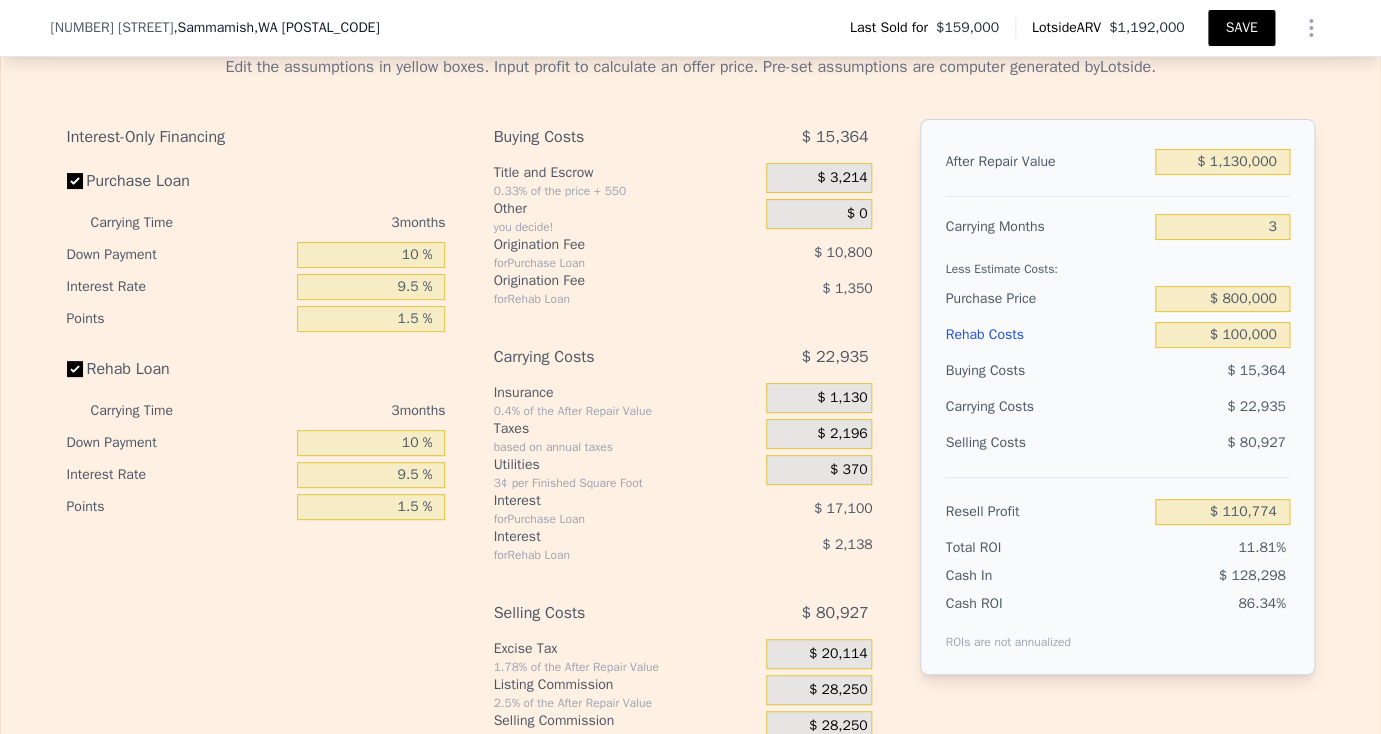 click on "SAVE" at bounding box center [1241, 28] 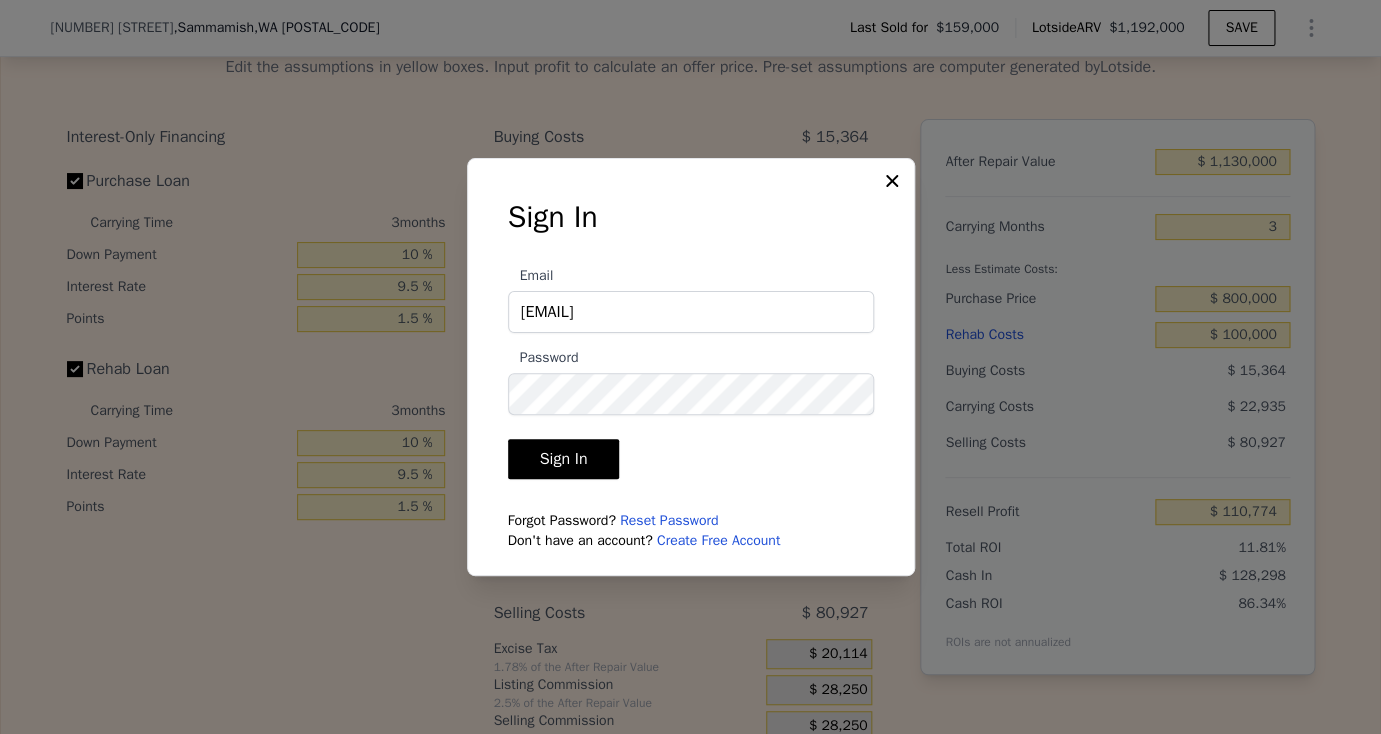 type on "lili.gerasimyuk@gmail.com" 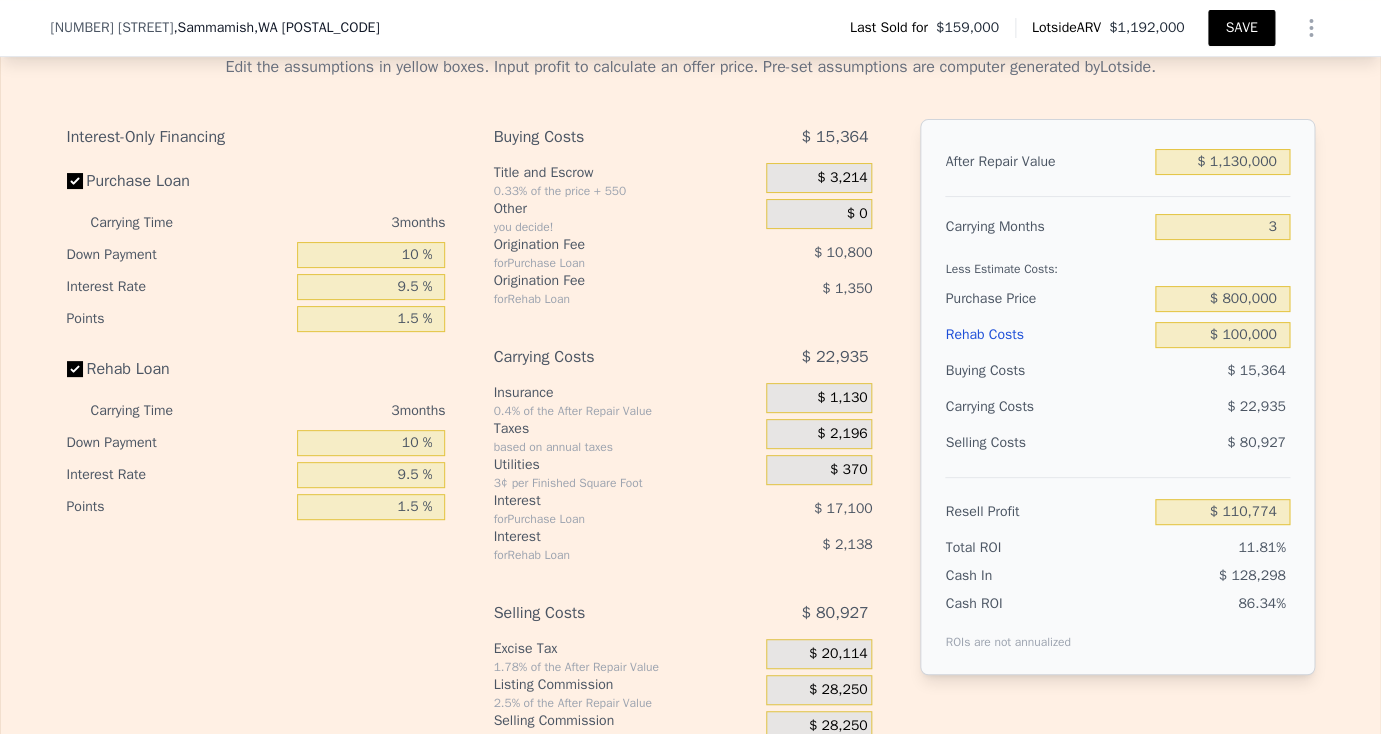 click on "SAVE" at bounding box center (1241, 28) 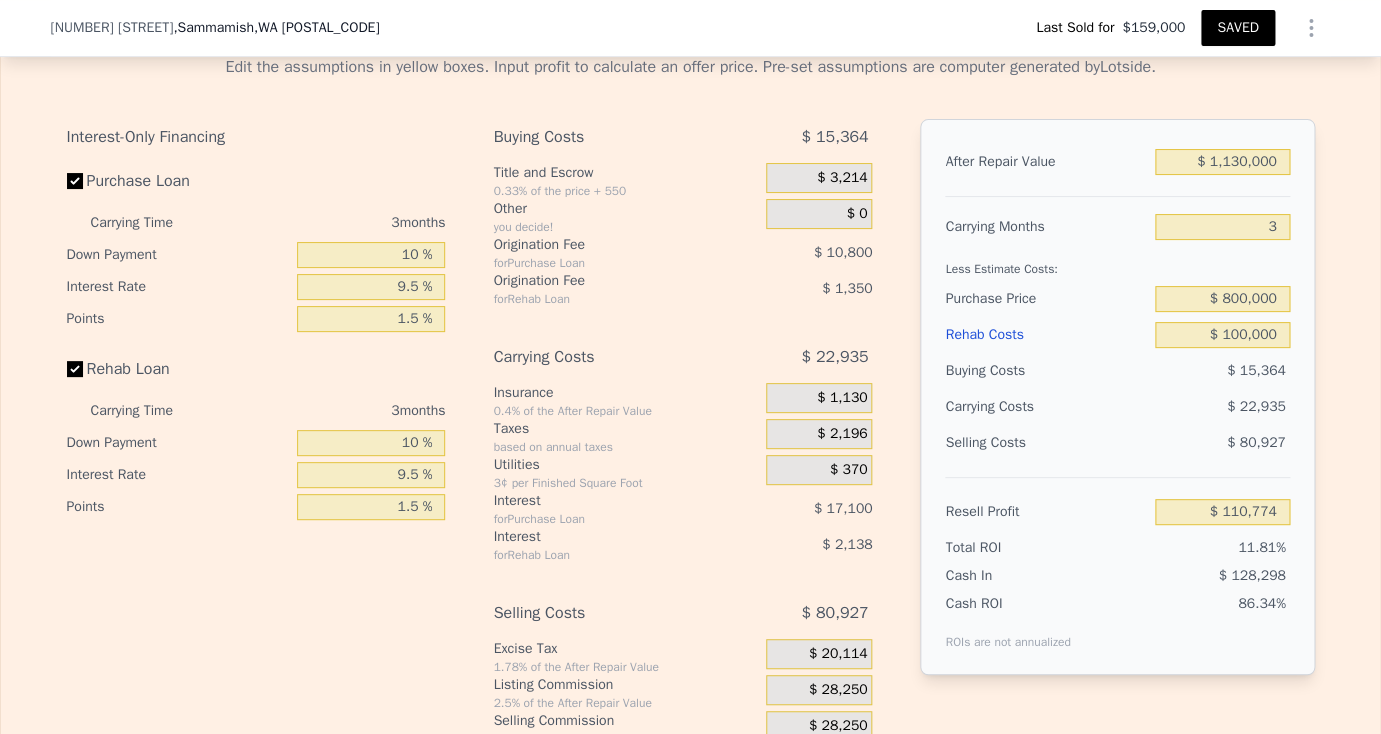 type on "3" 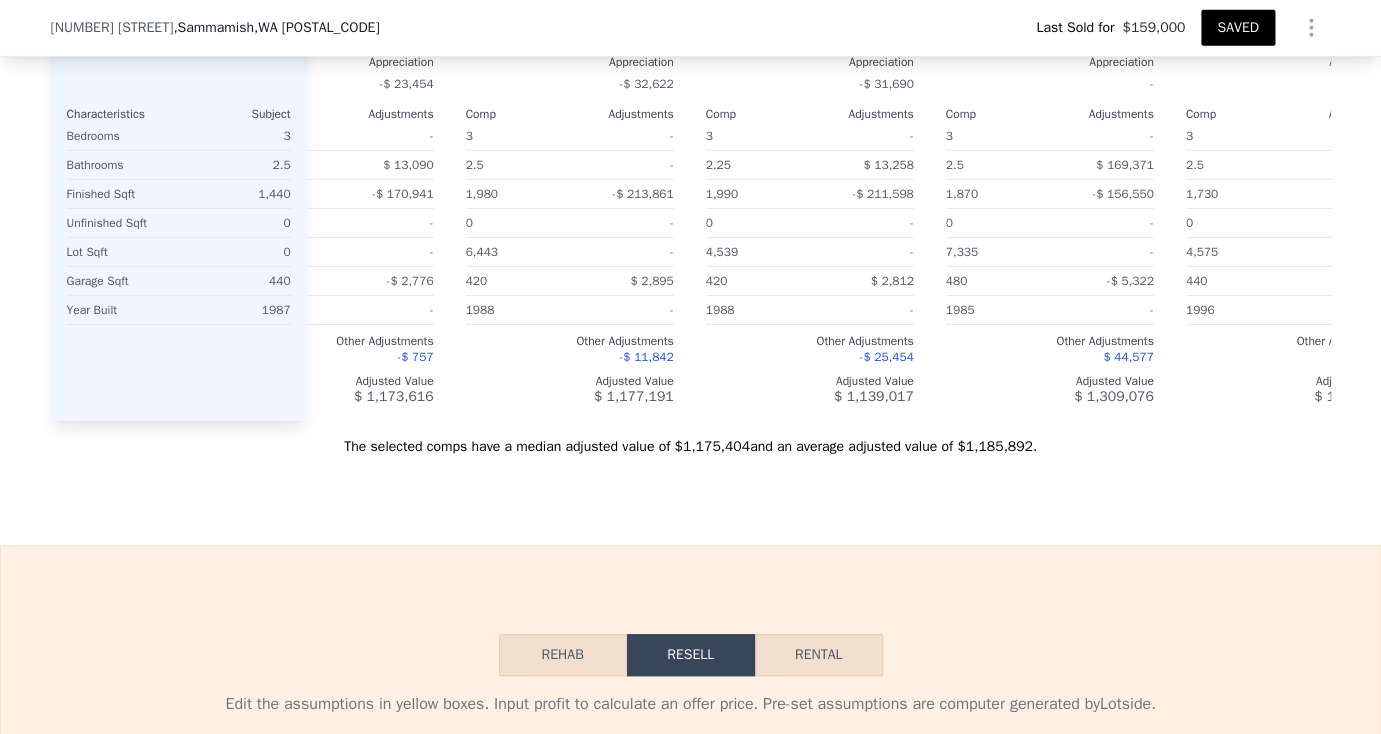 scroll, scrollTop: 2089, scrollLeft: 0, axis: vertical 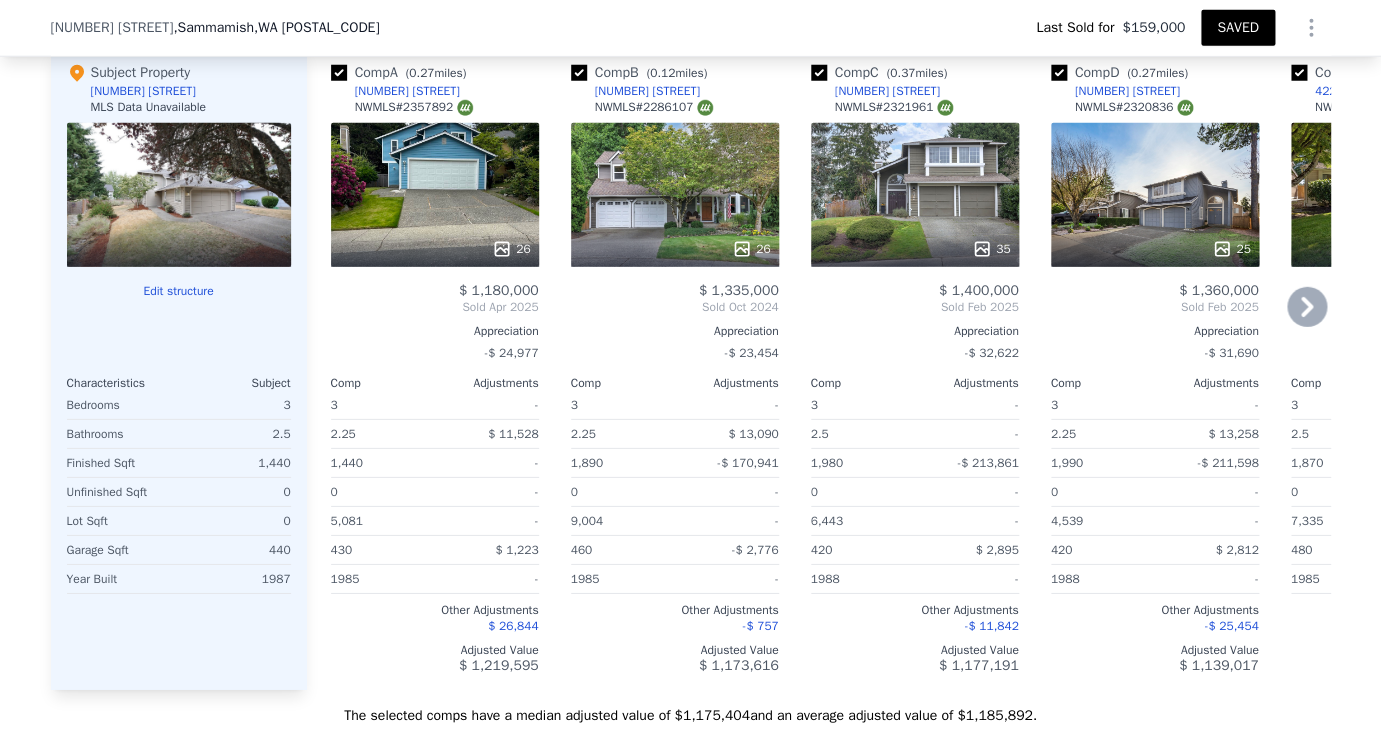 click on "24218 SE 44th St" at bounding box center (407, 91) 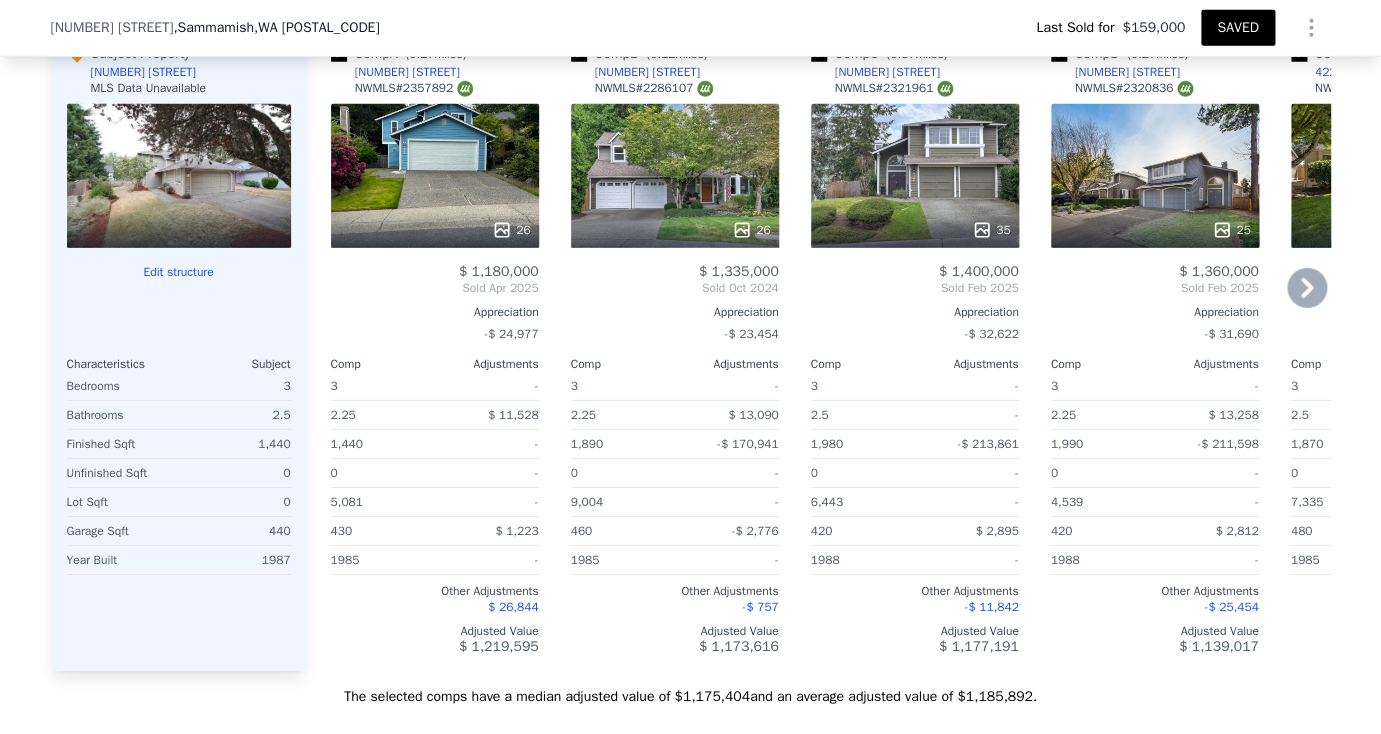 scroll, scrollTop: 1993, scrollLeft: 0, axis: vertical 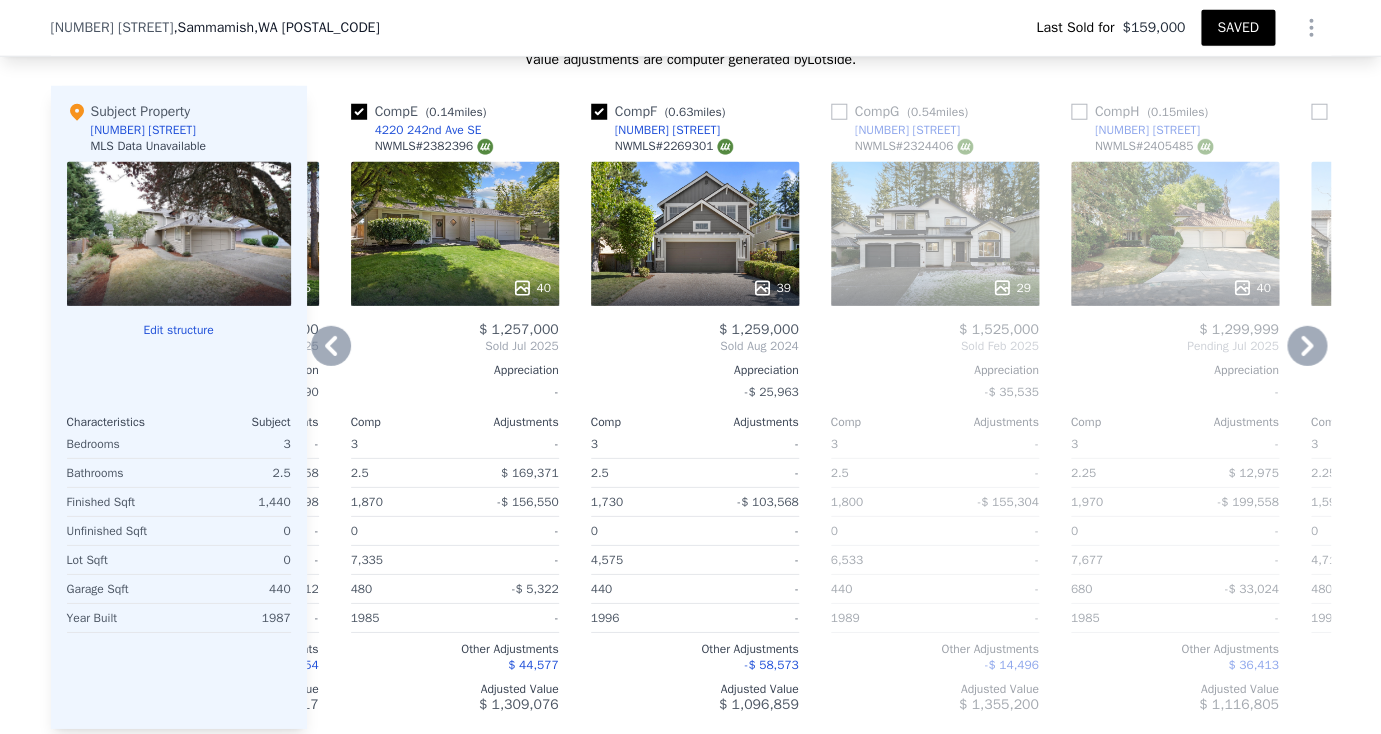 click on "4220 242nd Ave SE" at bounding box center (428, 130) 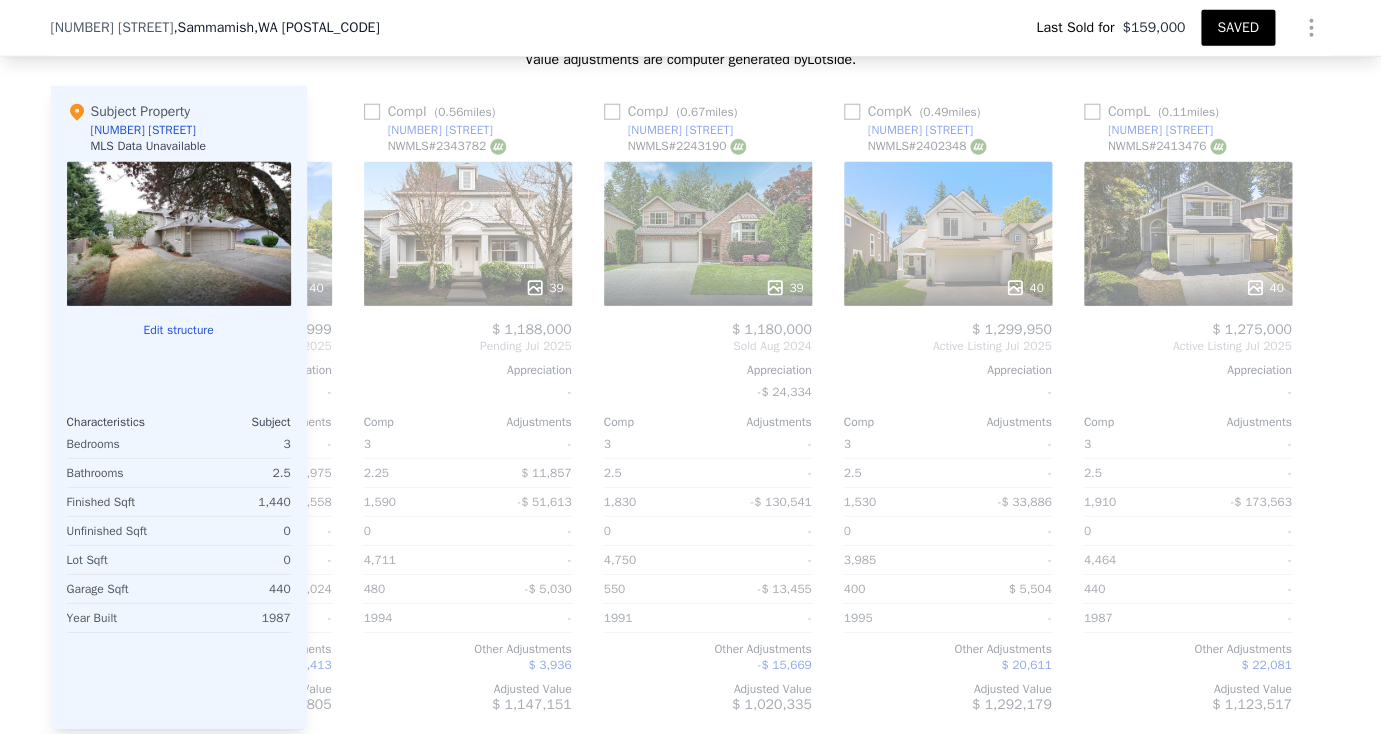 scroll, scrollTop: 0, scrollLeft: 1904, axis: horizontal 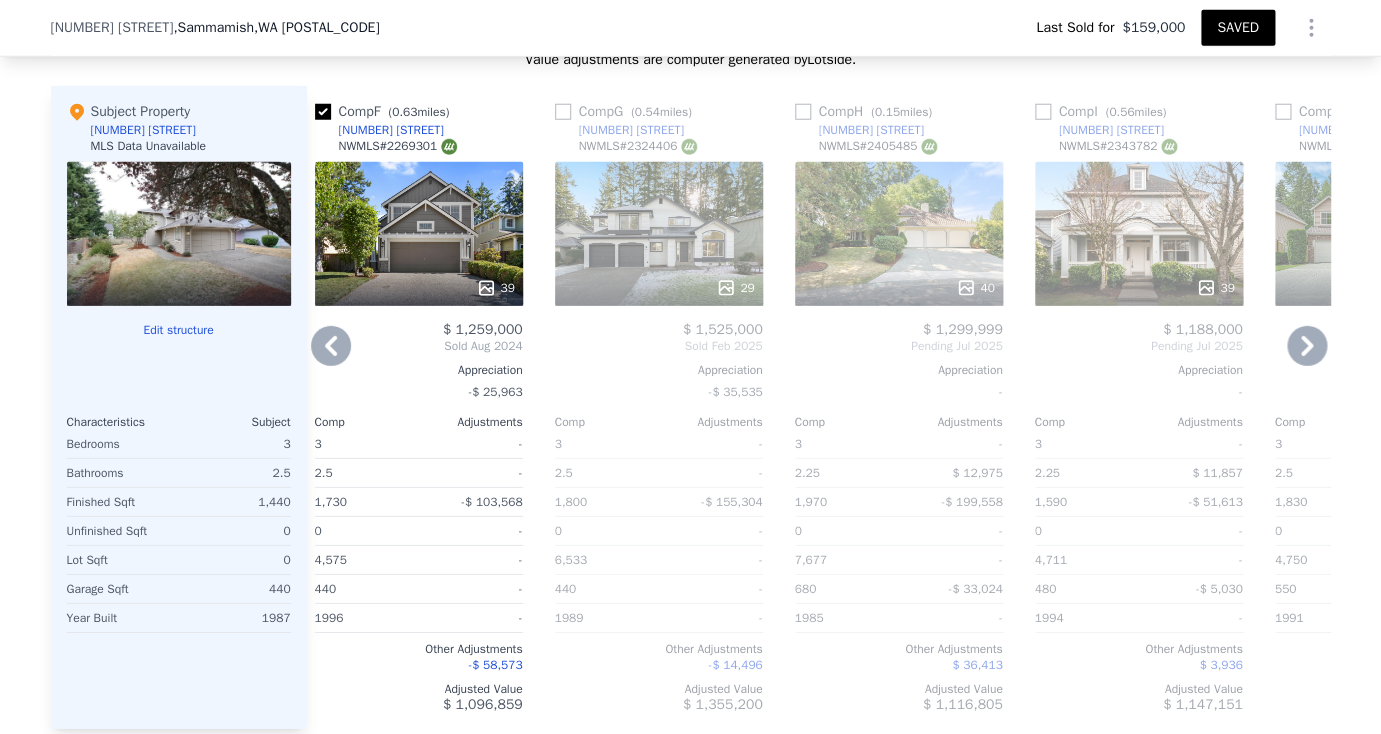 click on "3650 248th Ave SE" at bounding box center [631, 130] 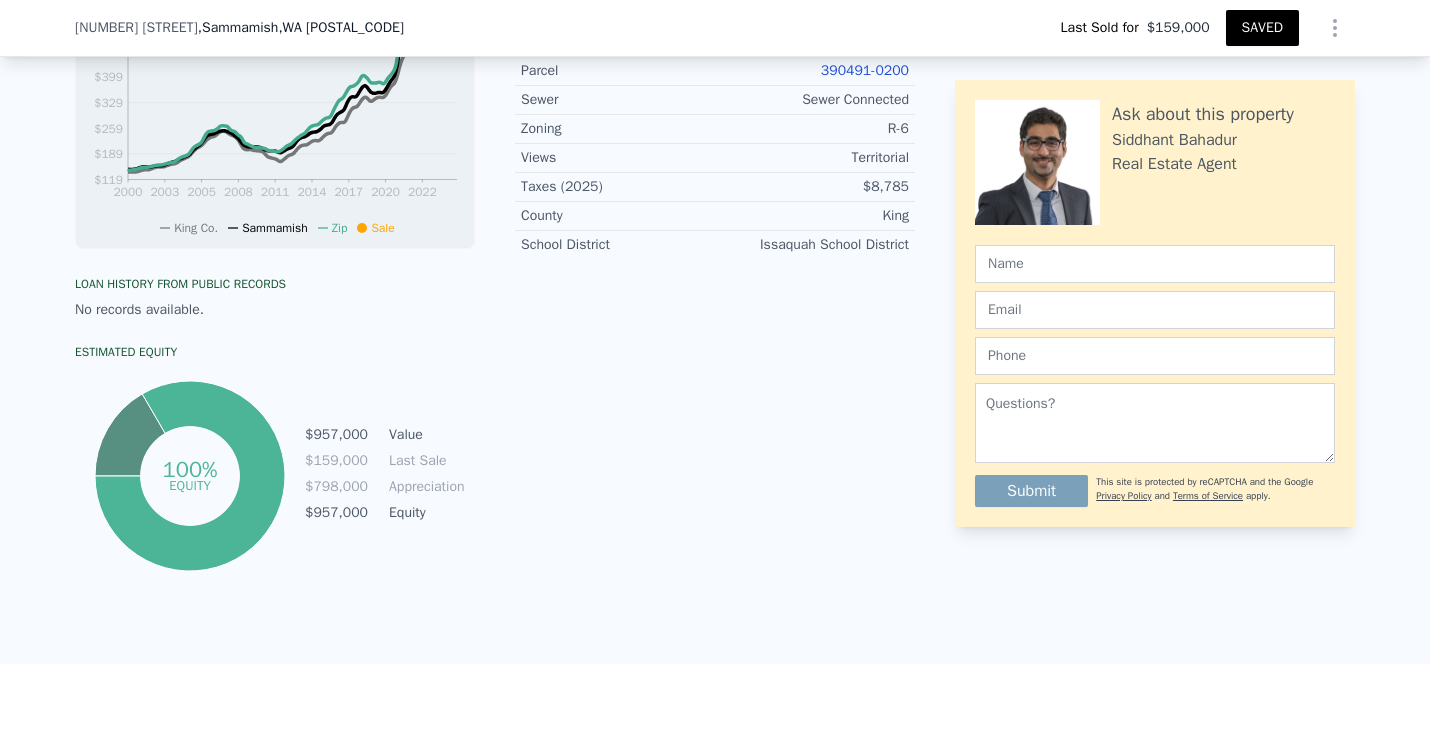 scroll, scrollTop: 310, scrollLeft: 0, axis: vertical 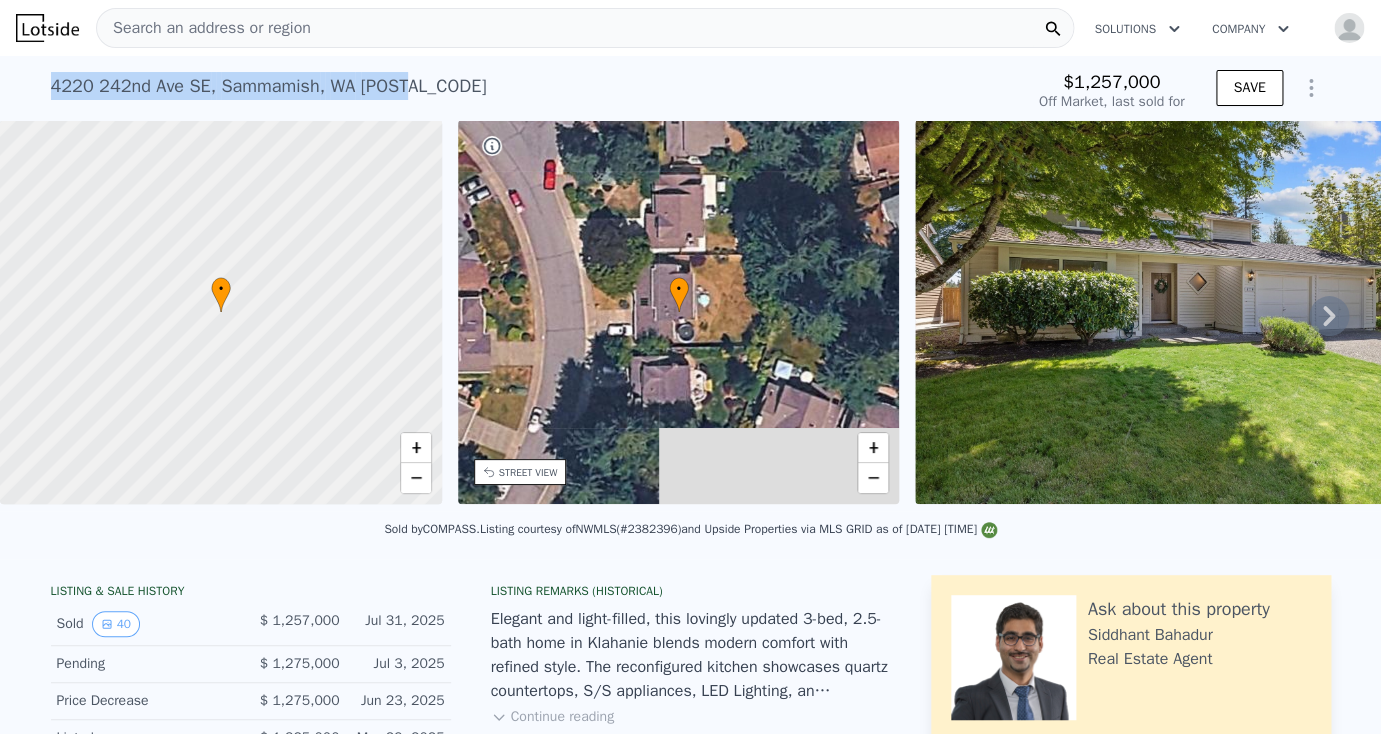 drag, startPoint x: 444, startPoint y: 83, endPoint x: 71, endPoint y: 84, distance: 373.00134 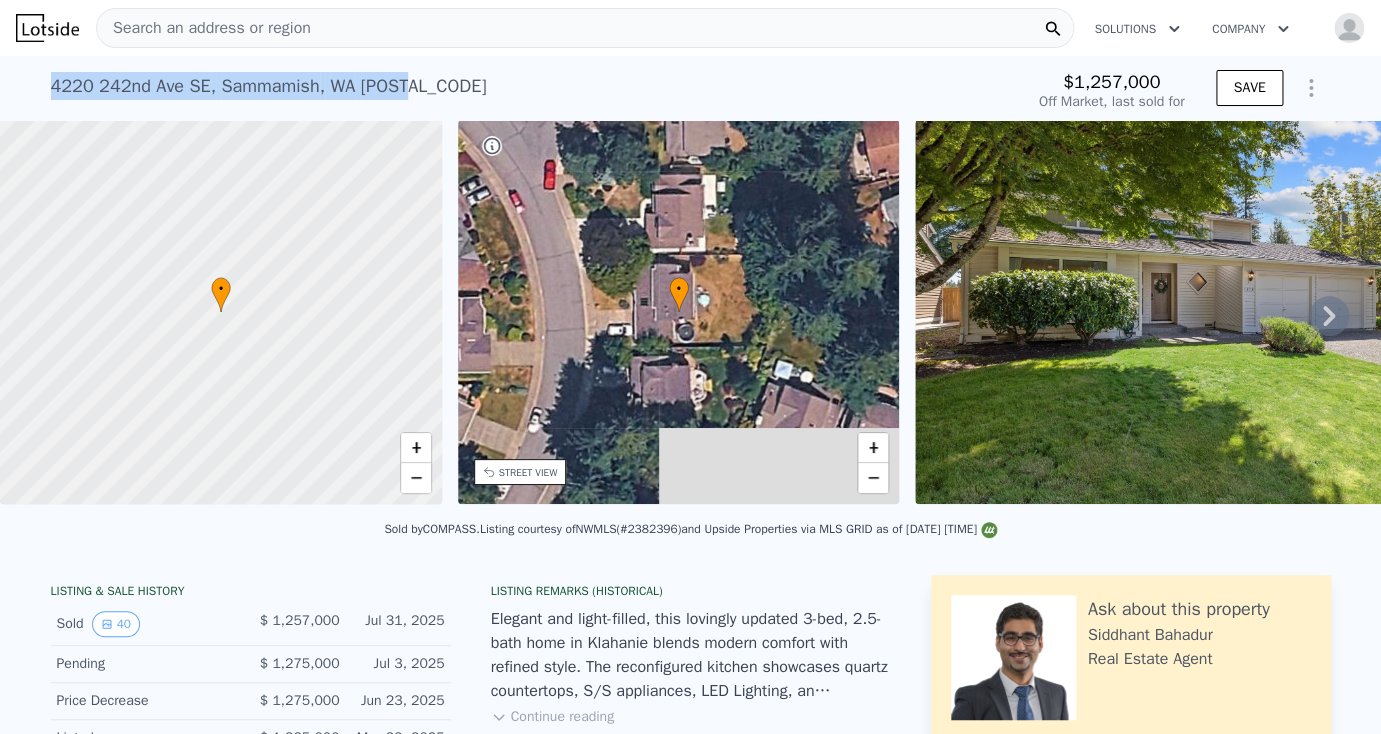 copy on "4220 242nd Ave SE ,   Sammamish ,   WA   98029" 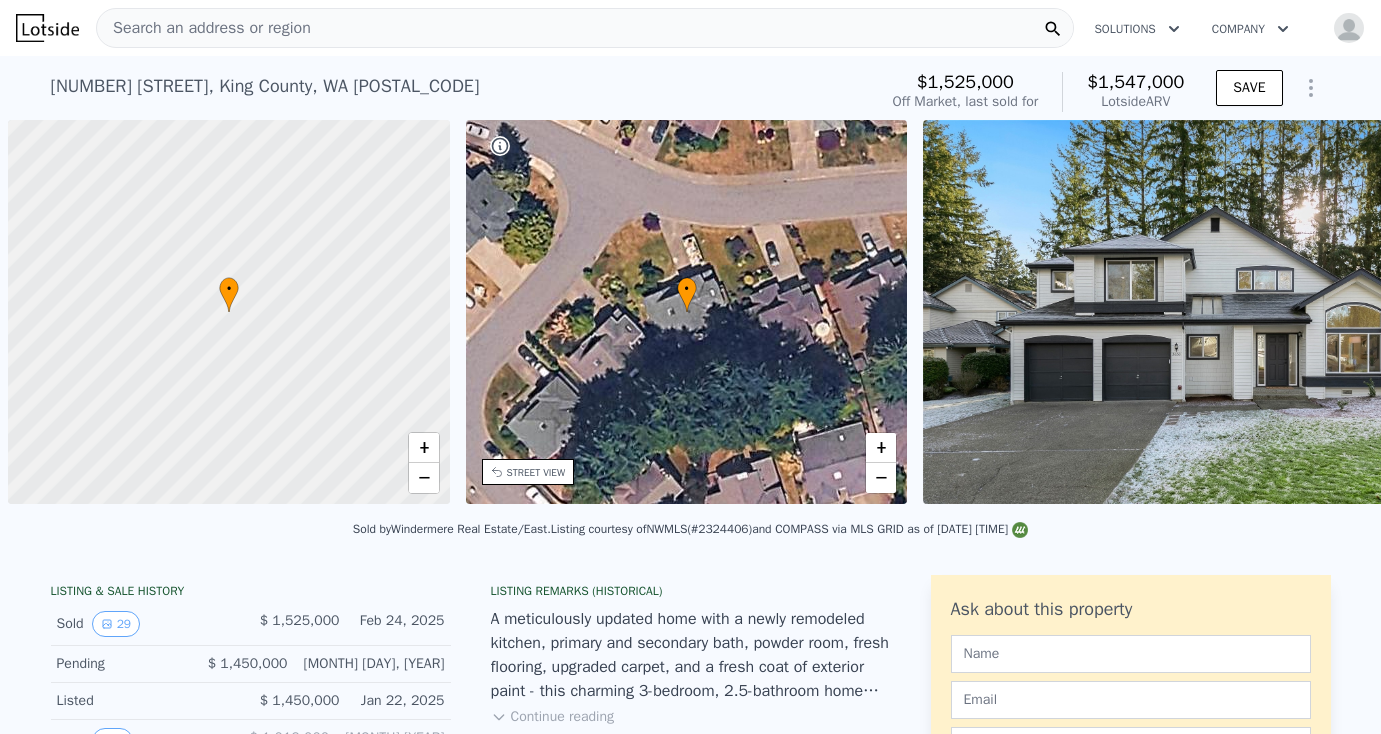 scroll, scrollTop: 0, scrollLeft: 0, axis: both 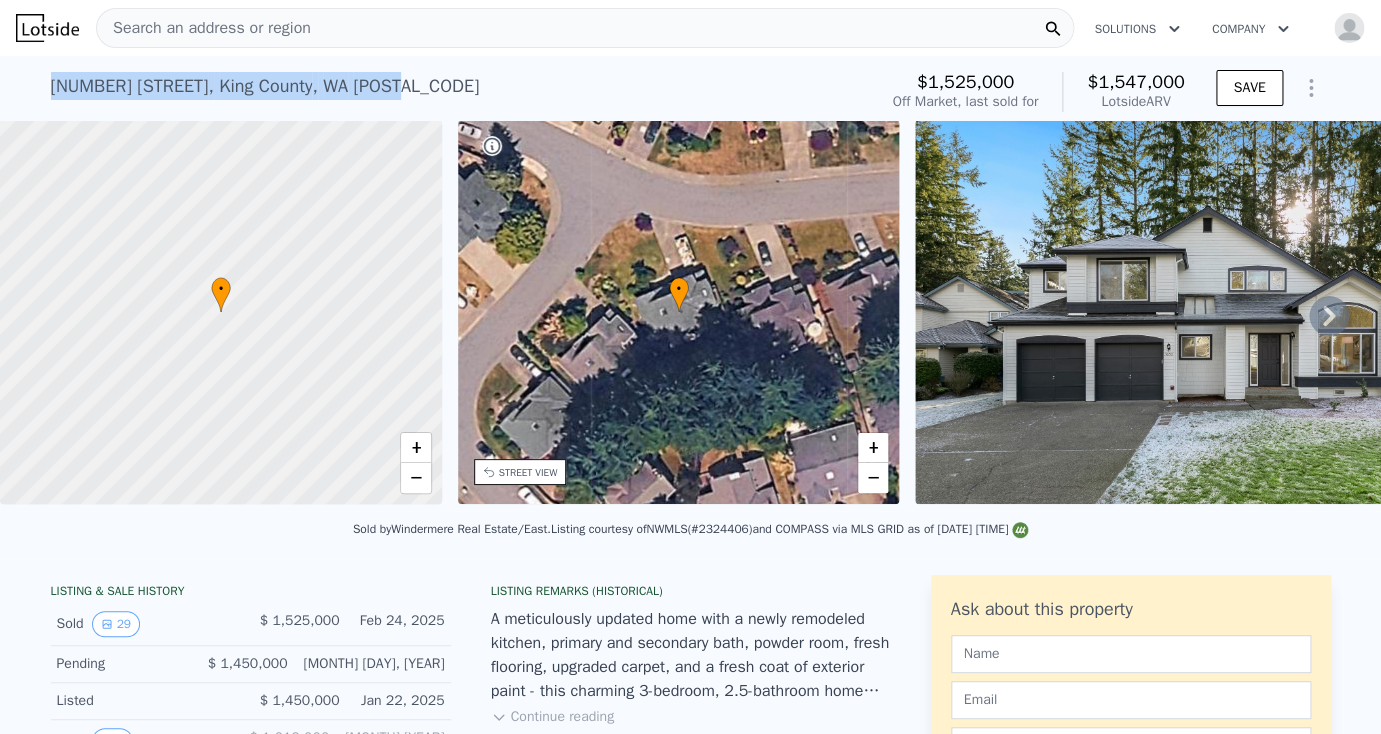 drag, startPoint x: 445, startPoint y: 85, endPoint x: 3, endPoint y: 83, distance: 442.00452 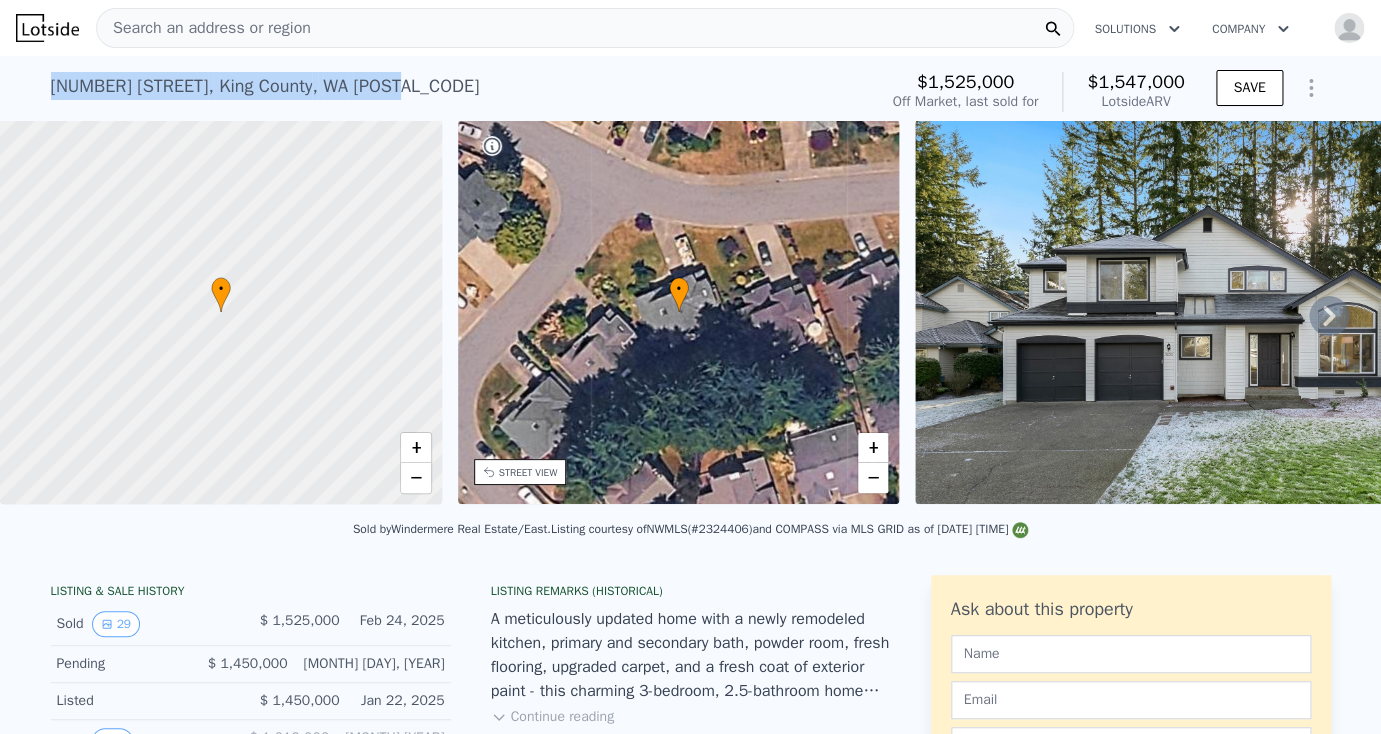 copy on "3650 248th Ave SE ,   King County ,   WA   98029" 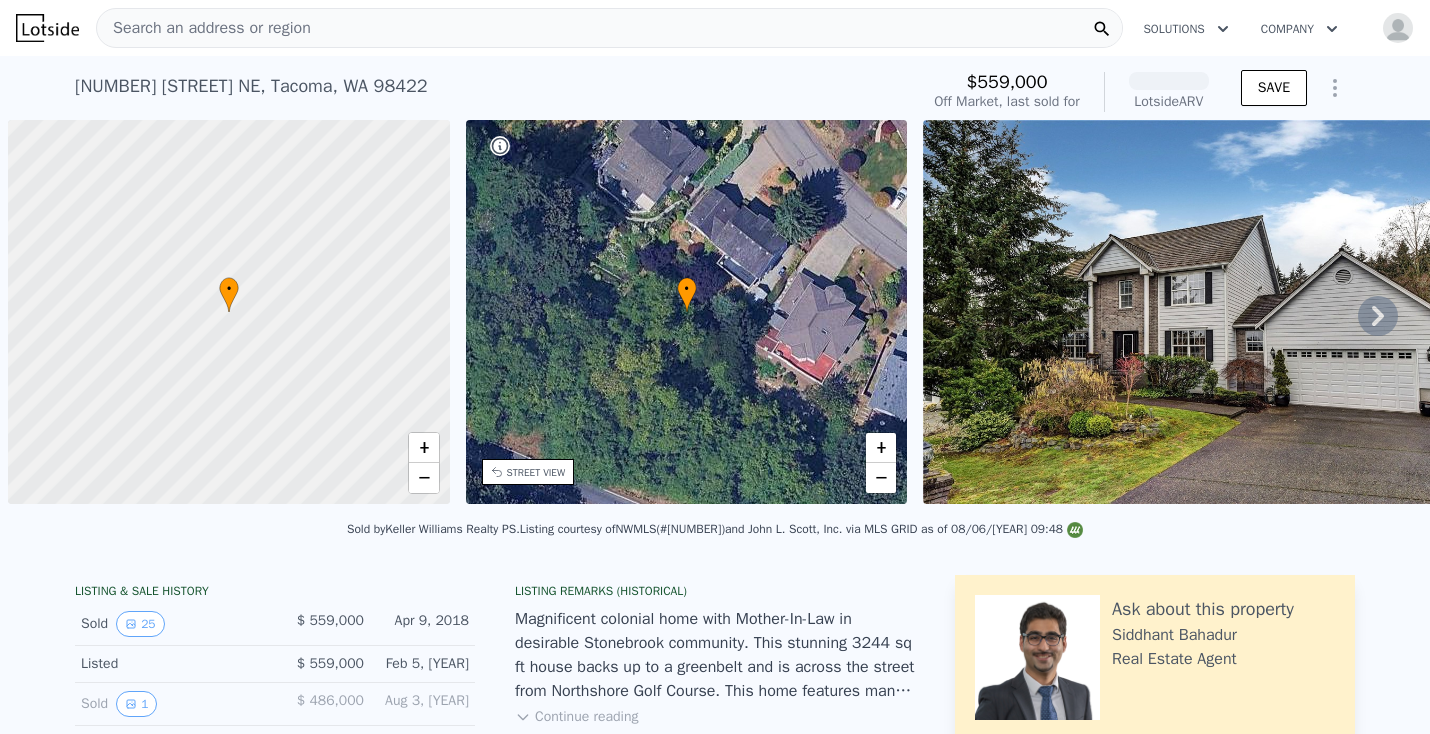 scroll, scrollTop: 0, scrollLeft: 0, axis: both 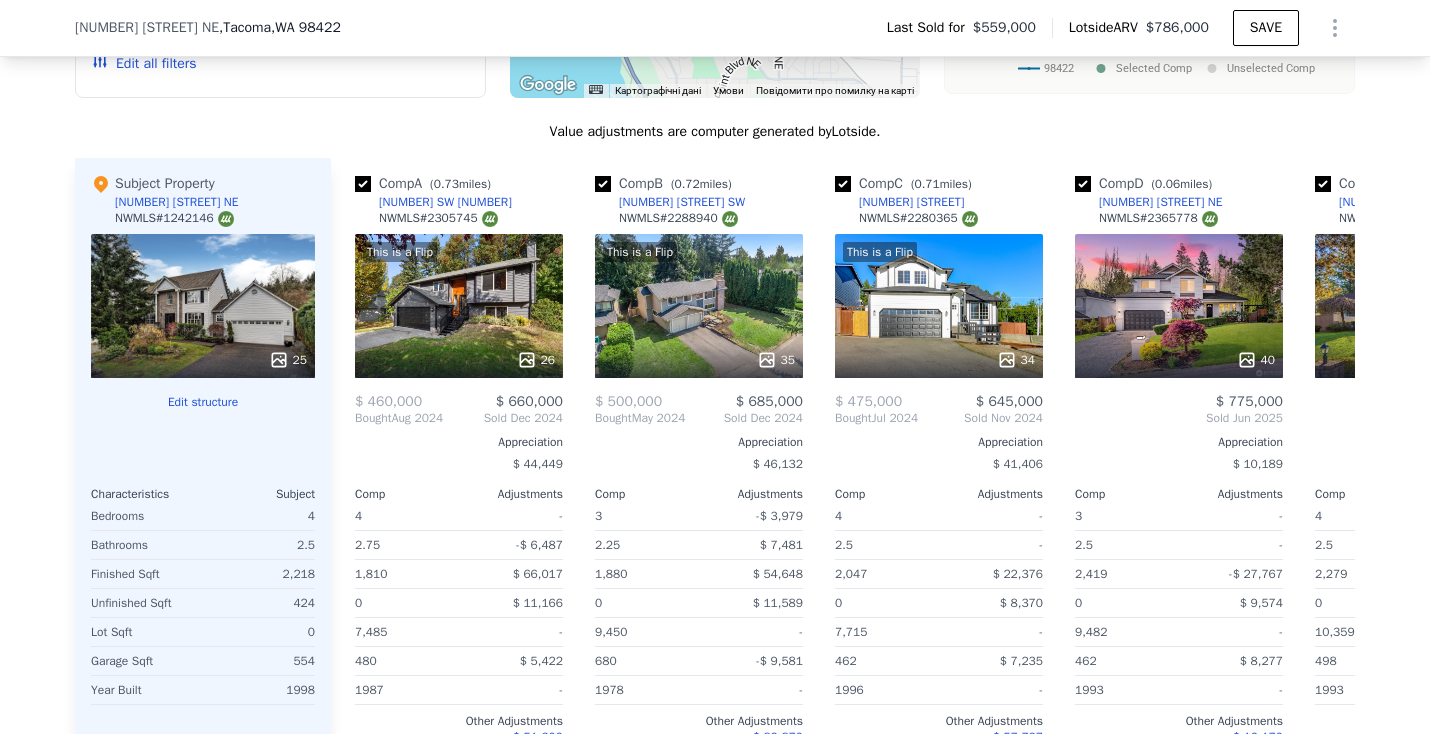 click 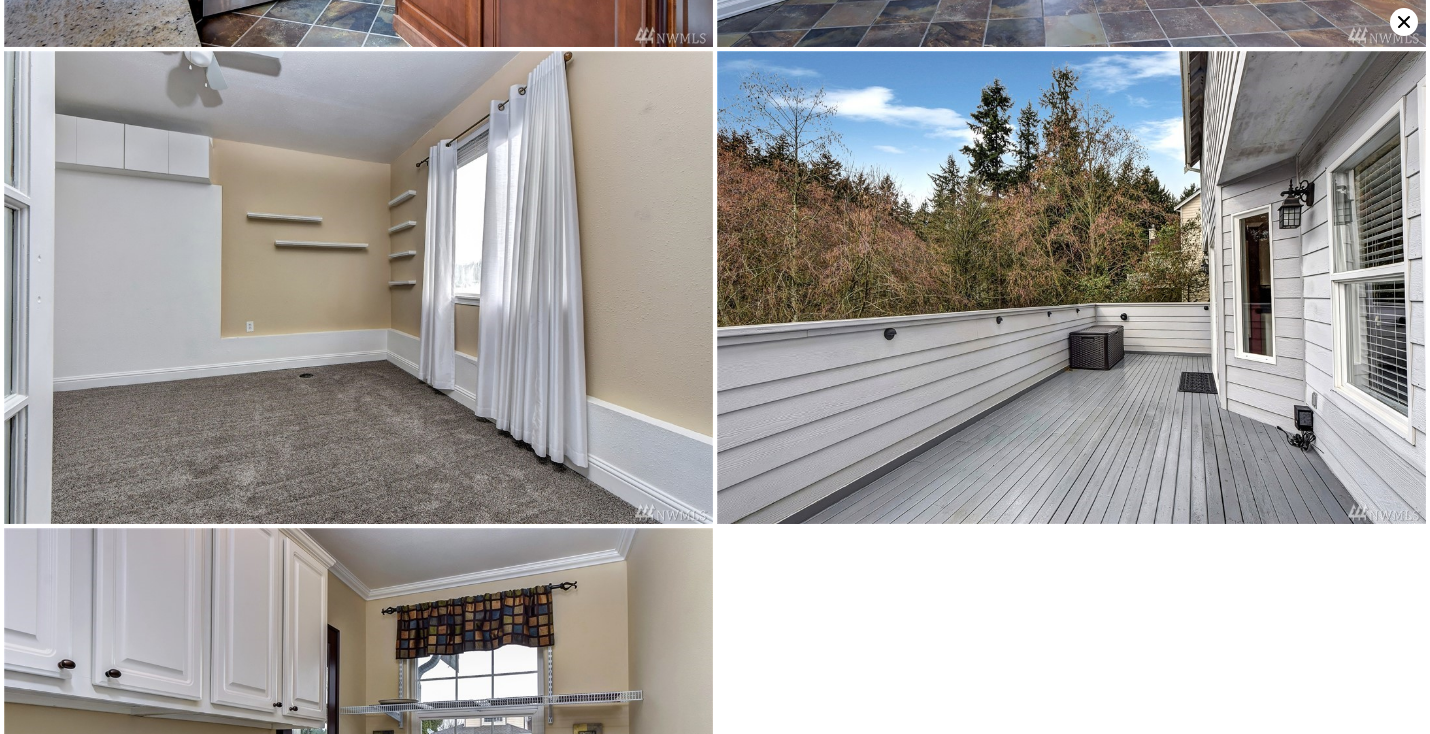 scroll, scrollTop: 5193, scrollLeft: 0, axis: vertical 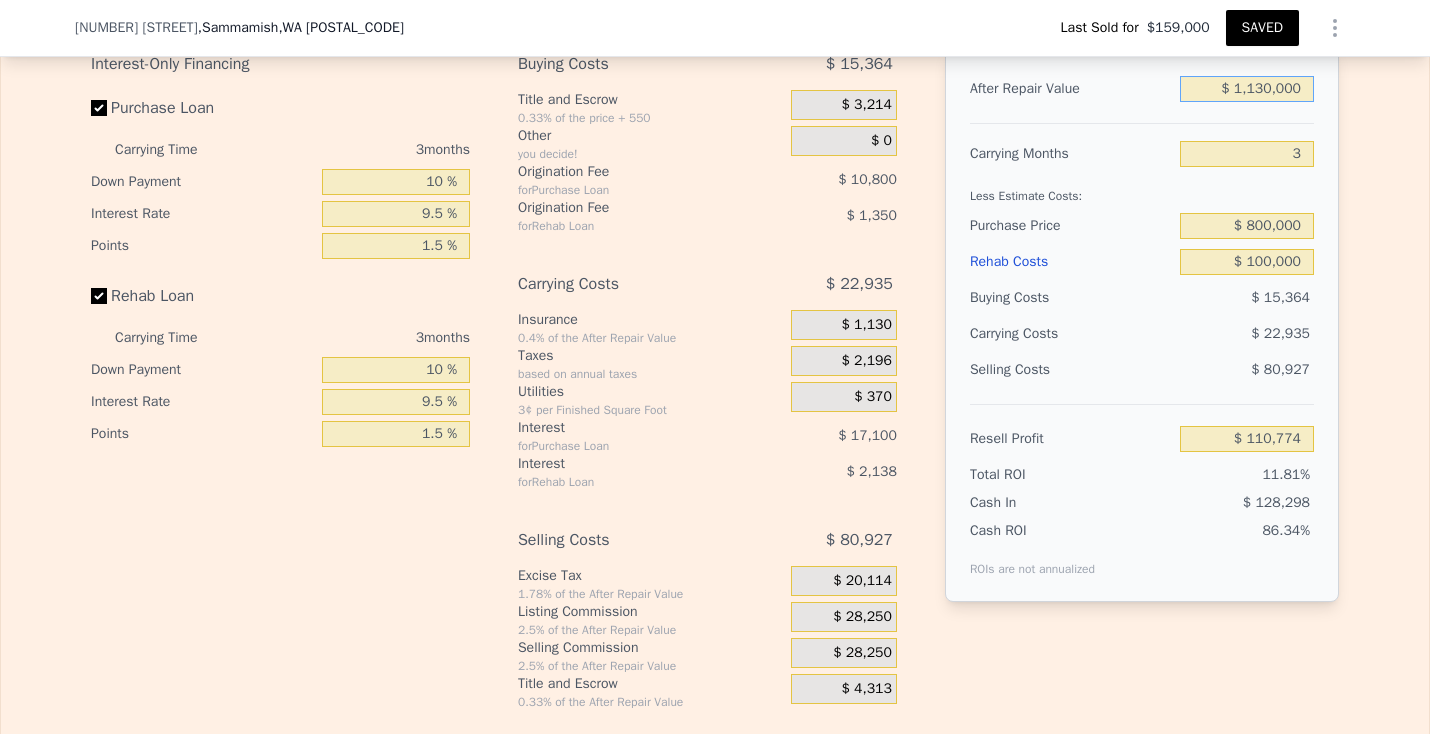 click on "$ 1,130,000" at bounding box center (1247, 89) 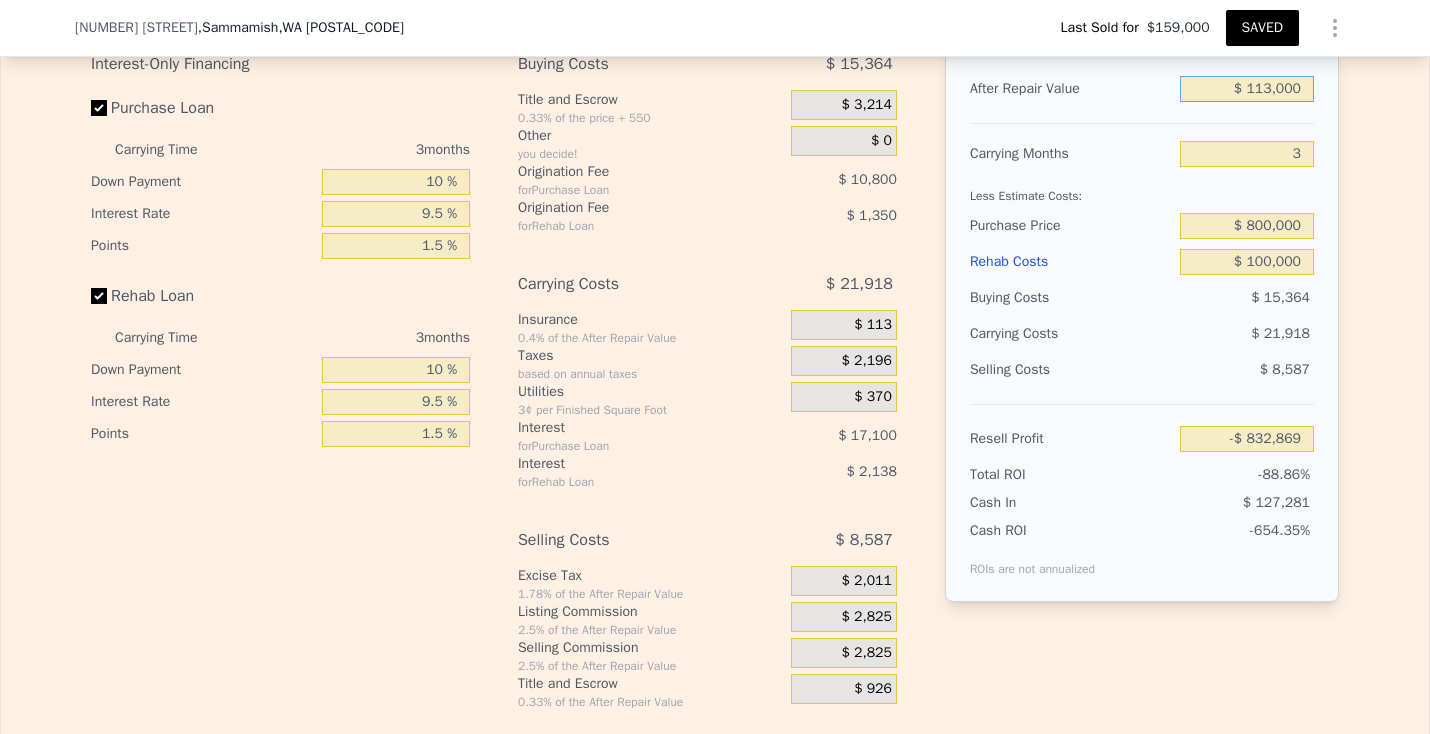 type on "-$ 832,869" 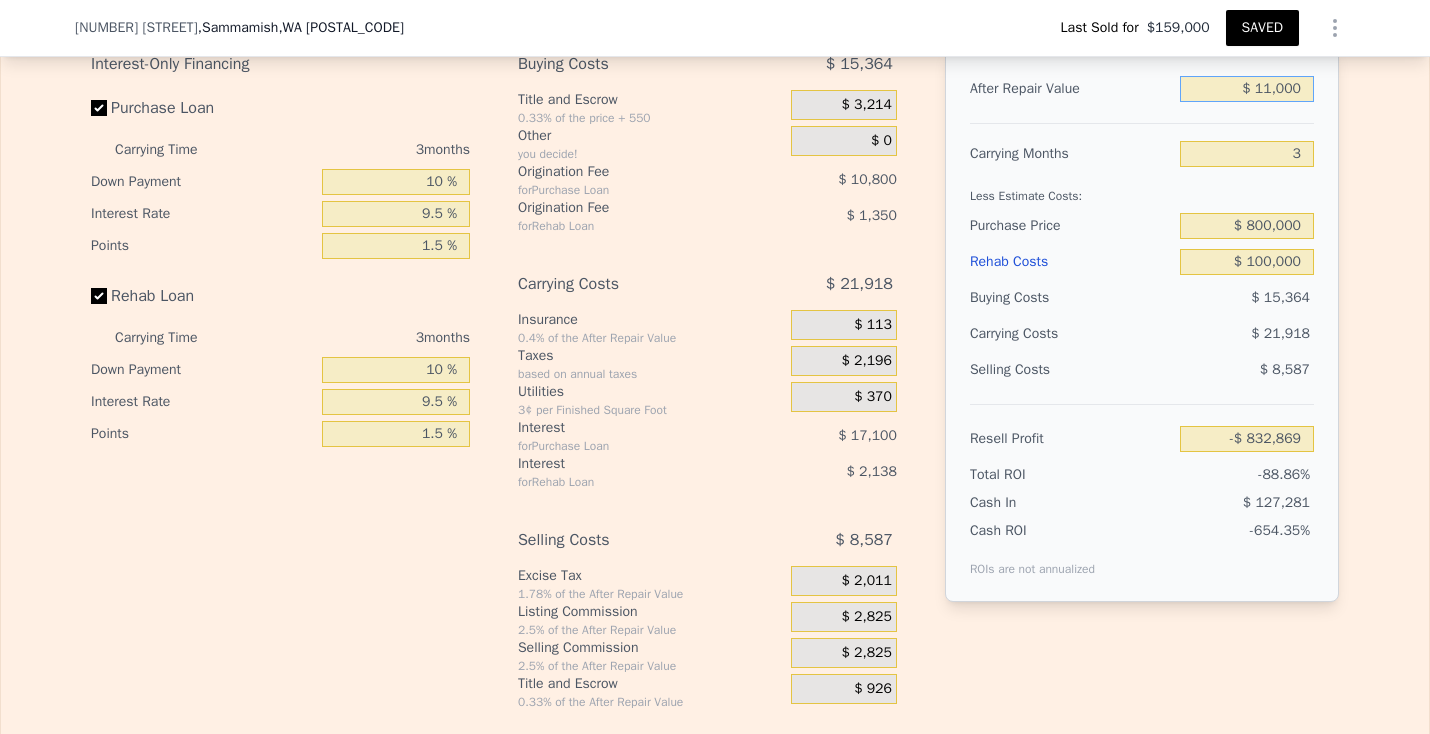 type on "-$ 927,513" 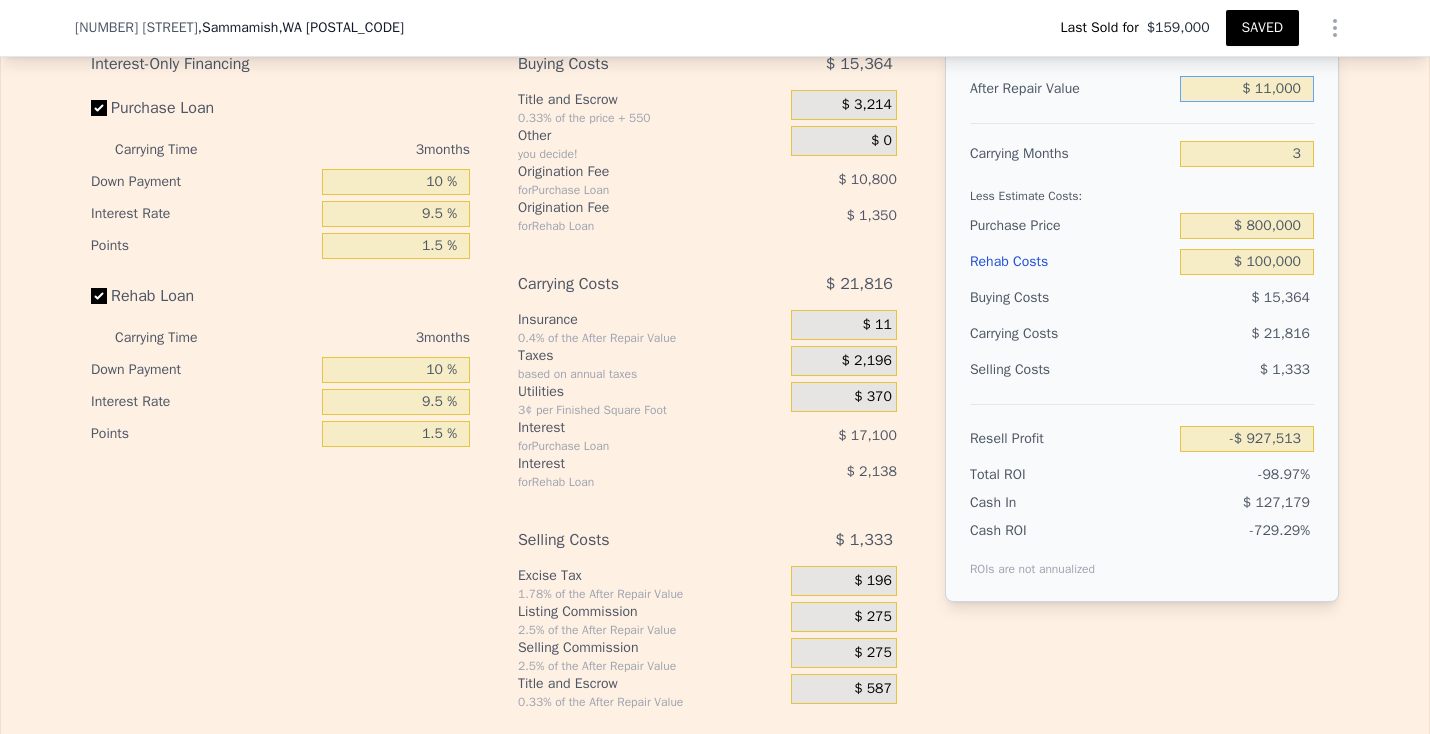 type on "$ 1,000" 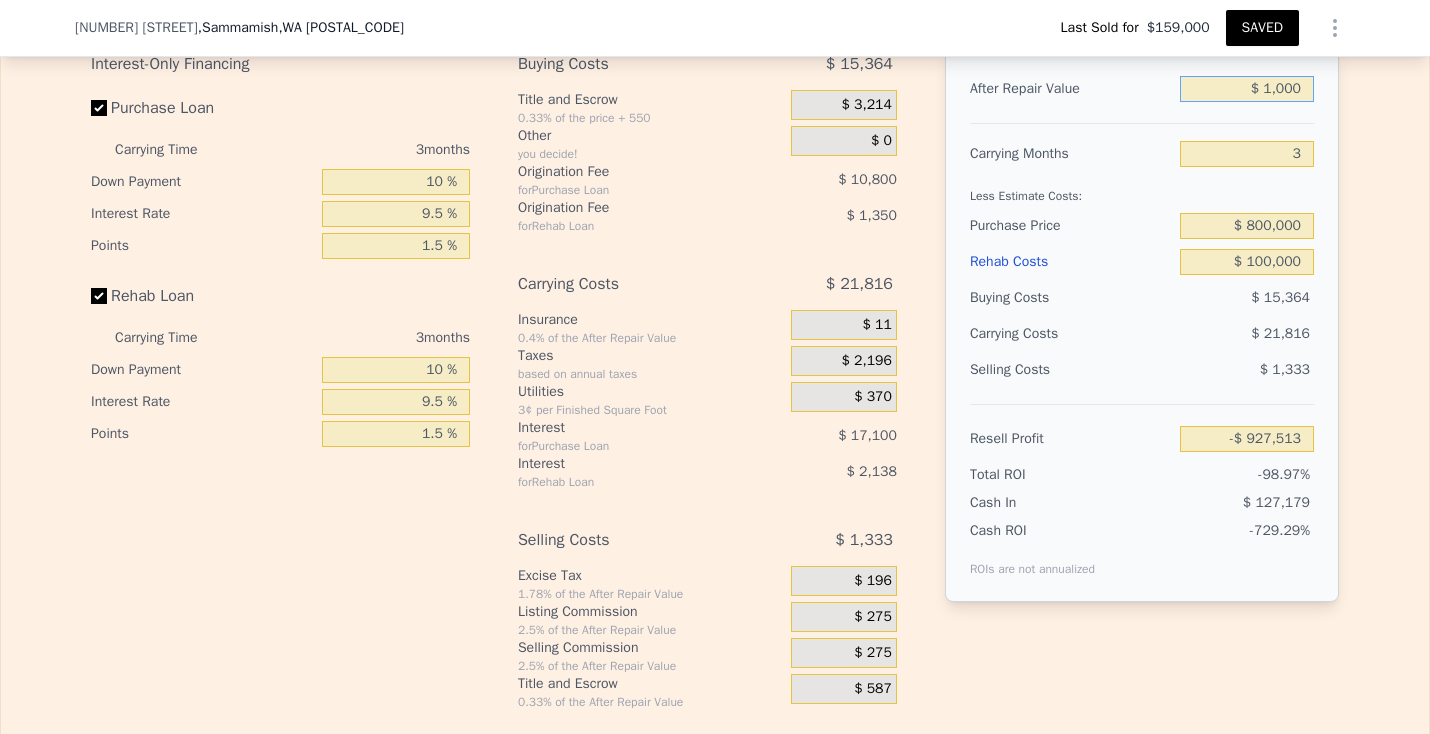type on "-$ 936,791" 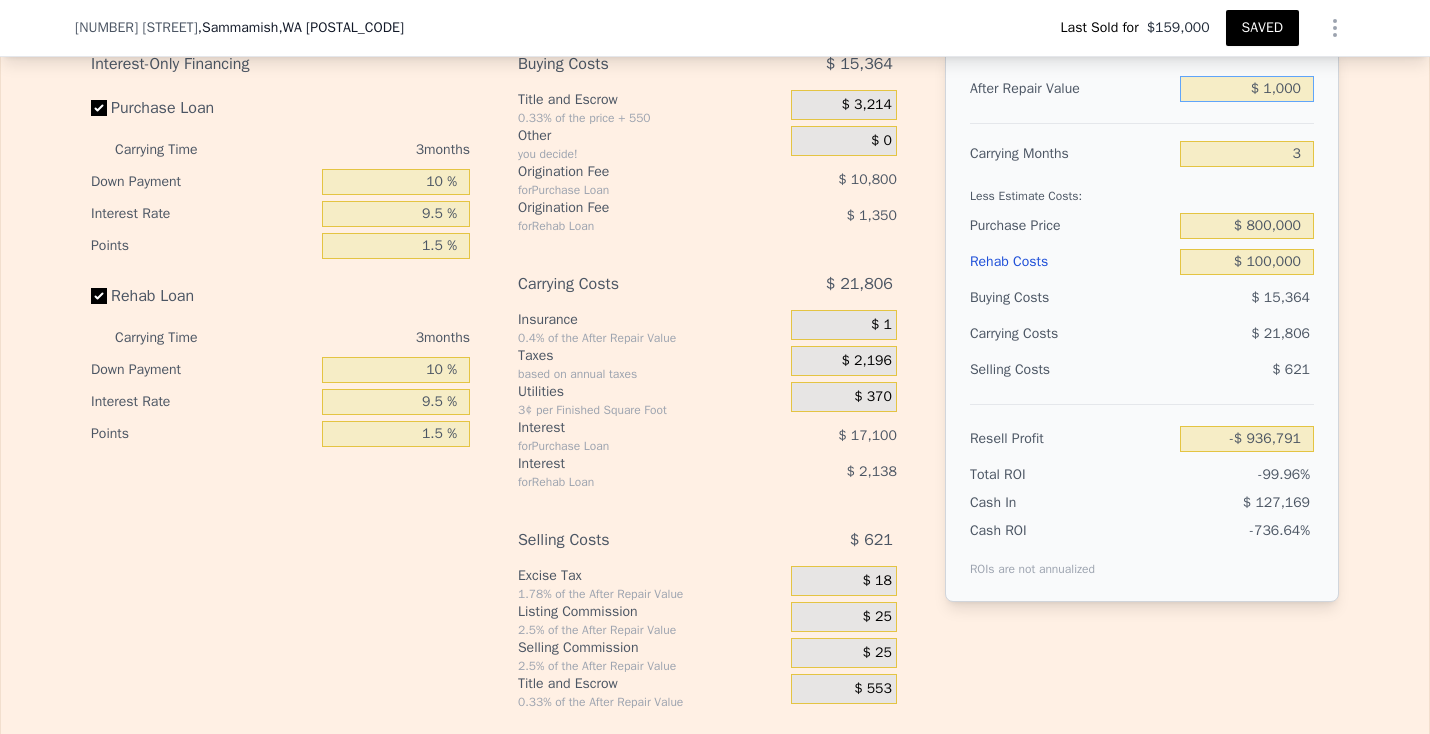 type on "$ 11,000" 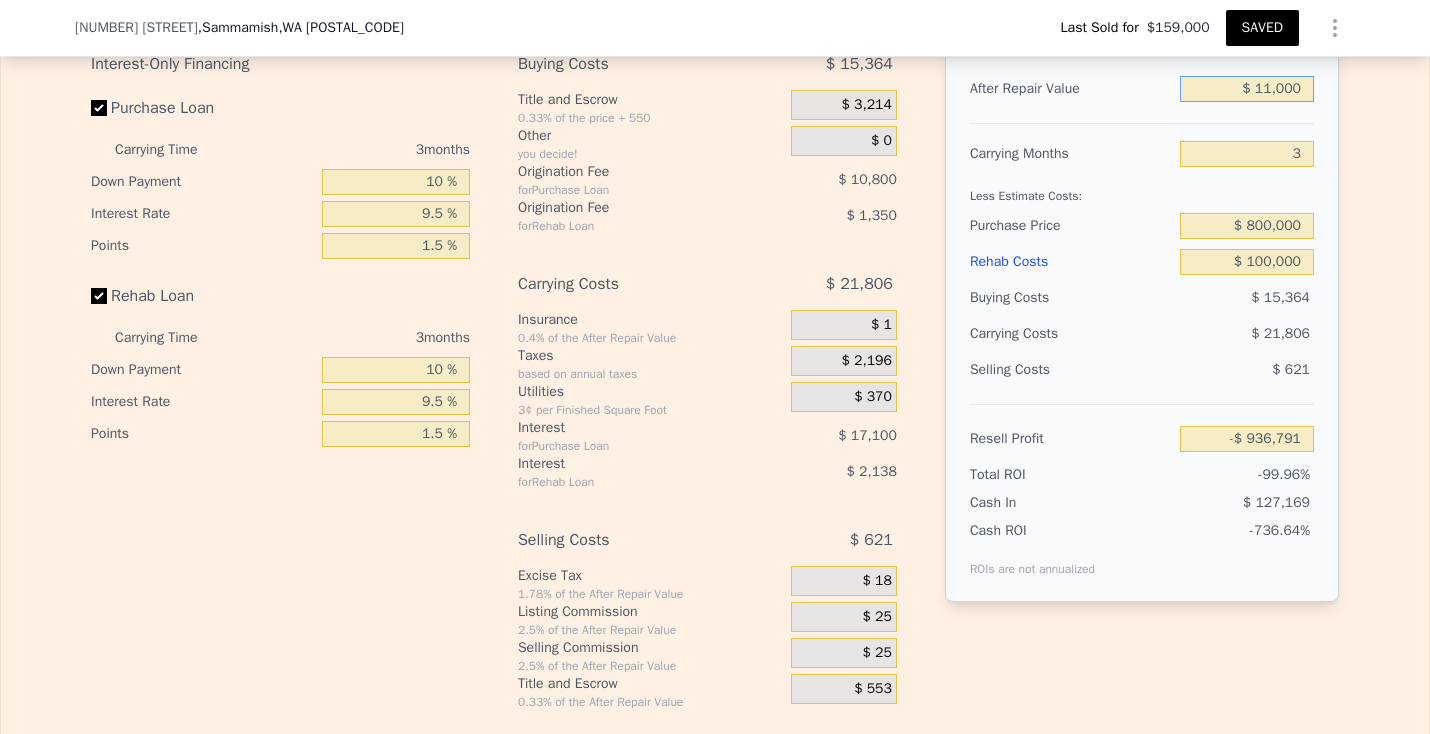 type on "-$ 927,513" 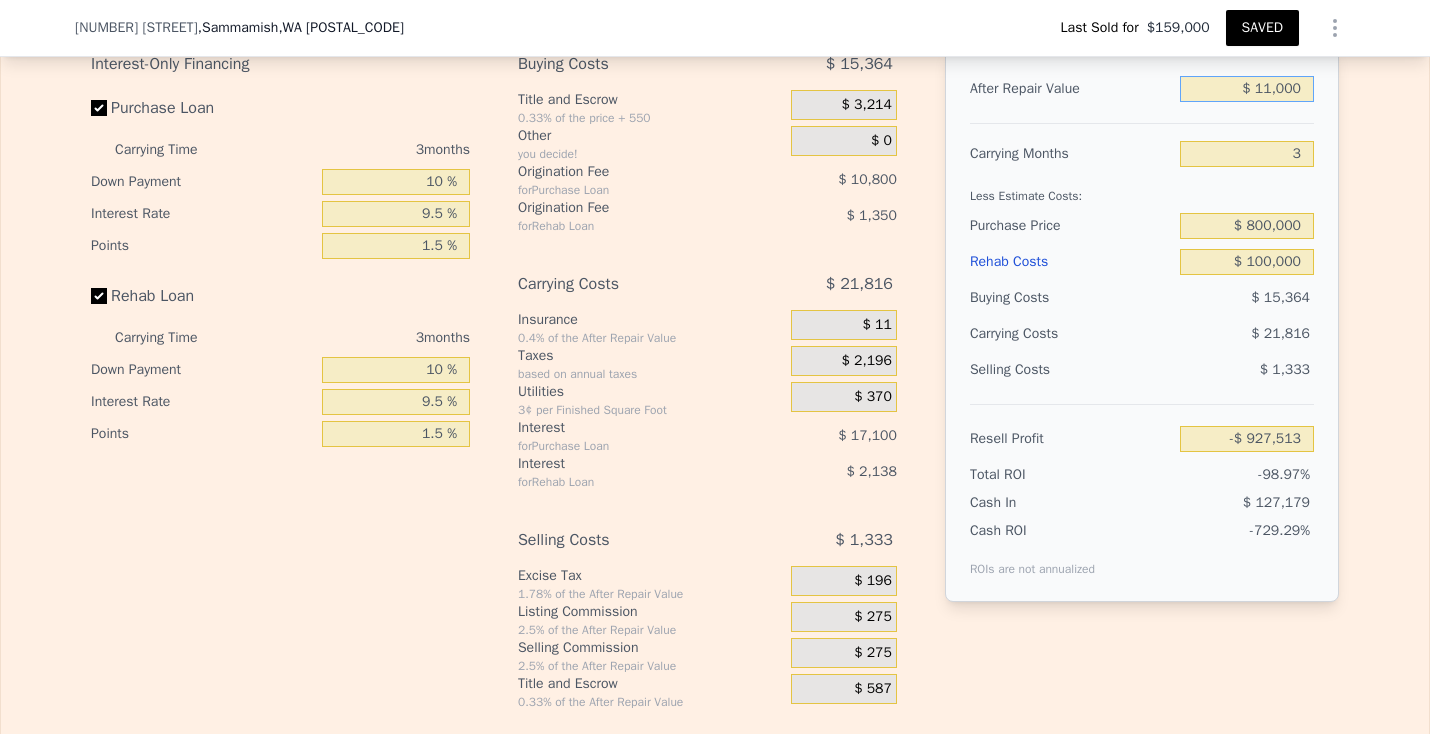 type on "$ 118,000" 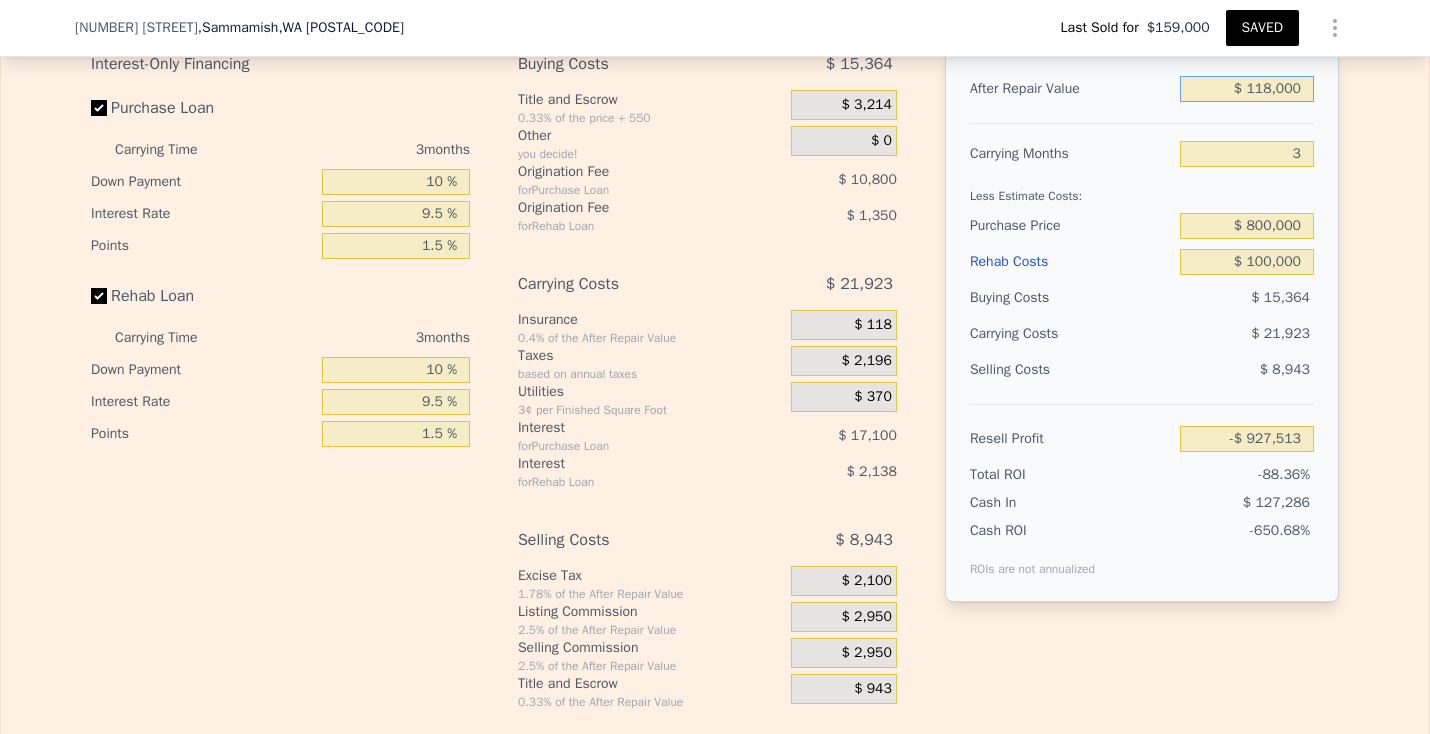 type on "-$ 828,230" 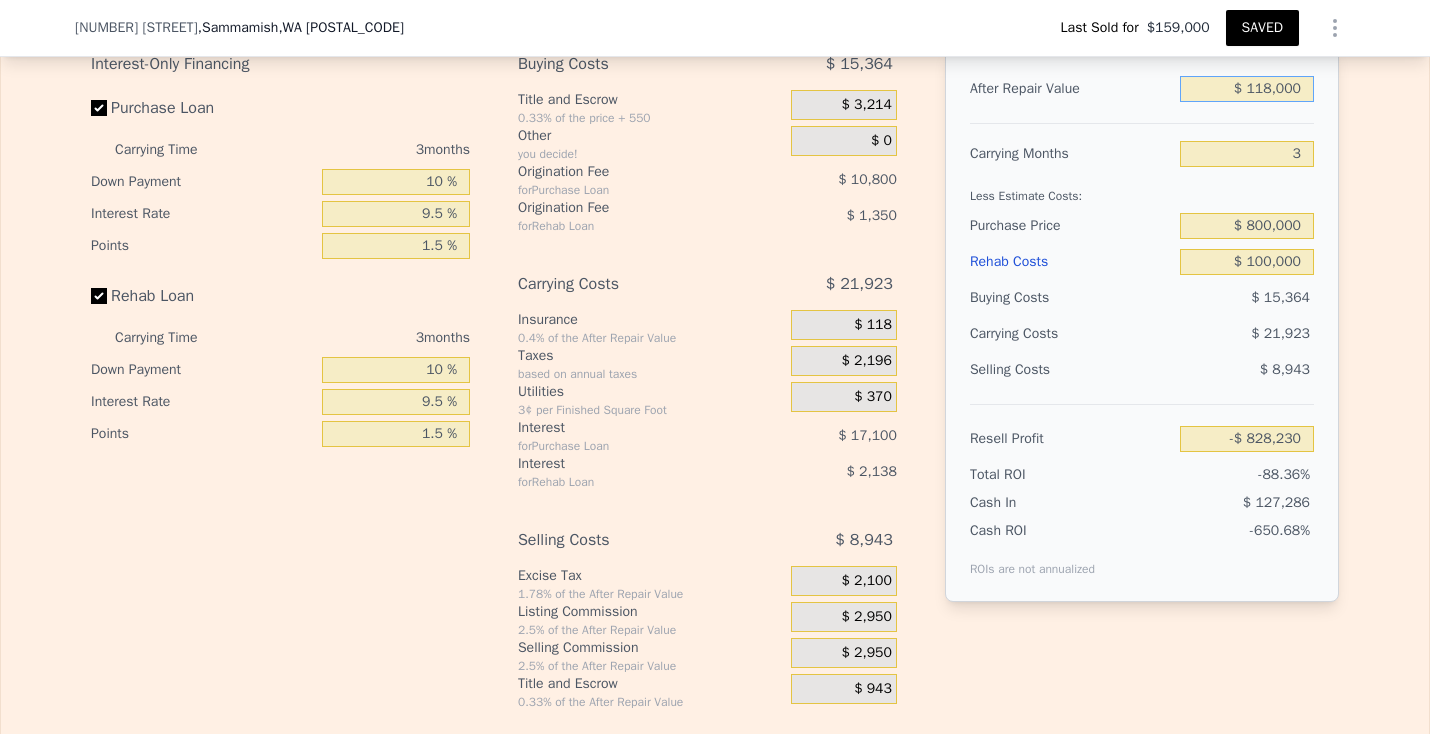 type on "$ 1,180,000" 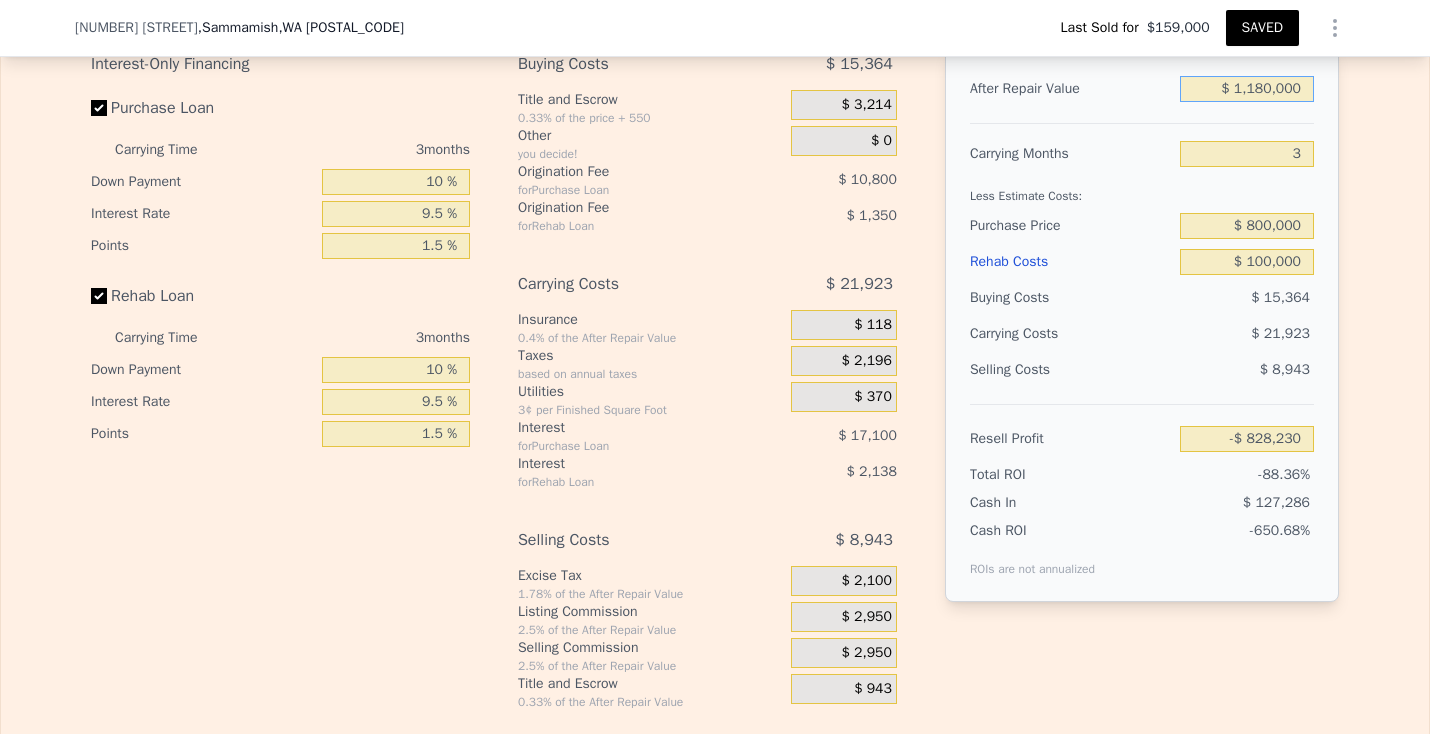 type on "$ 157,168" 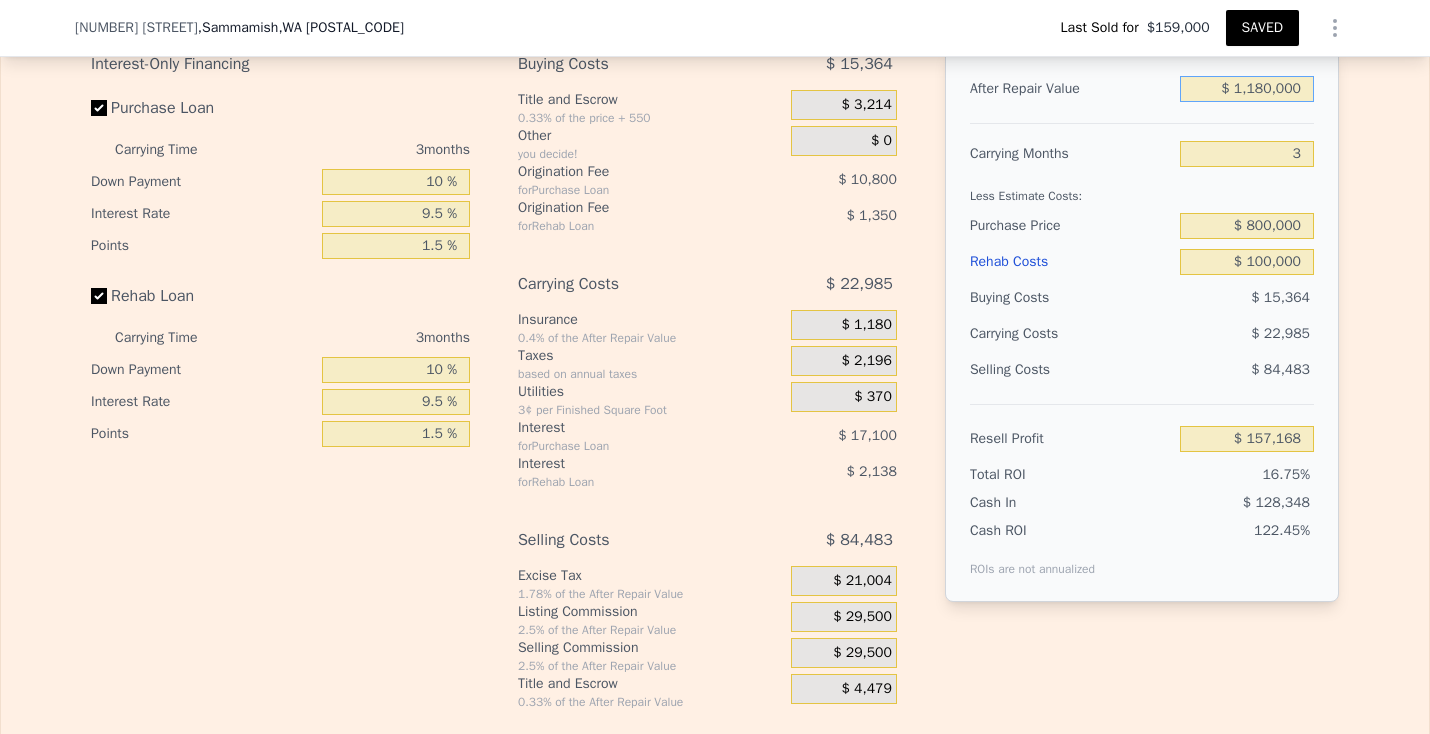 type on "$ 1,180,000" 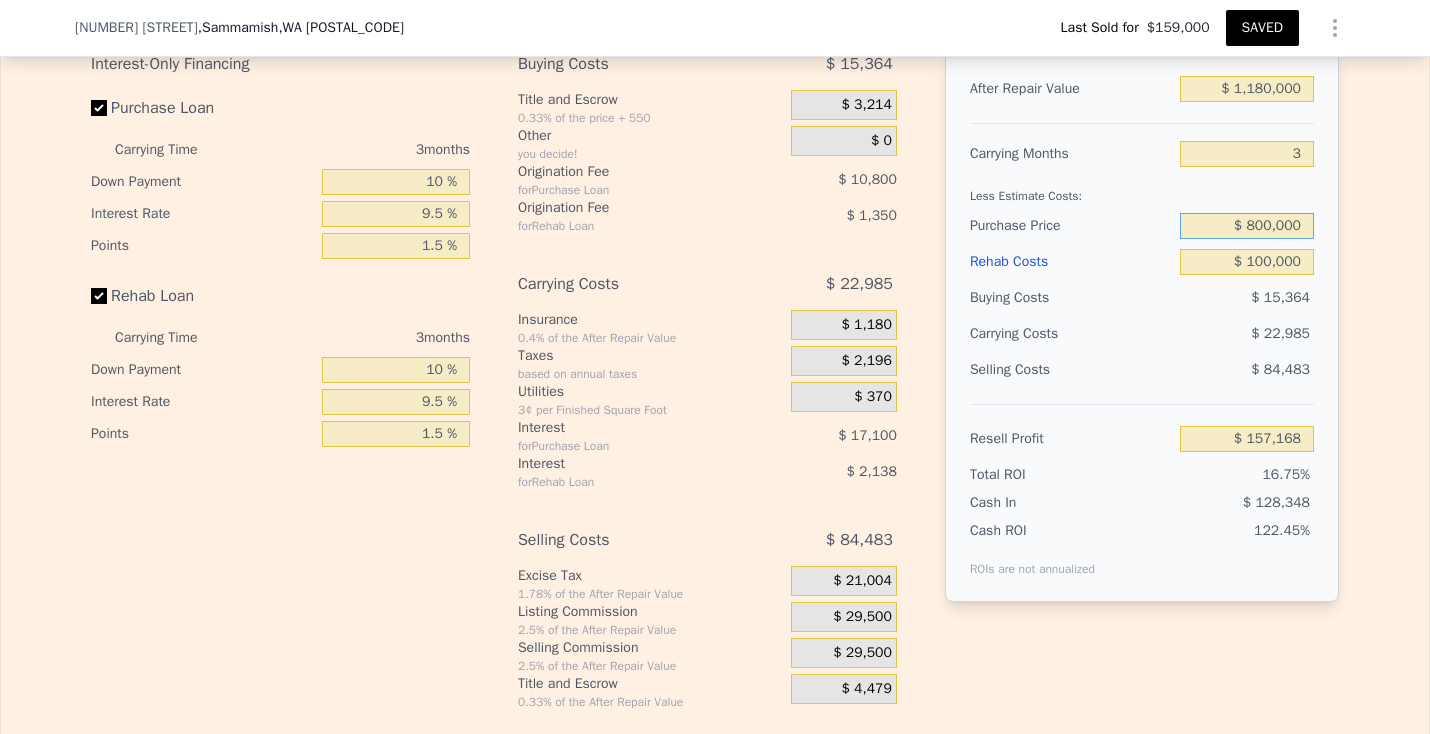 click on "$ 800,000" at bounding box center [1247, 226] 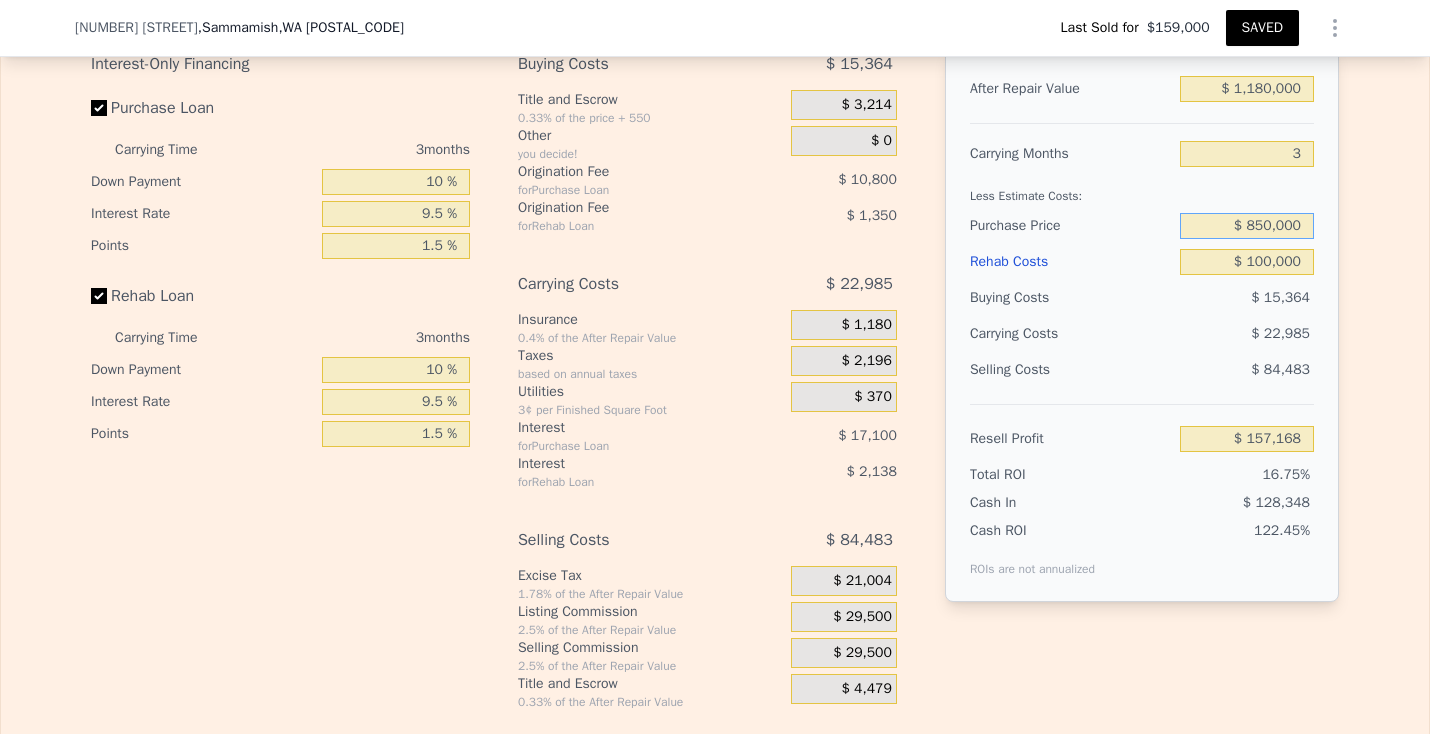 type on "$ 850,000" 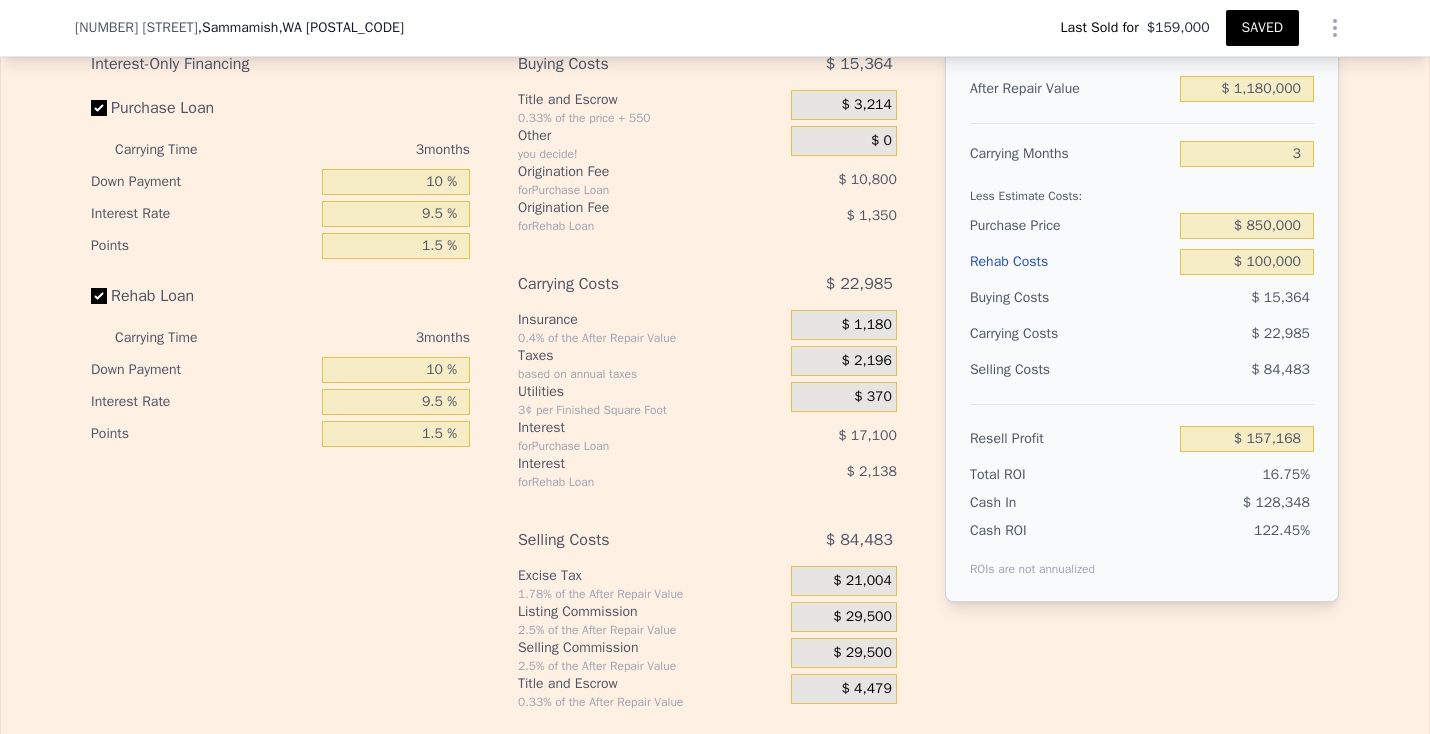 click on "Edit the assumptions in yellow boxes. Input profit to calculate an offer price. Pre-set assumptions are computer generated by  Lotside . Interest-Only Financing Purchase Loan Carrying Time 3  months Down Payment 10 % Interest Rate 9.5 % Points 1.5 % Rehab Loan Carrying Time 3  months Down Payment 10 % Interest Rate 9.5 % Points 1.5 % Buying Costs $ 15,364 Title and Escrow 0.33% of the price + 550 $ 3,214 Other you decide! $ 0 Origination Fee for  Purchase Loan $ 10,800 Origination Fee for  Rehab Loan $ 1,350 Carrying Costs $ 22,985 Insurance 0.4% of the After Repair Value $ 1,180 Taxes based on annual taxes $ 2,196 Utilities 3¢ per Finished Square Foot $ 370 Interest for  Purchase Loan $ 17,100 Interest for  Rehab Loan $ 2,138 Selling Costs $ 84,483 Excise Tax 1.78% of the After Repair Value $ 21,004 Listing Commission 2.5% of the After Repair Value $ 29,500 Selling Commission 2.5% of the After Repair Value $ 29,500 Title and Escrow 0.33% of the After Repair Value $ 4,479 After Repair Value $ 1,180,000 3" at bounding box center (715, 338) 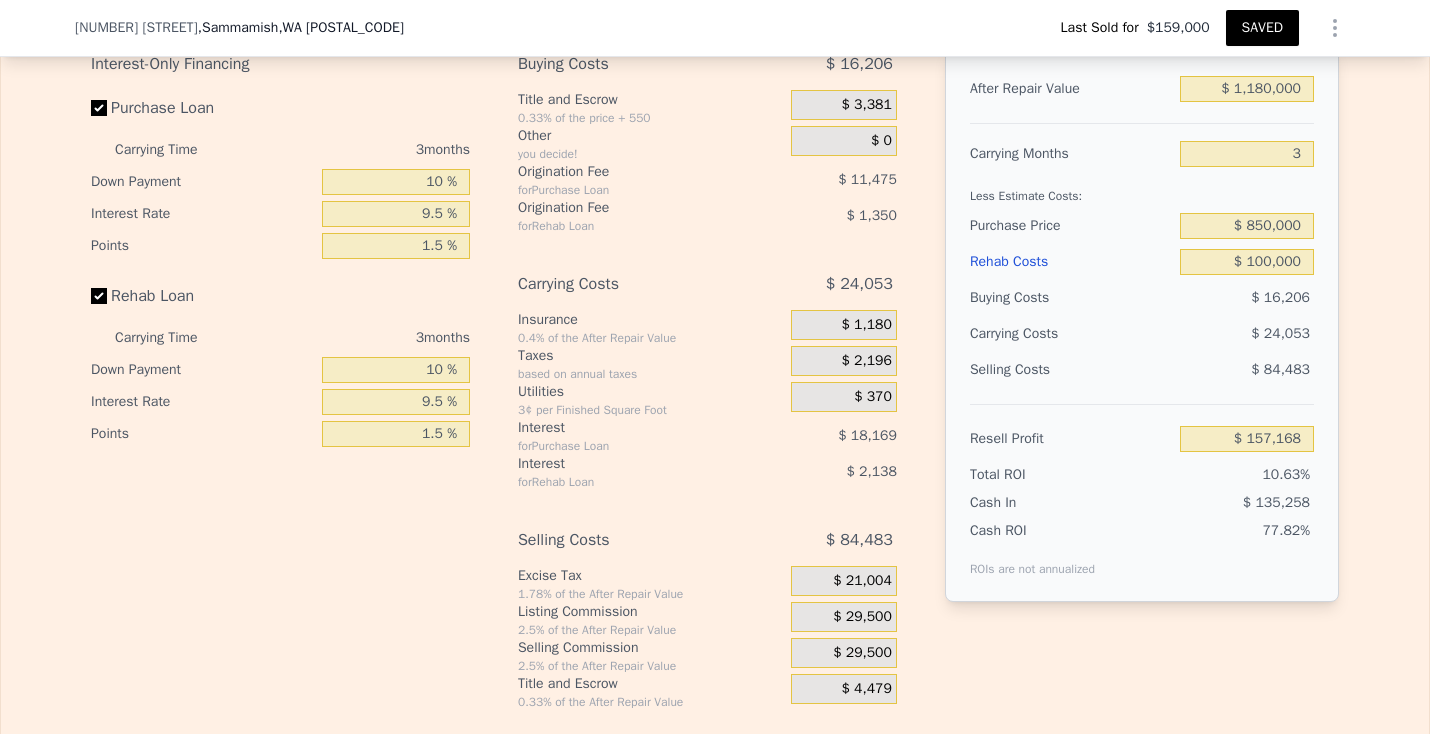 type on "$ 105,258" 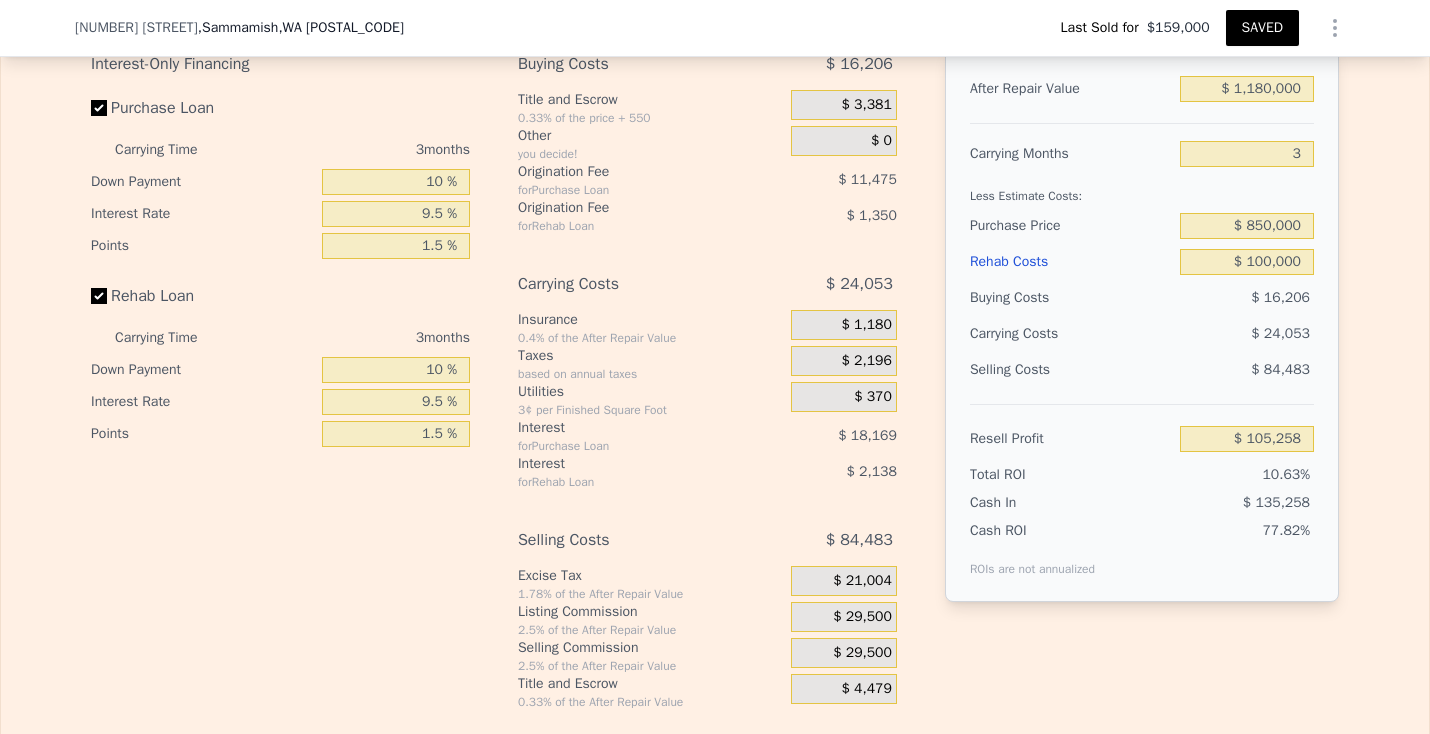 click on "$ 24,053" at bounding box center (1280, 333) 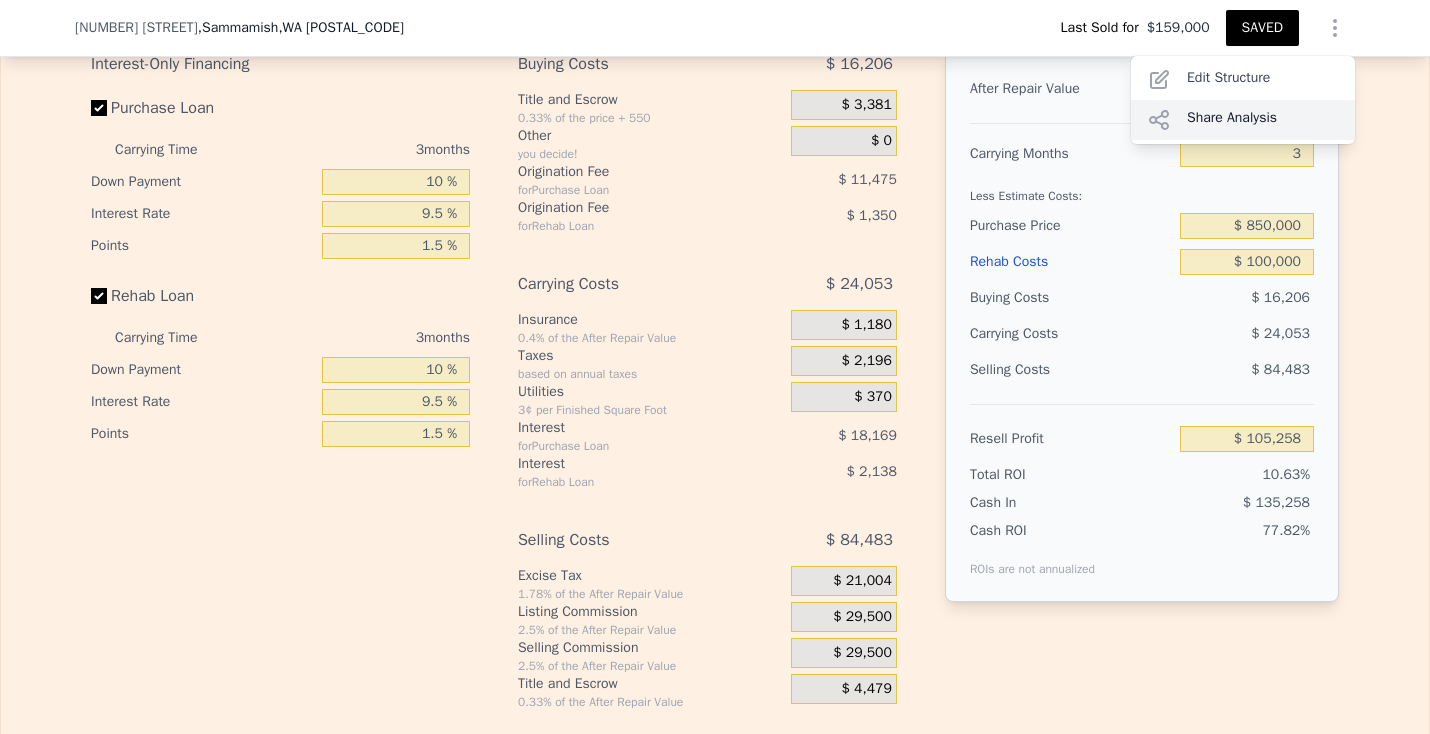 click on "Share Analysis" at bounding box center [1243, 120] 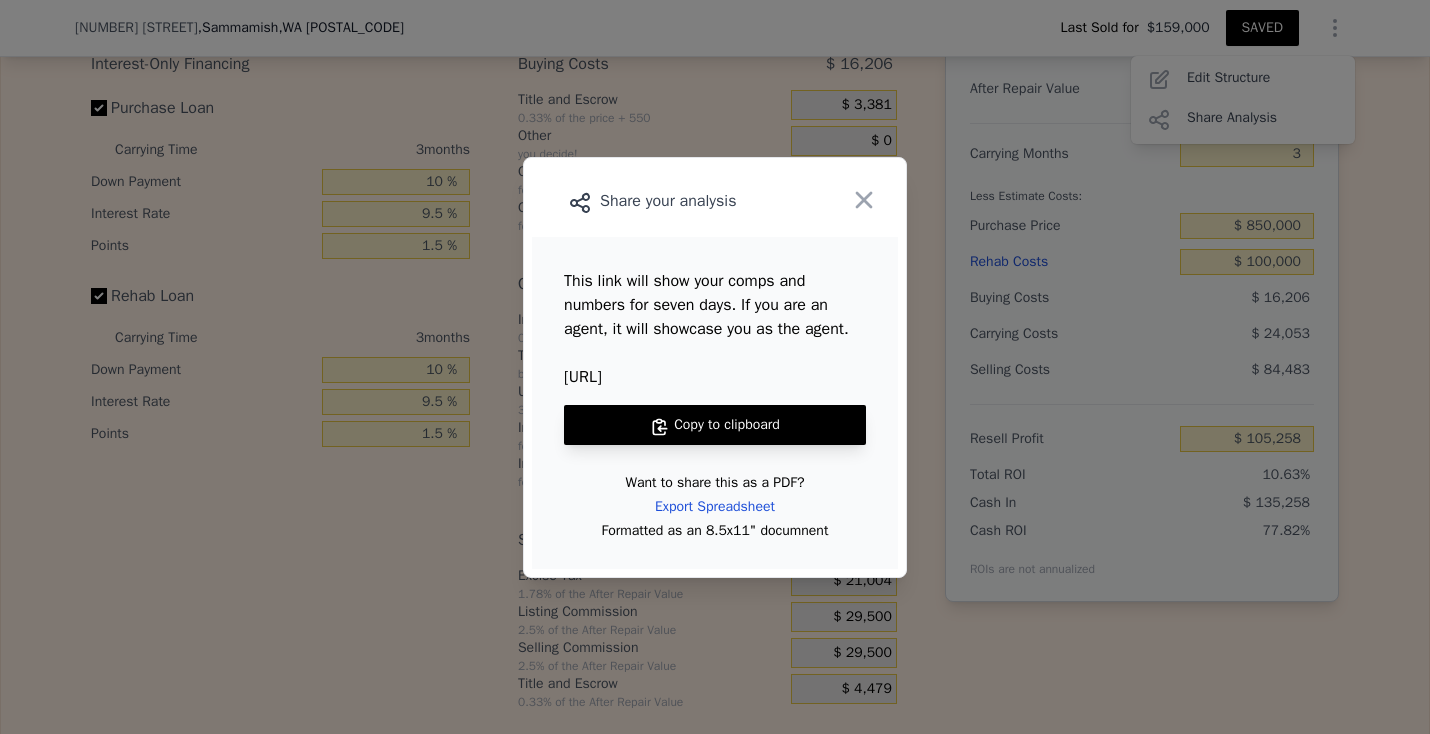 click on "Copy to clipboard" at bounding box center (715, 425) 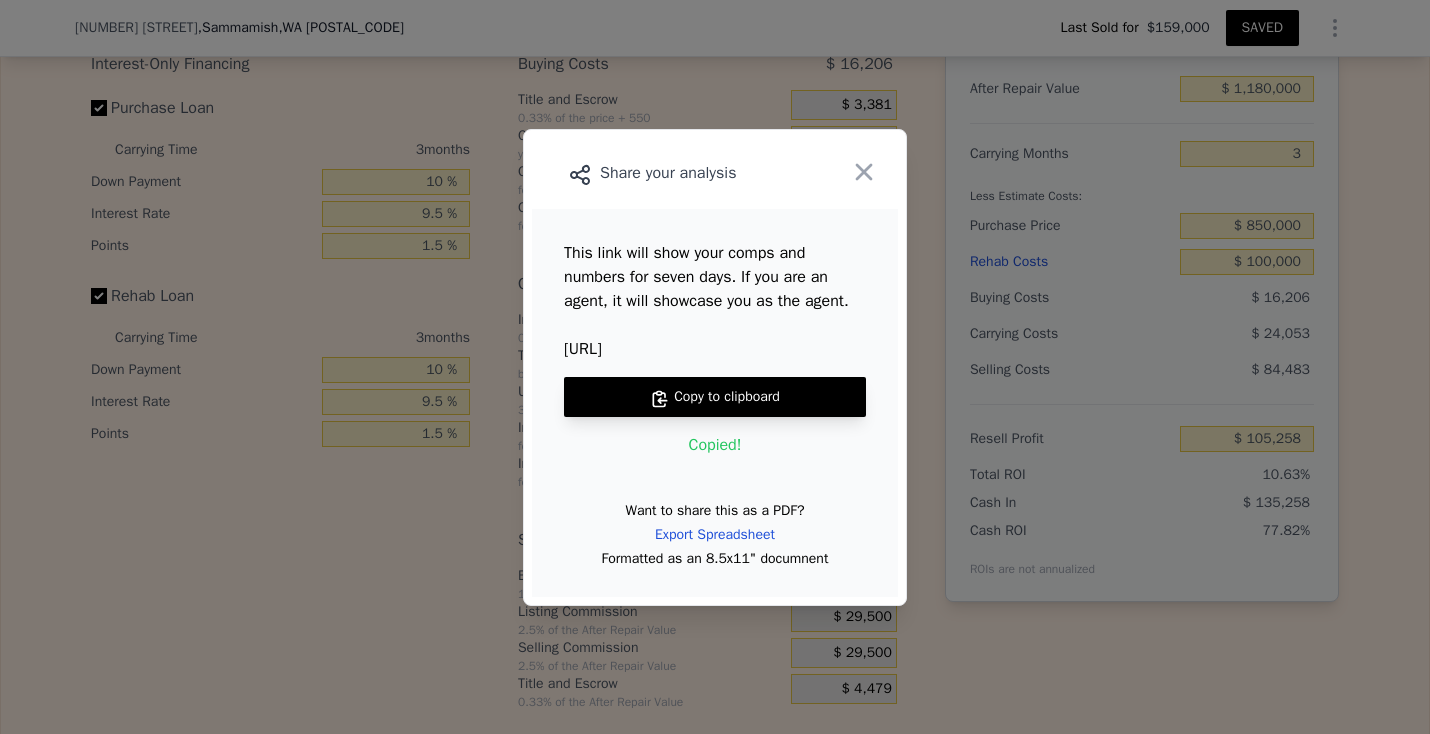 click at bounding box center (715, 367) 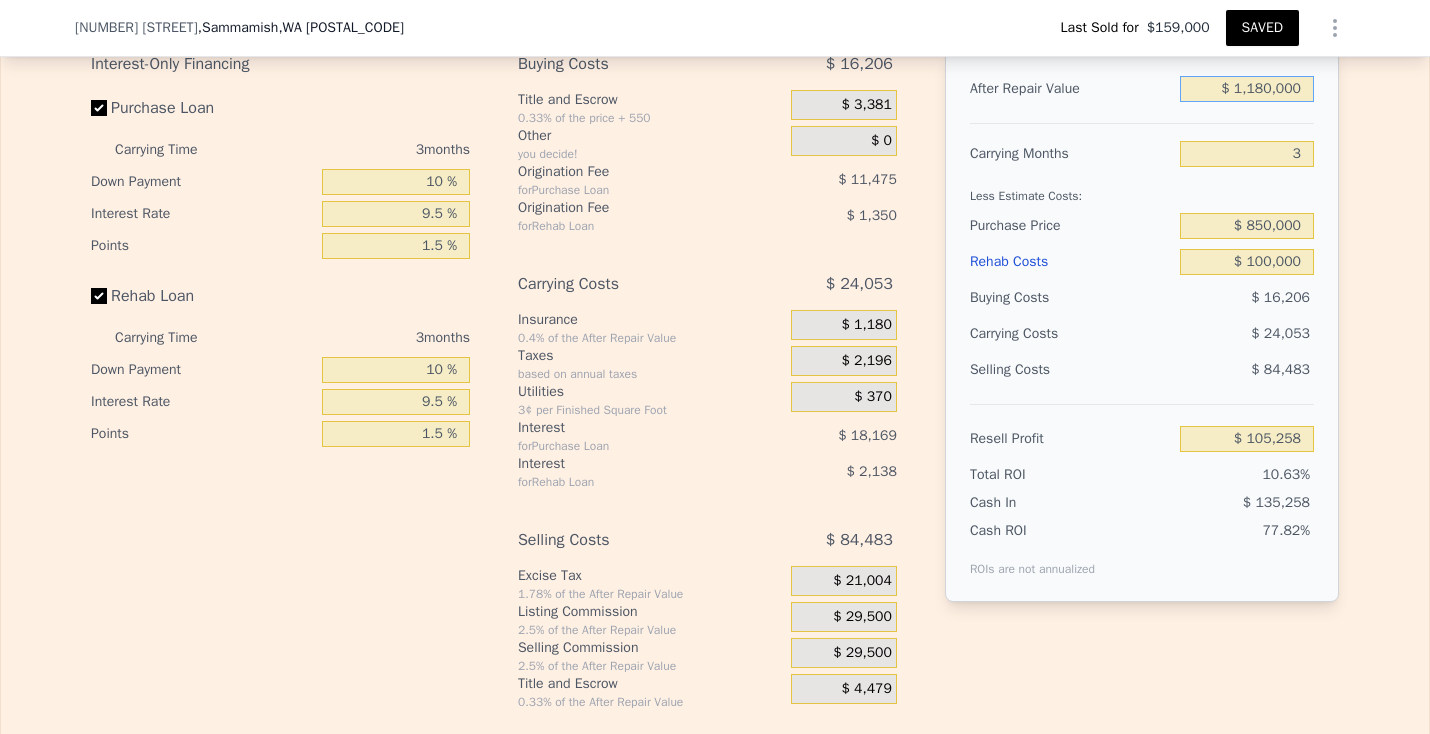 click on "$ 1,180,000" at bounding box center (1247, 89) 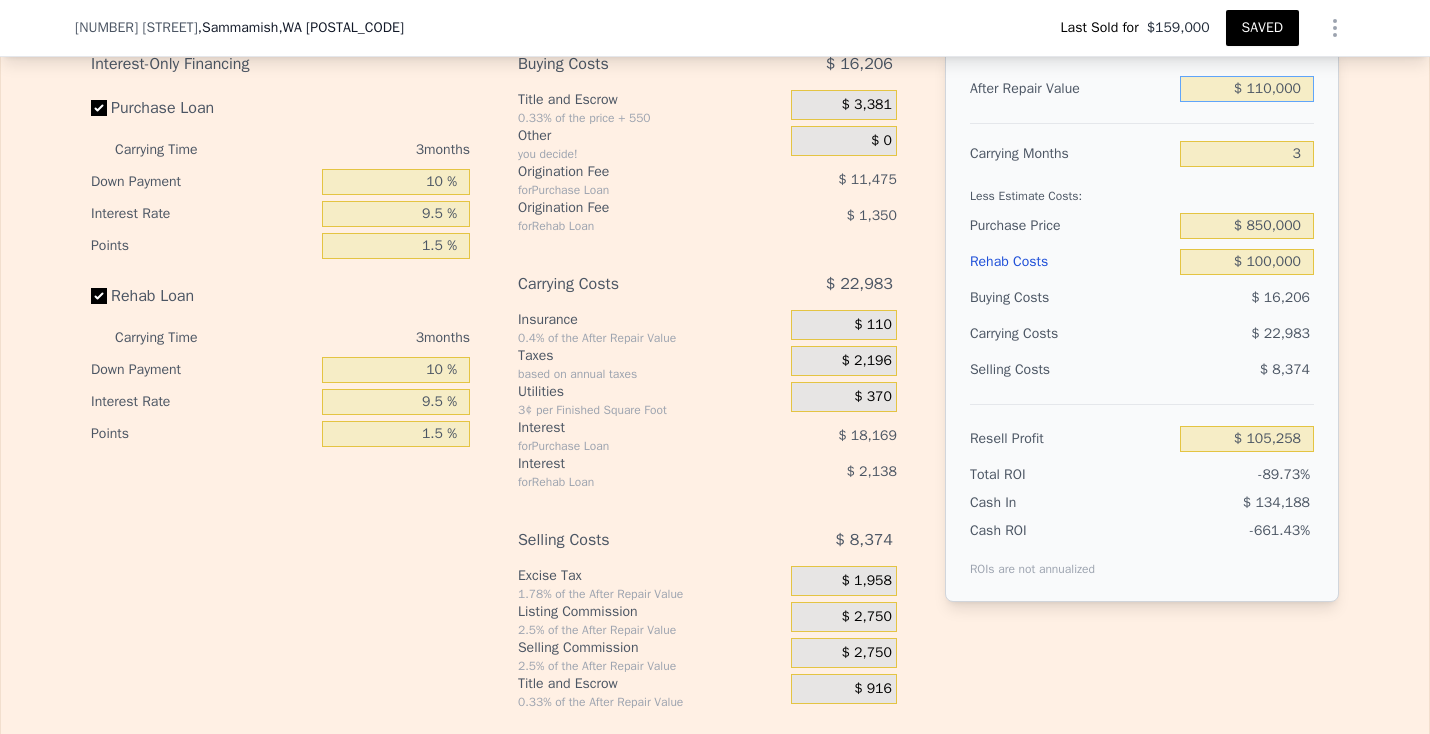 type on "-$ 887,563" 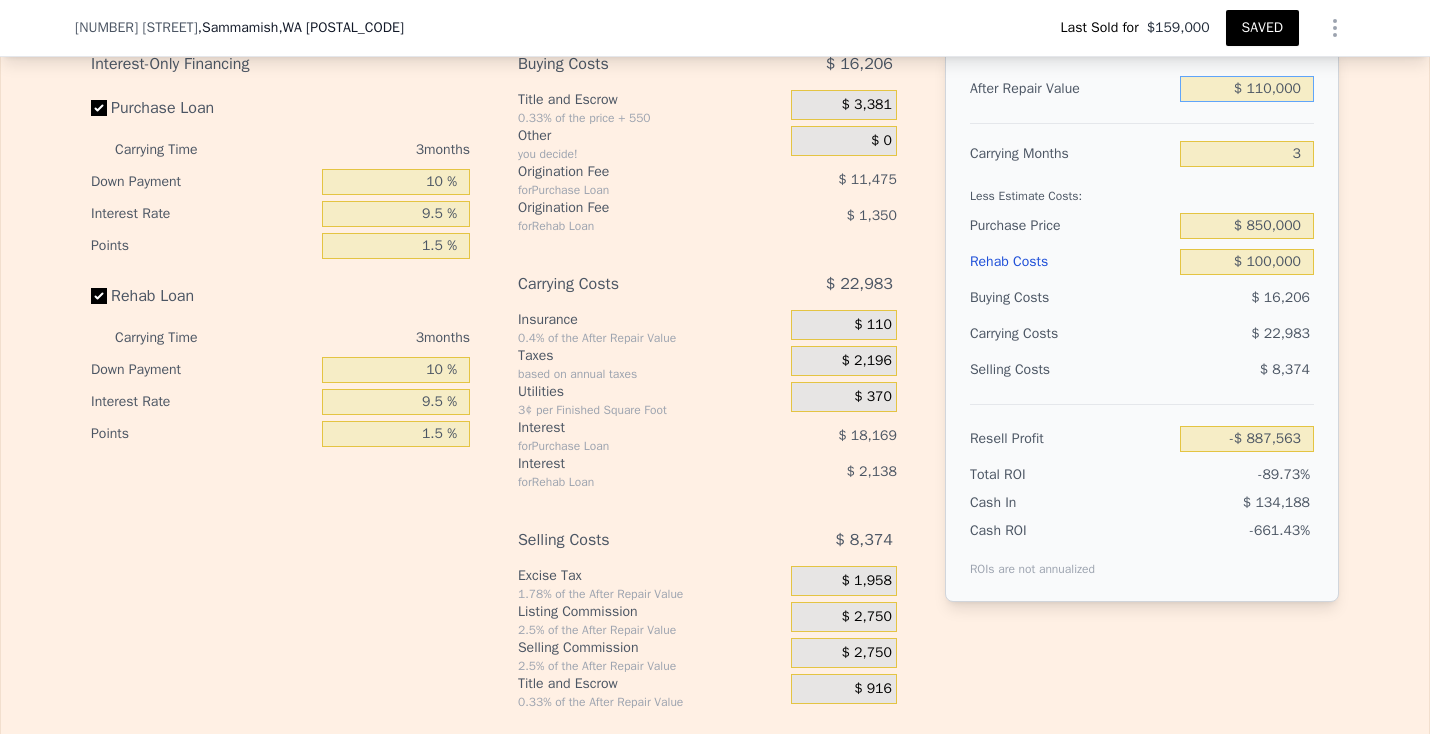 type on "$ 10,000" 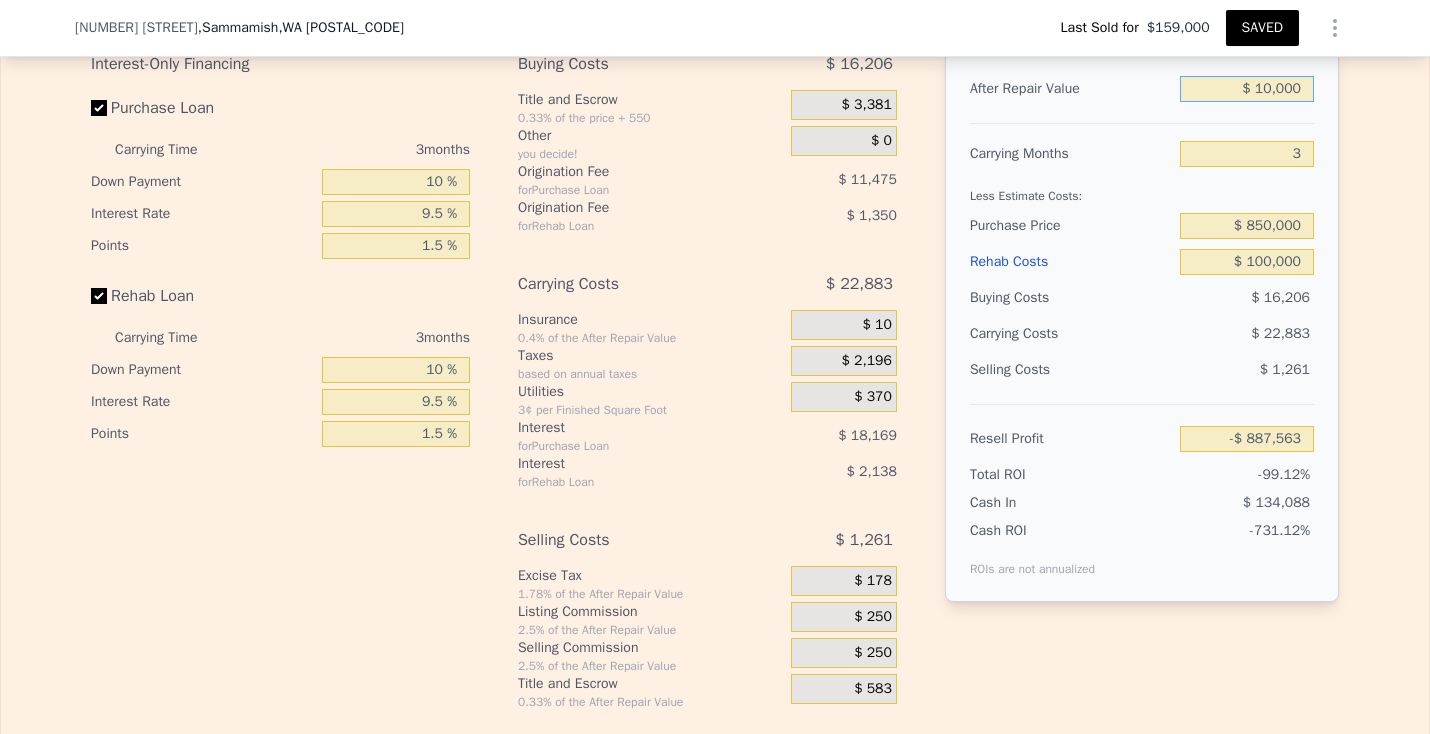type on "-$ 980,350" 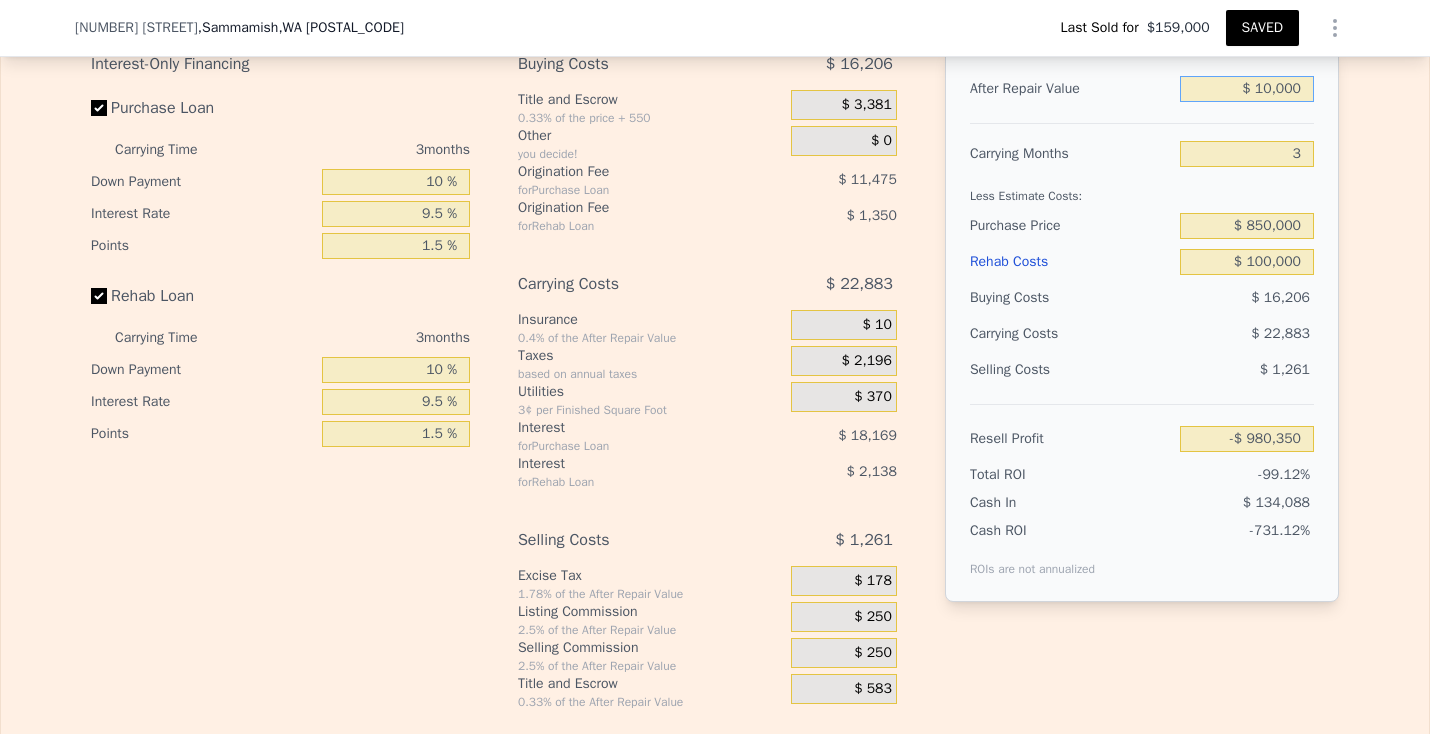 type on "$ 120,000" 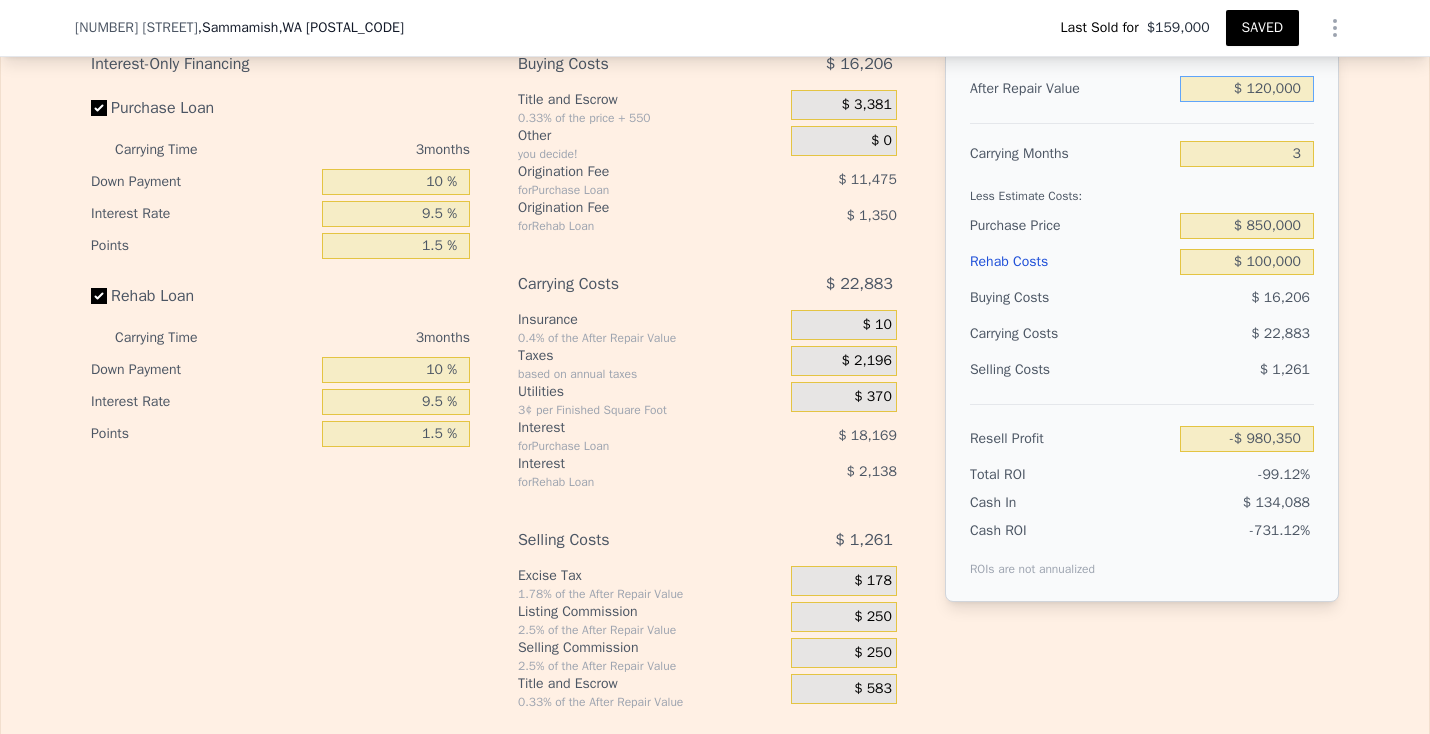 type on "-$ 878,285" 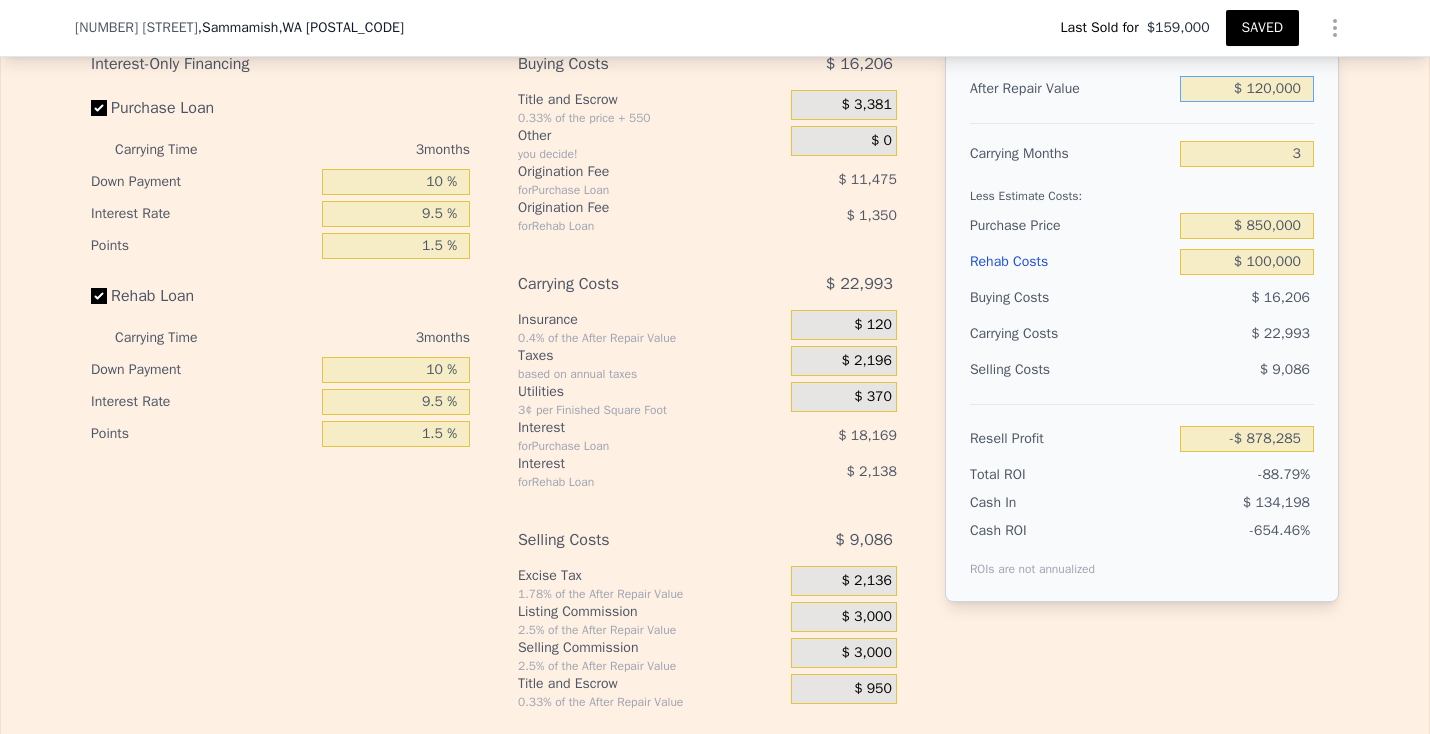 type on "$ 1,200,000" 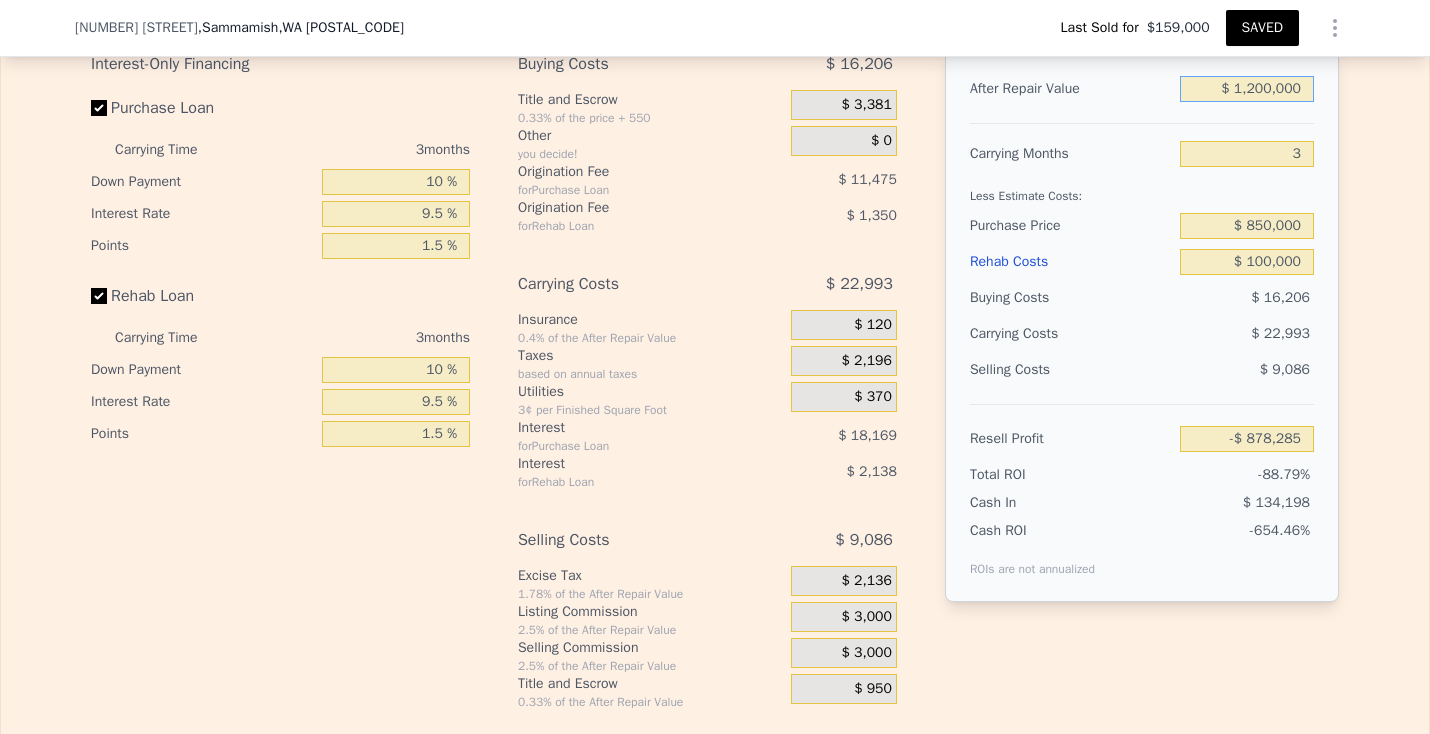type on "$ 123,815" 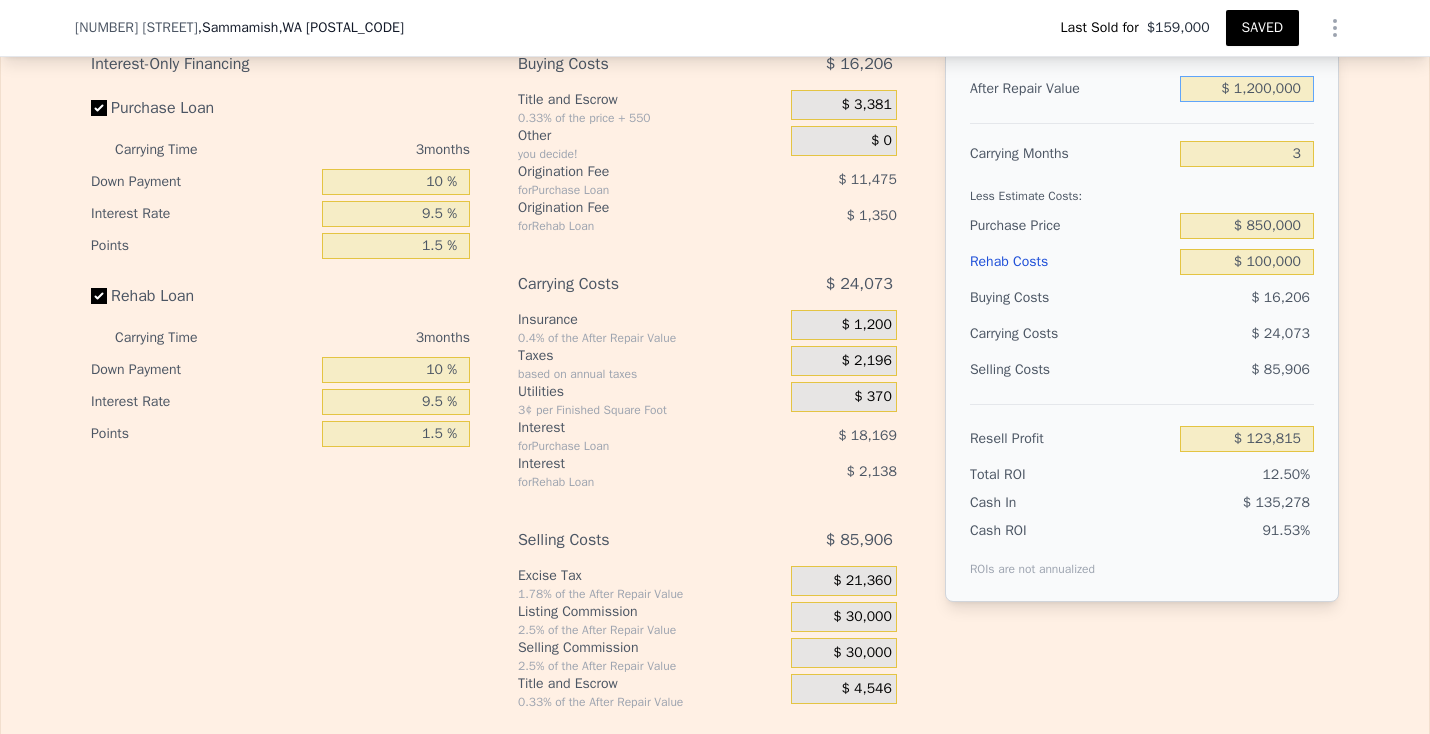 type on "$ 1,200,000" 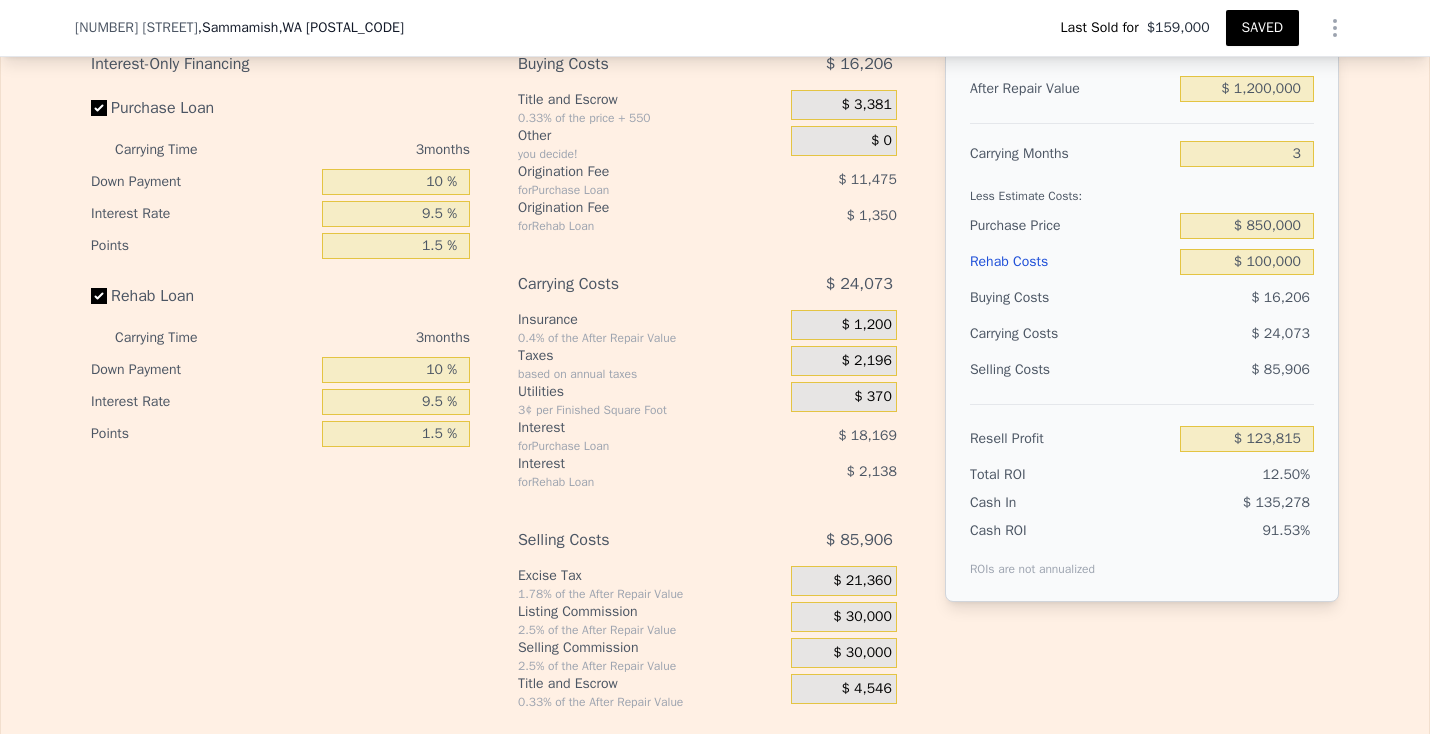 click on "Edit the assumptions in yellow boxes. Input profit to calculate an offer price. Pre-set assumptions are computer generated by  Lotside . Interest-Only Financing Purchase Loan Carrying Time 3  months Down Payment 10 % Interest Rate 9.5 % Points 1.5 % Rehab Loan Carrying Time 3  months Down Payment 10 % Interest Rate 9.5 % Points 1.5 % Buying Costs $ 16,206 Title and Escrow 0.33% of the price + 550 $ 3,381 Other you decide! $ 0 Origination Fee for  Purchase Loan $ 11,475 Origination Fee for  Rehab Loan $ 1,350 Carrying Costs $ 24,073 Insurance 0.4% of the After Repair Value $ 1,200 Taxes based on annual taxes $ 2,196 Utilities 3¢ per Finished Square Foot $ 370 Interest for  Purchase Loan $ 18,169 Interest for  Rehab Loan $ 2,138 Selling Costs $ 85,906 Excise Tax 1.78% of the After Repair Value $ 21,360 Listing Commission 2.5% of the After Repair Value $ 30,000 Selling Commission 2.5% of the After Repair Value $ 30,000 Title and Escrow 0.33% of the After Repair Value $ 4,546 After Repair Value $ 1,200,000 3" at bounding box center [715, 338] 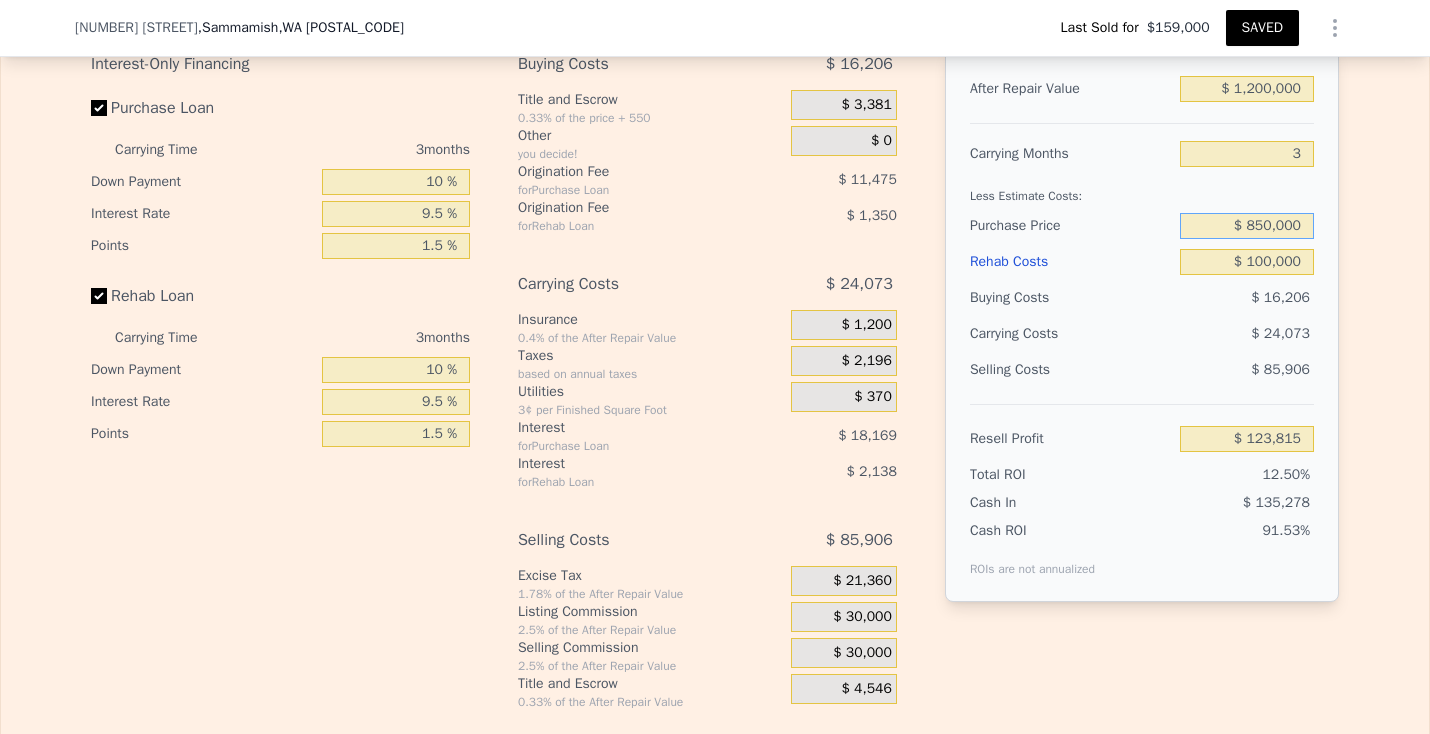 click on "$ 850,000" at bounding box center (1247, 226) 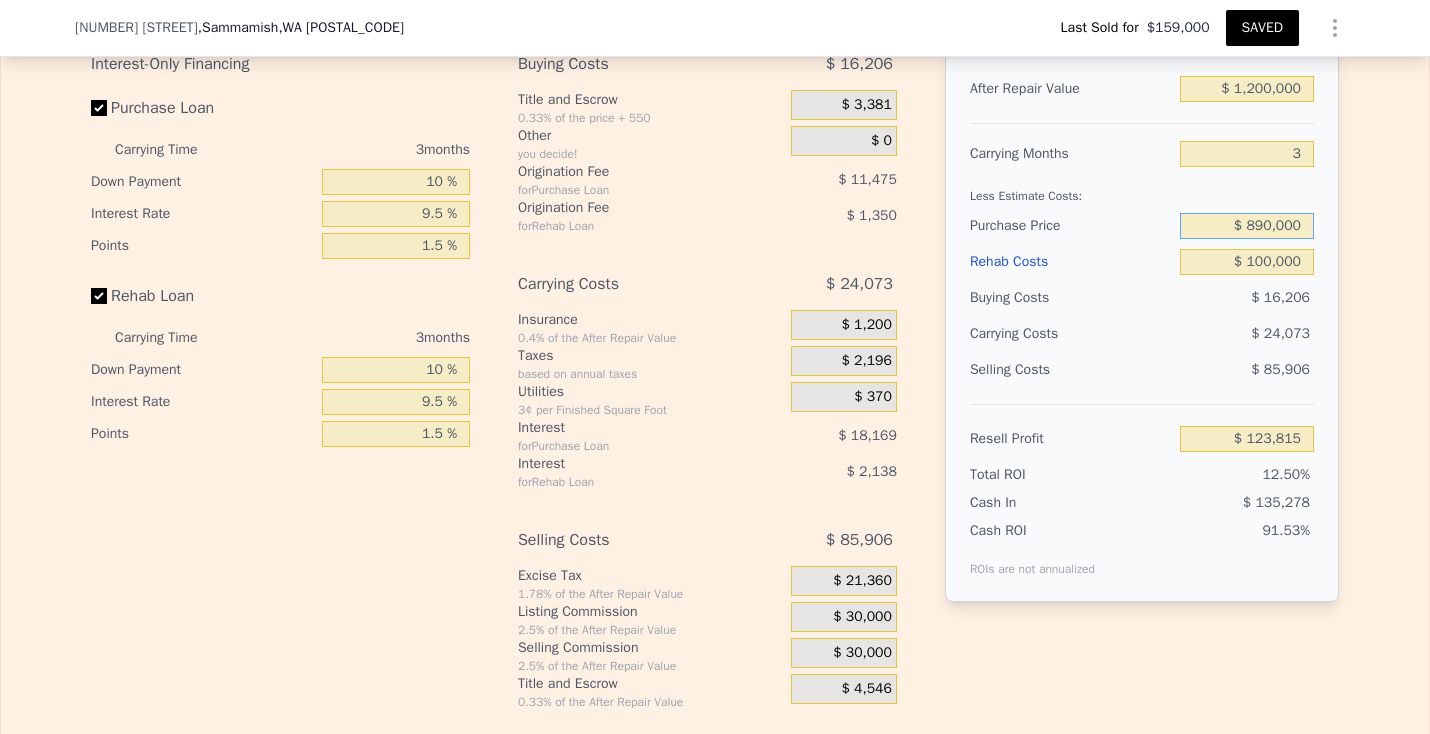 type on "$ 890,000" 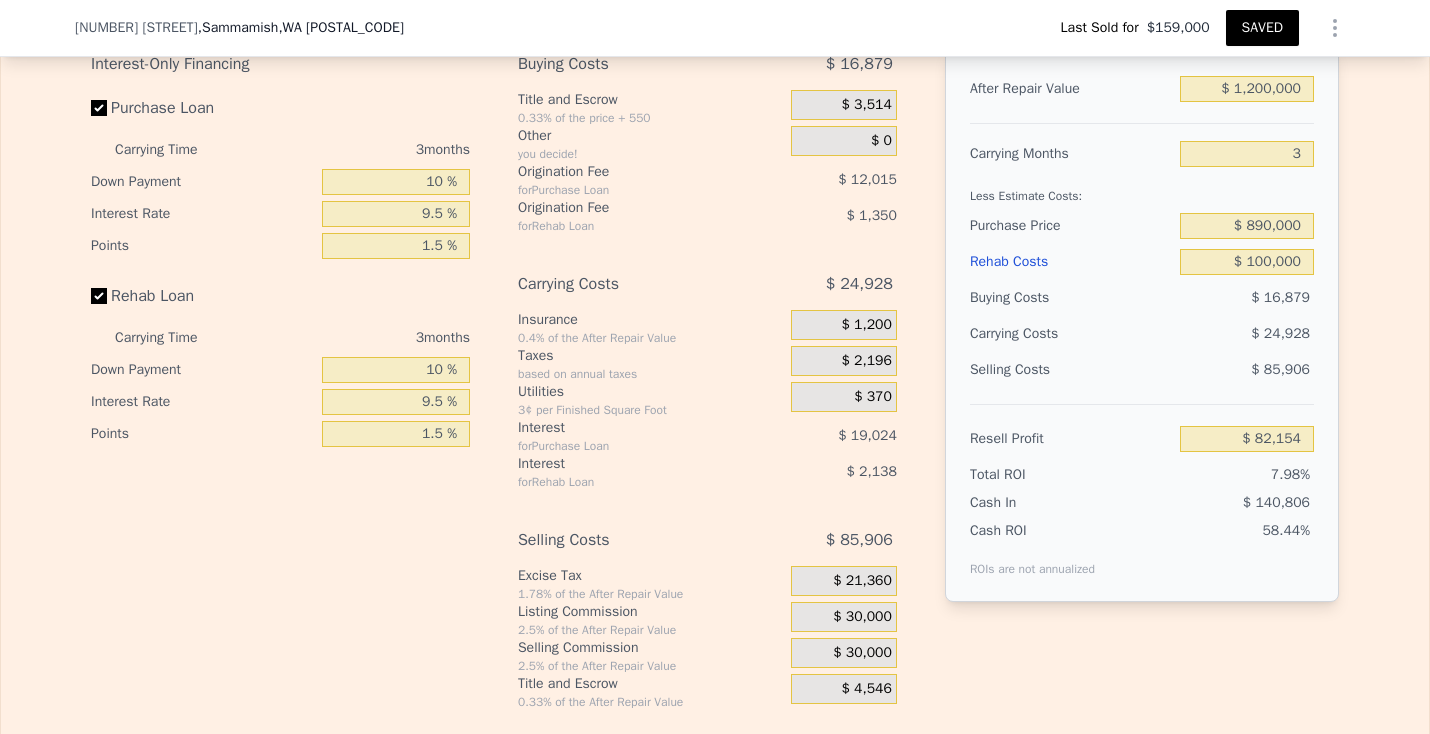 type on "$ 82,287" 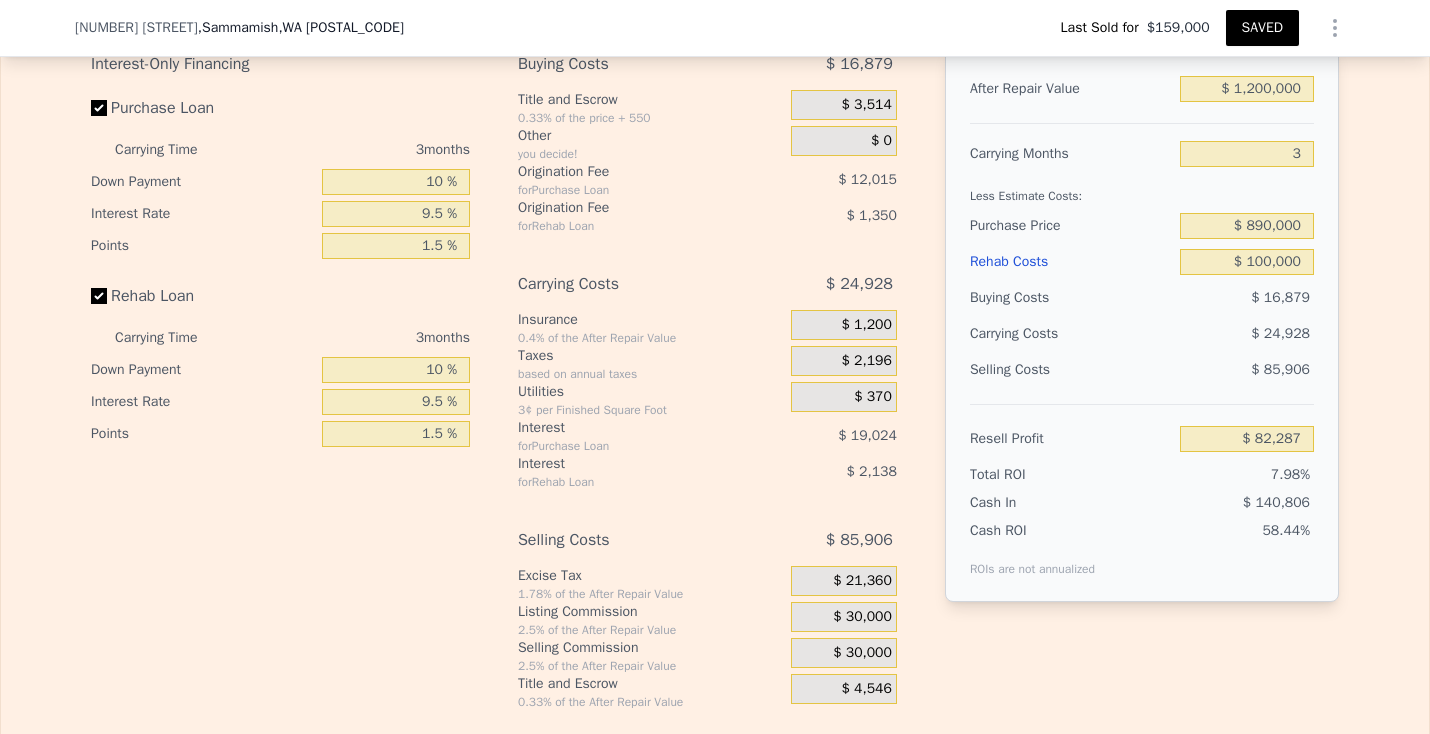 click on "$ 85,906" at bounding box center [1247, 370] 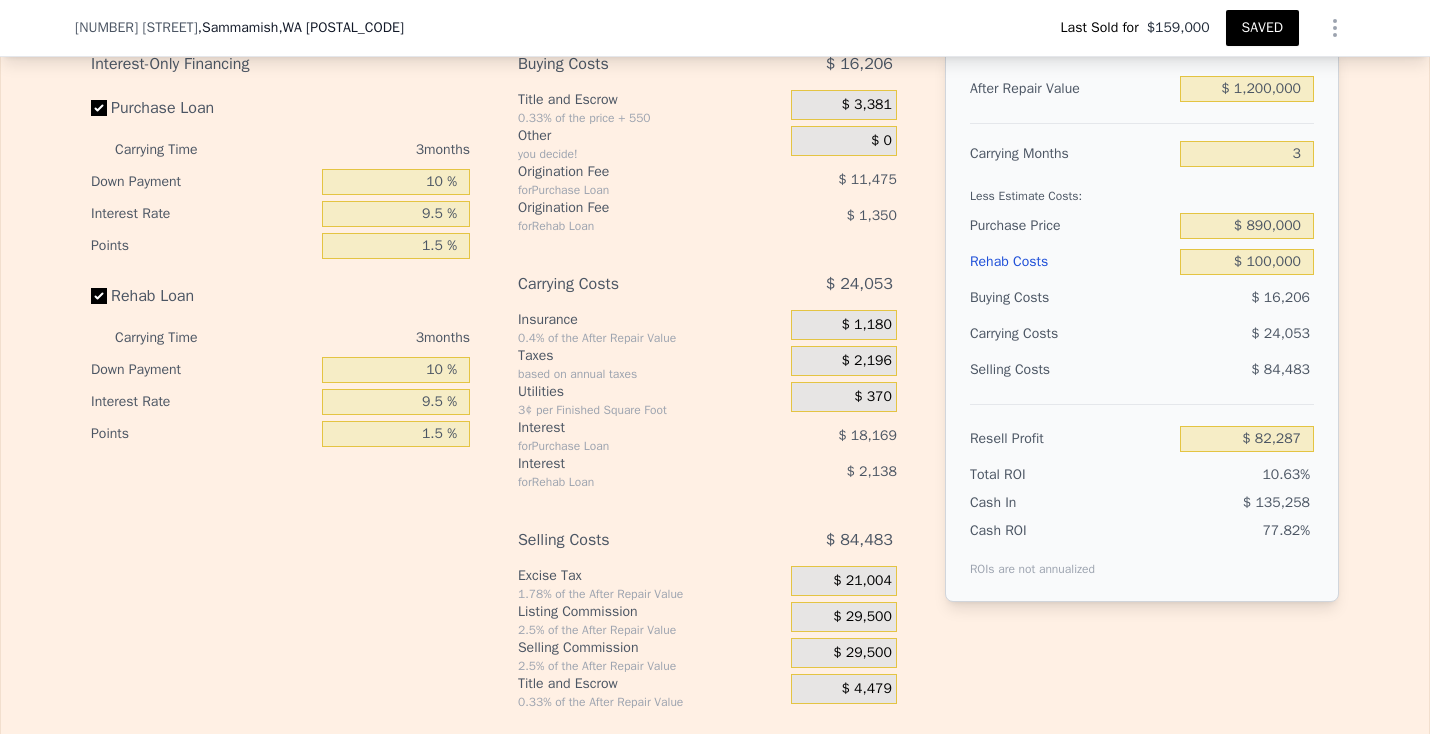 type on "$ 1,180,000" 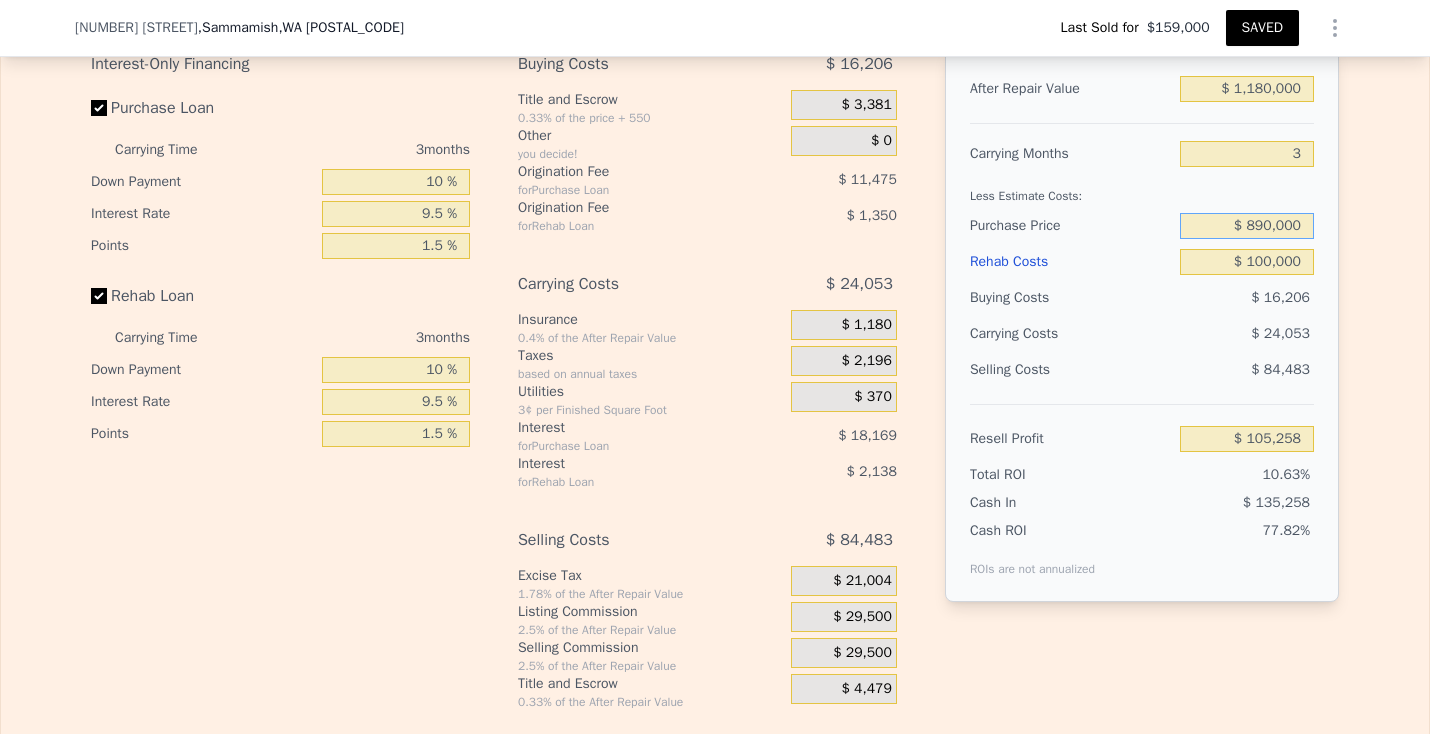 click on "$ 890,000" at bounding box center (1247, 226) 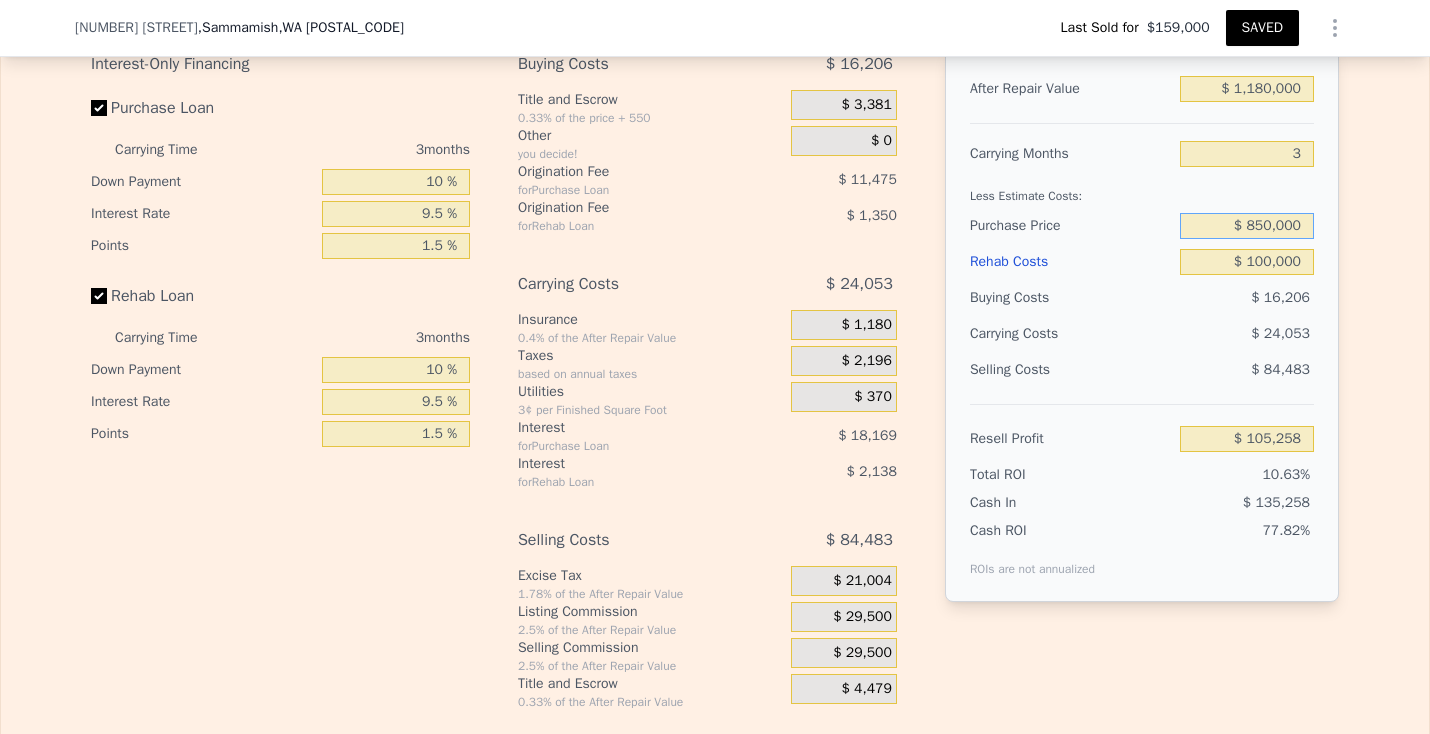 type on "$ 850,000" 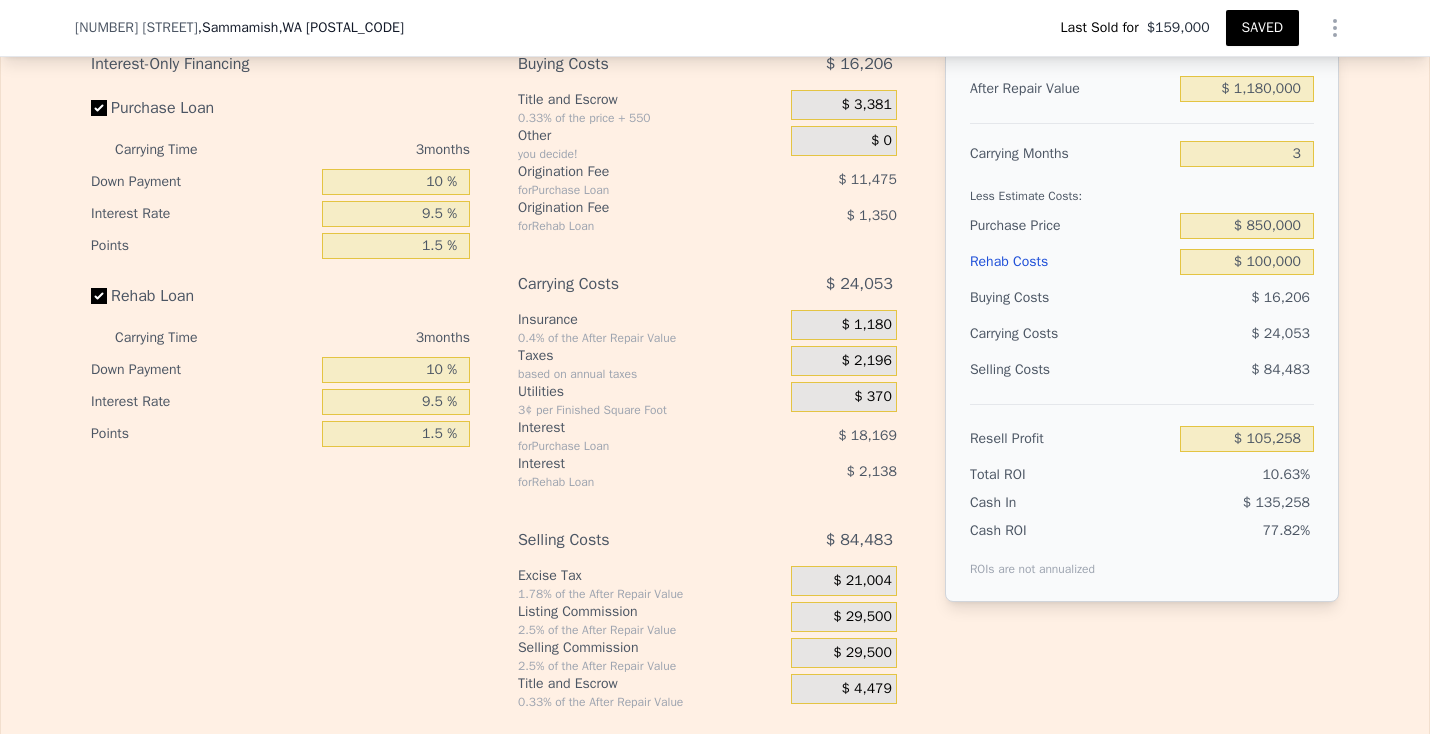click on "$ 84,483" at bounding box center (1247, 370) 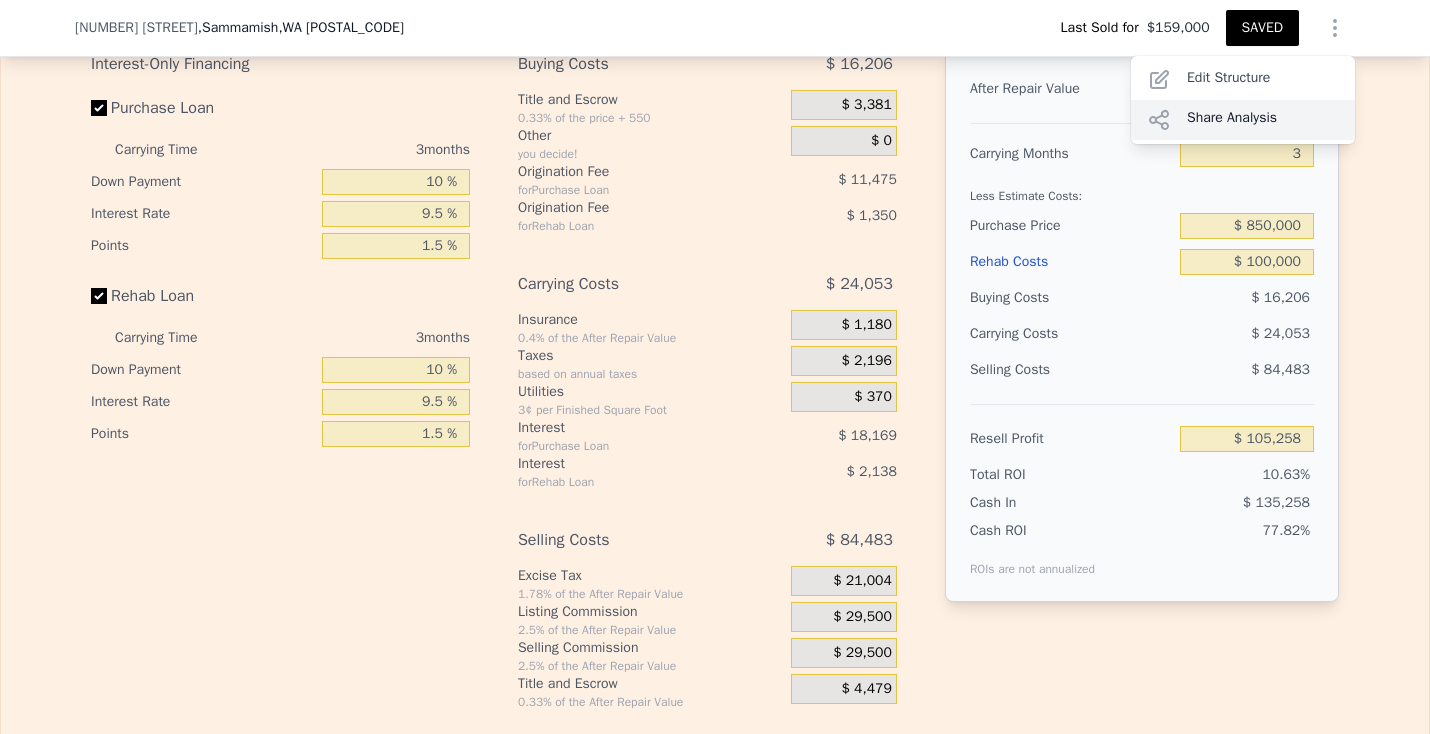 click on "Share Analysis" at bounding box center (1243, 120) 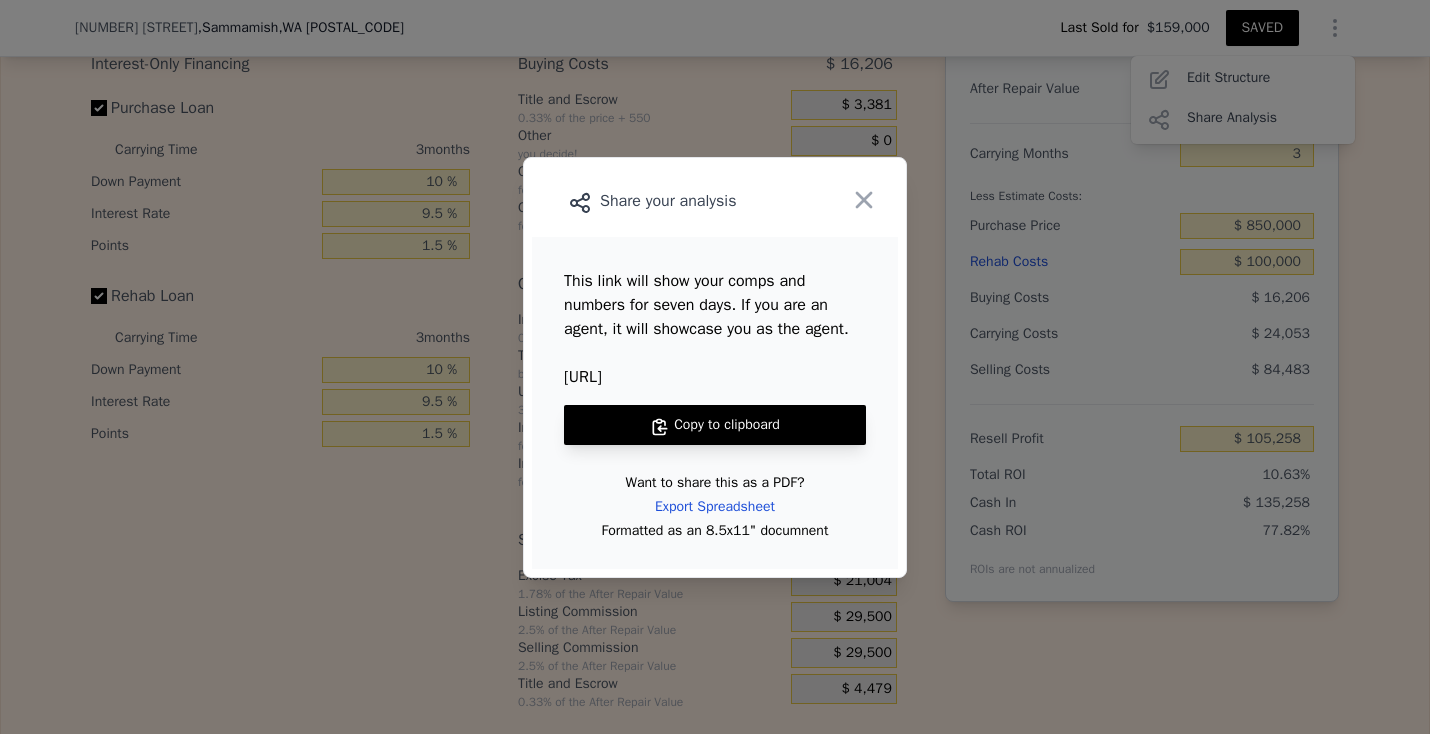 click on "Copy to clipboard" at bounding box center (715, 425) 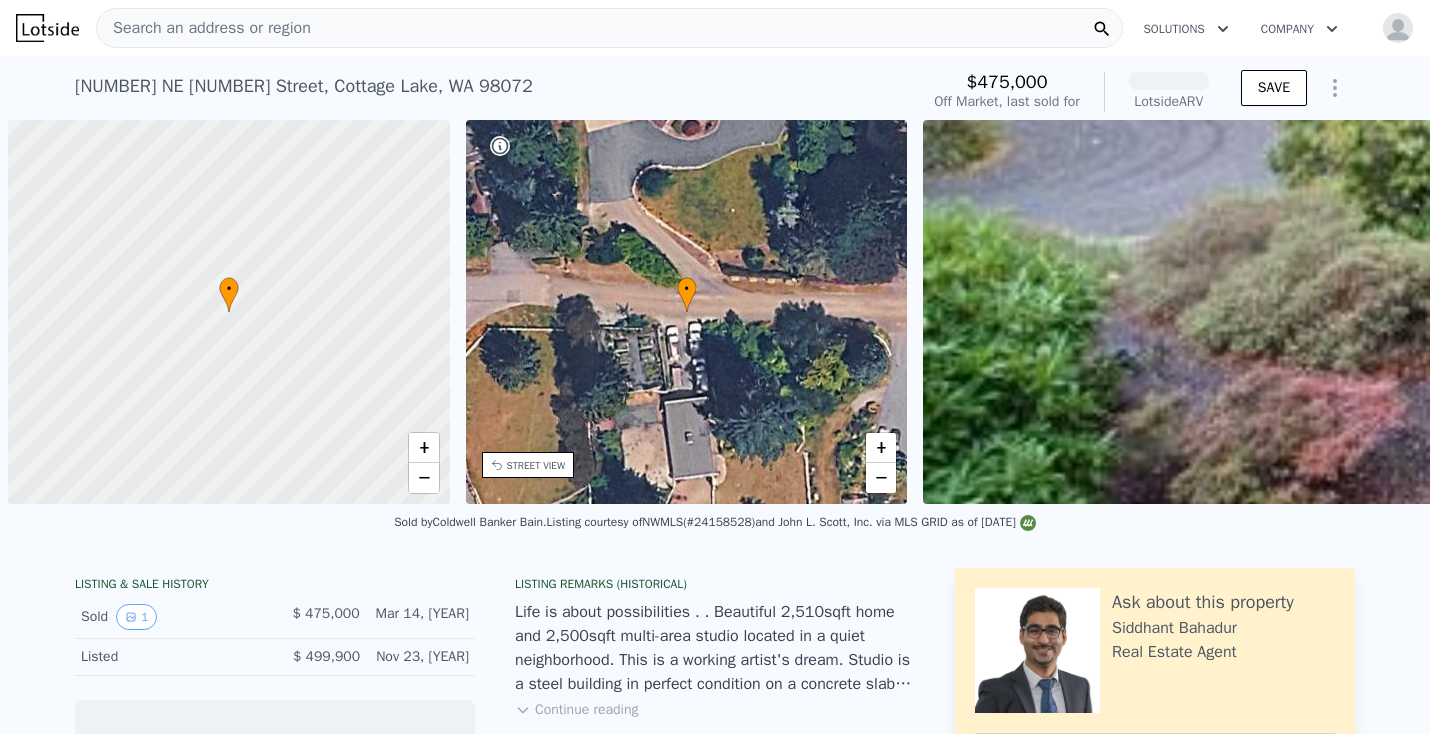 scroll, scrollTop: 0, scrollLeft: 0, axis: both 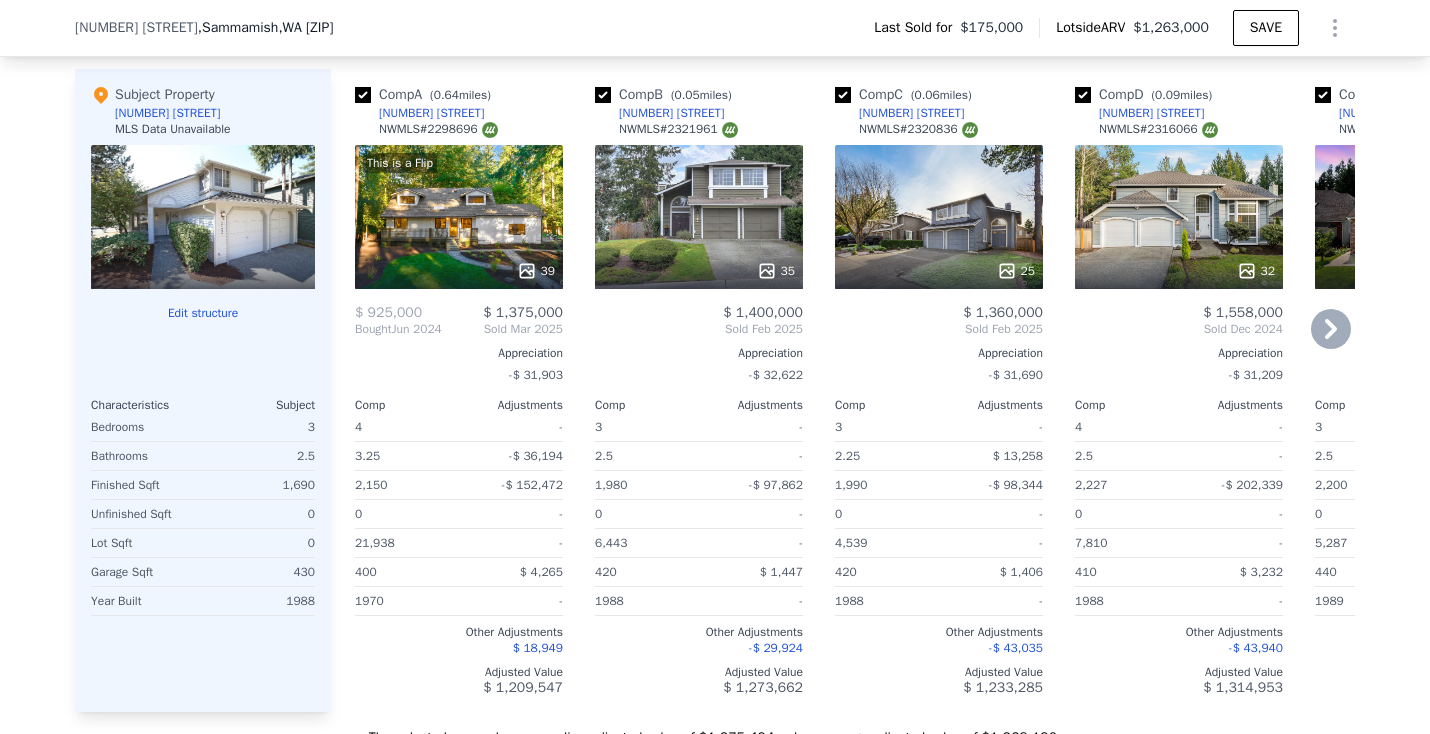click on "[NUMBER] [STREET]" at bounding box center (431, 113) 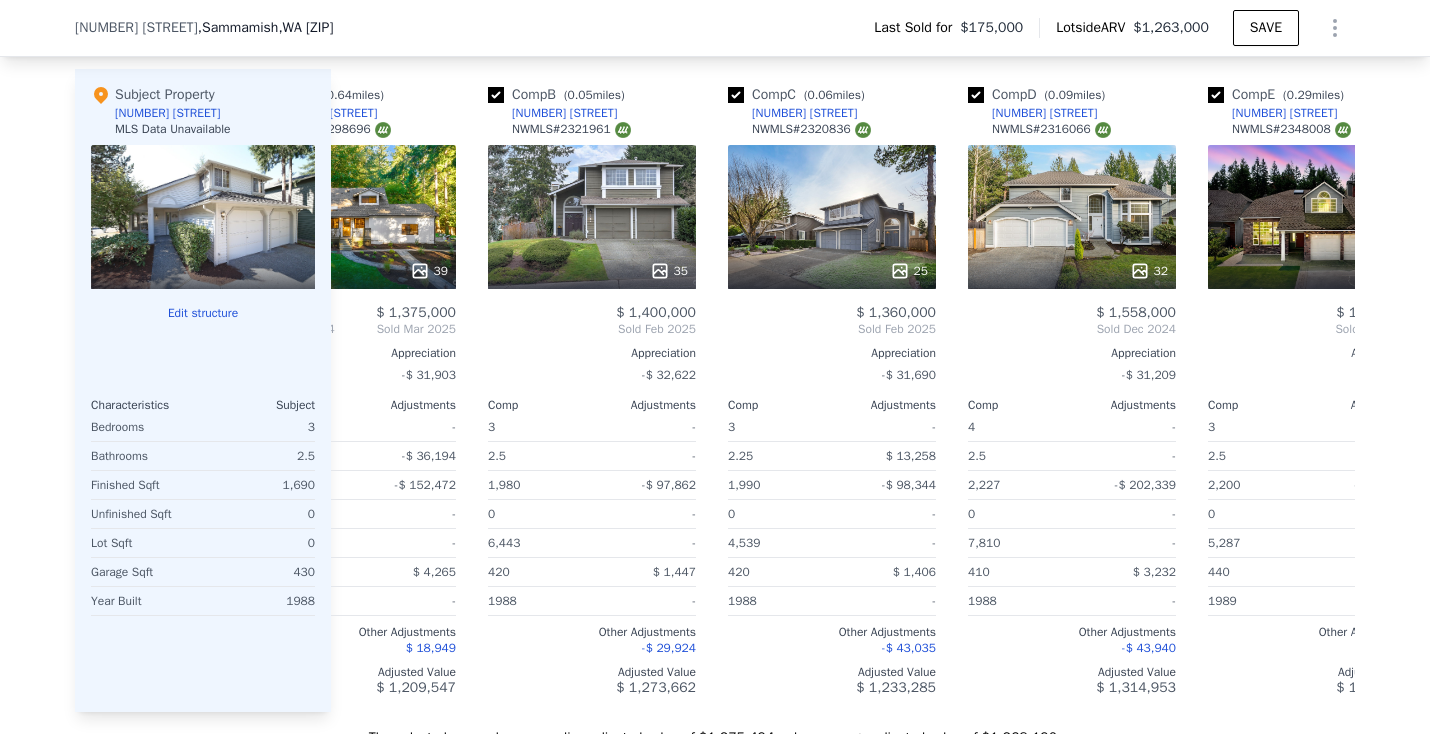 scroll, scrollTop: 0, scrollLeft: 183, axis: horizontal 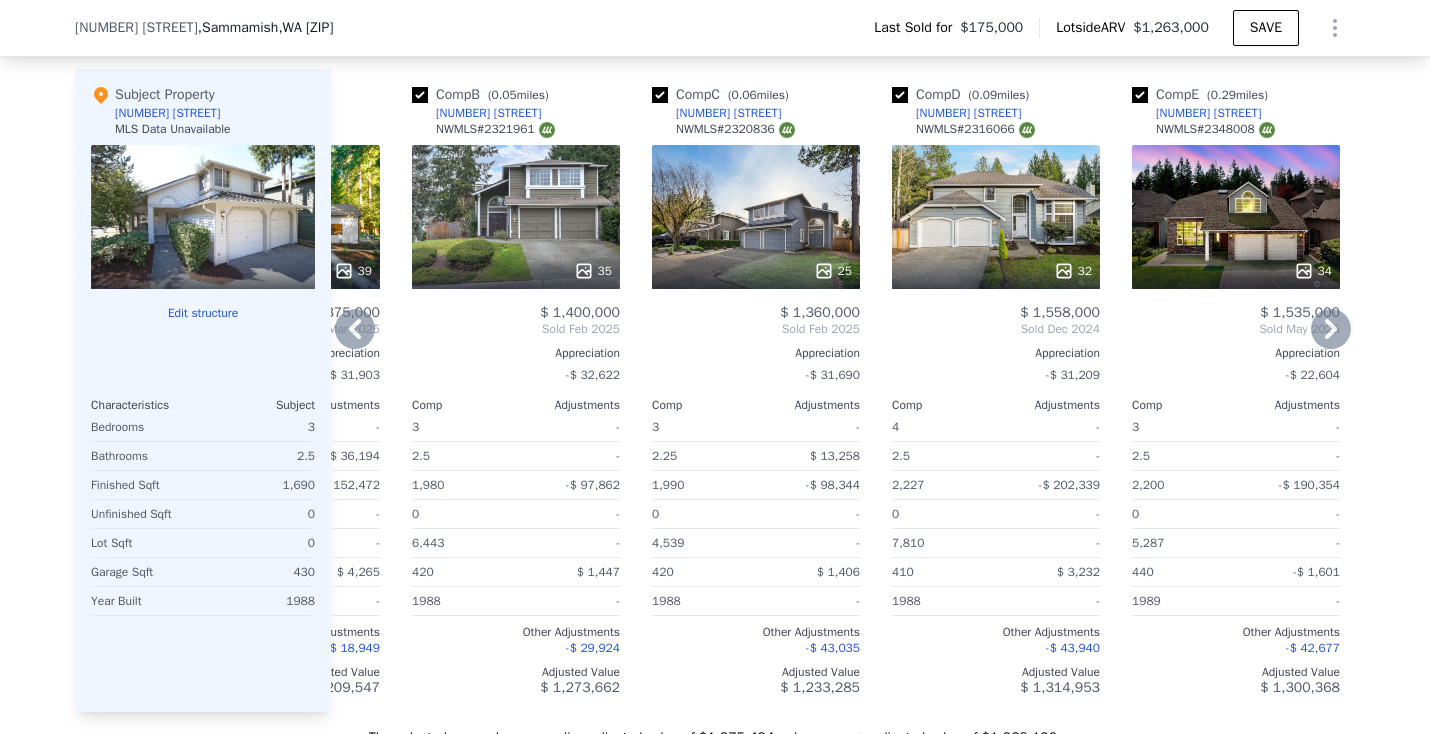 click on "[NUMBER] [STREET]" at bounding box center (488, 113) 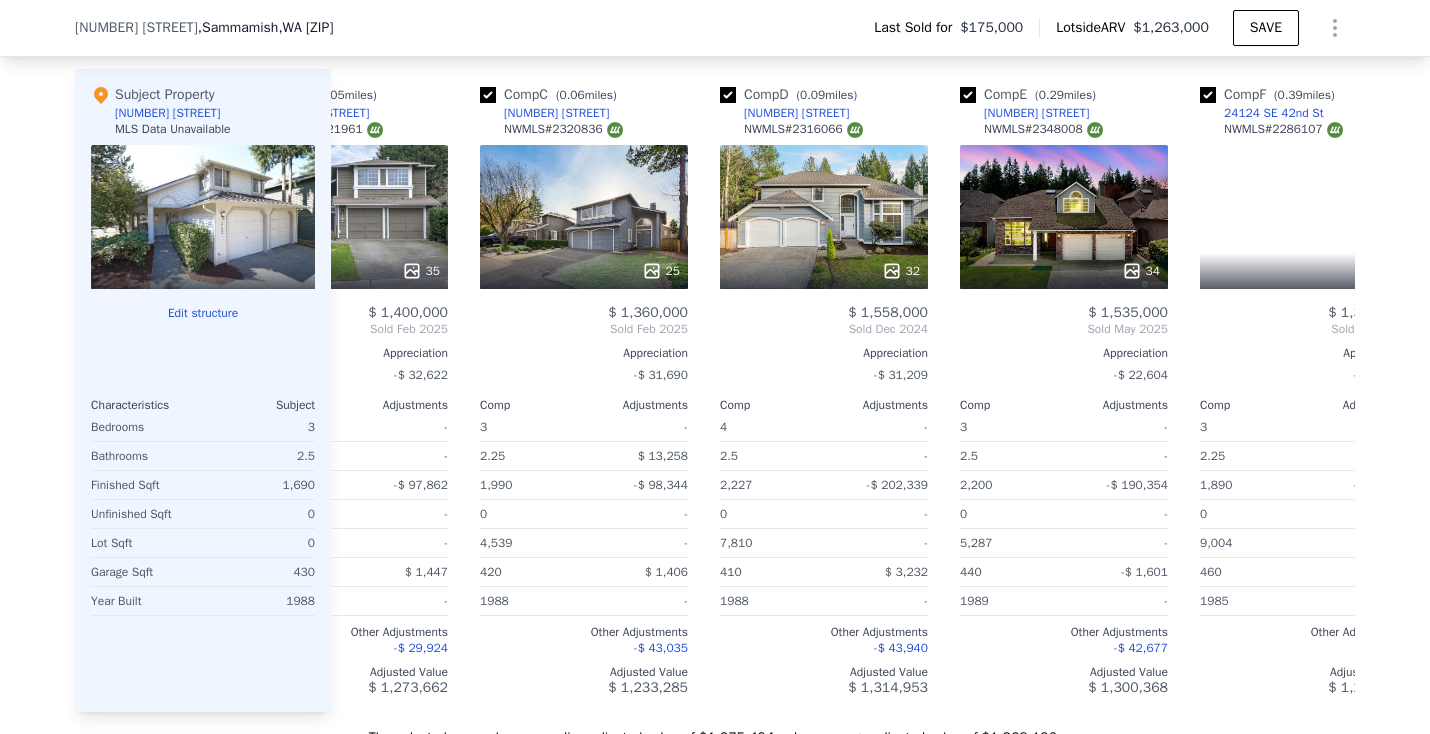 scroll, scrollTop: 0, scrollLeft: 422, axis: horizontal 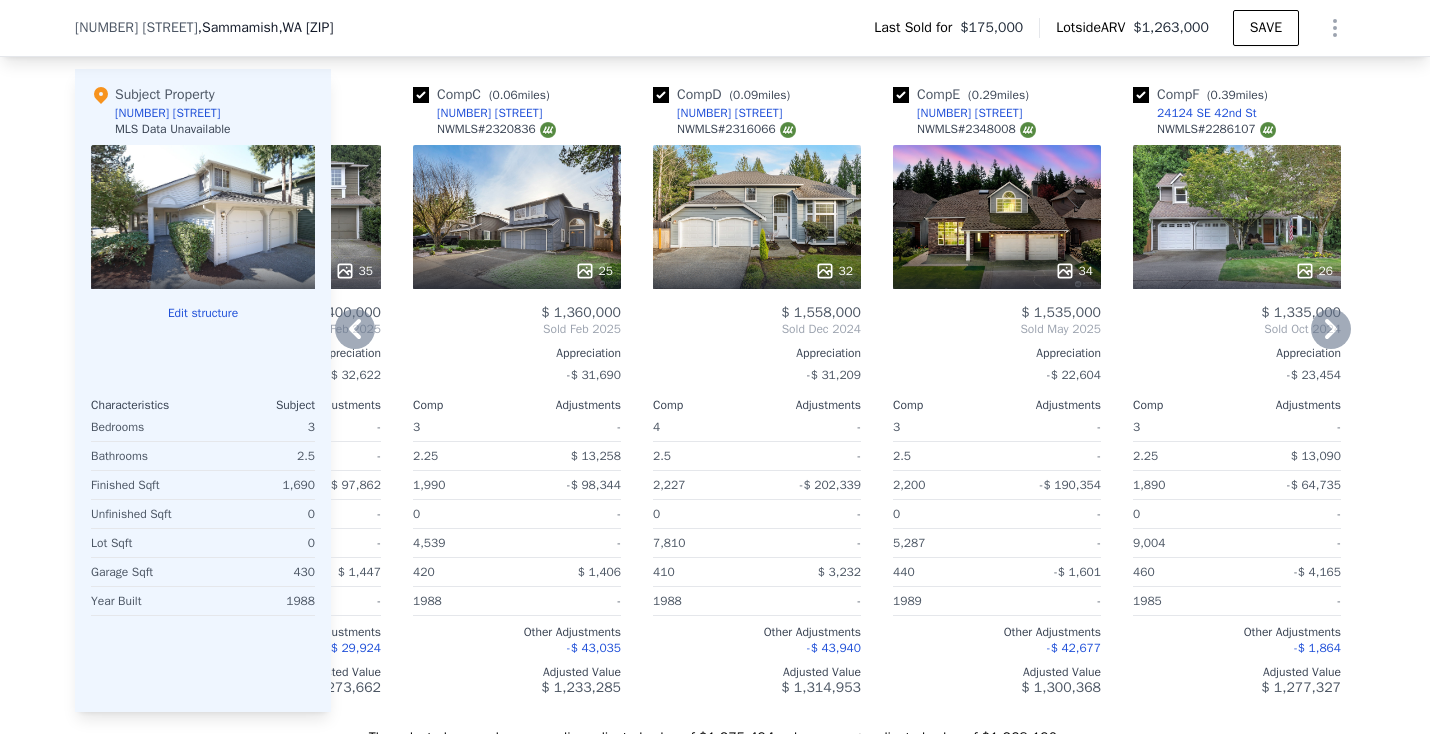 click on "[NUMBER] [STREET]" at bounding box center (489, 113) 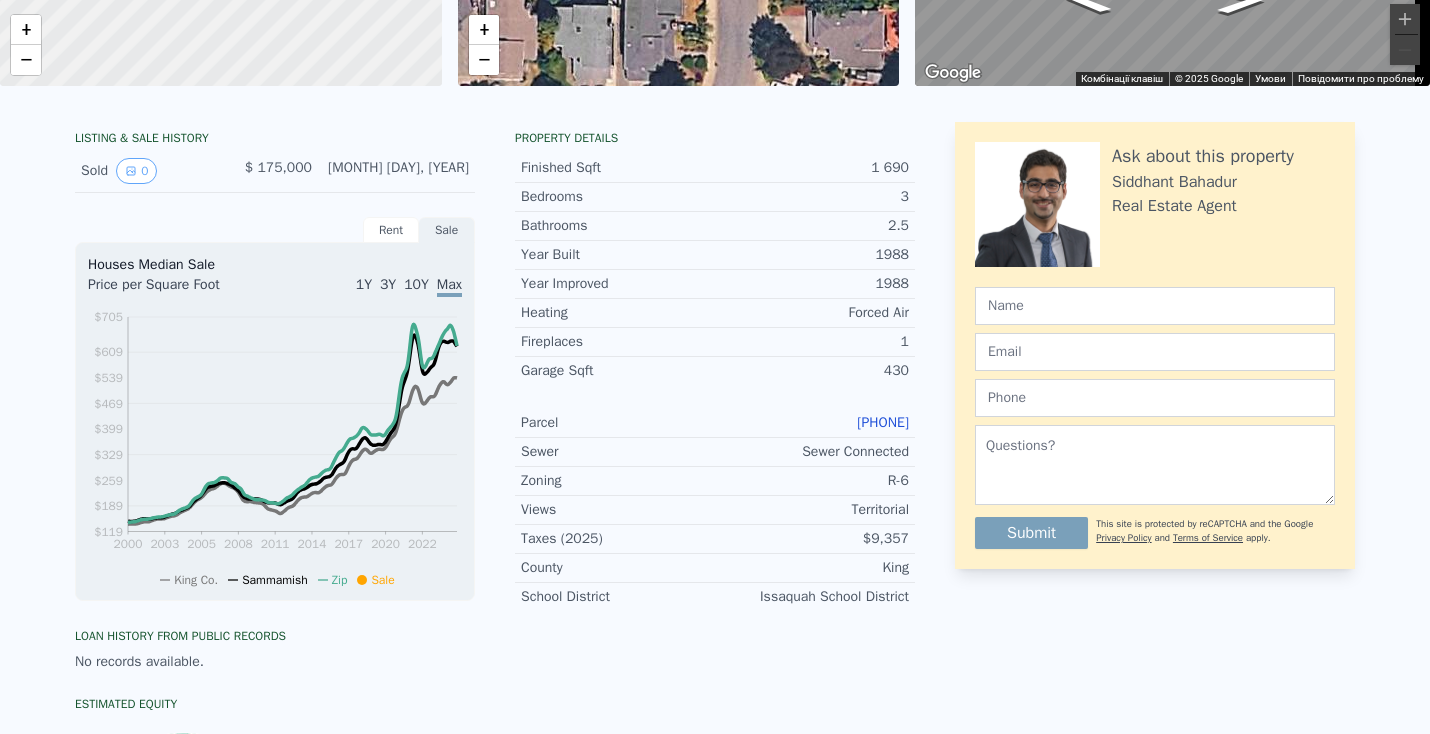 scroll, scrollTop: 0, scrollLeft: 0, axis: both 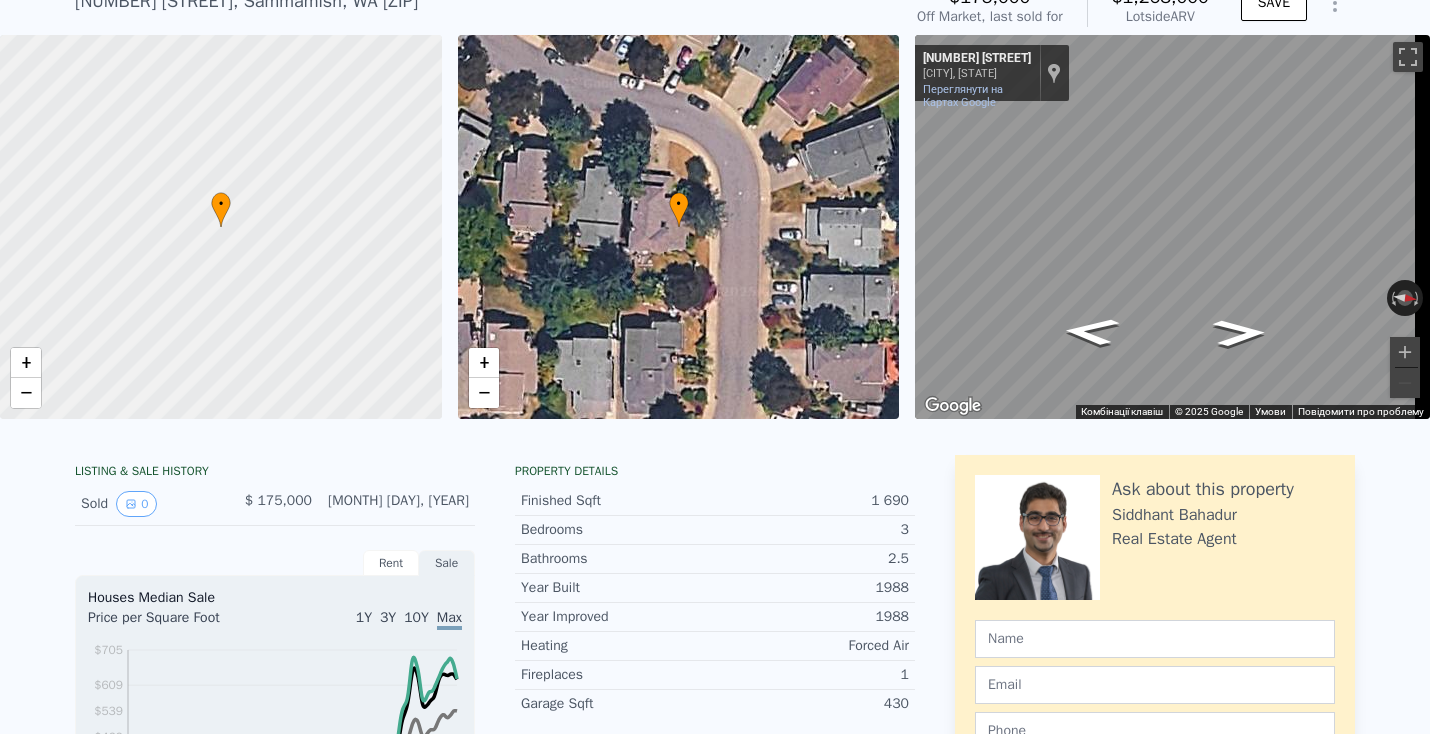 click on "3" at bounding box center (812, 530) 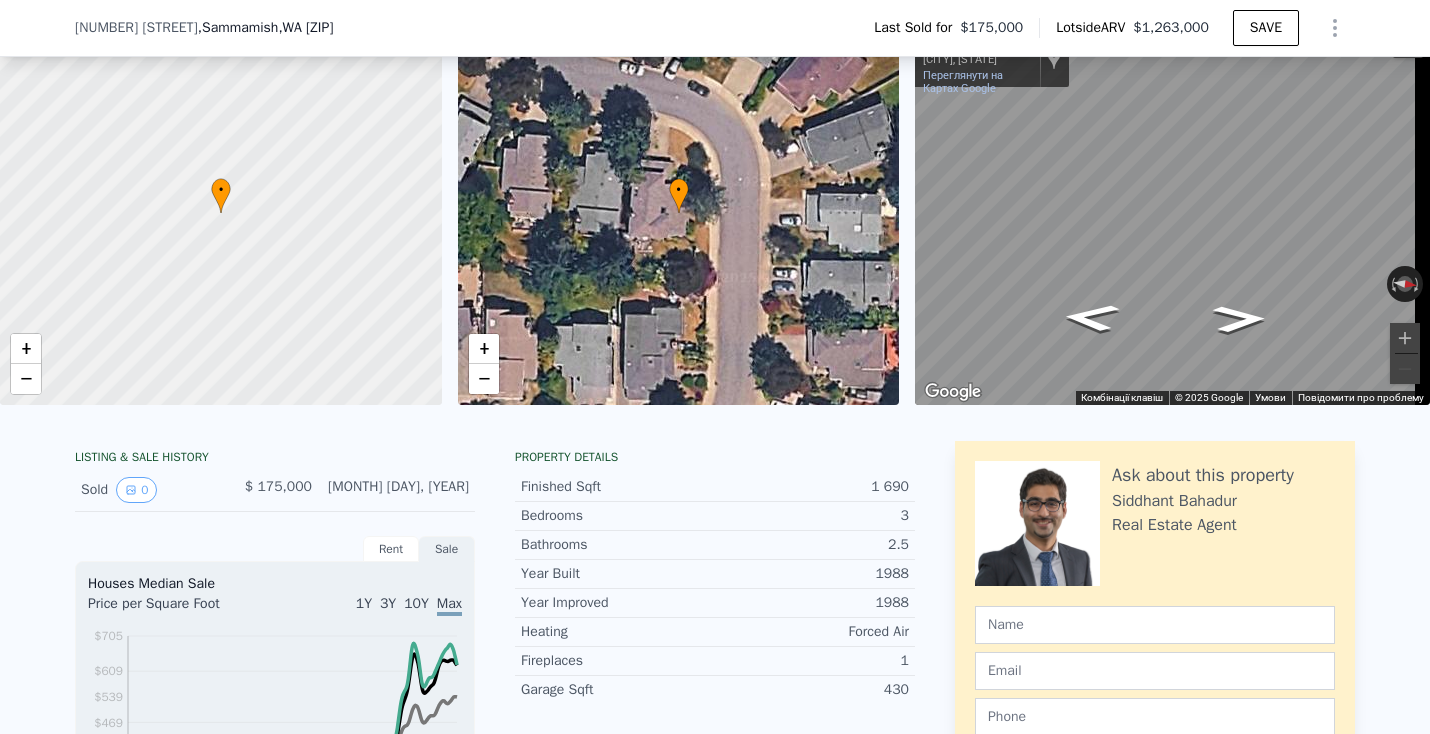 click on "3" at bounding box center [812, 516] 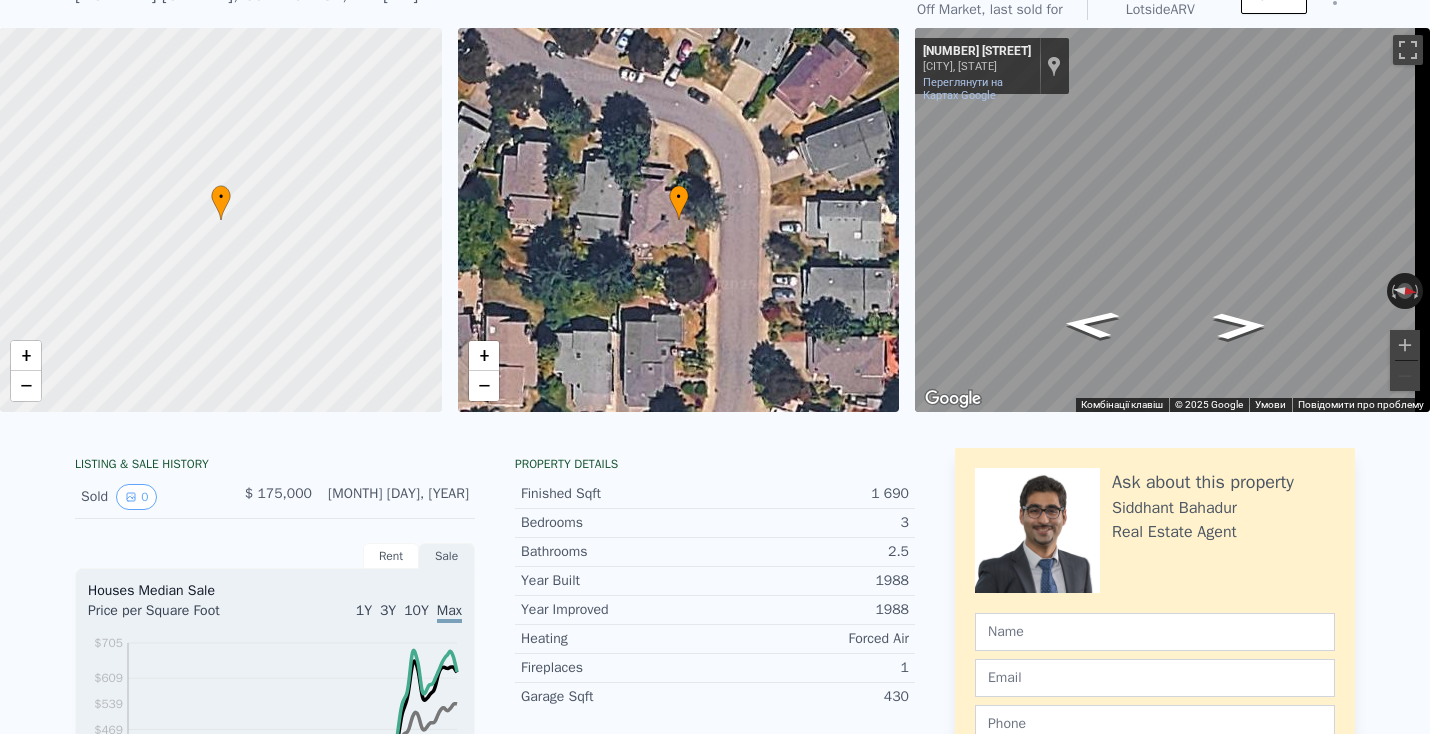 click on "3" at bounding box center (812, 523) 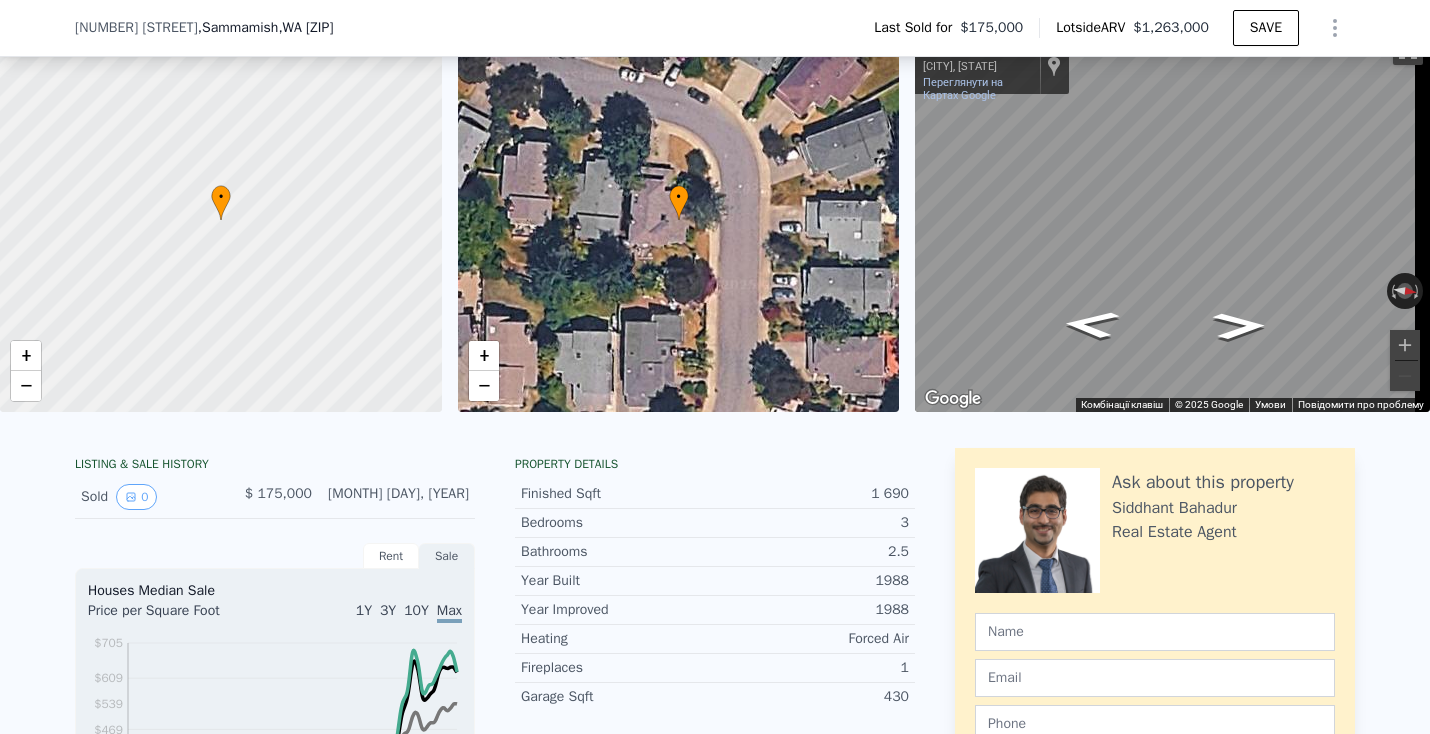 scroll, scrollTop: 85, scrollLeft: 0, axis: vertical 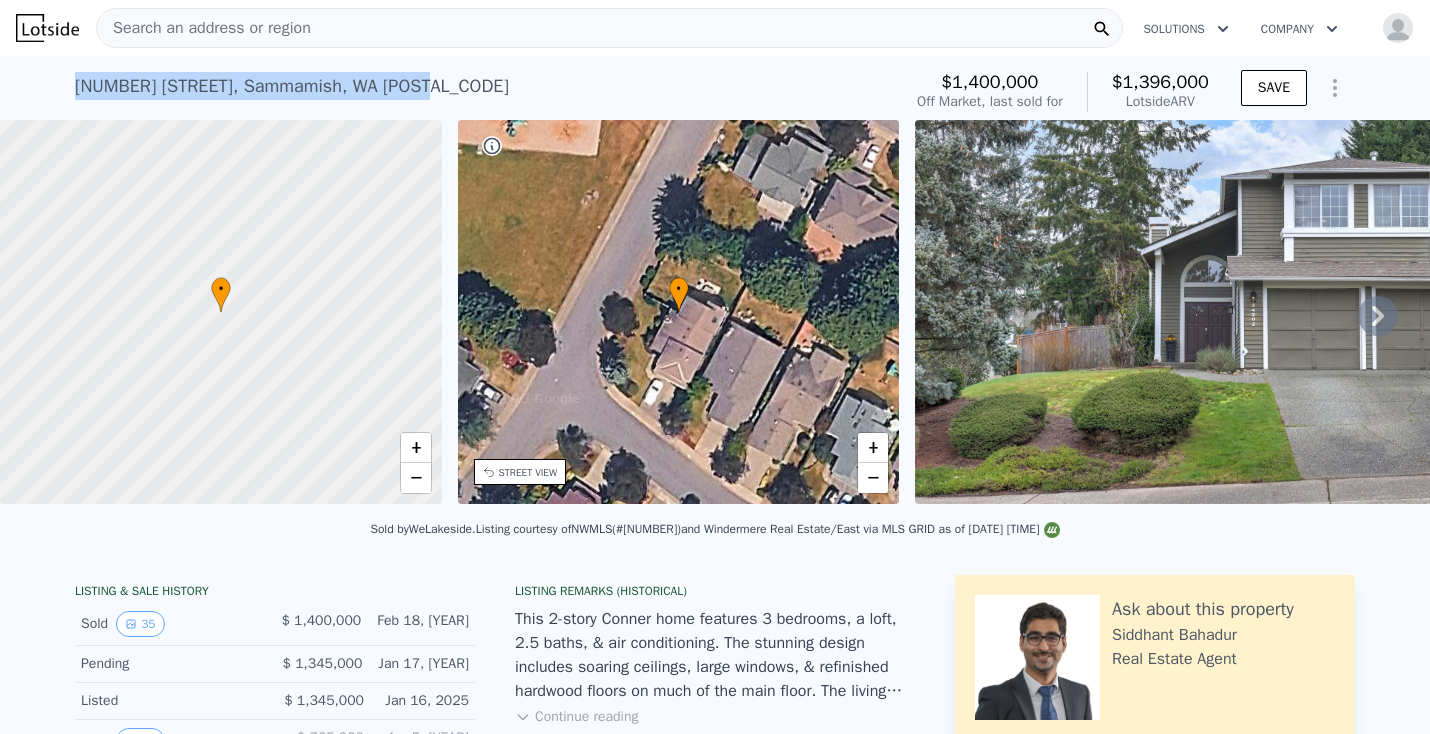 drag, startPoint x: 457, startPoint y: 93, endPoint x: 0, endPoint y: 89, distance: 457.01752 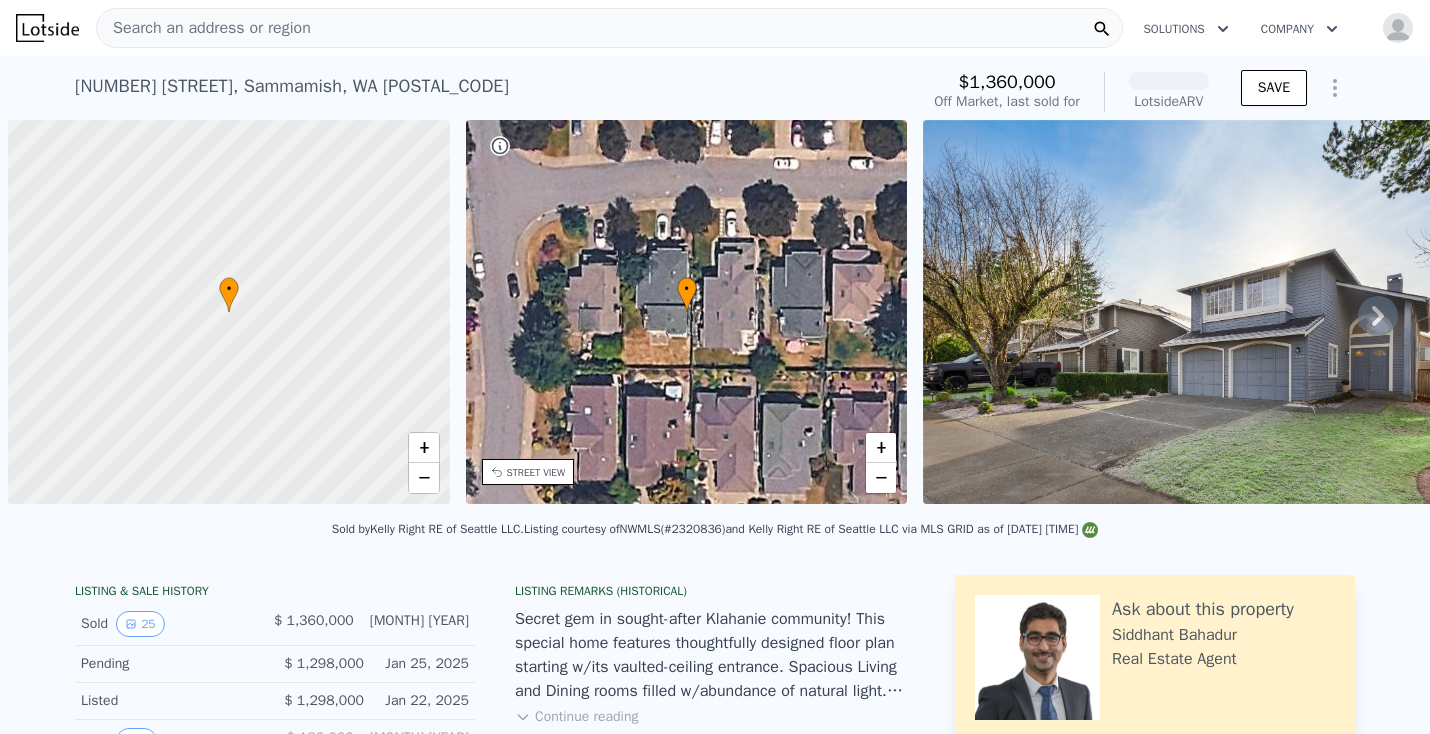 scroll, scrollTop: 0, scrollLeft: 0, axis: both 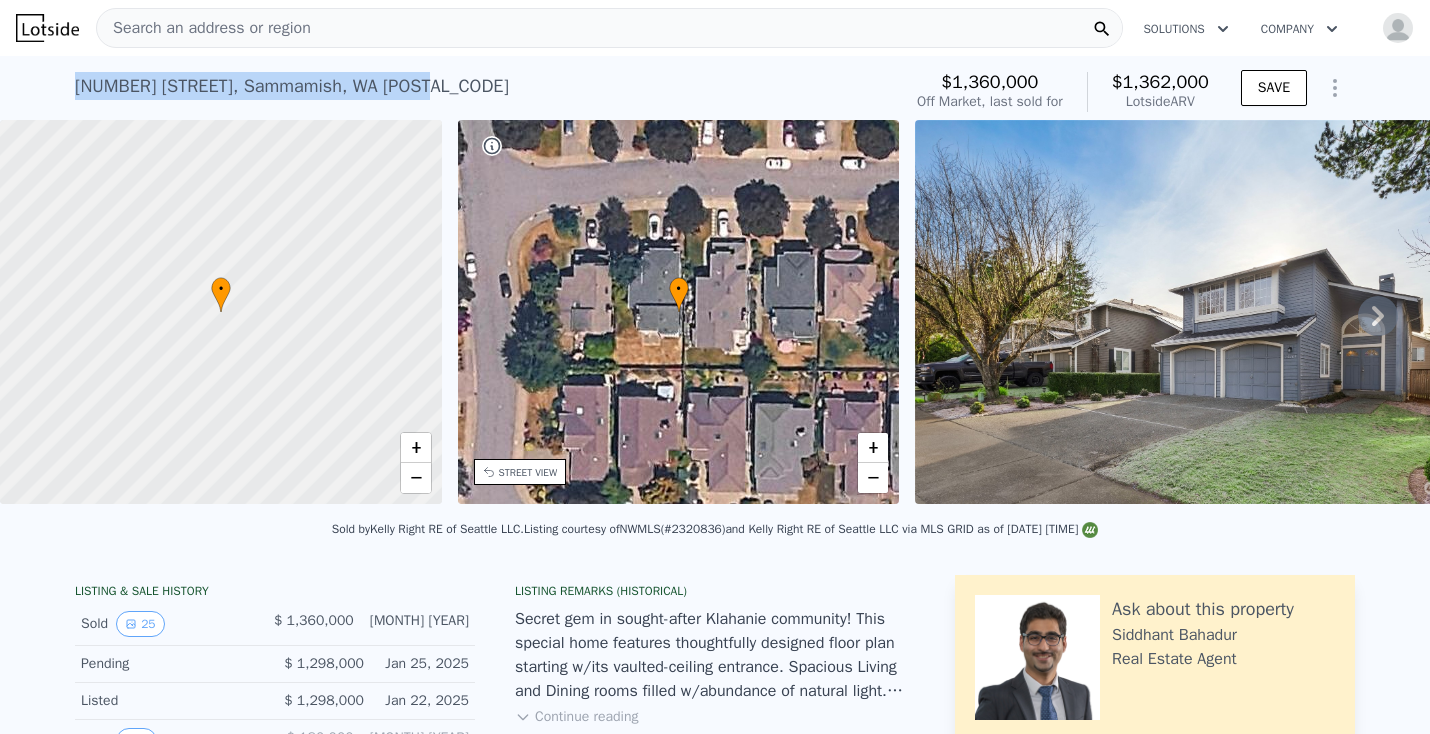 click on "[NUMBER] [STREET] , [CITY] , [STATE] [POSTAL_CODE] Sold [MONTH] [YEAR] for $[PRICE]m (~ARV $[PRICE]m )" at bounding box center [484, 92] 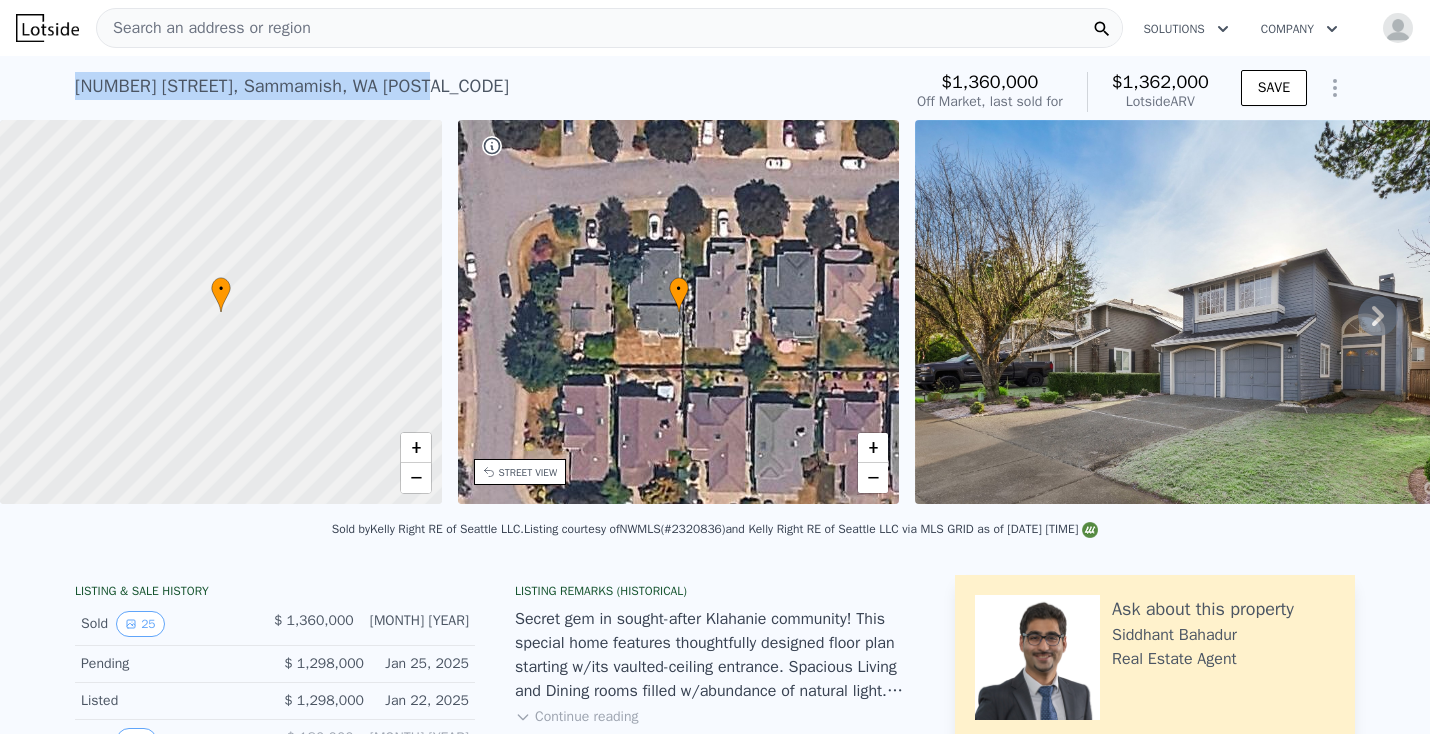 copy on "[NUMBER] [STREET] , [CITY] , [STATE] [POSTAL_CODE]" 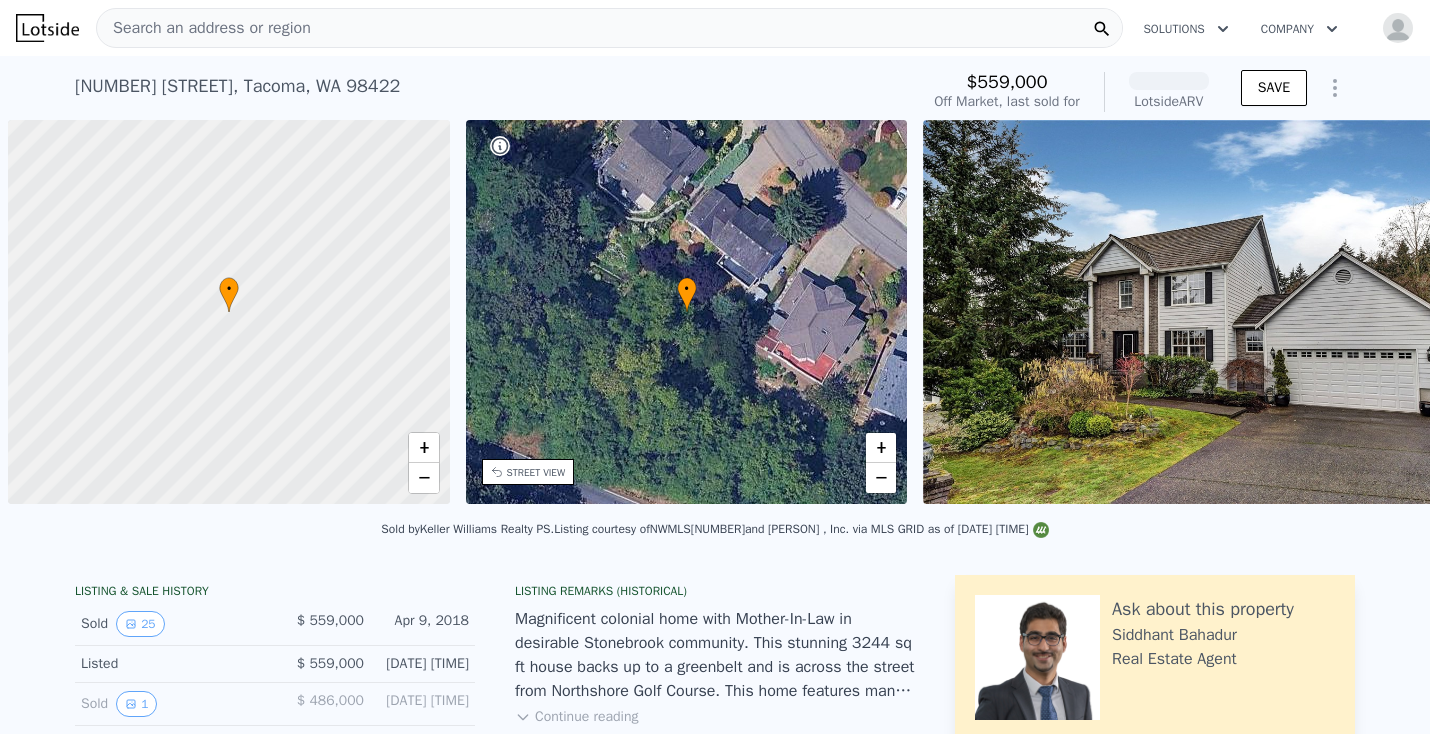 scroll, scrollTop: 0, scrollLeft: 0, axis: both 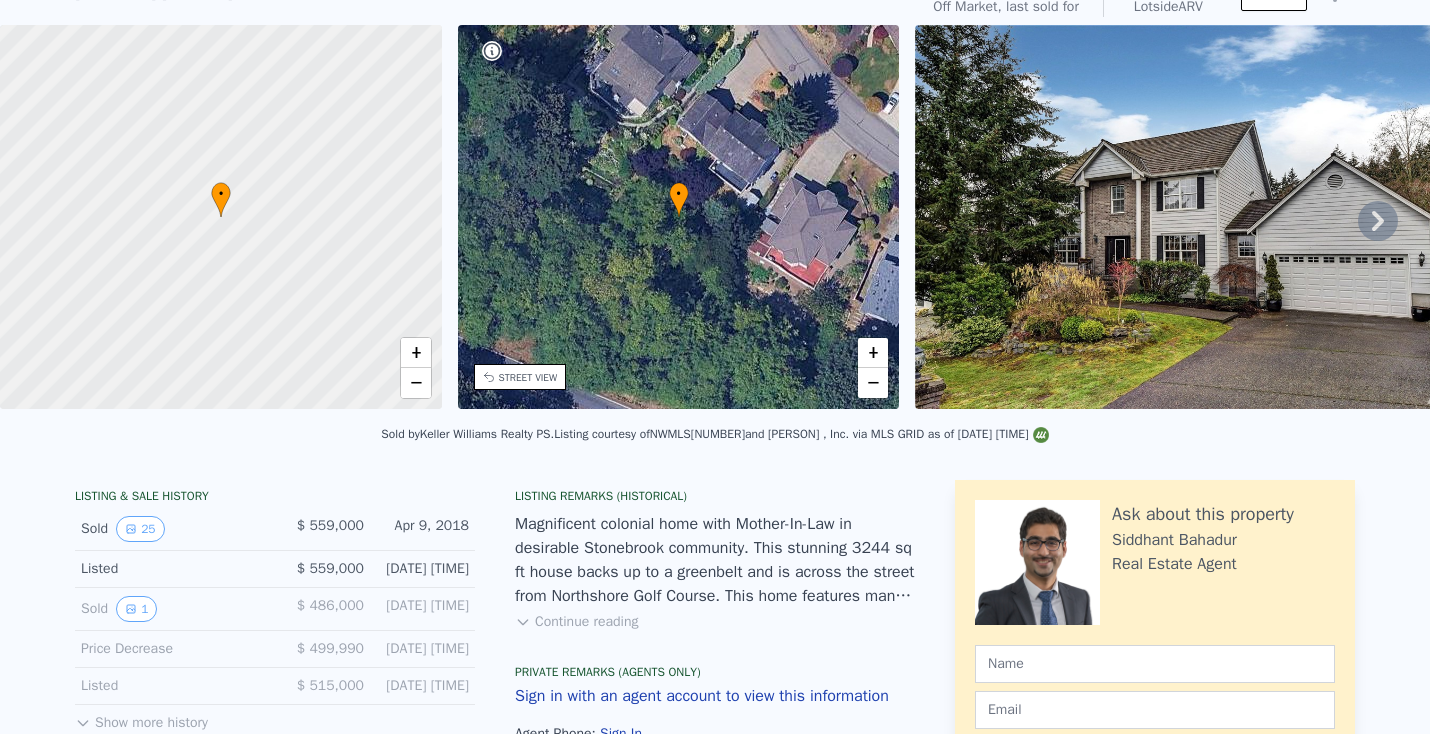 click at bounding box center [221, 217] 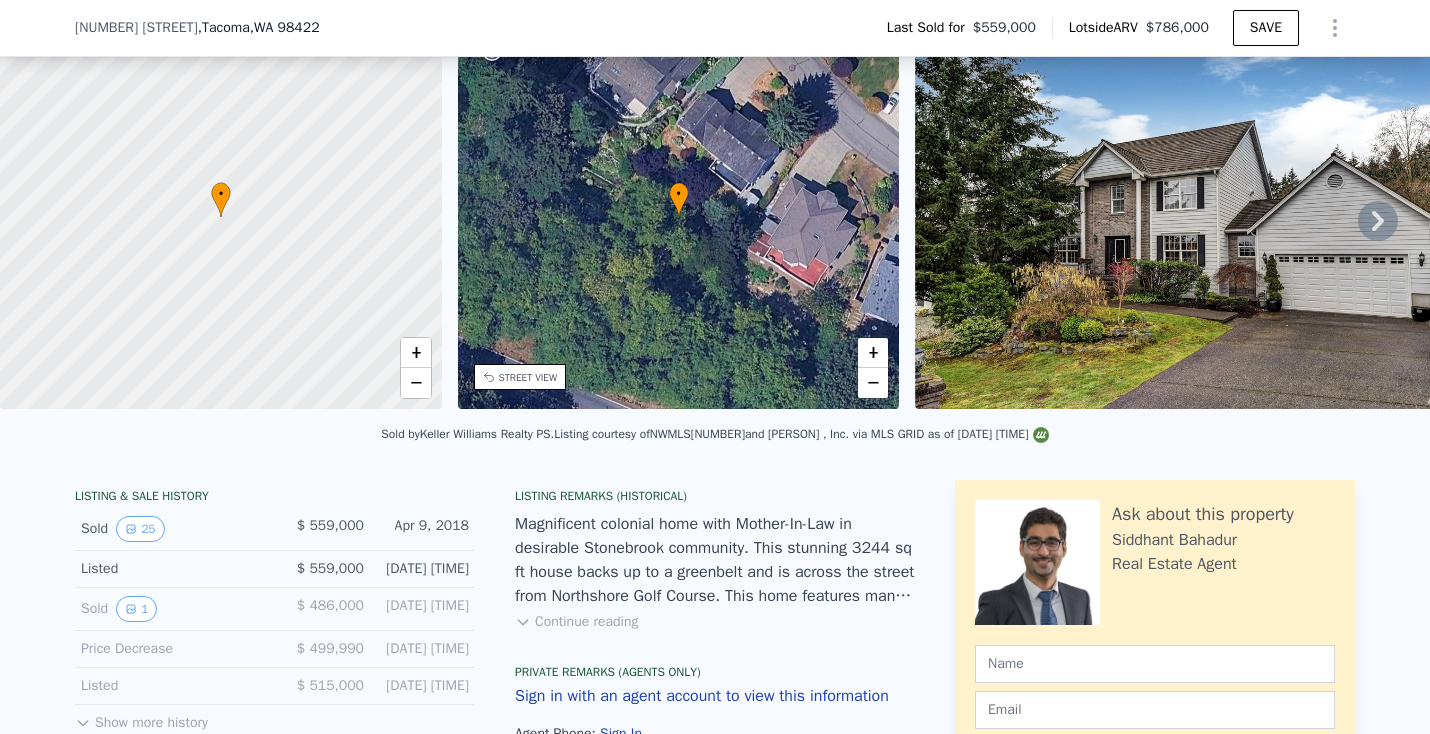 scroll, scrollTop: 95, scrollLeft: 0, axis: vertical 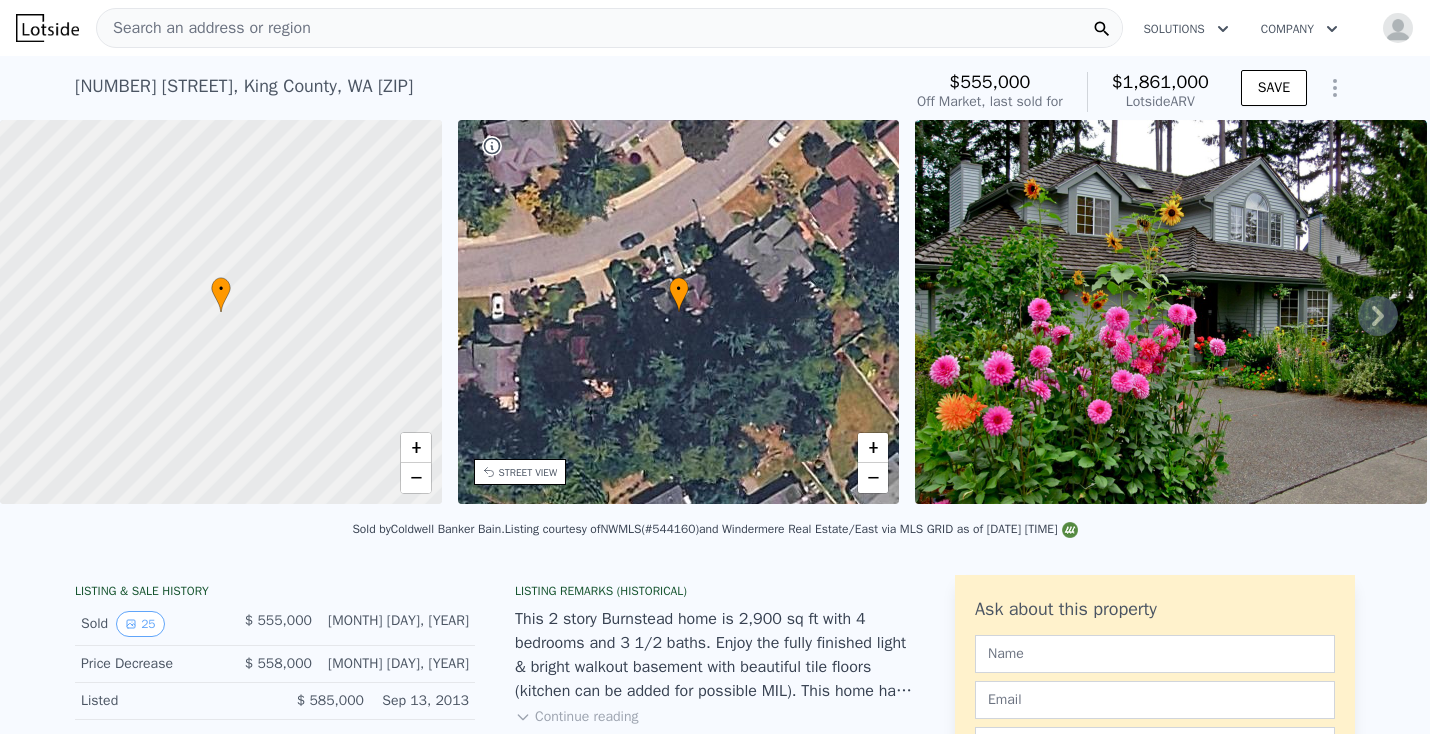 click on "Search an address or region" at bounding box center (609, 28) 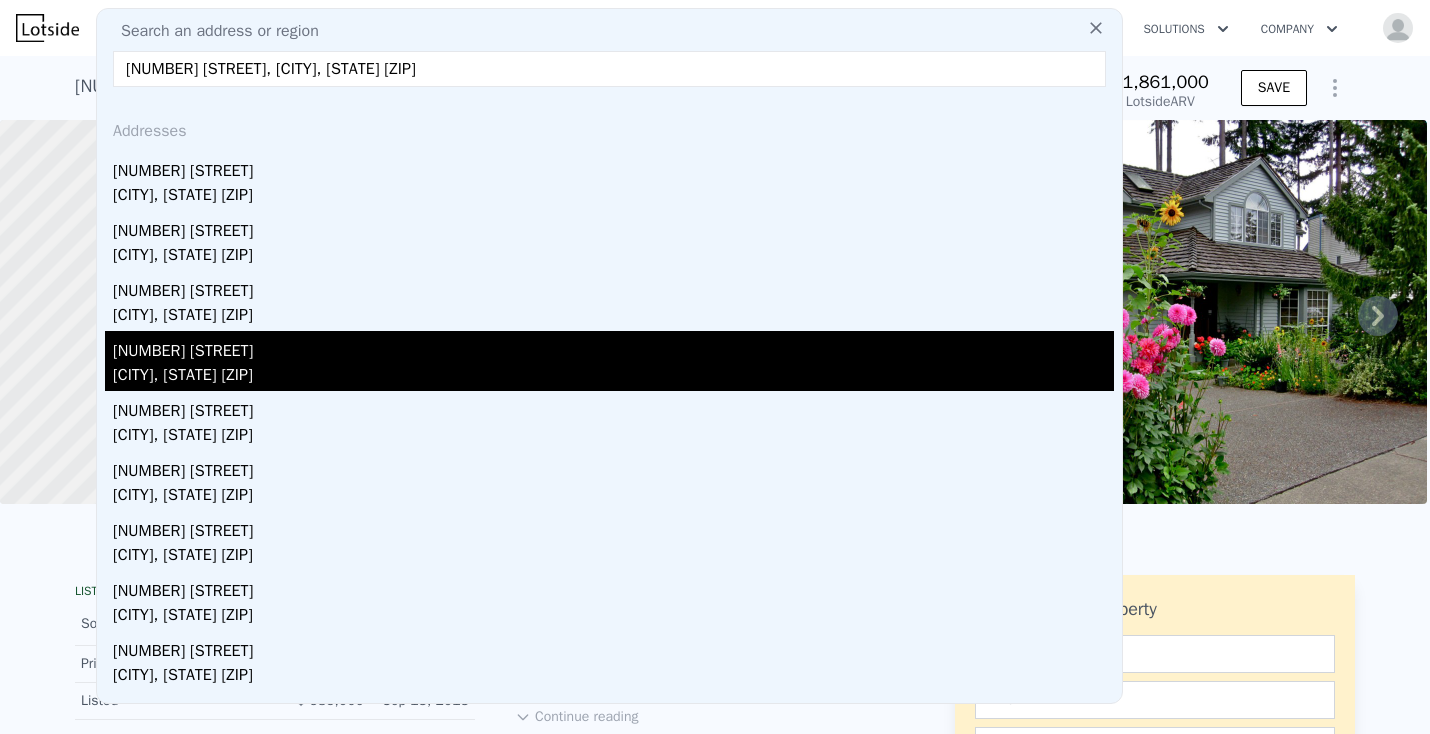 type on "[NUMBER] [STREET], [CITY], [STATE] [ZIP]" 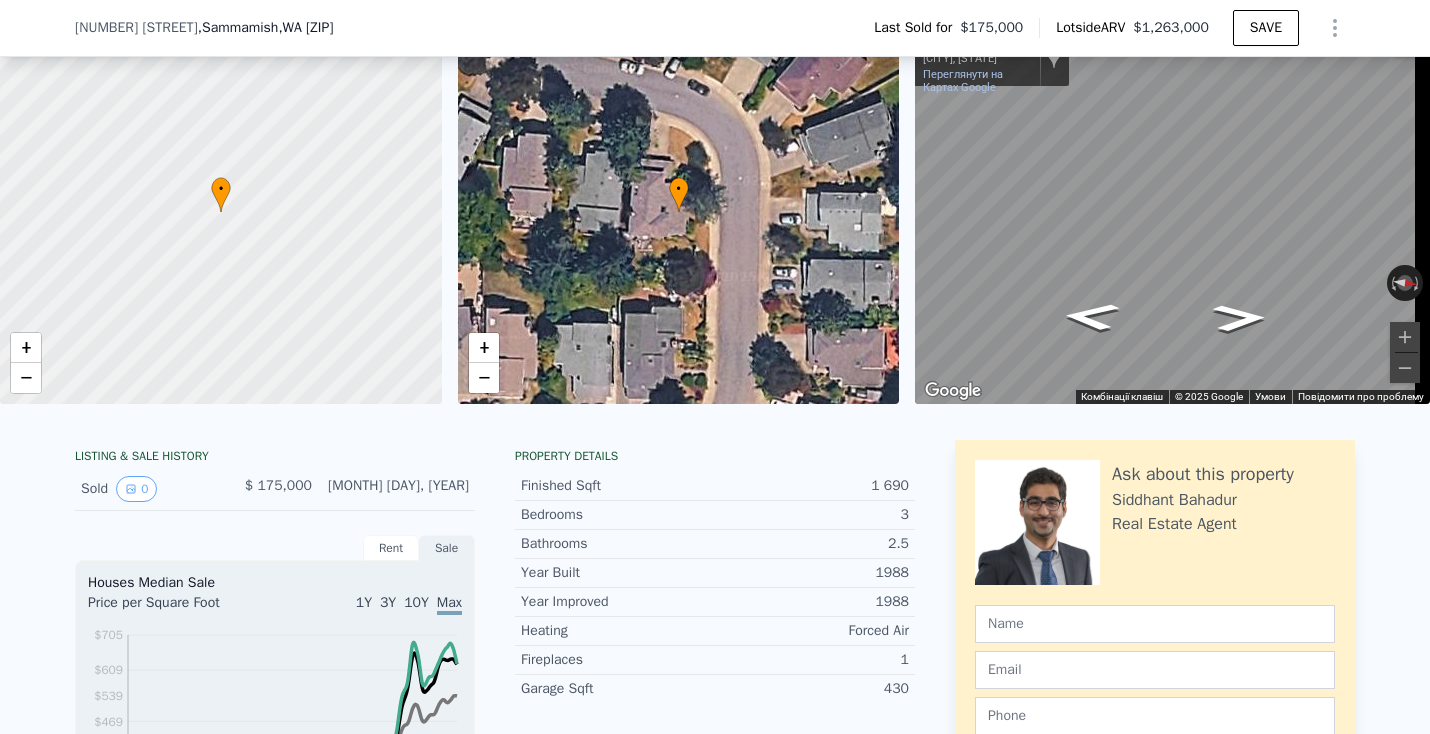 scroll, scrollTop: 86, scrollLeft: 0, axis: vertical 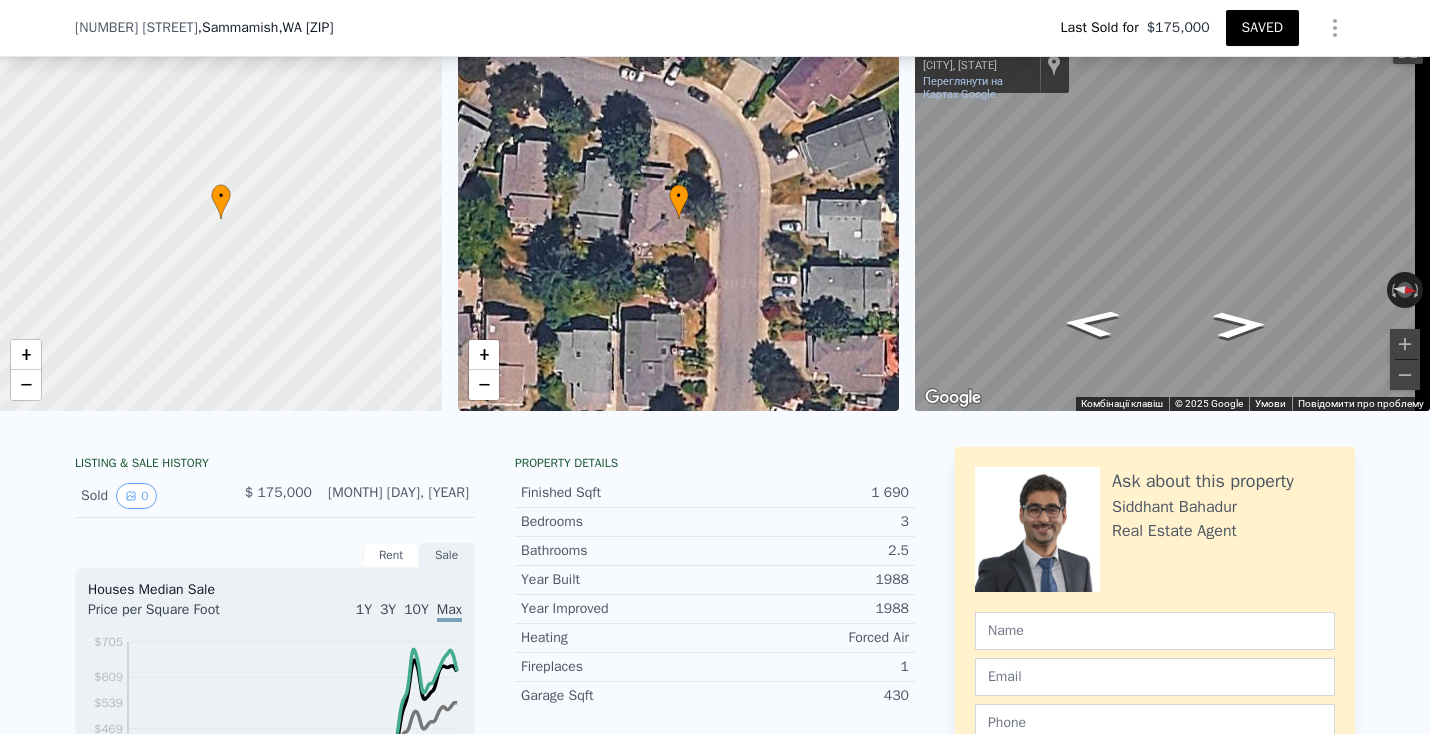 type on "0" 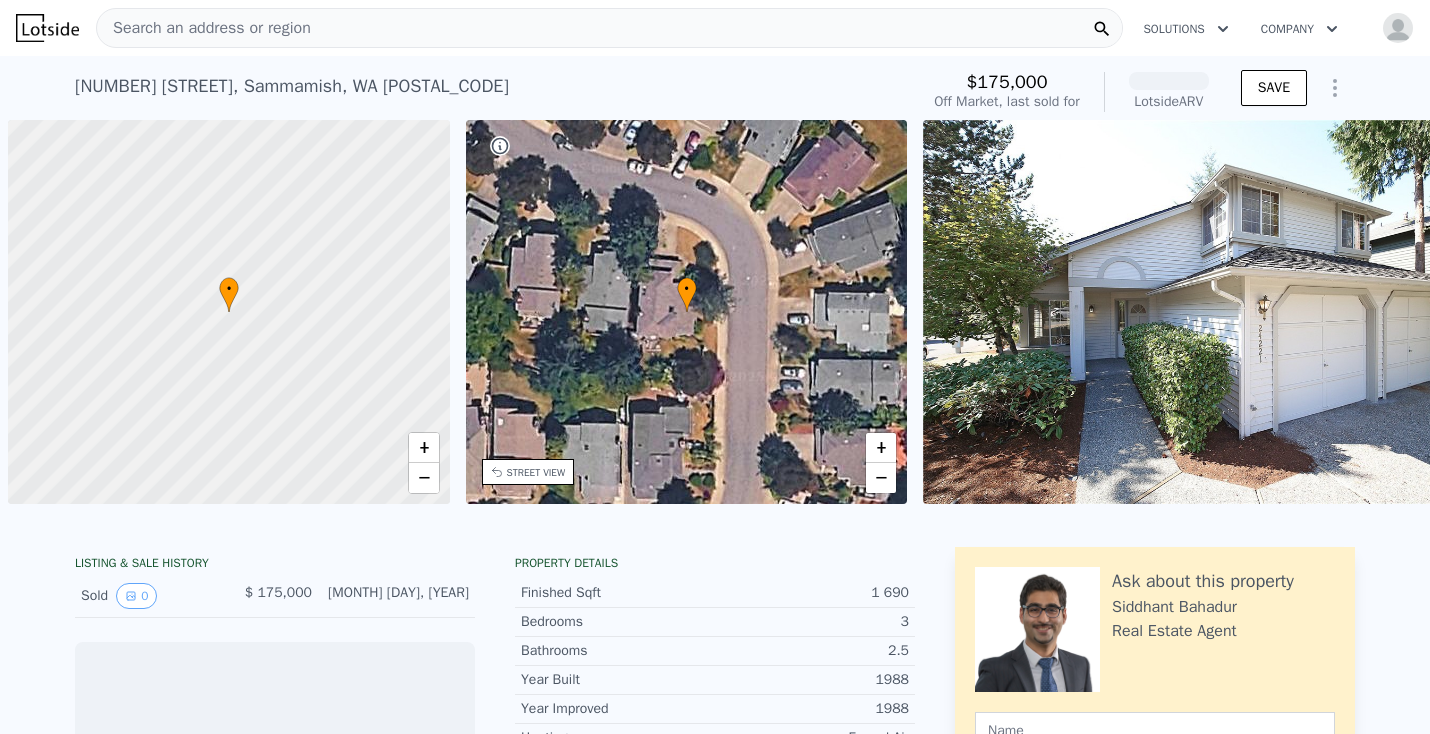 scroll, scrollTop: 0, scrollLeft: 0, axis: both 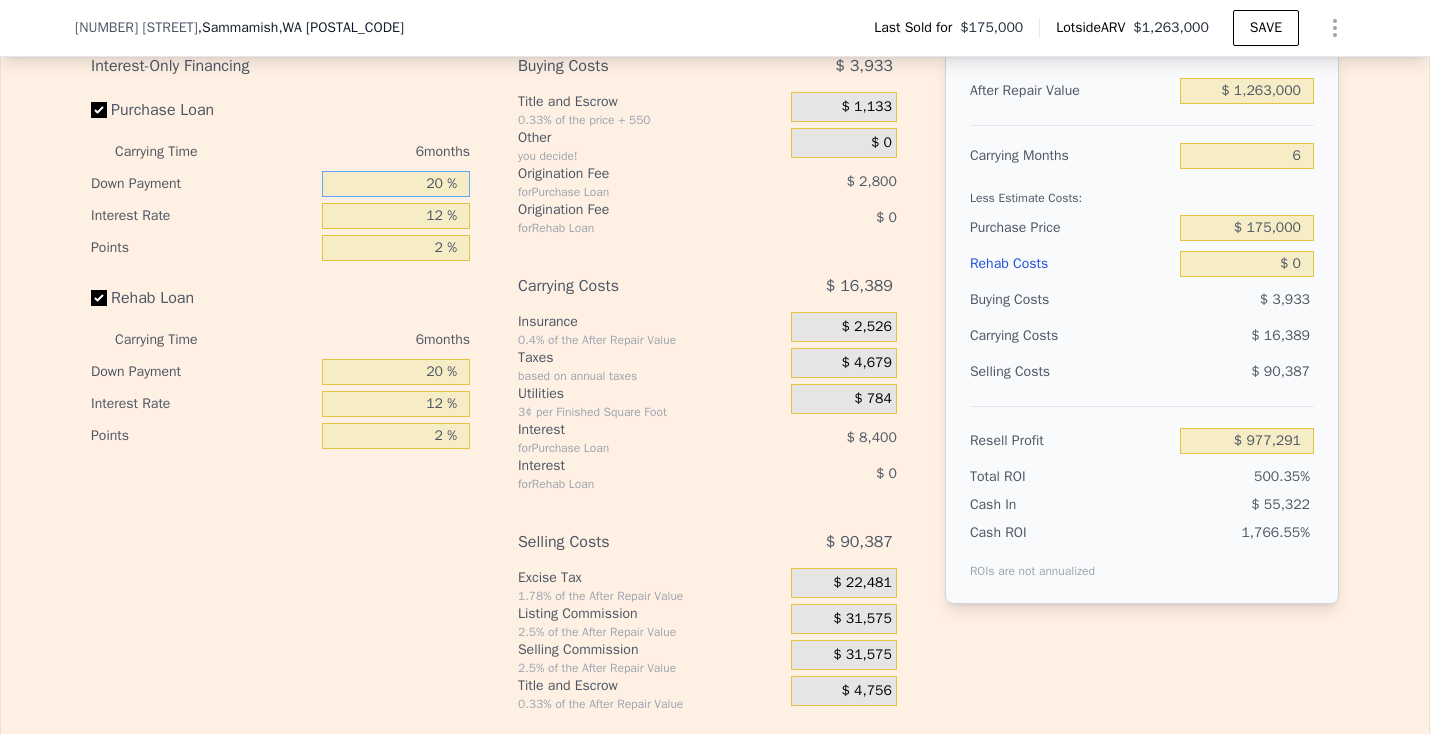 click on "20 %" at bounding box center [396, 184] 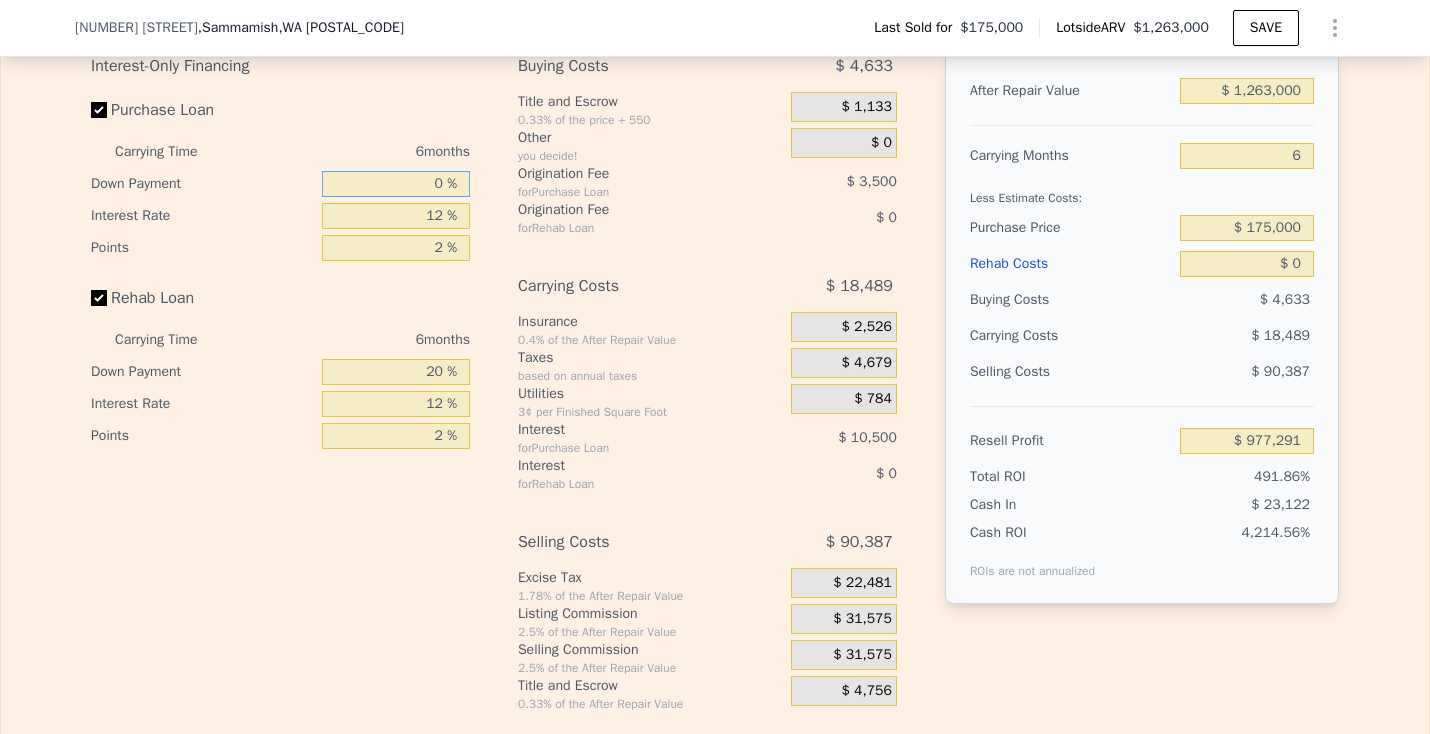 type on "$ 974,491" 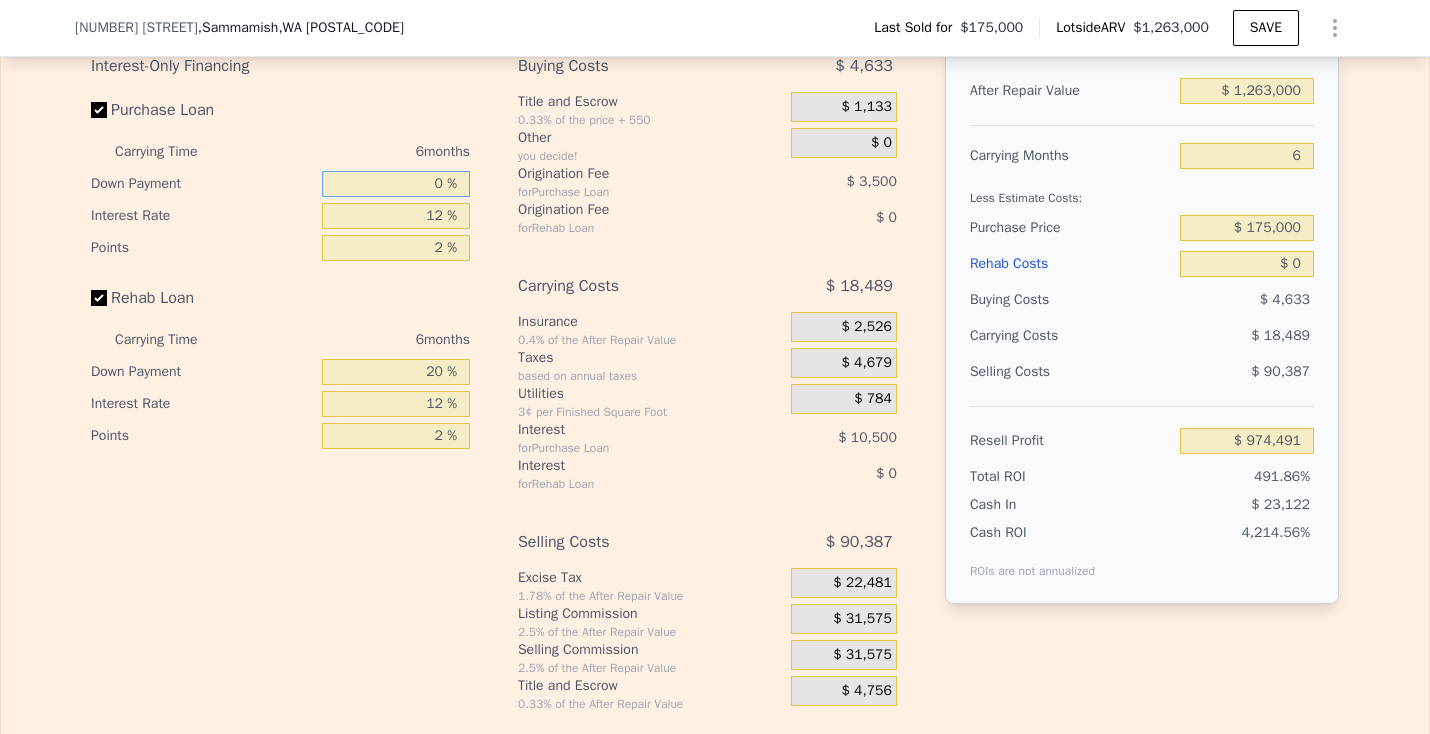 type on "10 %" 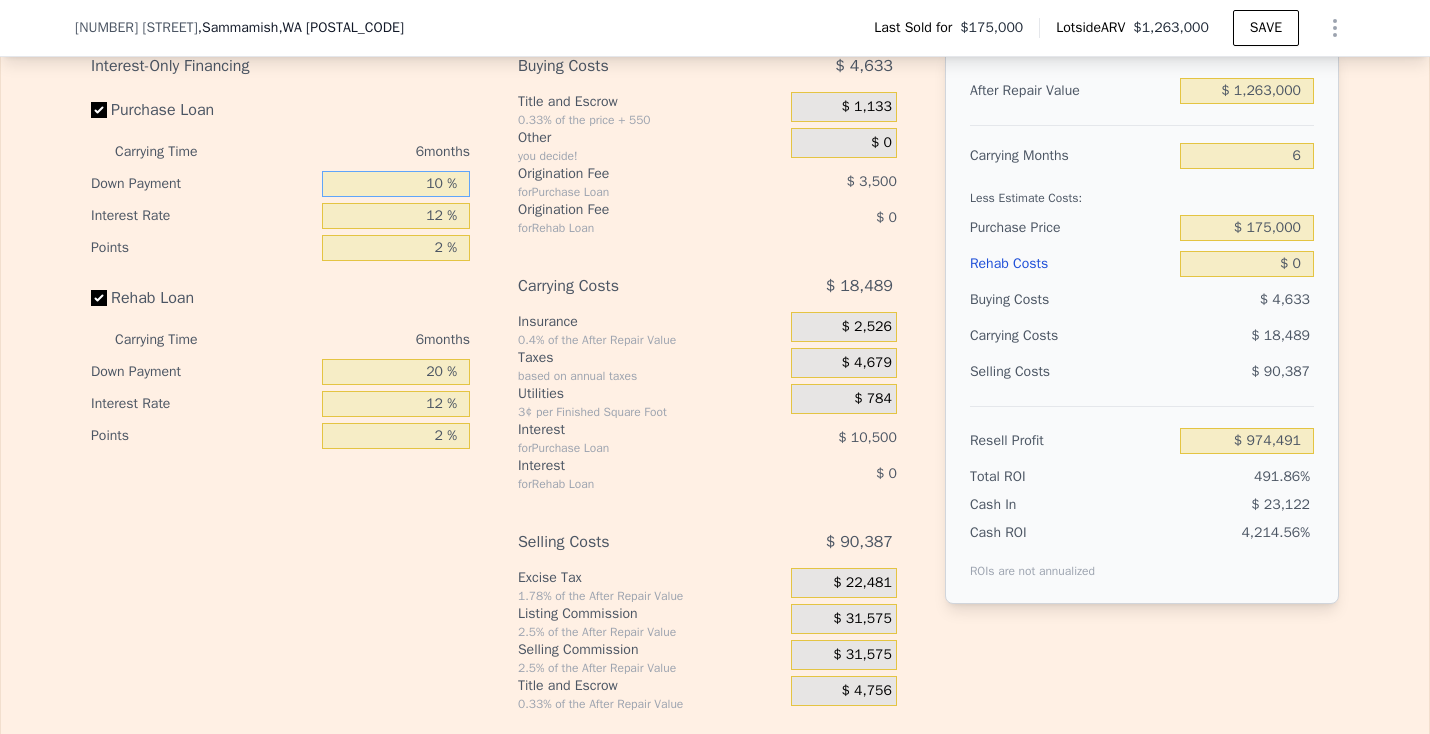 type on "$ 975,891" 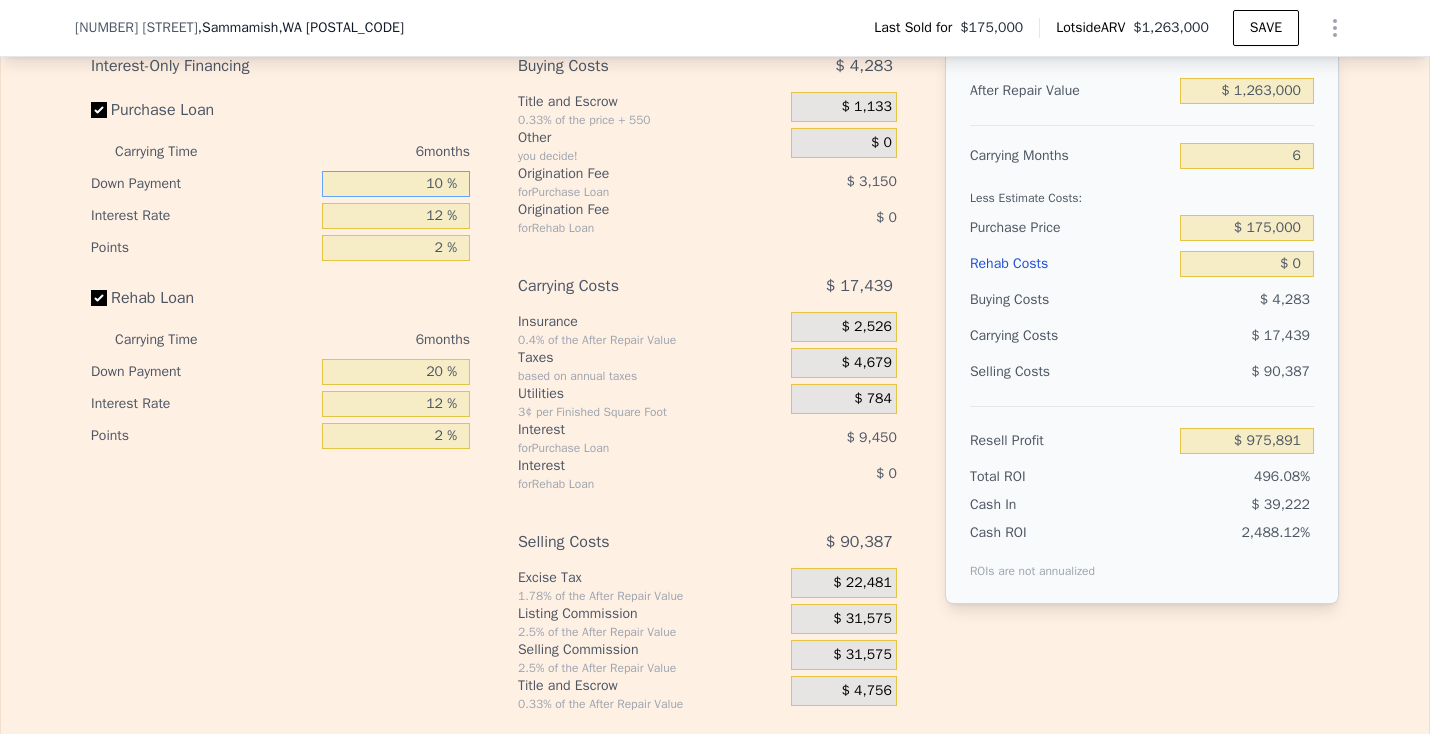 type on "10 %" 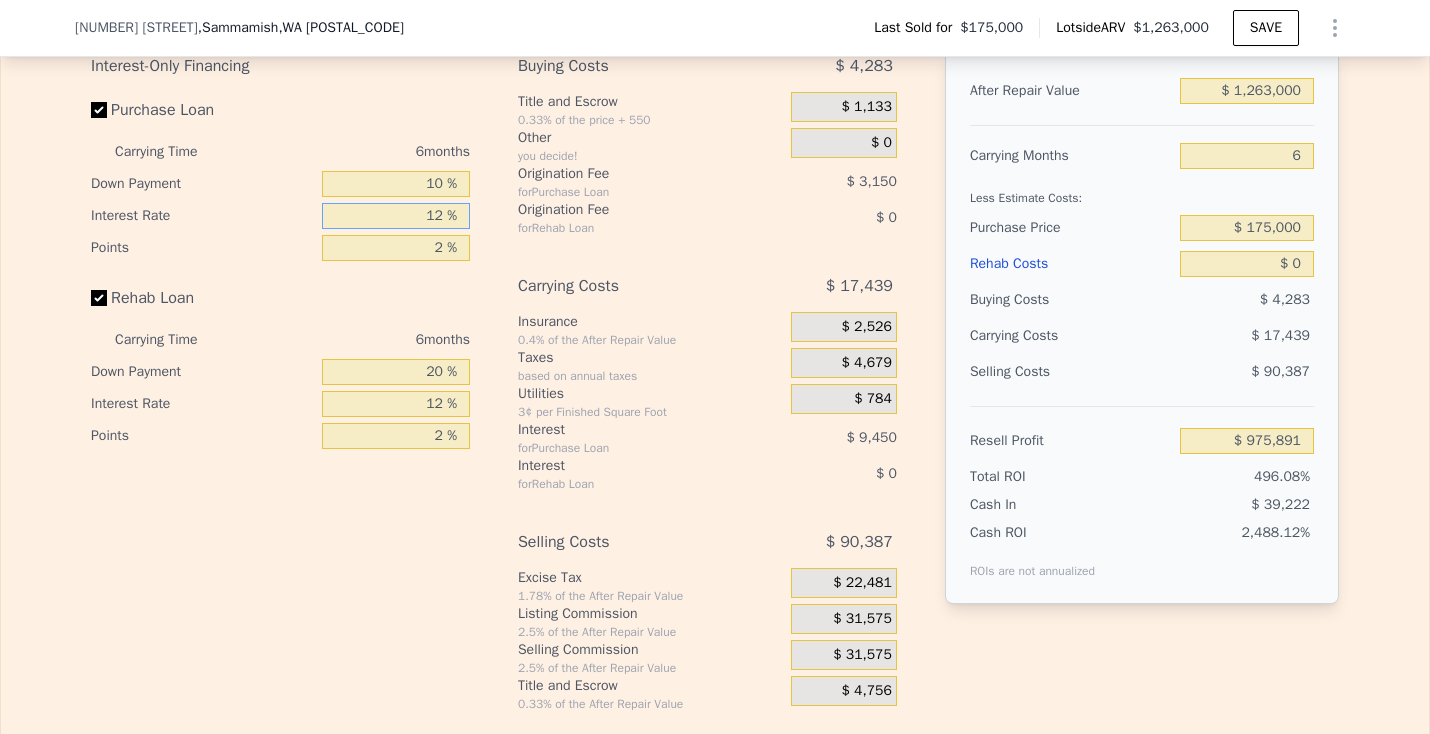 click on "12 %" at bounding box center (396, 216) 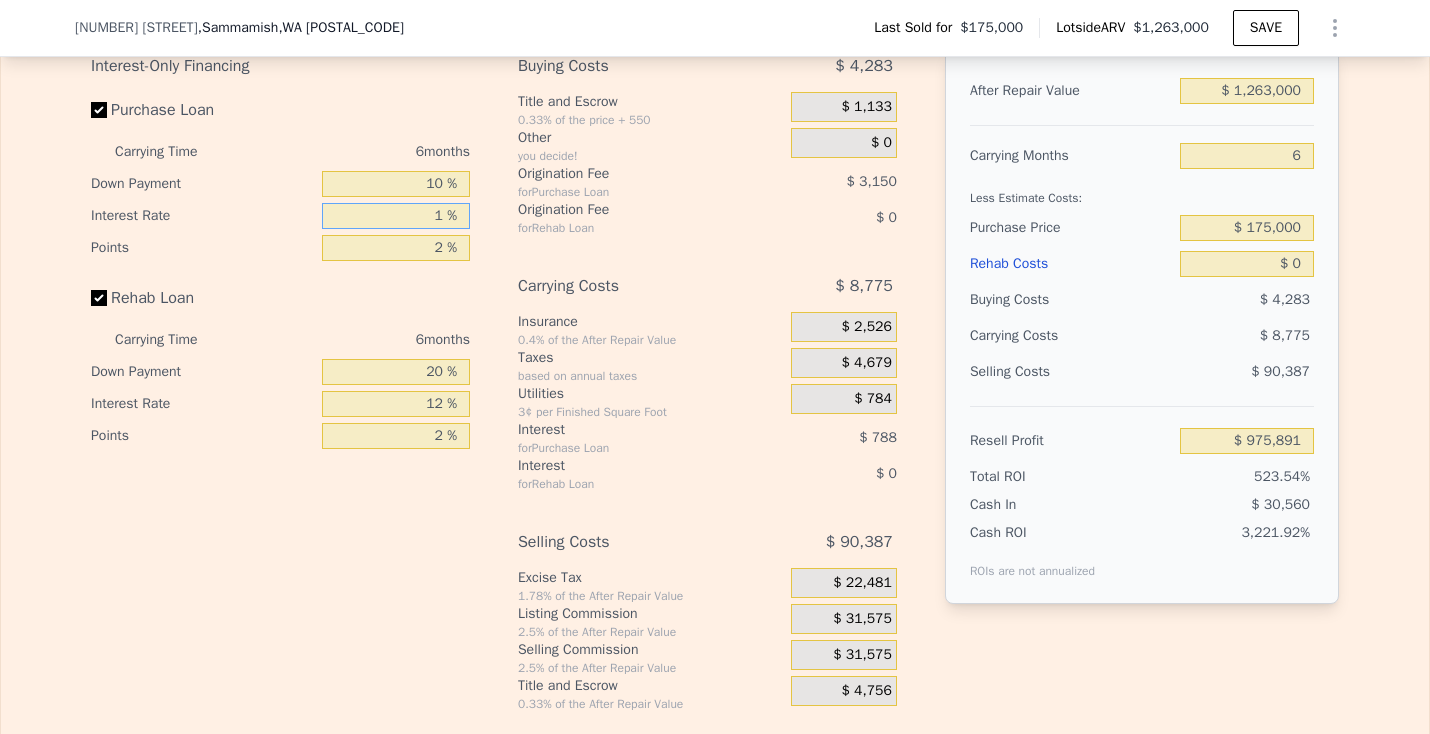 type on "$ 984,555" 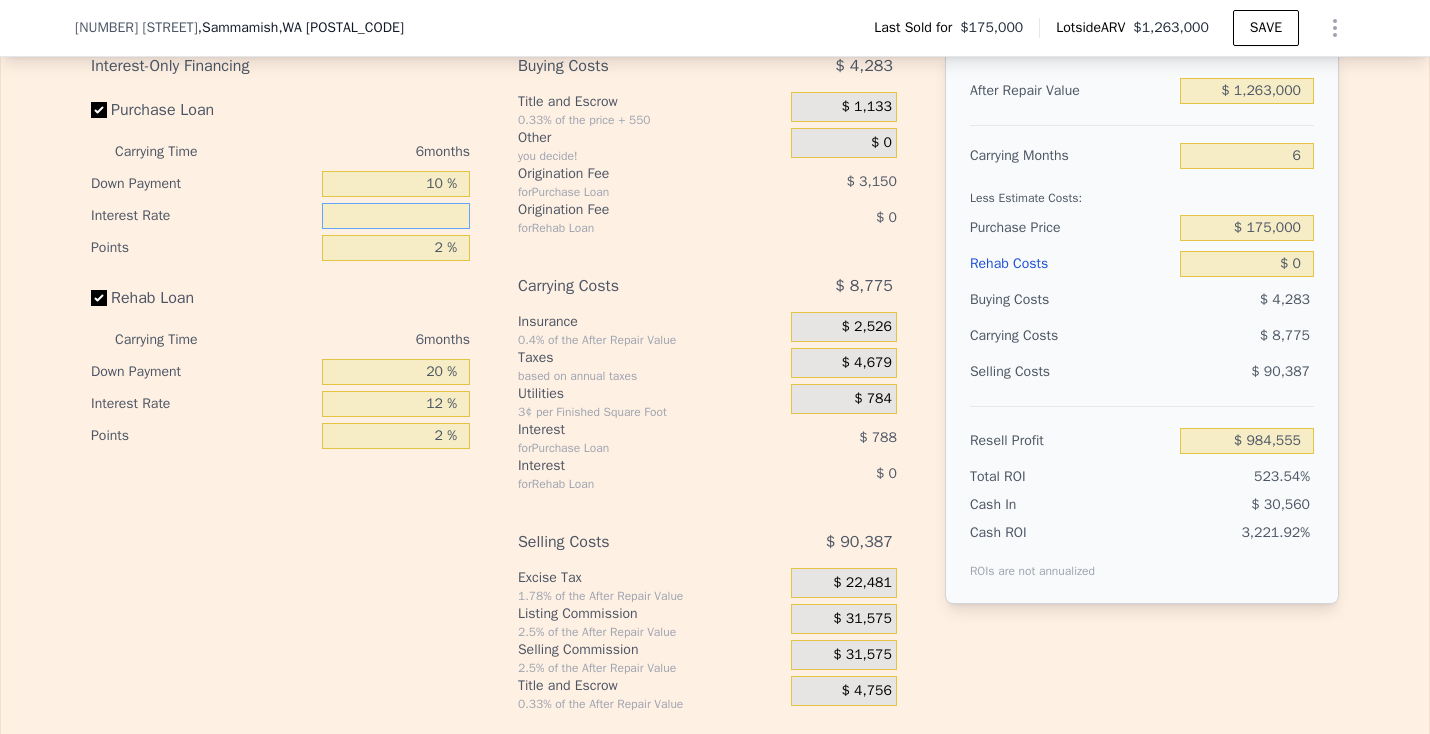 type on "9 %" 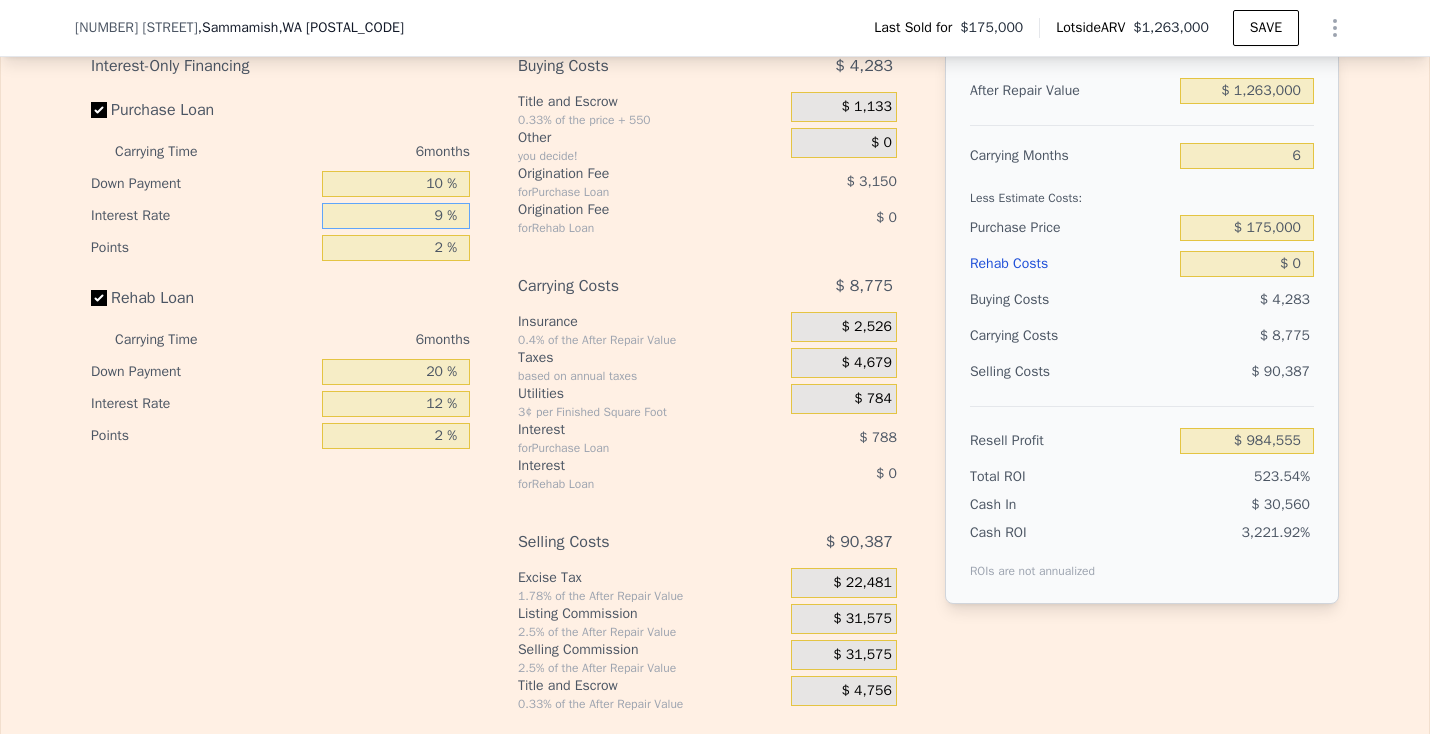 type on "$ 978,255" 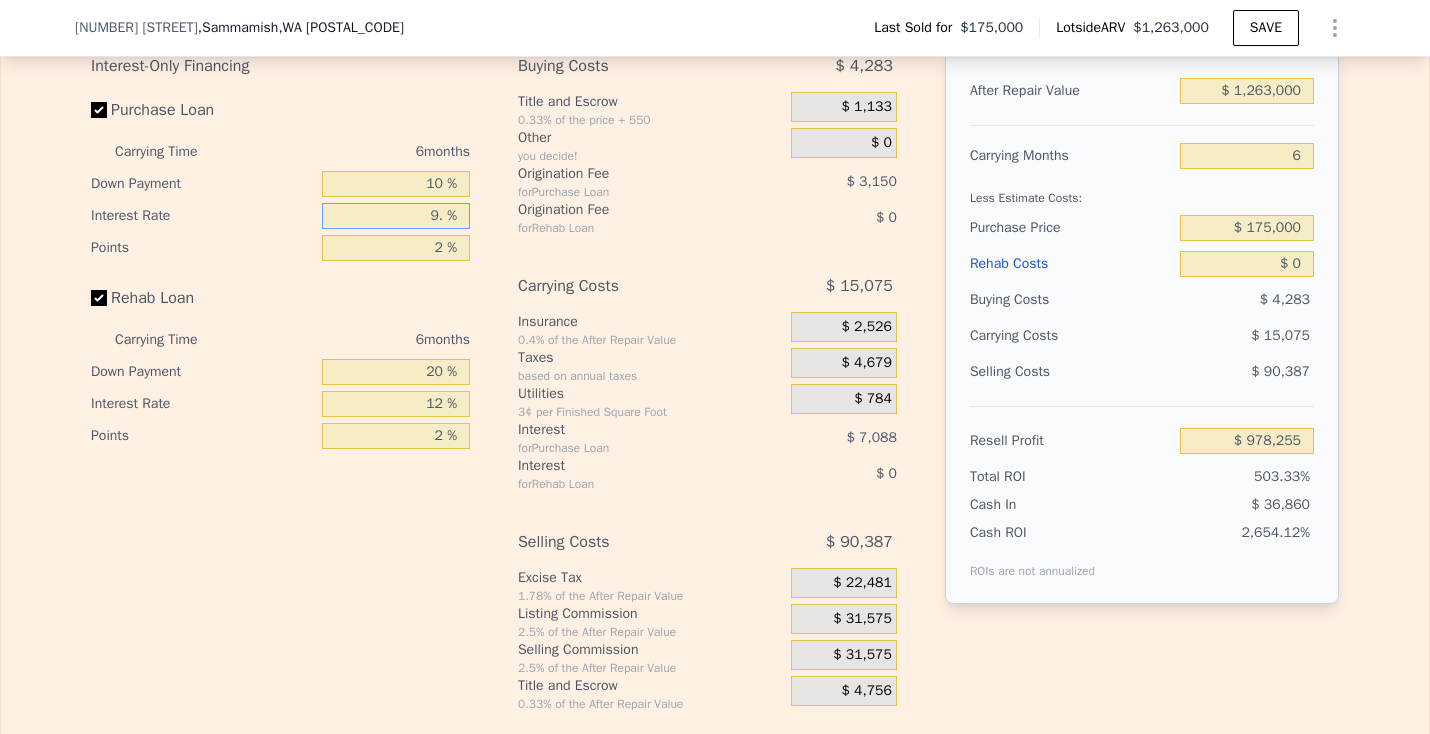 type on "9.5 %" 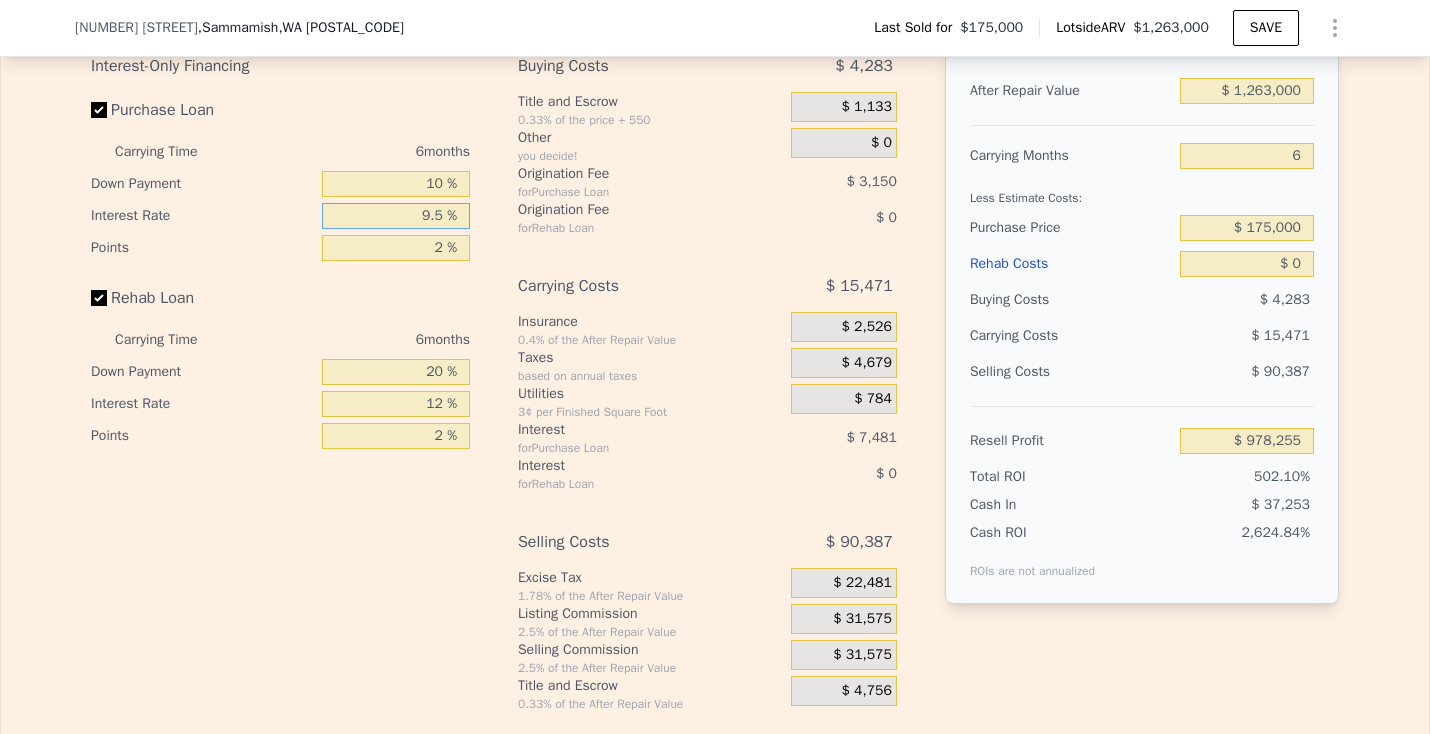 type on "$ 977,859" 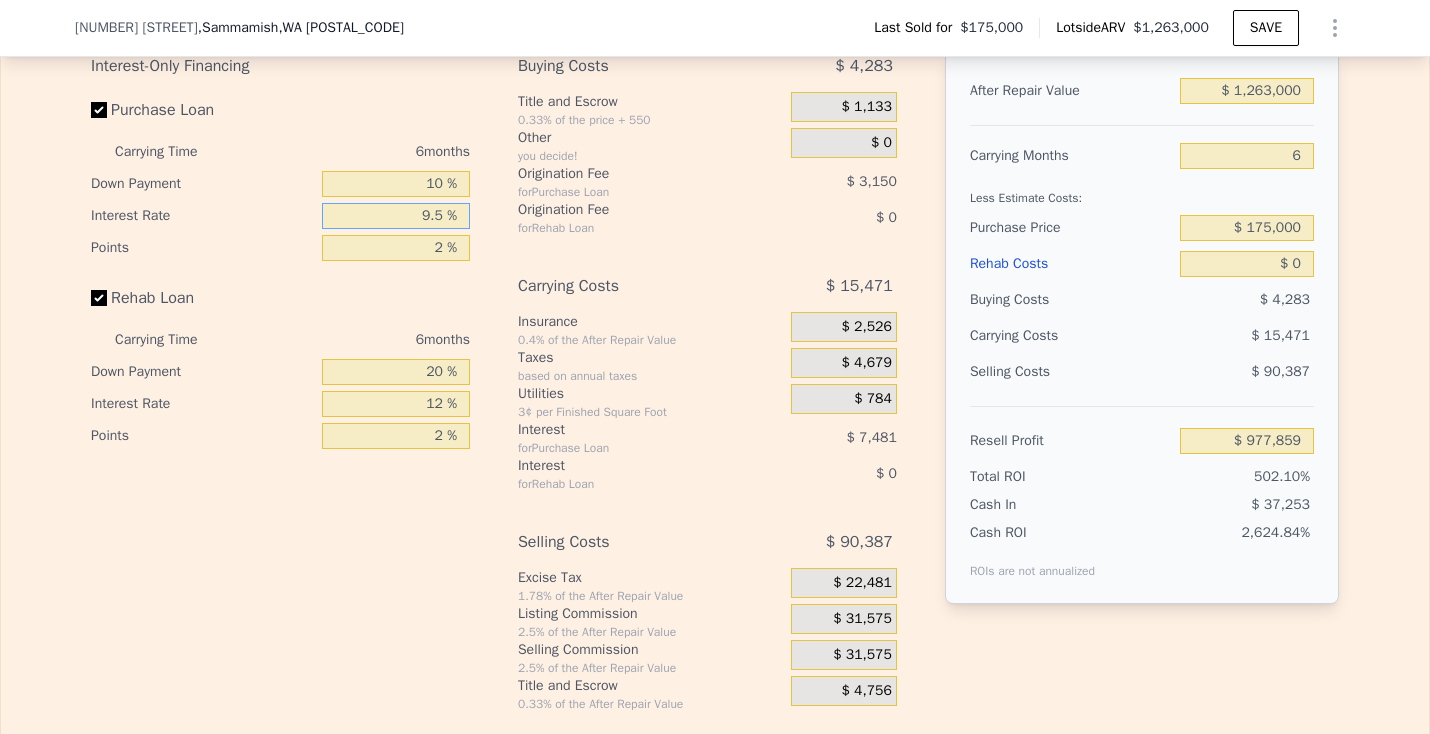 type on "9.5 %" 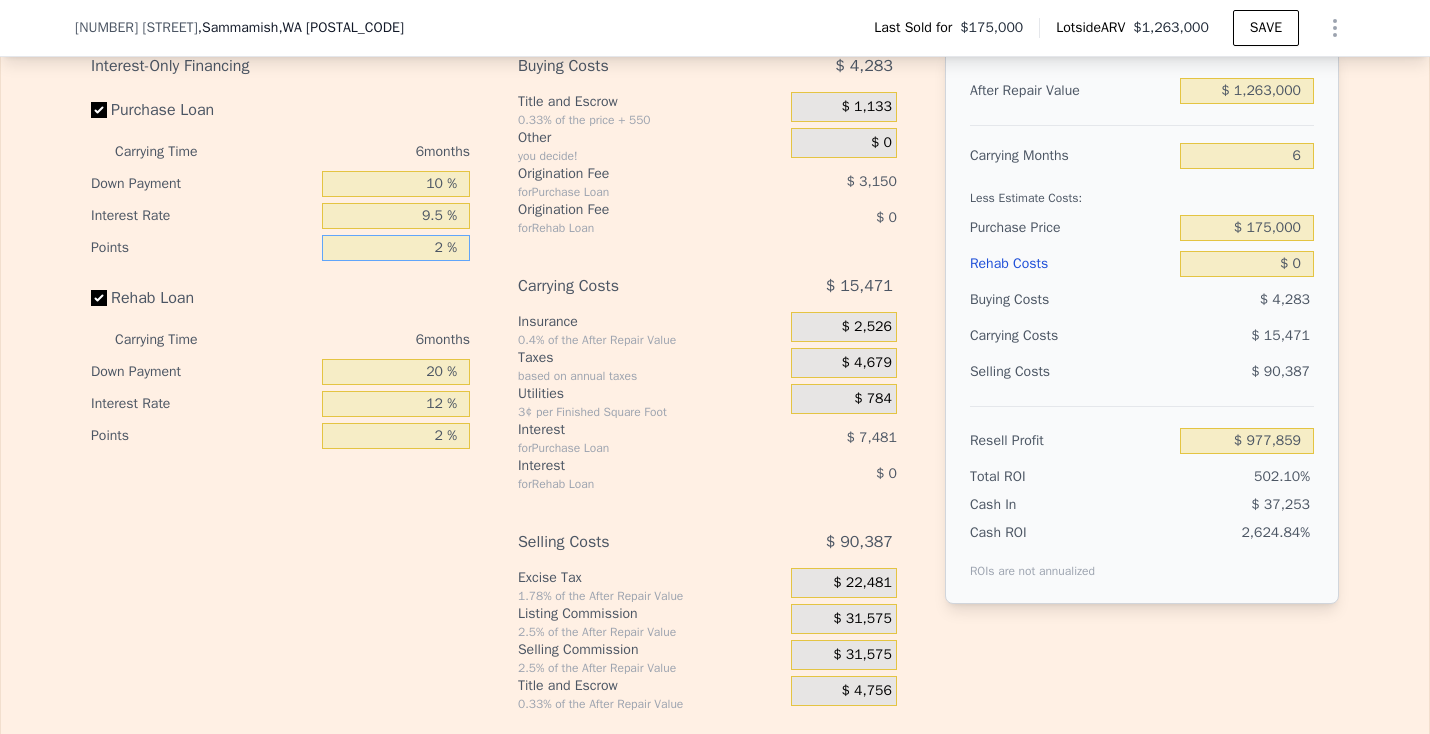 click on "2 %" at bounding box center (396, 248) 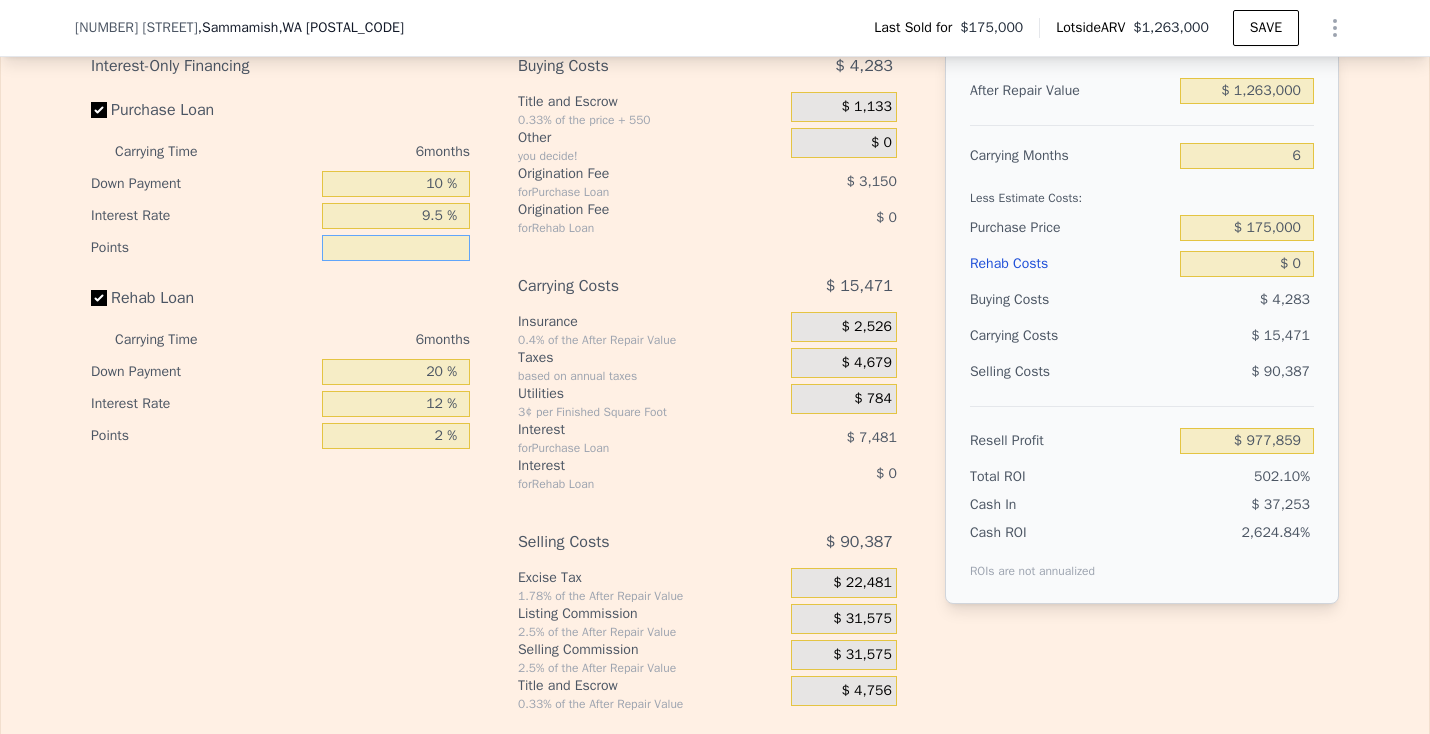 type on "1 %" 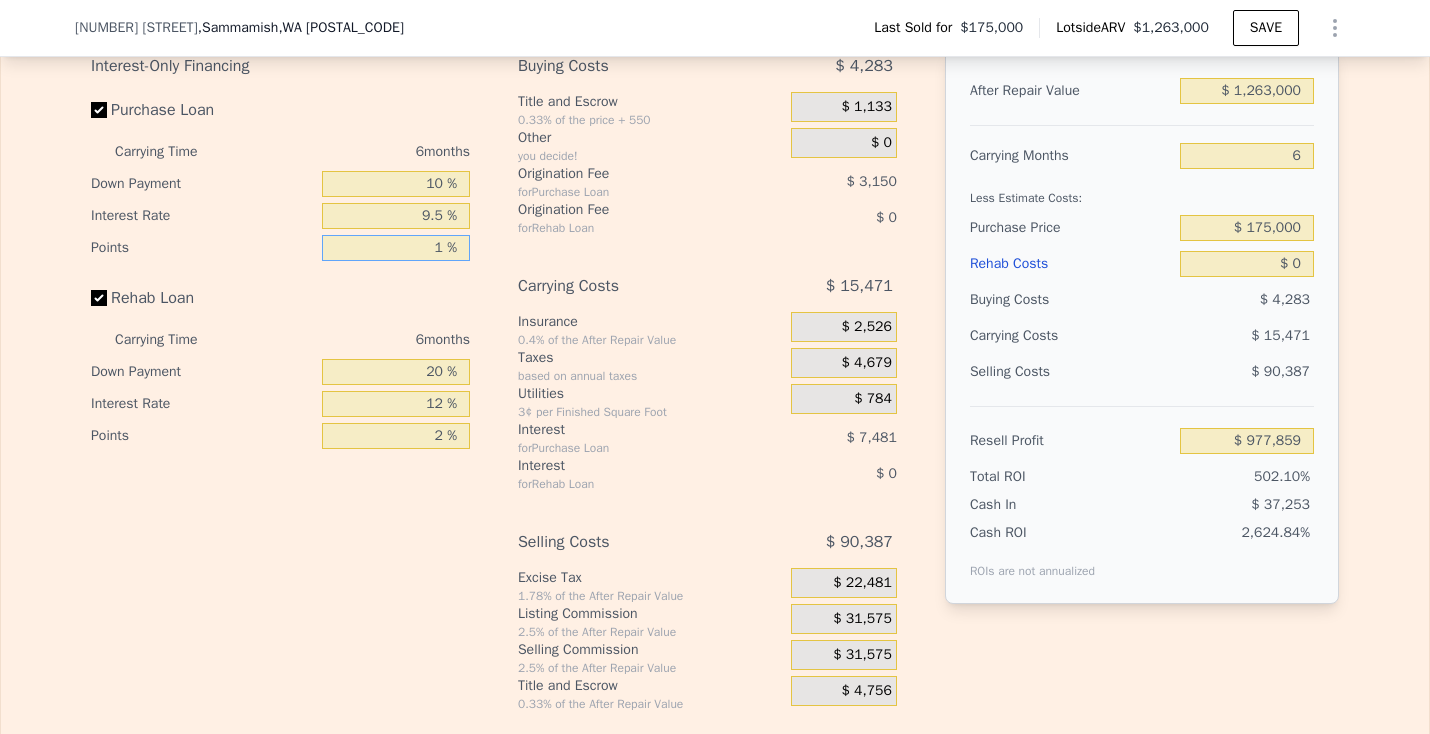 type on "$ 979,434" 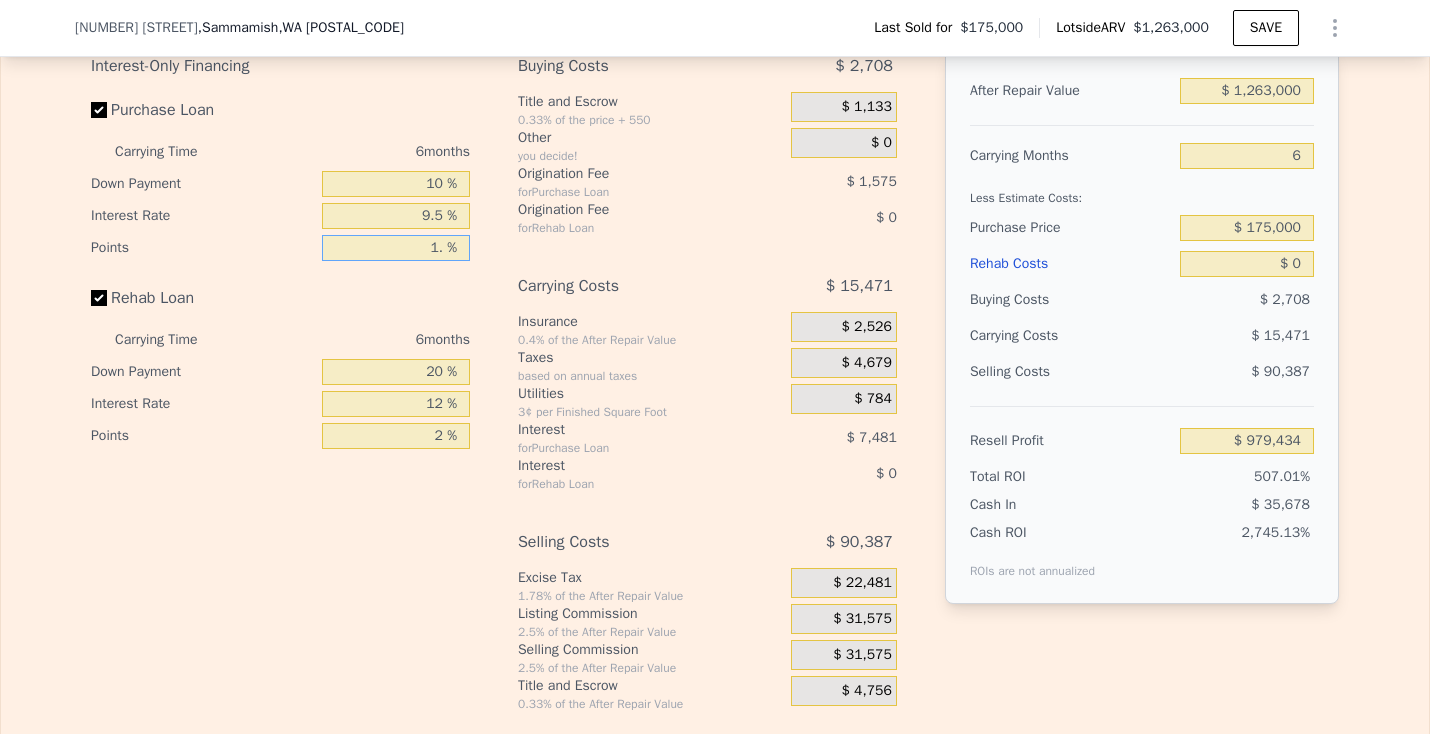 type on "1.5 %" 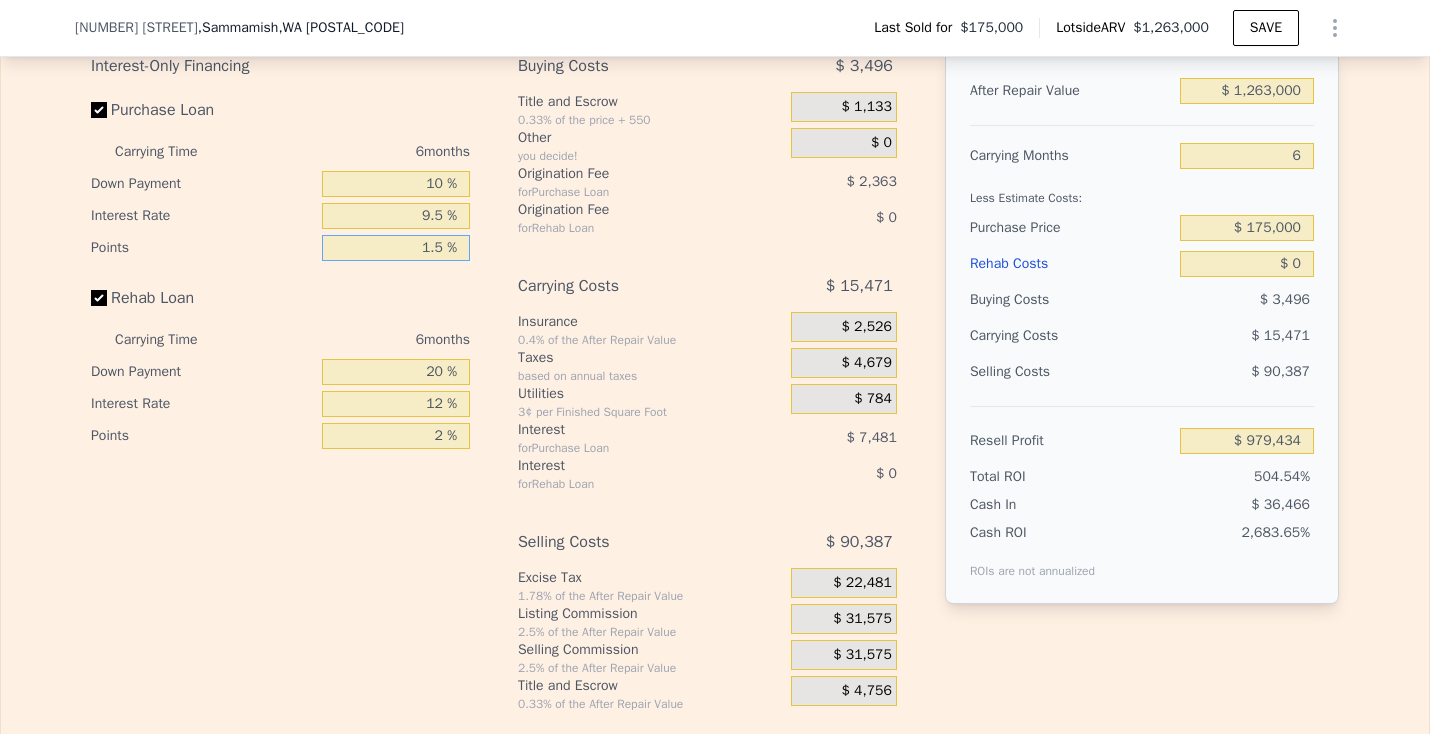 type on "$ 978,646" 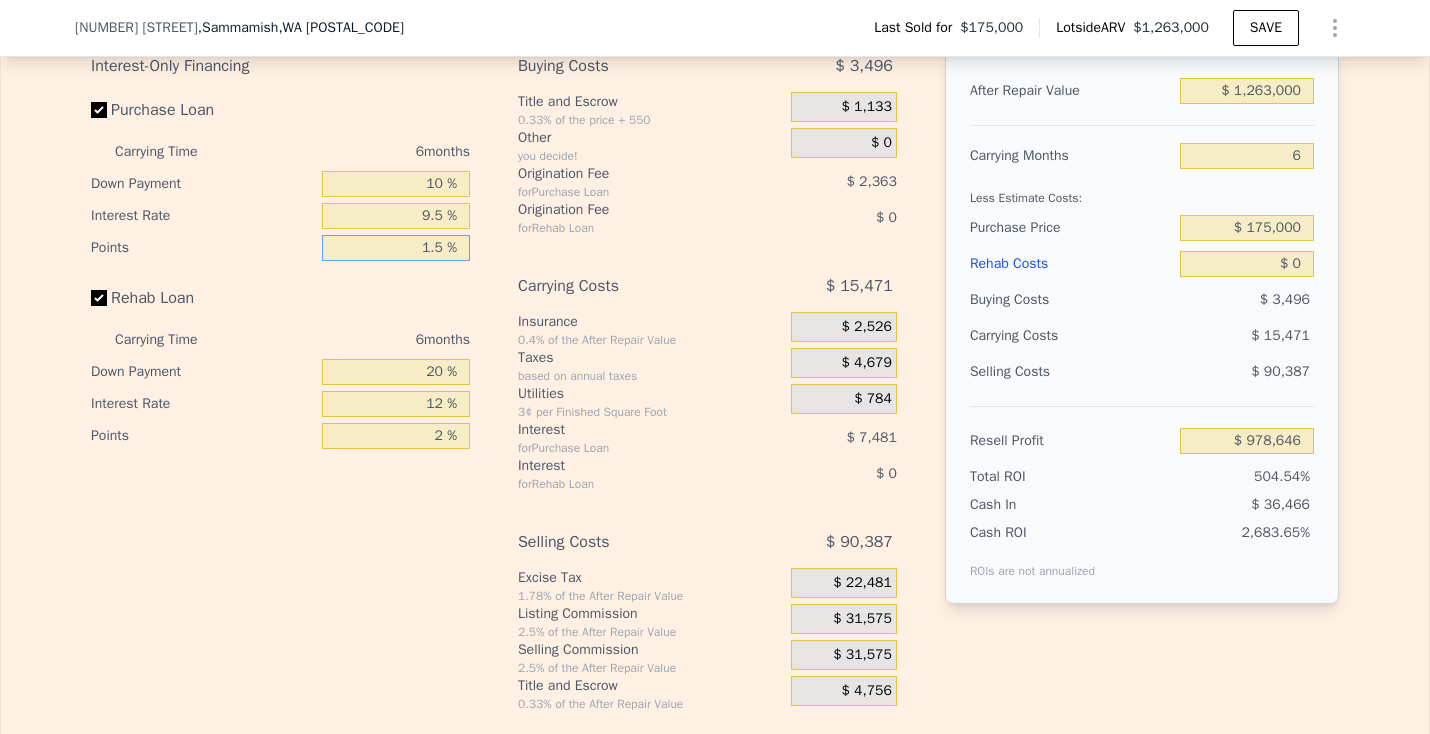 type on "1.5 %" 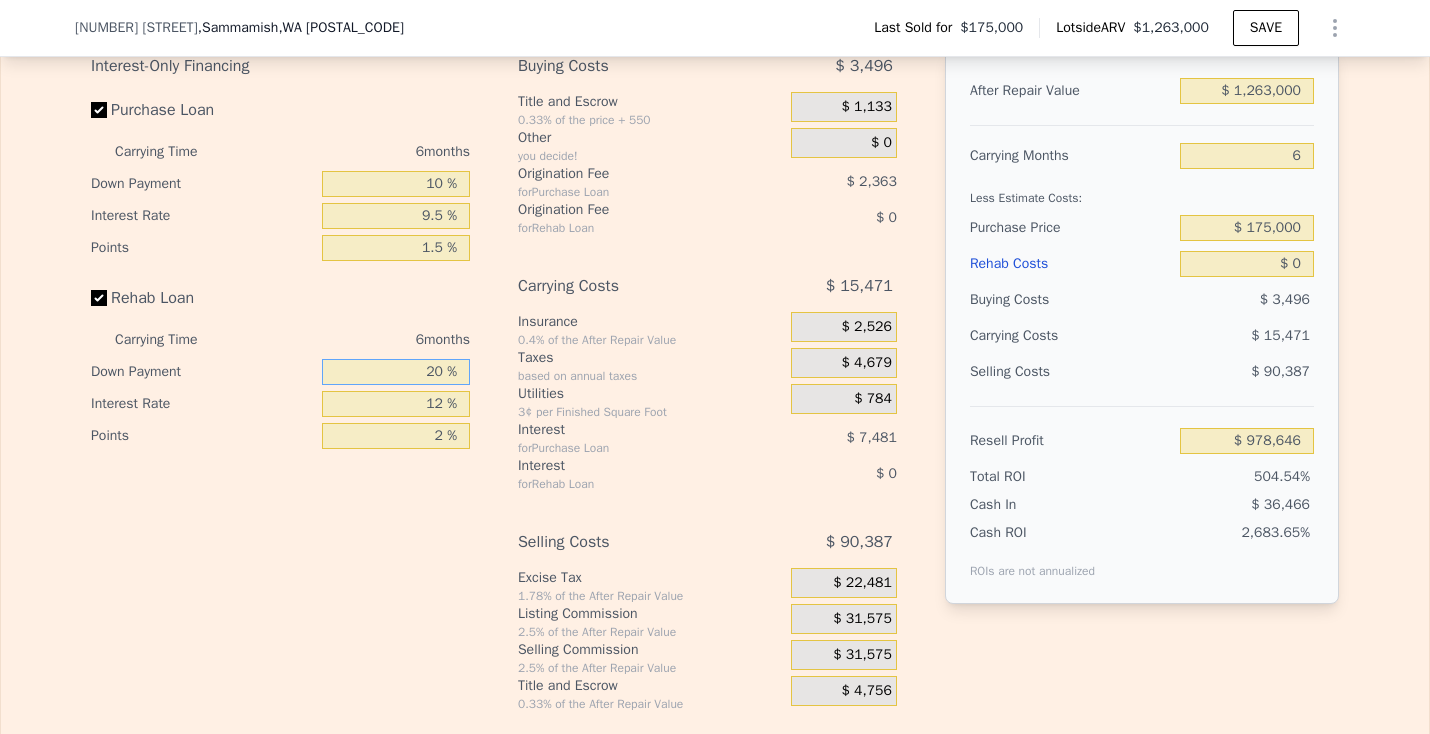 click on "20 %" at bounding box center [396, 372] 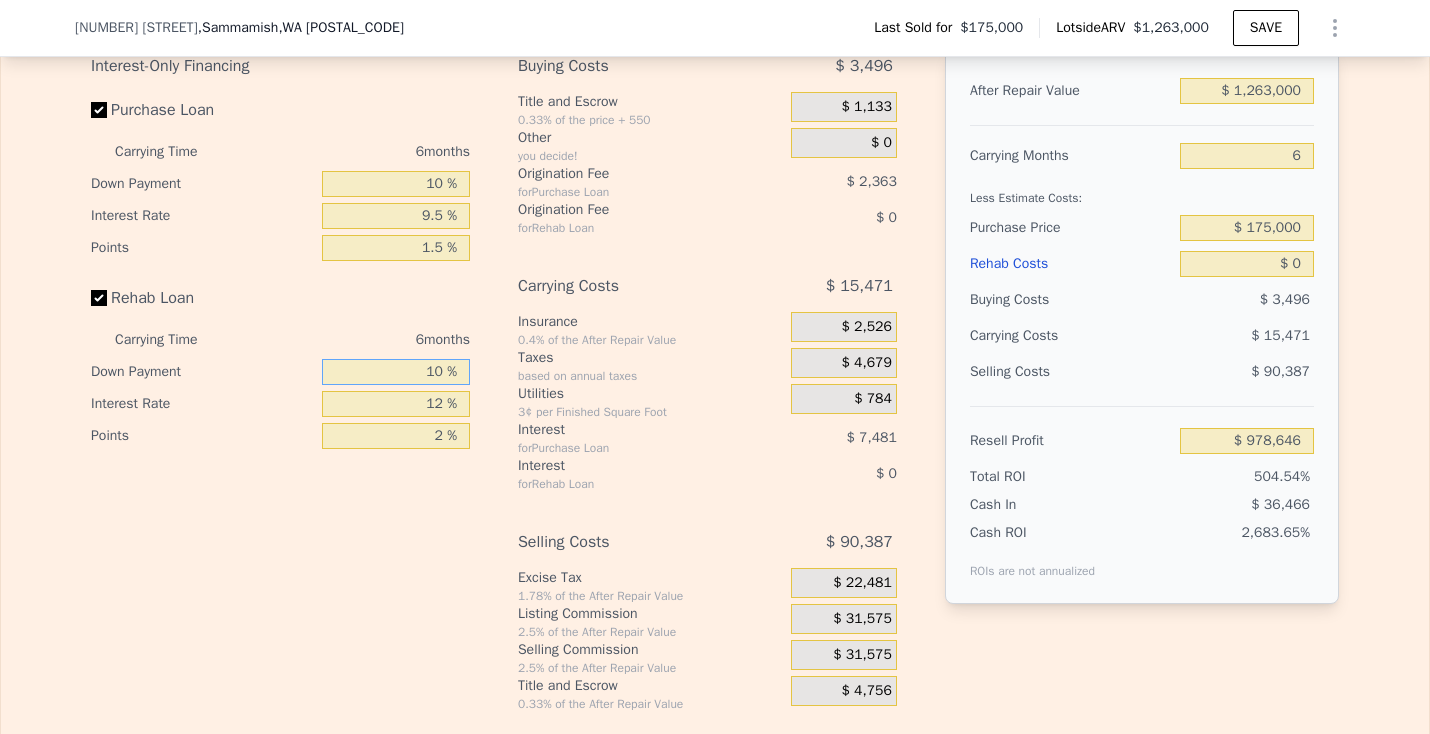type on "10 %" 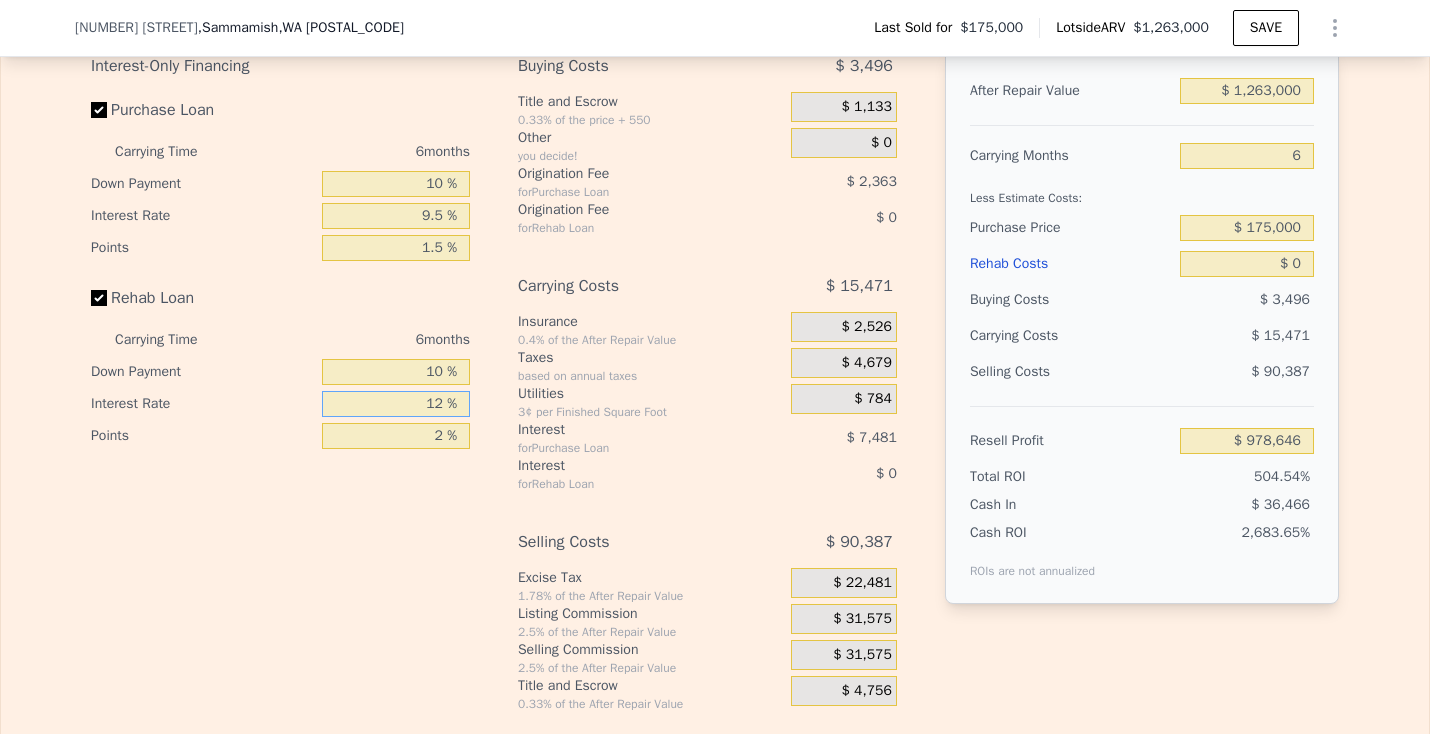 click on "12 %" at bounding box center (396, 404) 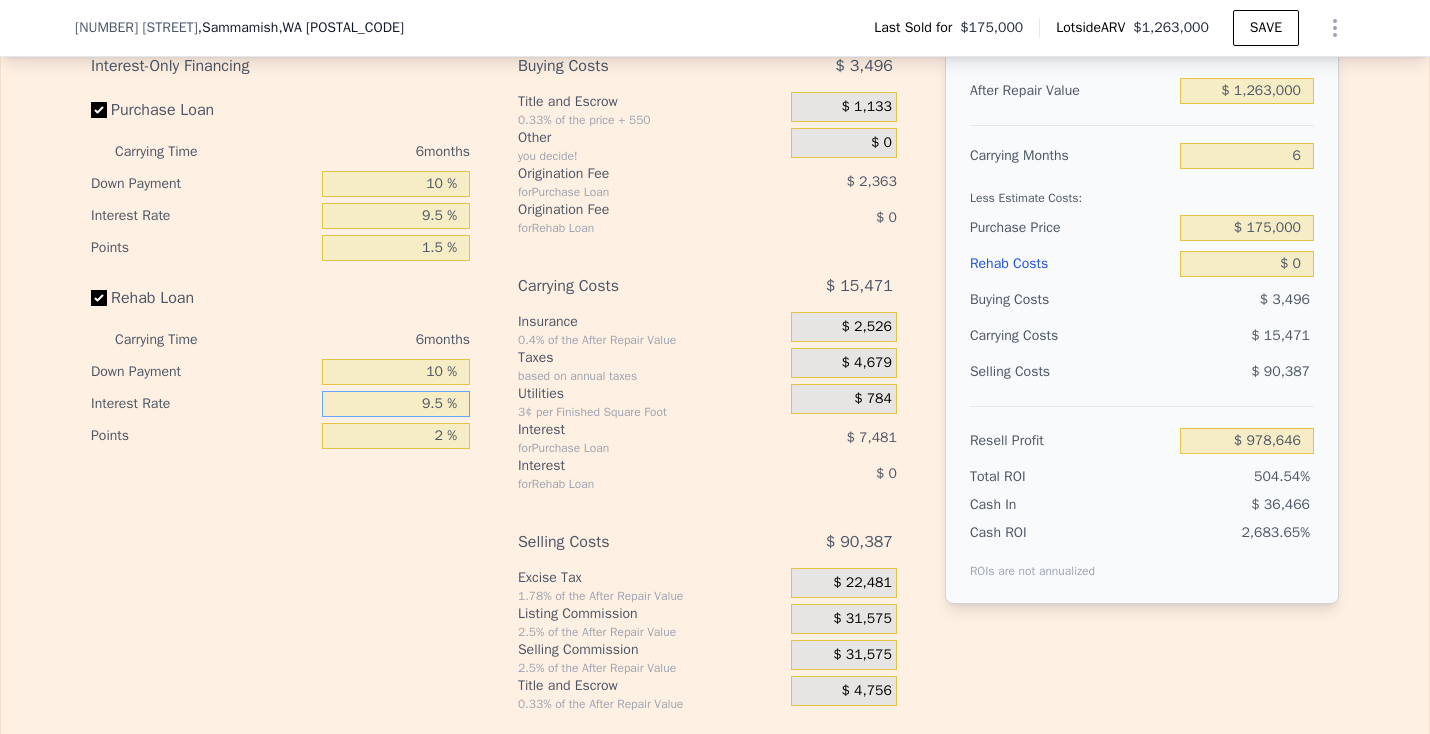 type on "9.5 %" 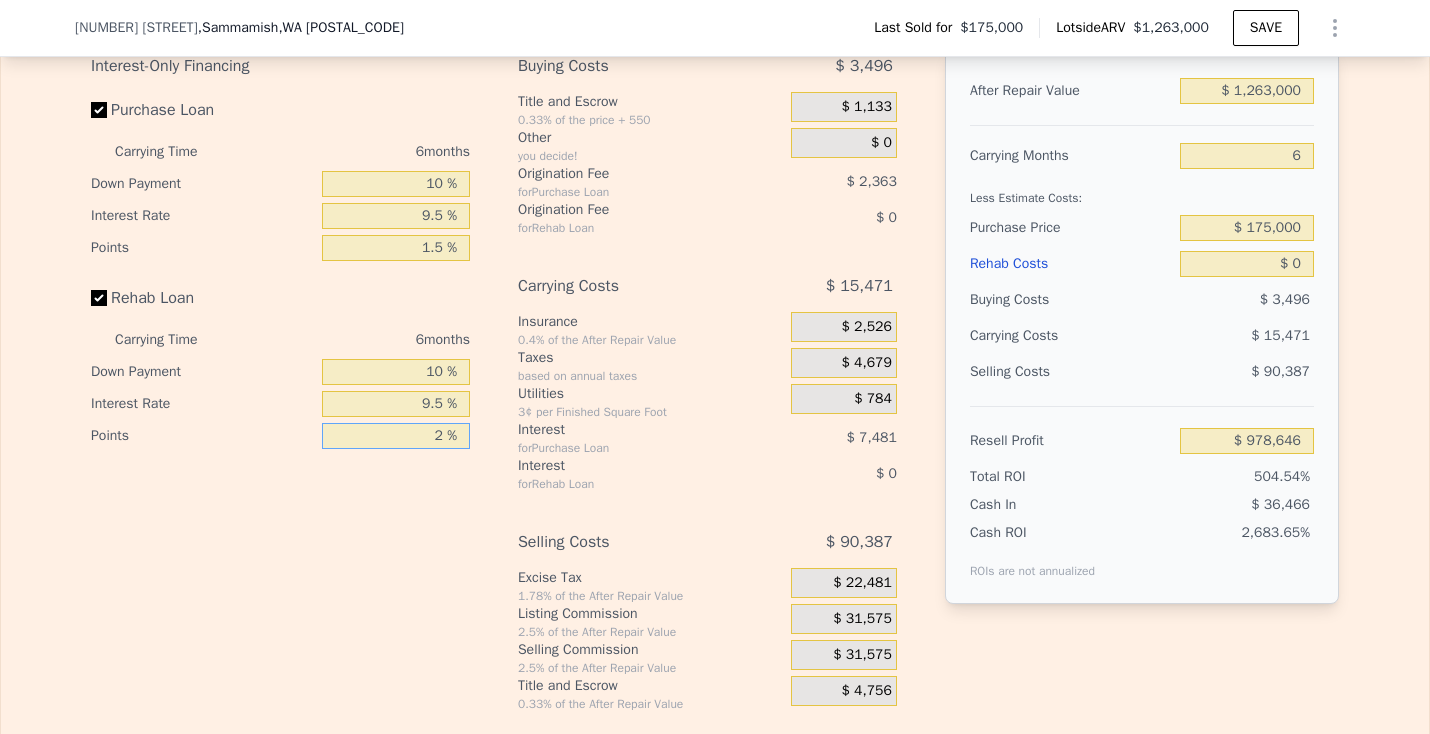 click on "2 %" at bounding box center [396, 436] 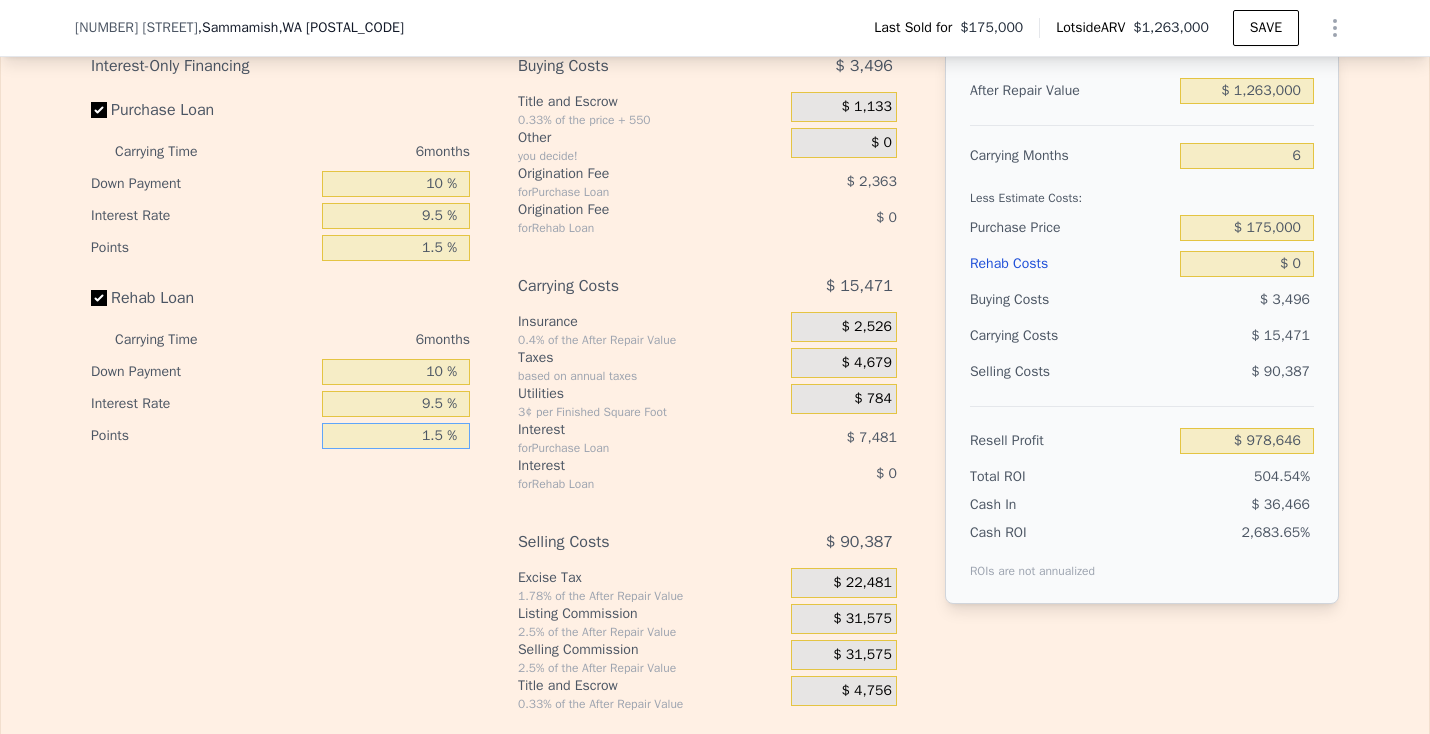 type on "1.5 %" 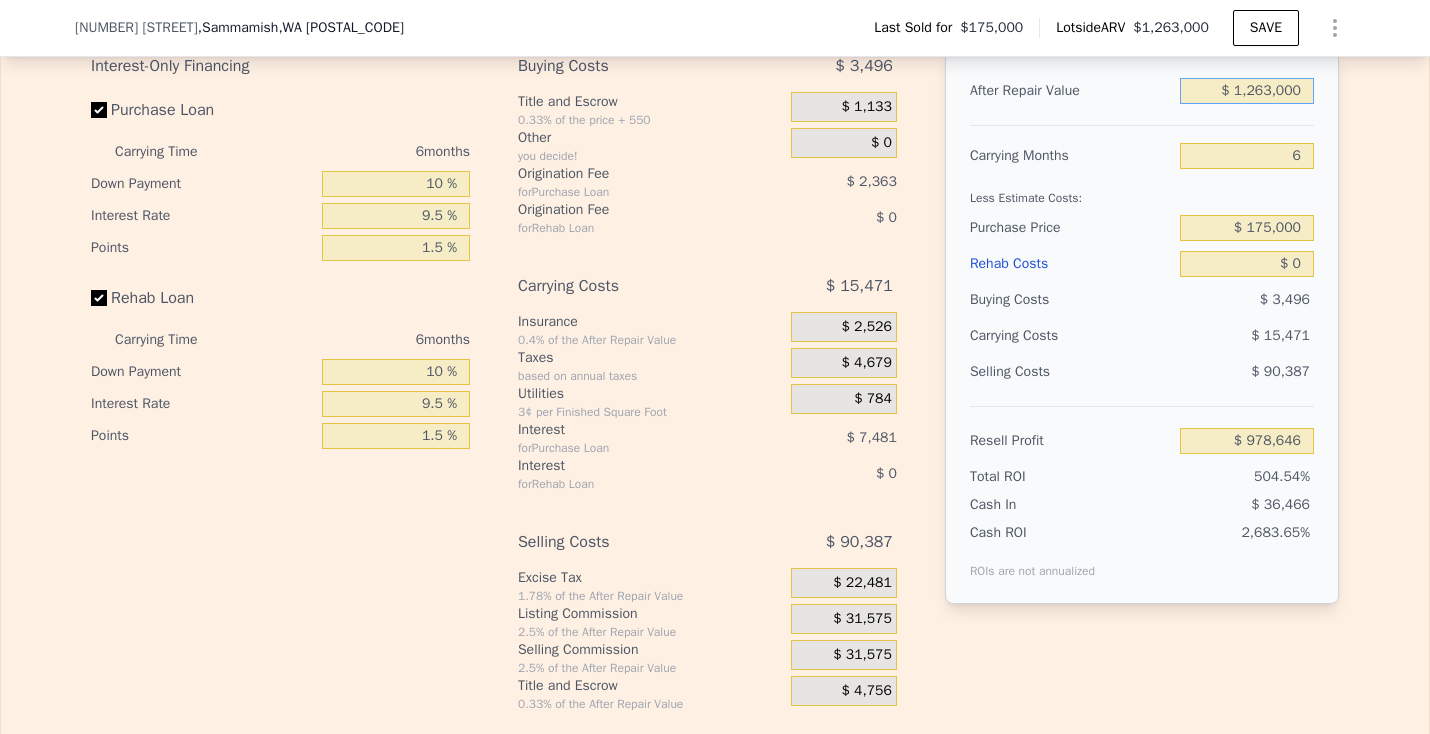 click on "$ 1,263,000" at bounding box center (1247, 91) 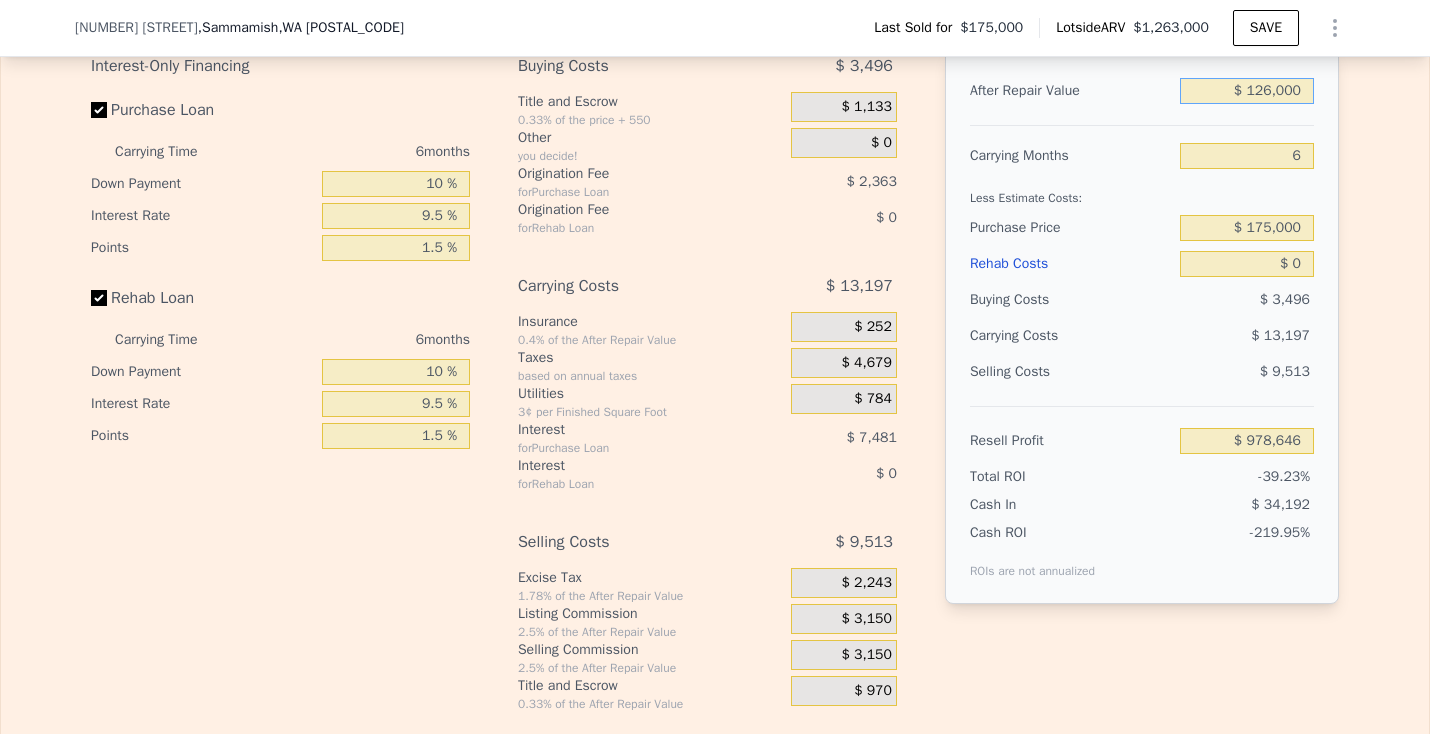 type on "-$ 75,206" 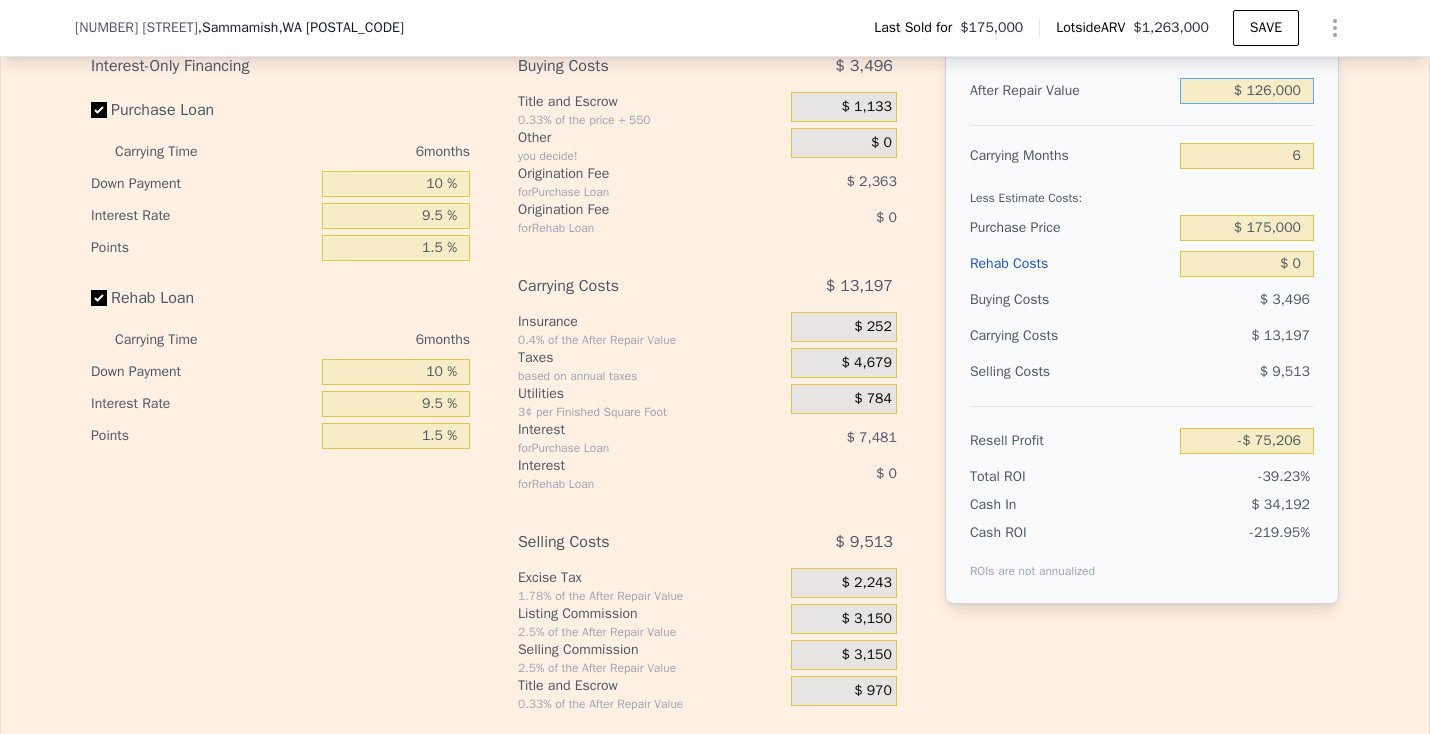 type on "$ 12,000" 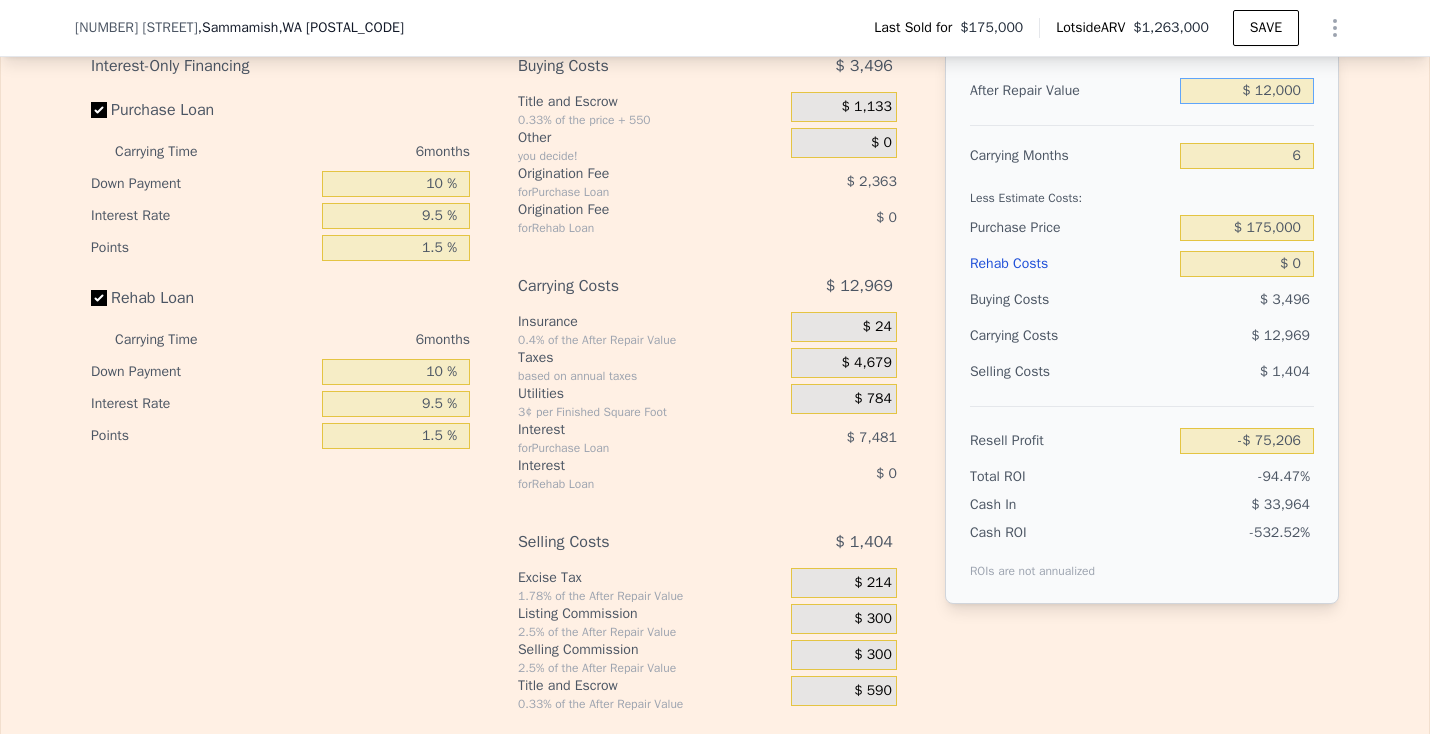type on "-$ 180,869" 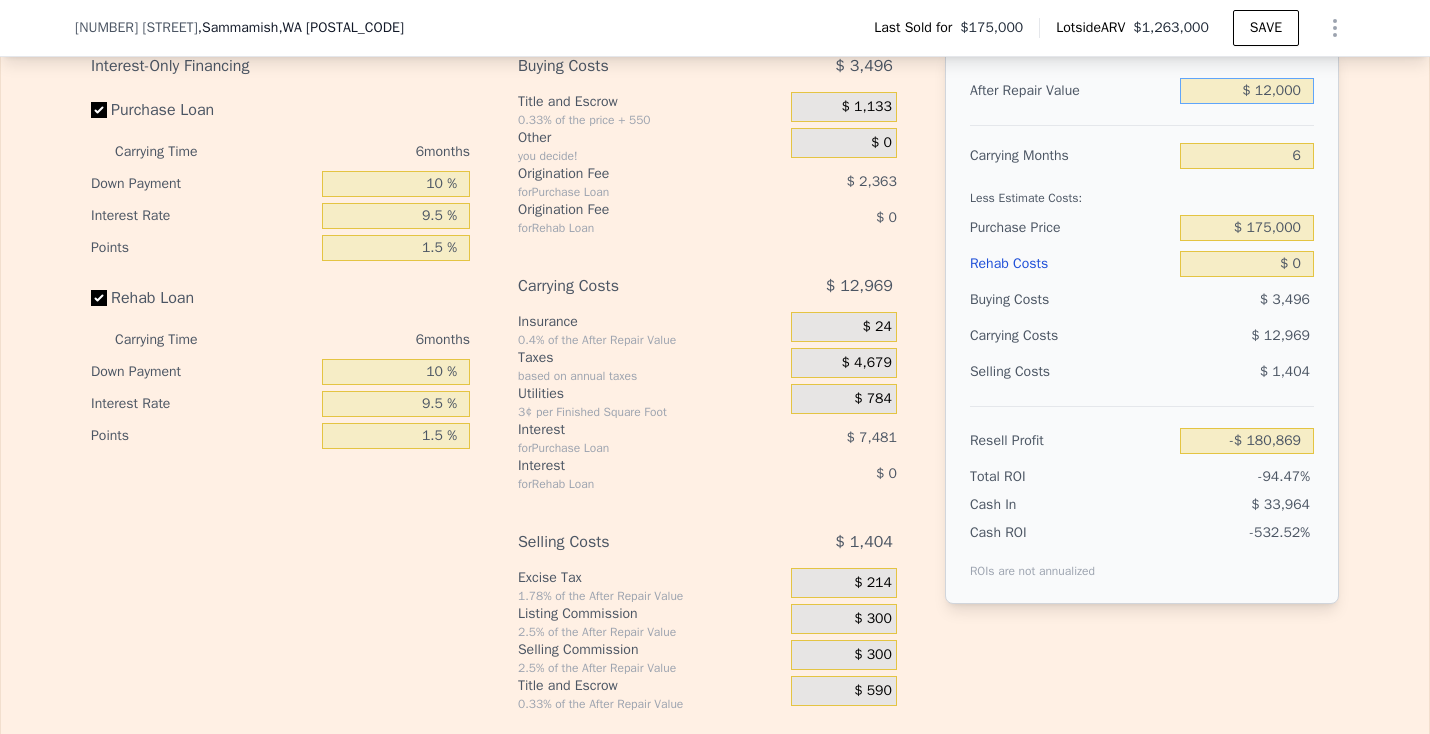 type on "$ 120,000" 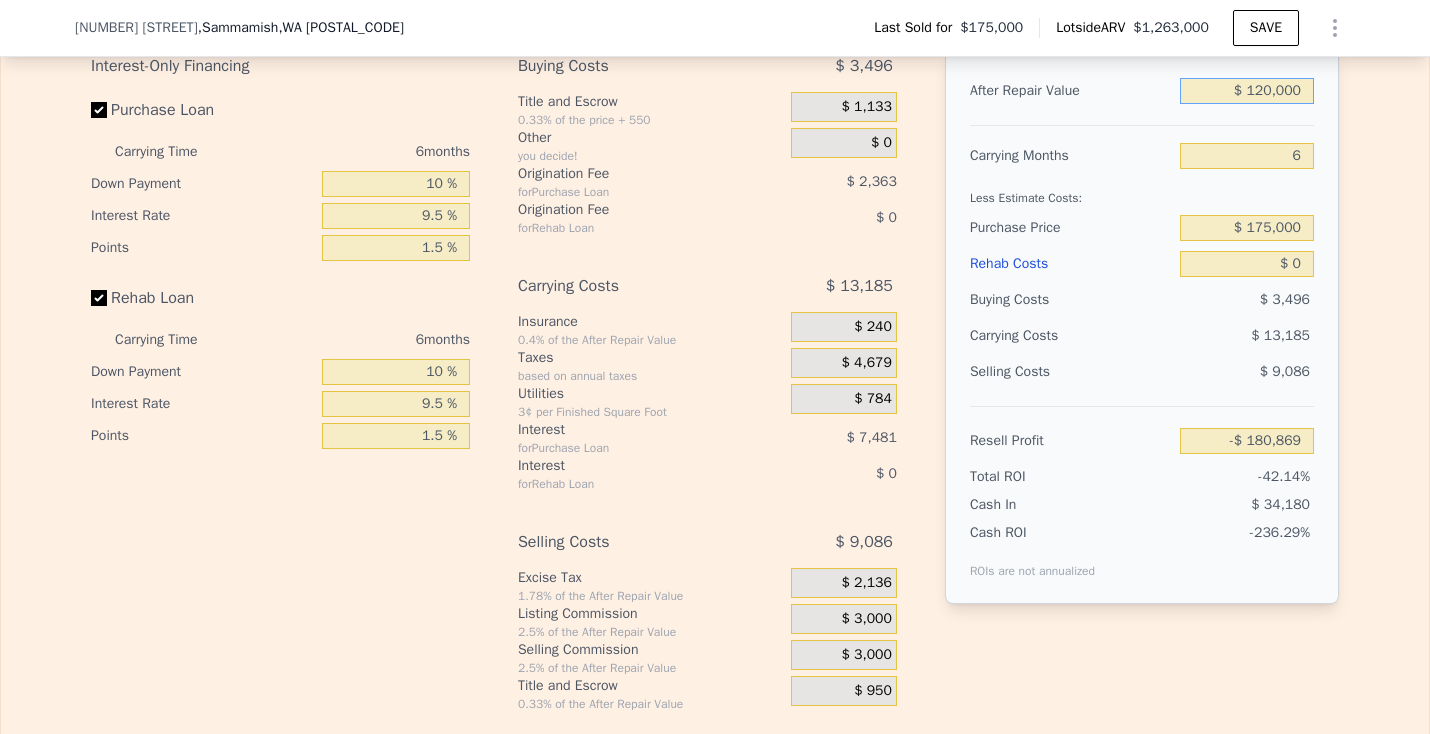 type on "-$ 80,767" 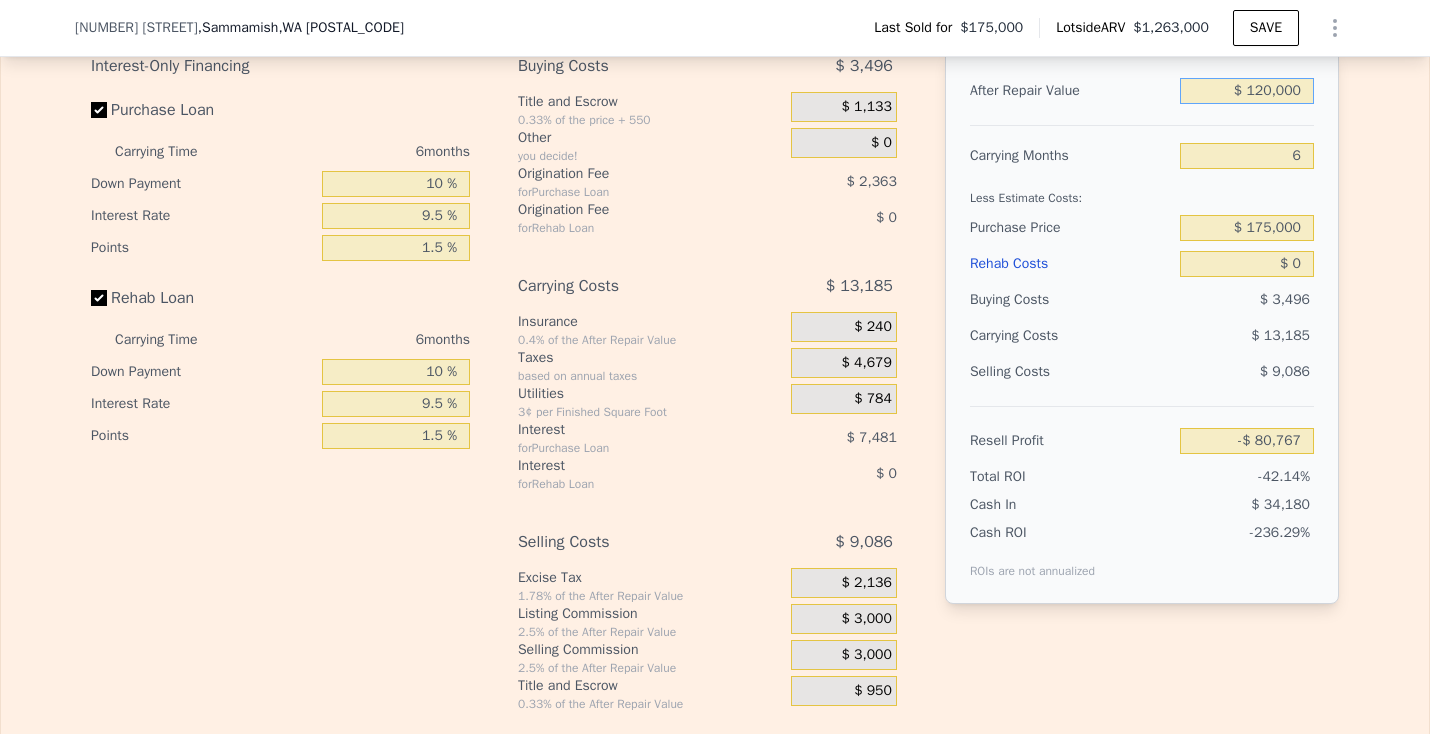 type on "$ 1,200,000" 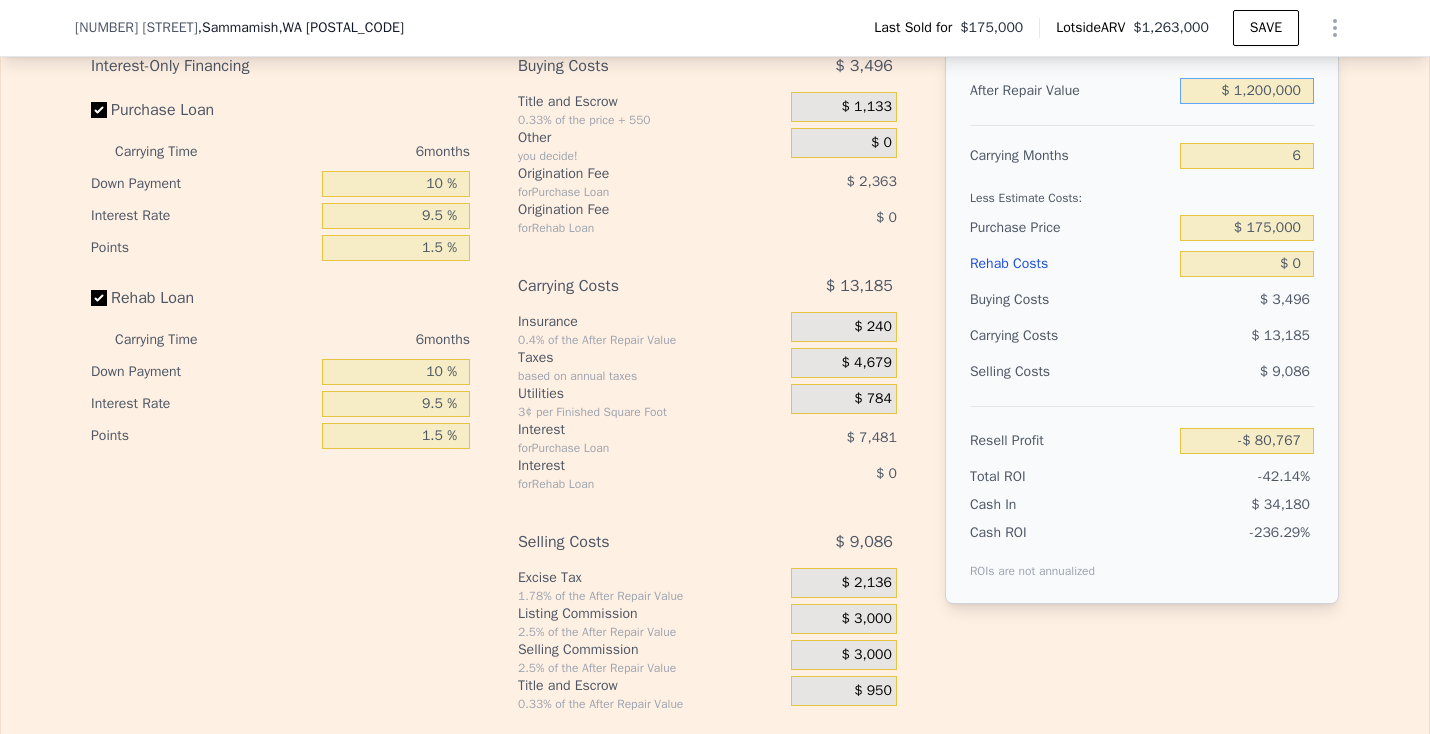 type on "$ 920,253" 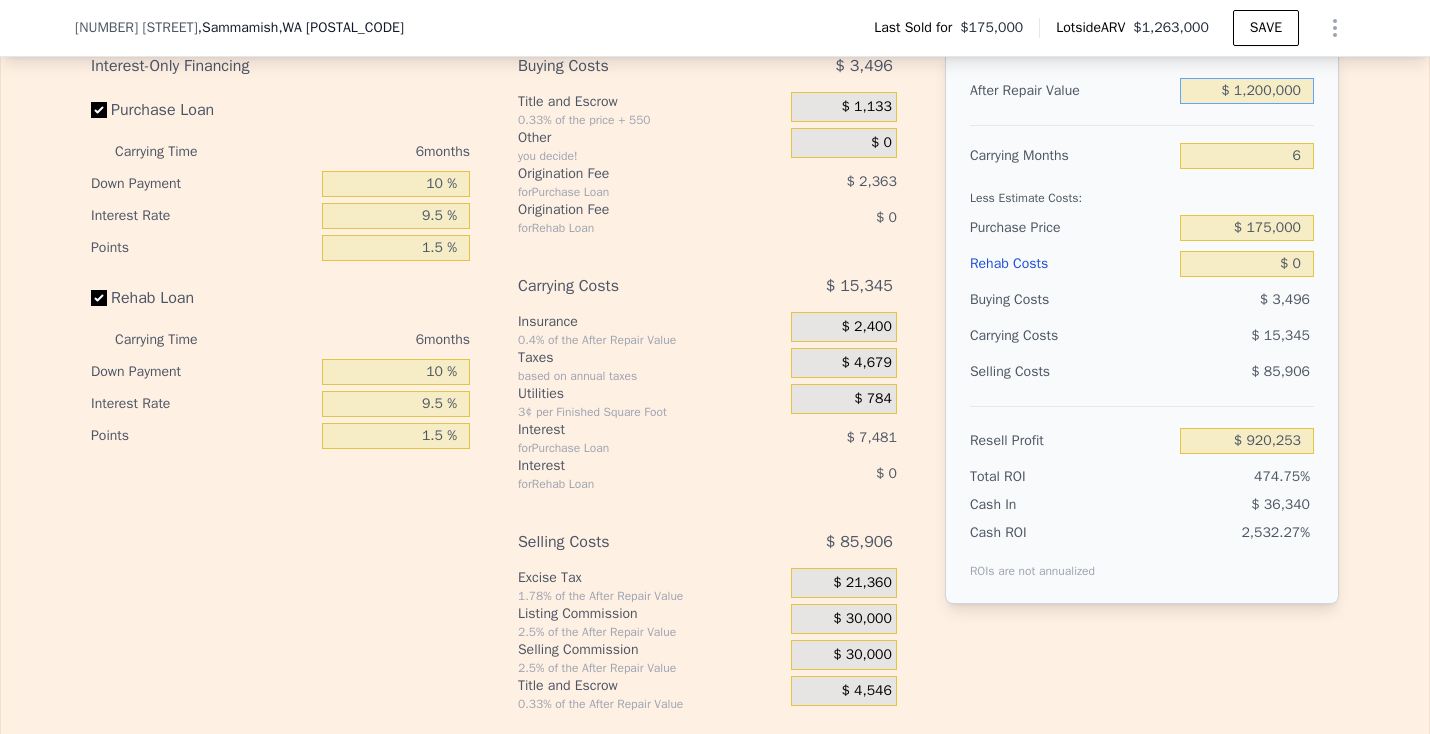 type on "$ 120,000" 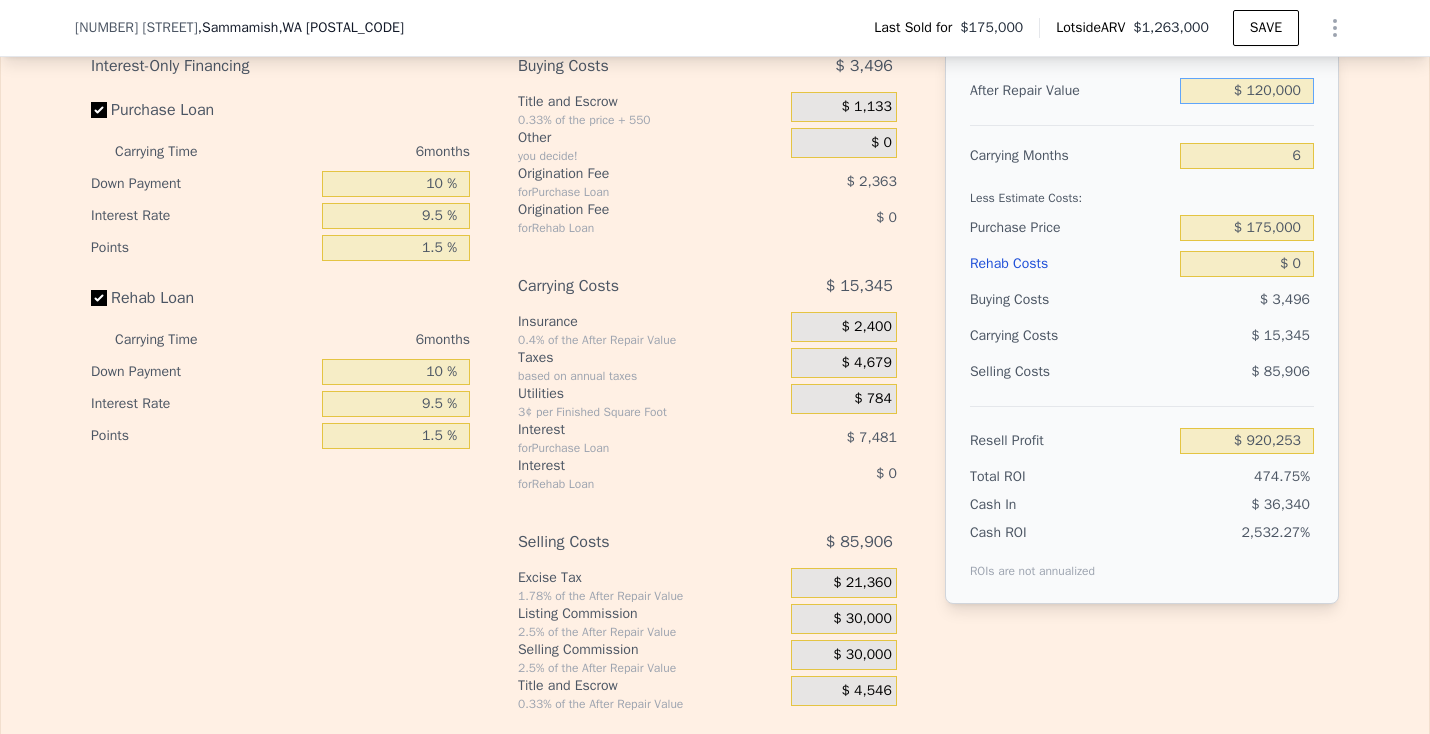 type on "-$ 80,767" 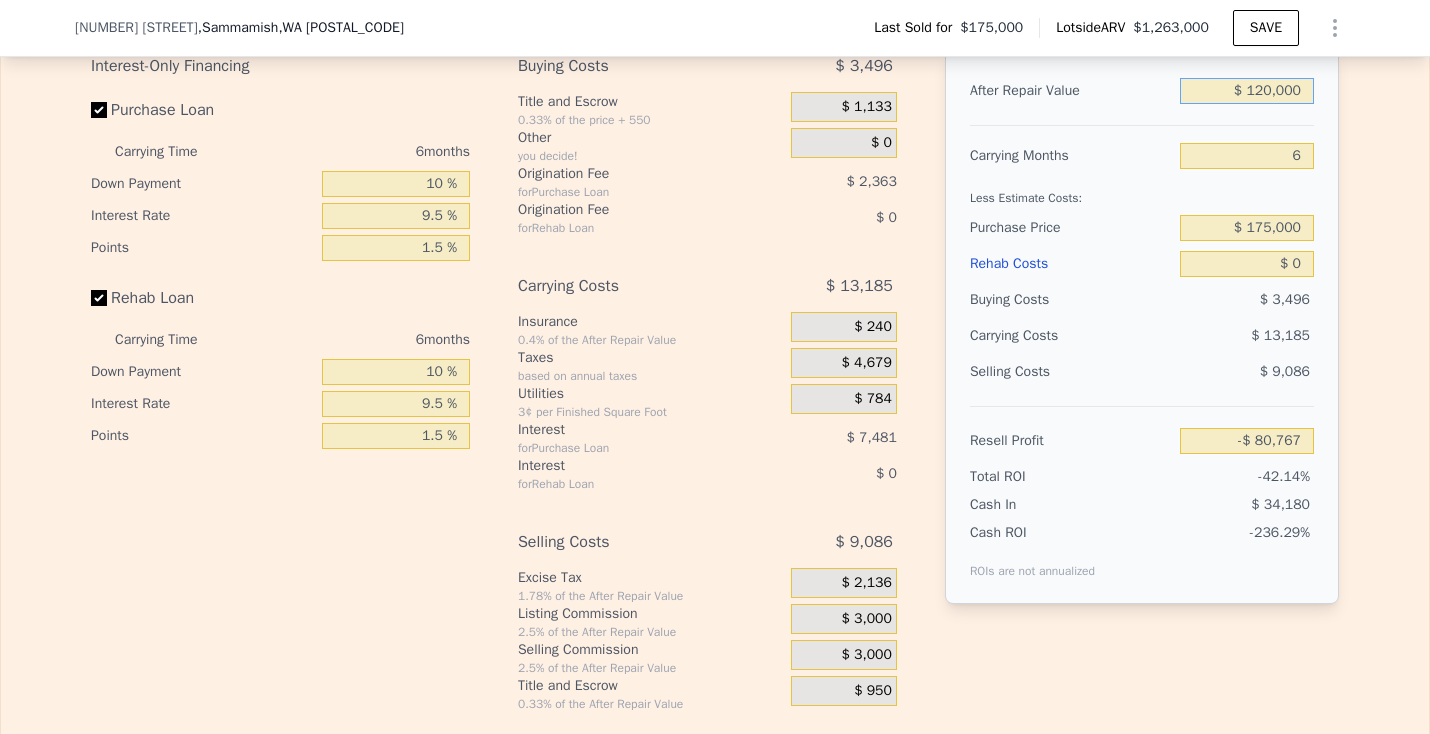 type on "$ 12,000" 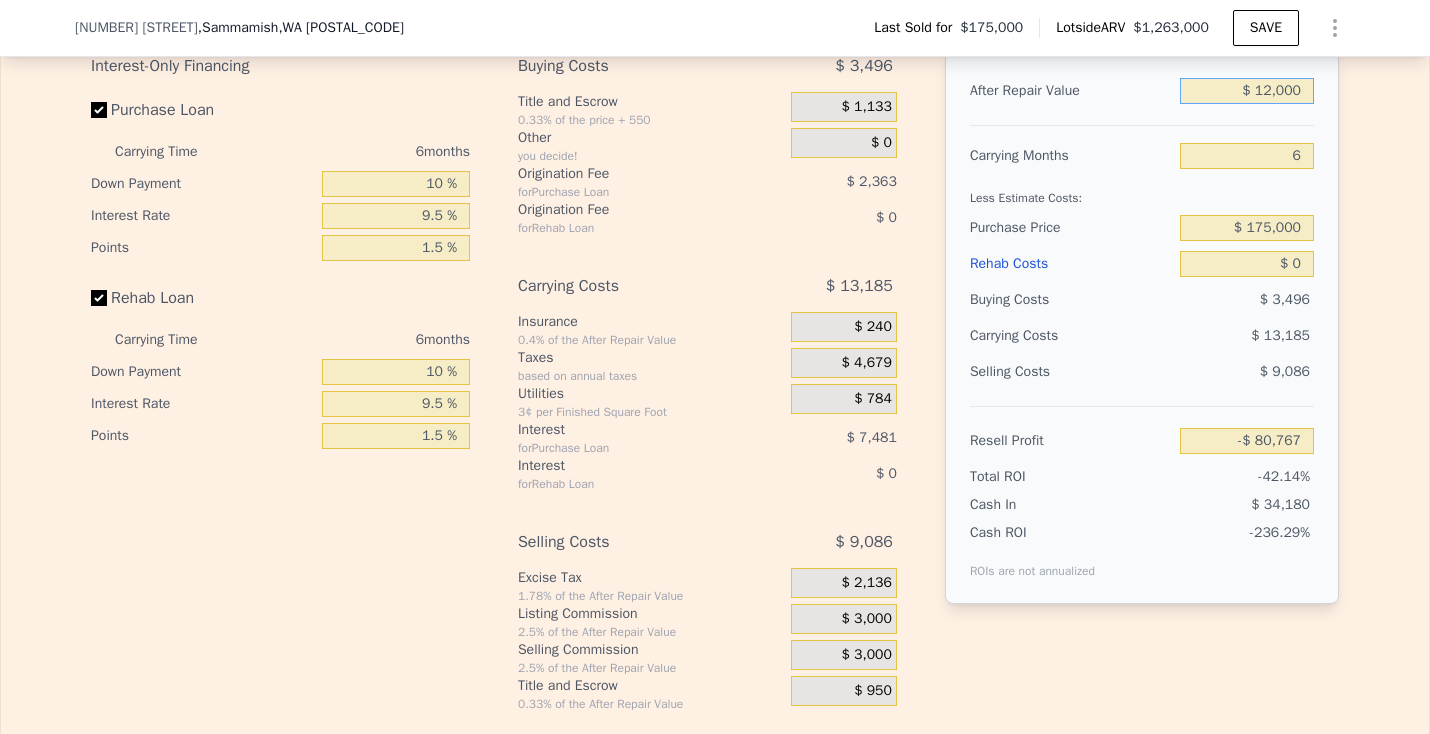 type on "-$ 180,869" 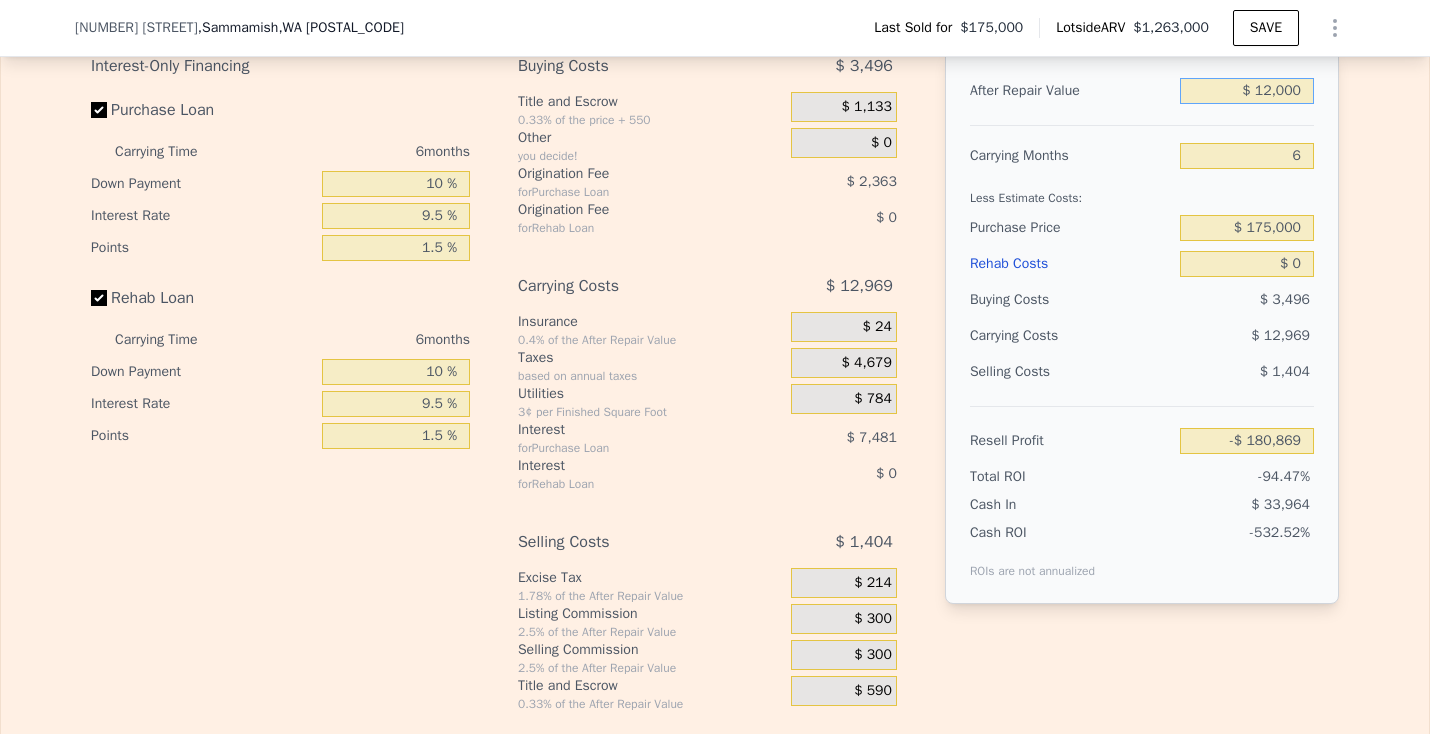 type on "$ 125,000" 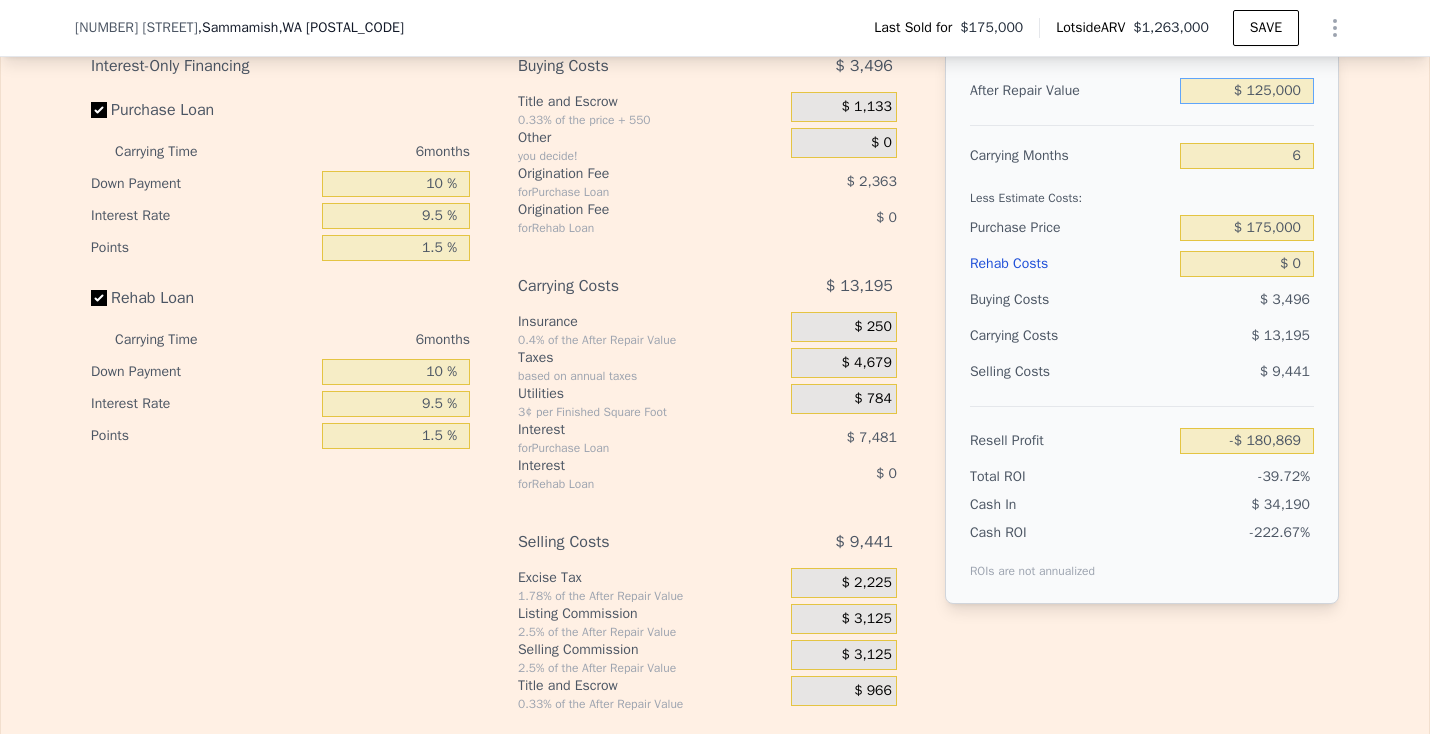 type on "-$ 76,132" 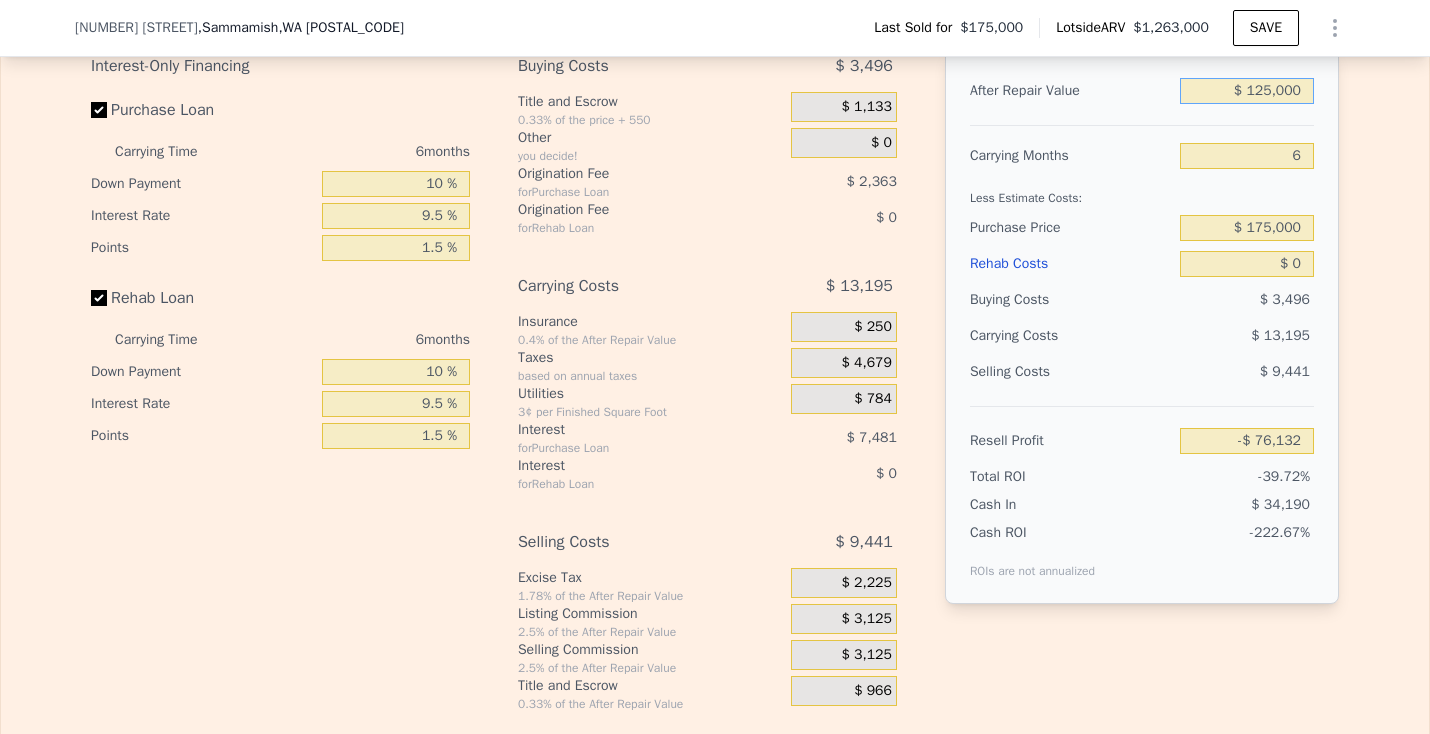 type on "$ 1,250,000" 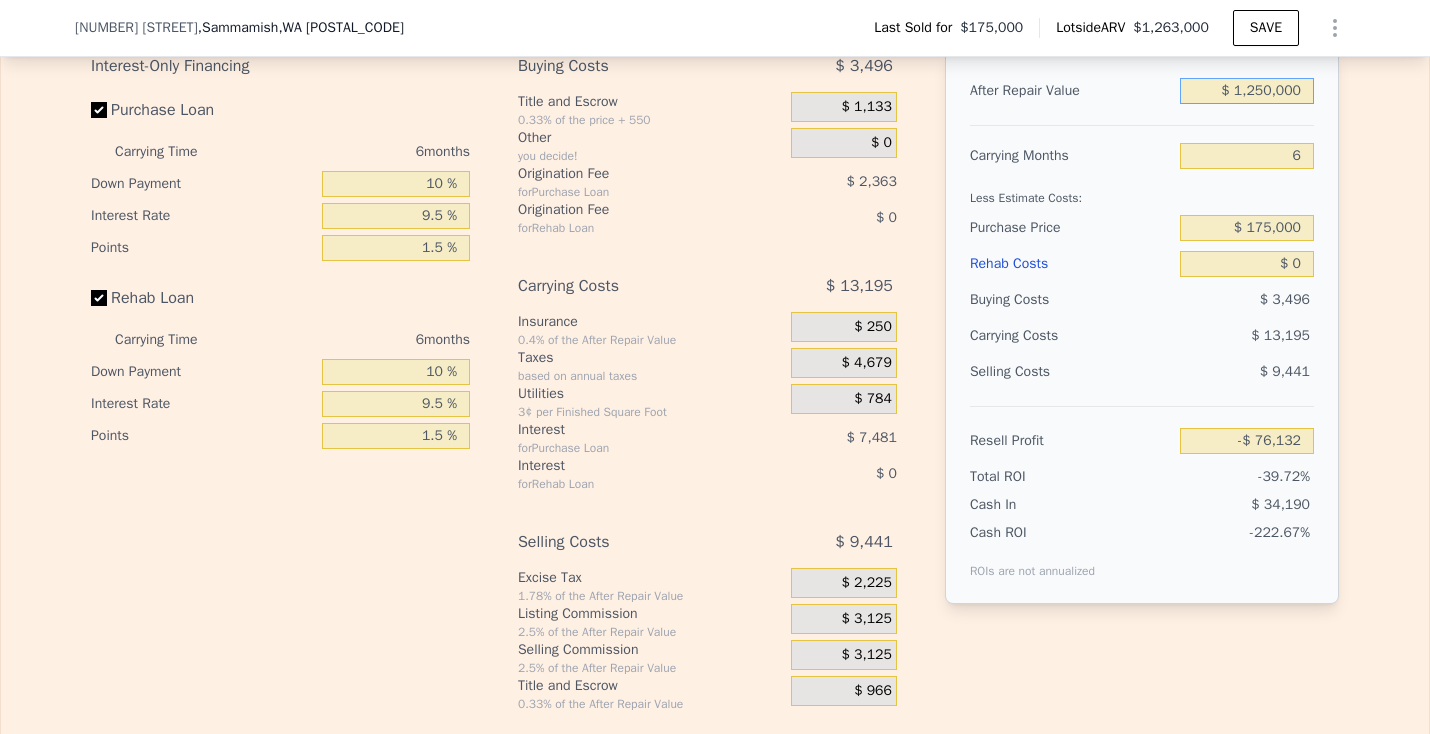 type on "$ 966,596" 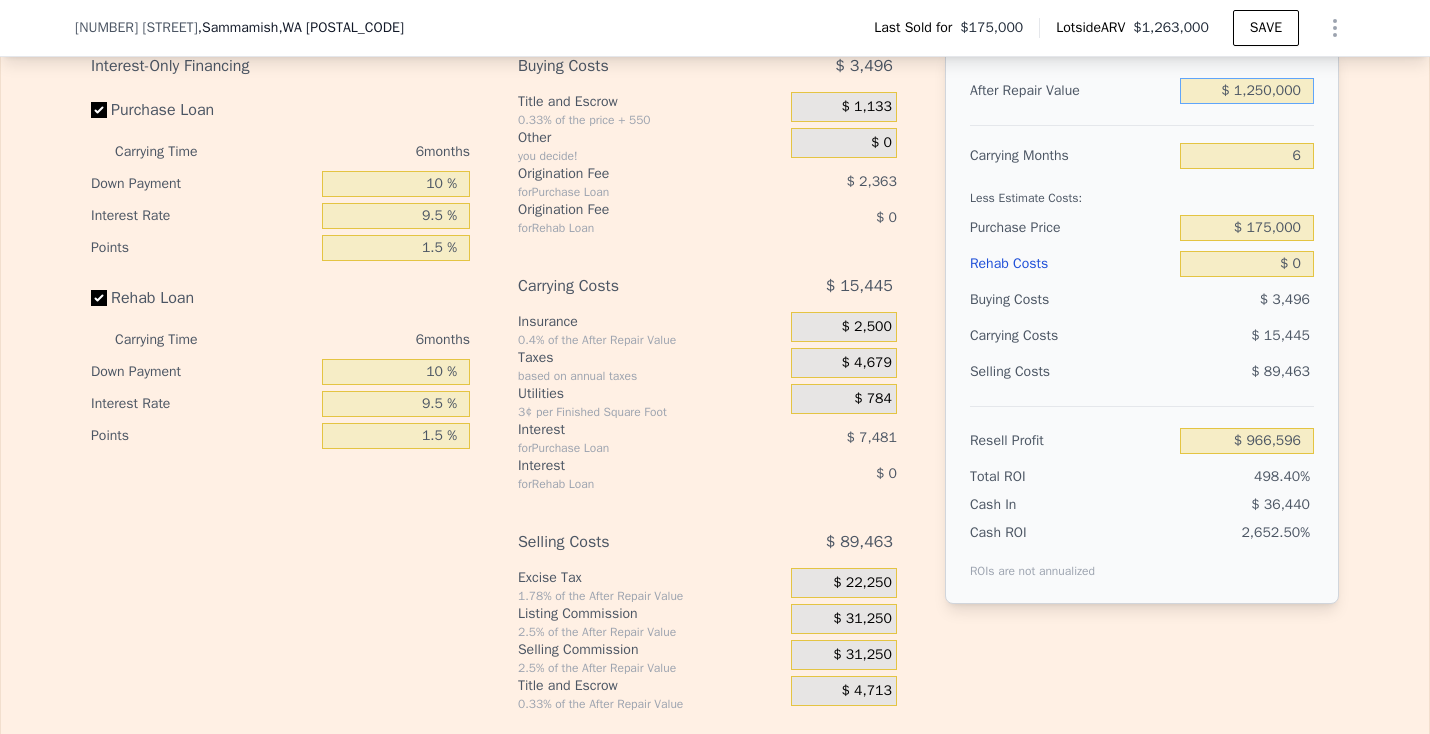 type on "$ 1,250,000" 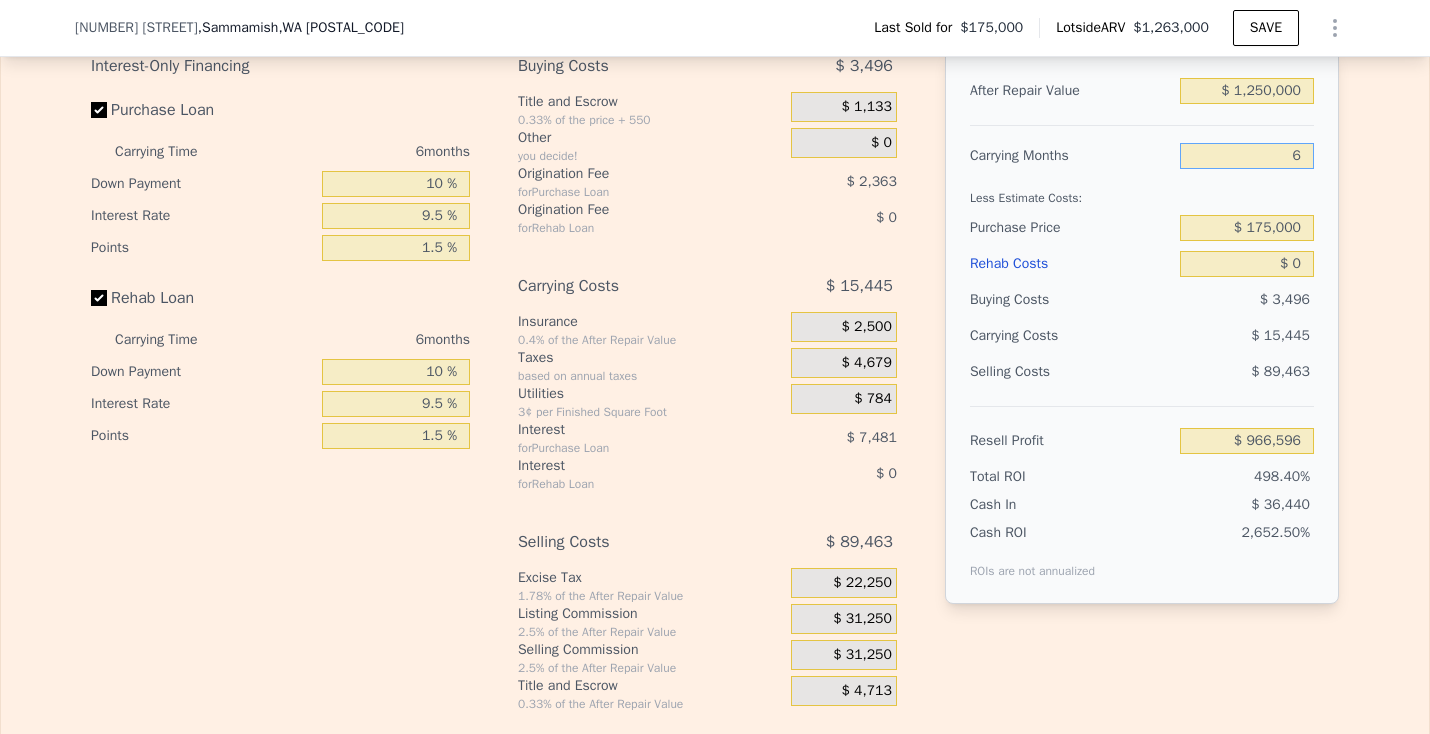click on "6" at bounding box center (1247, 156) 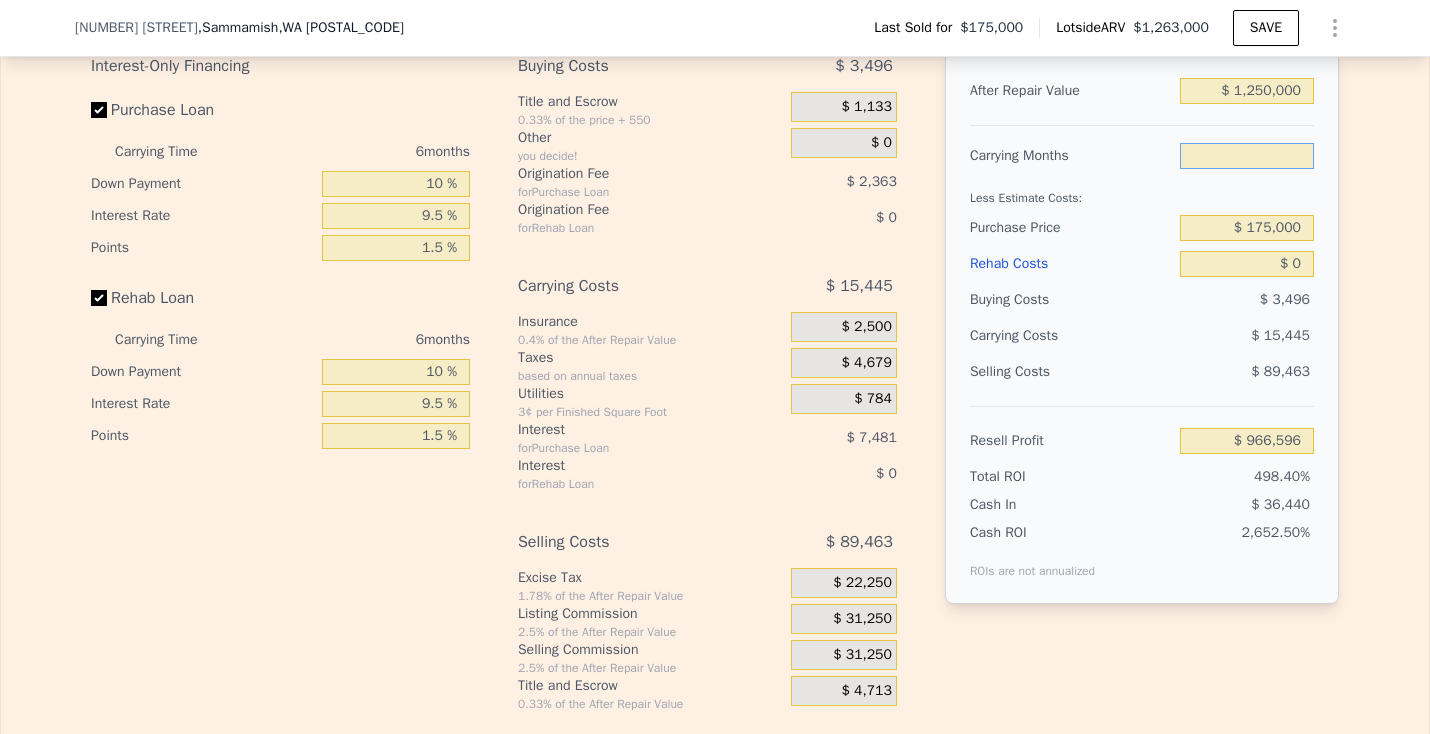 type on "3" 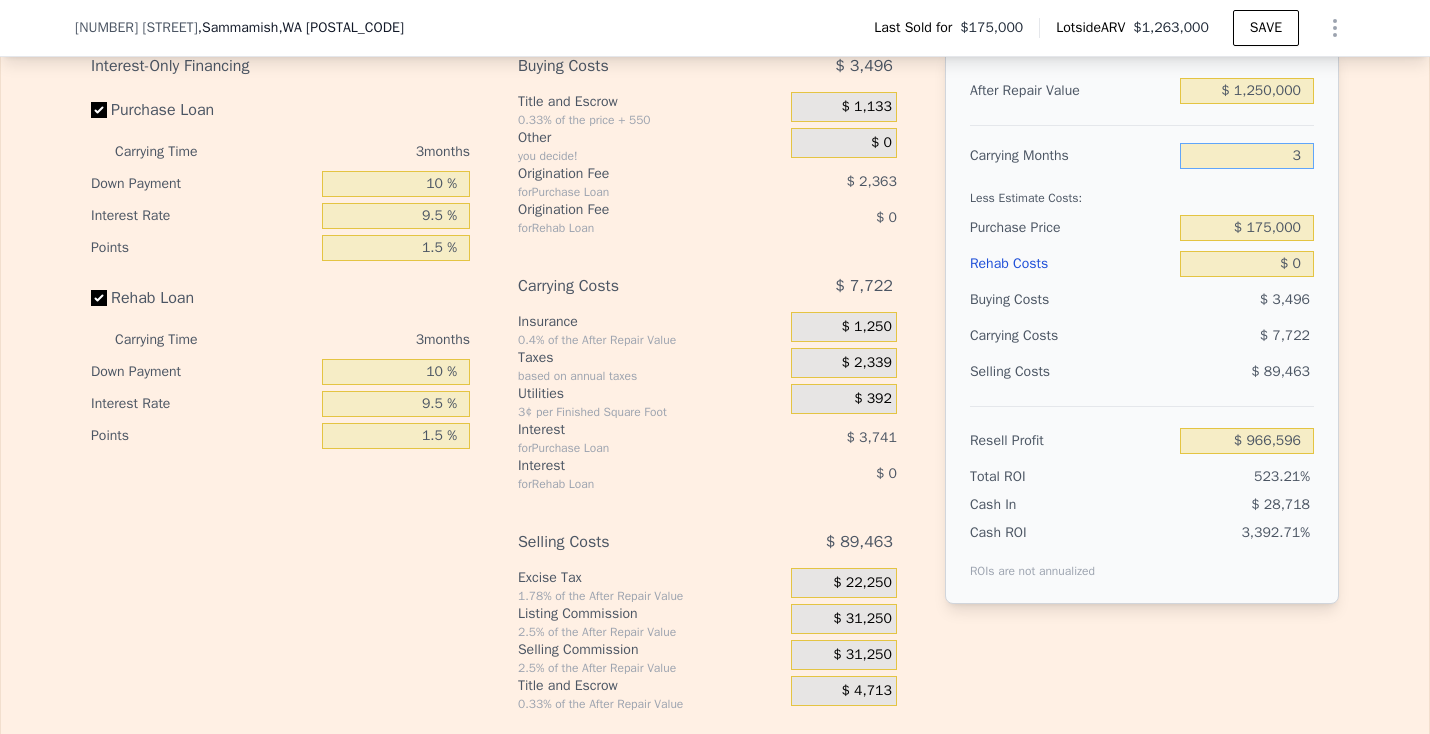 type on "$ 974,319" 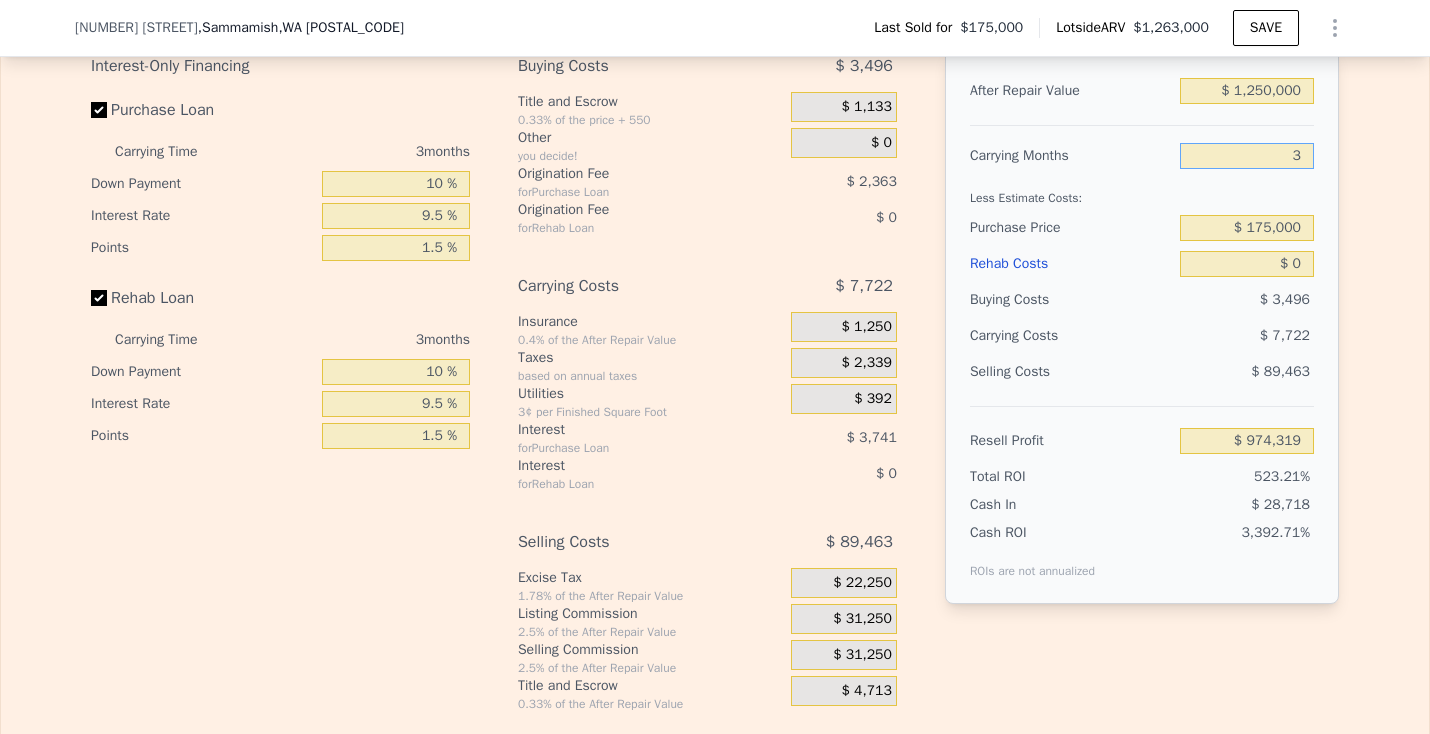 type on "3" 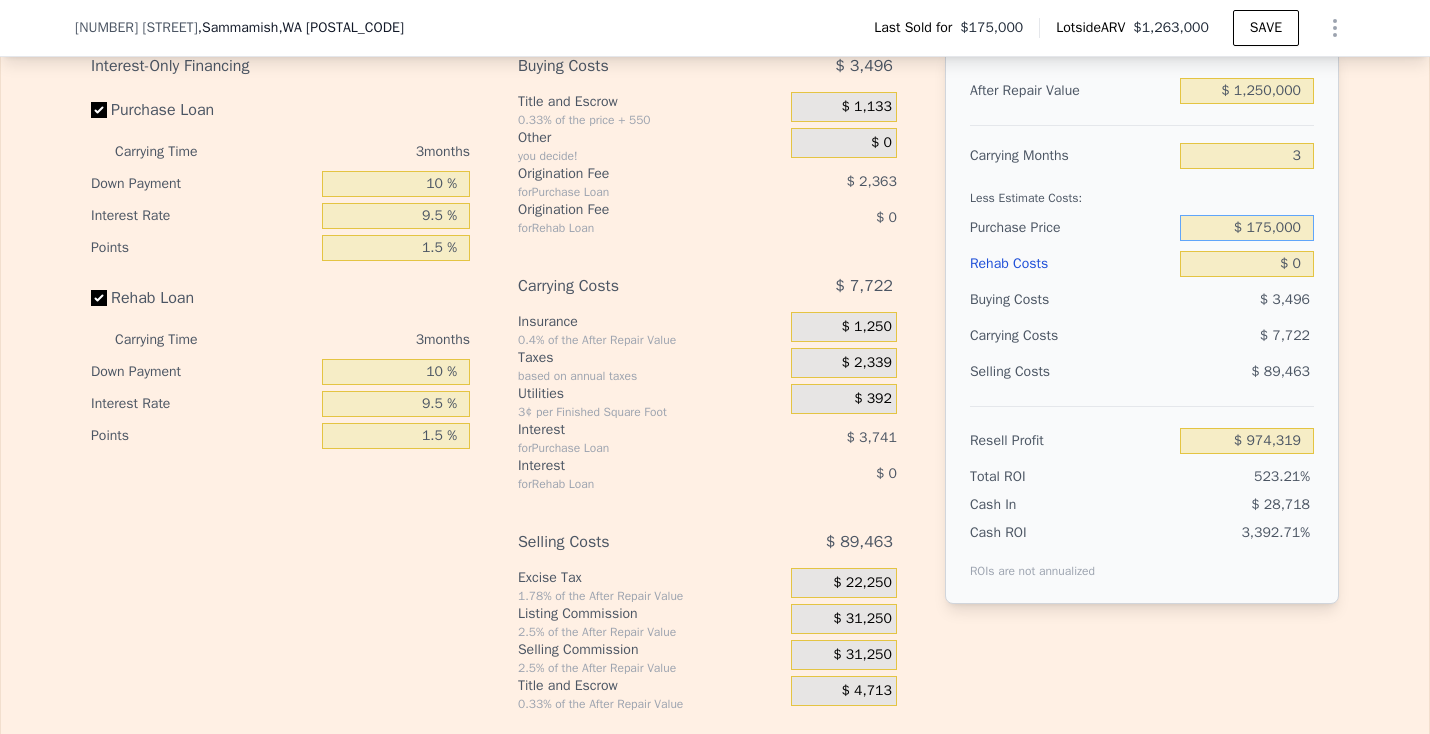 drag, startPoint x: 1243, startPoint y: 255, endPoint x: 1312, endPoint y: 256, distance: 69.00725 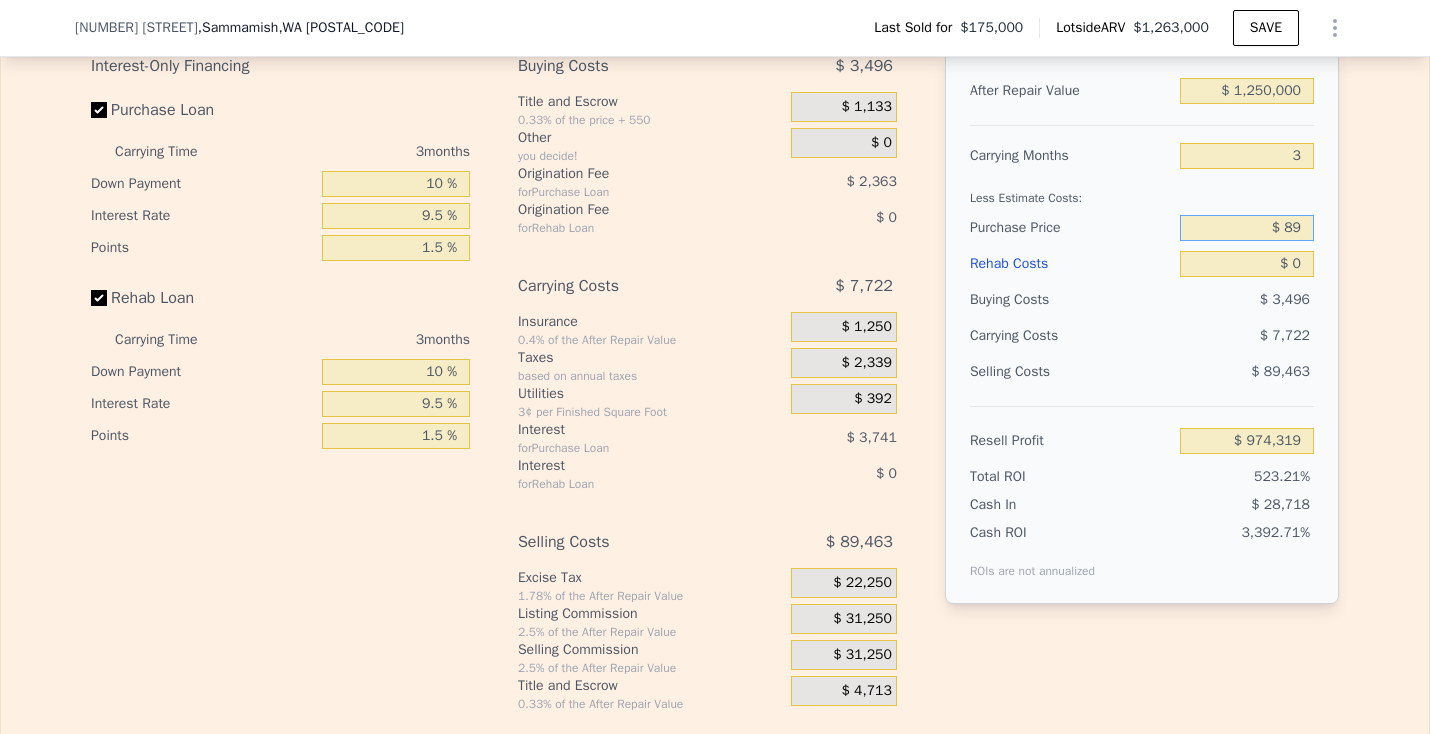 type on "$ 8" 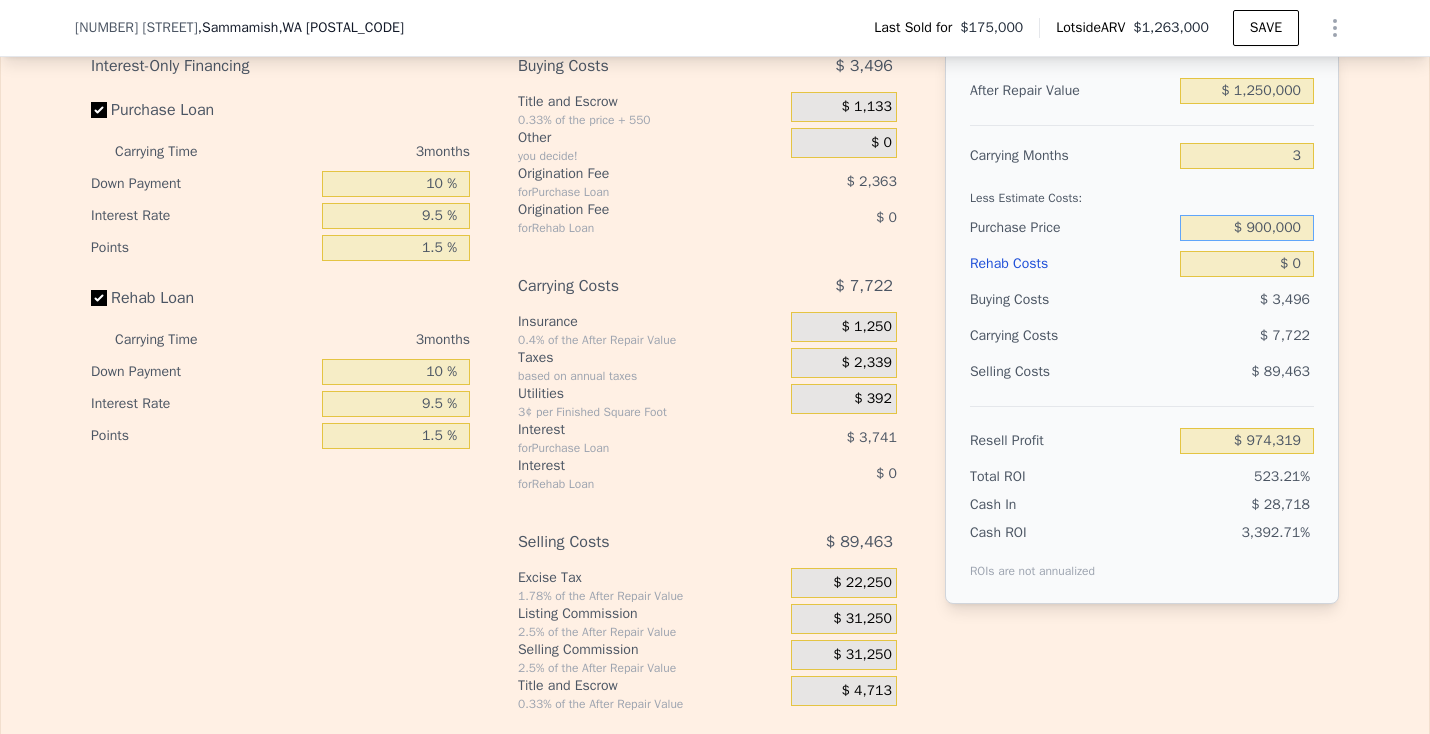 type on "$ 900,000" 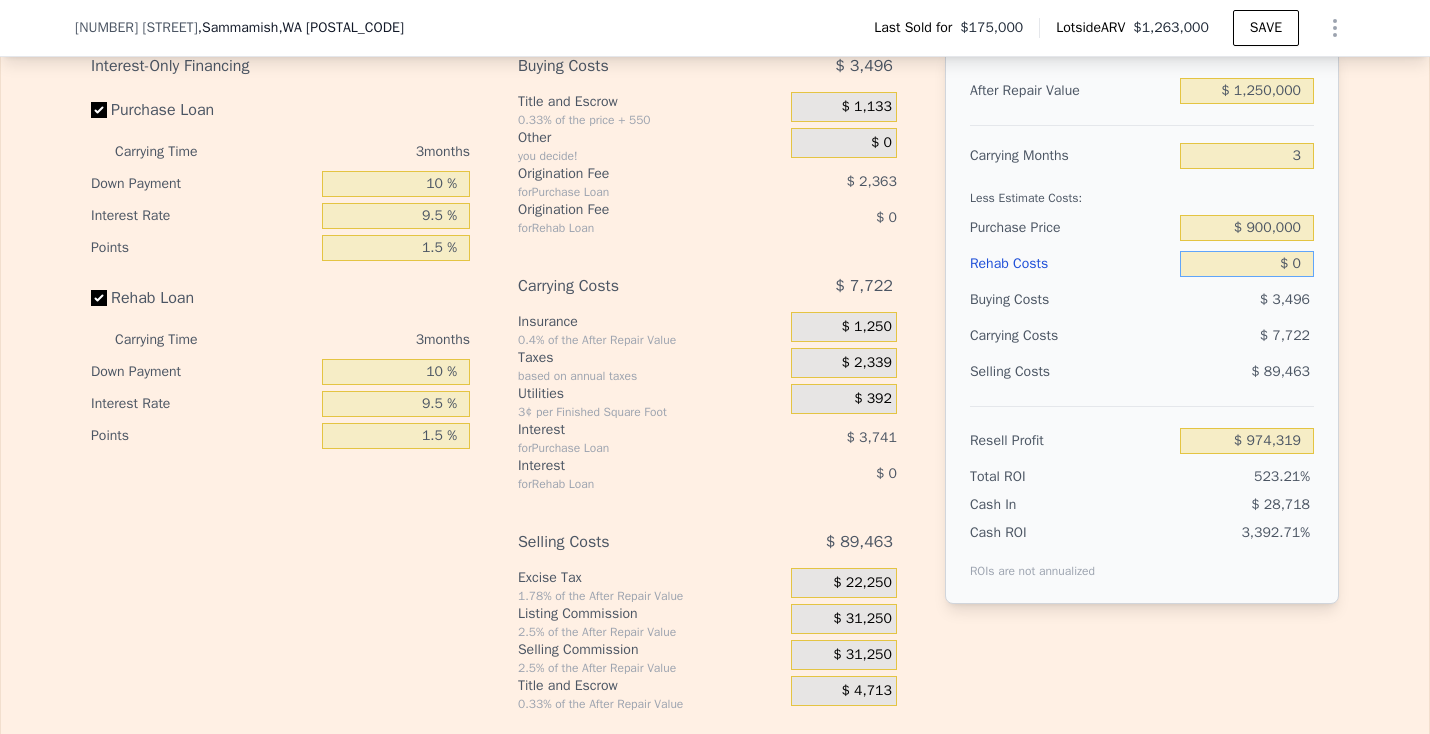 click on "$ 0" at bounding box center [1247, 264] 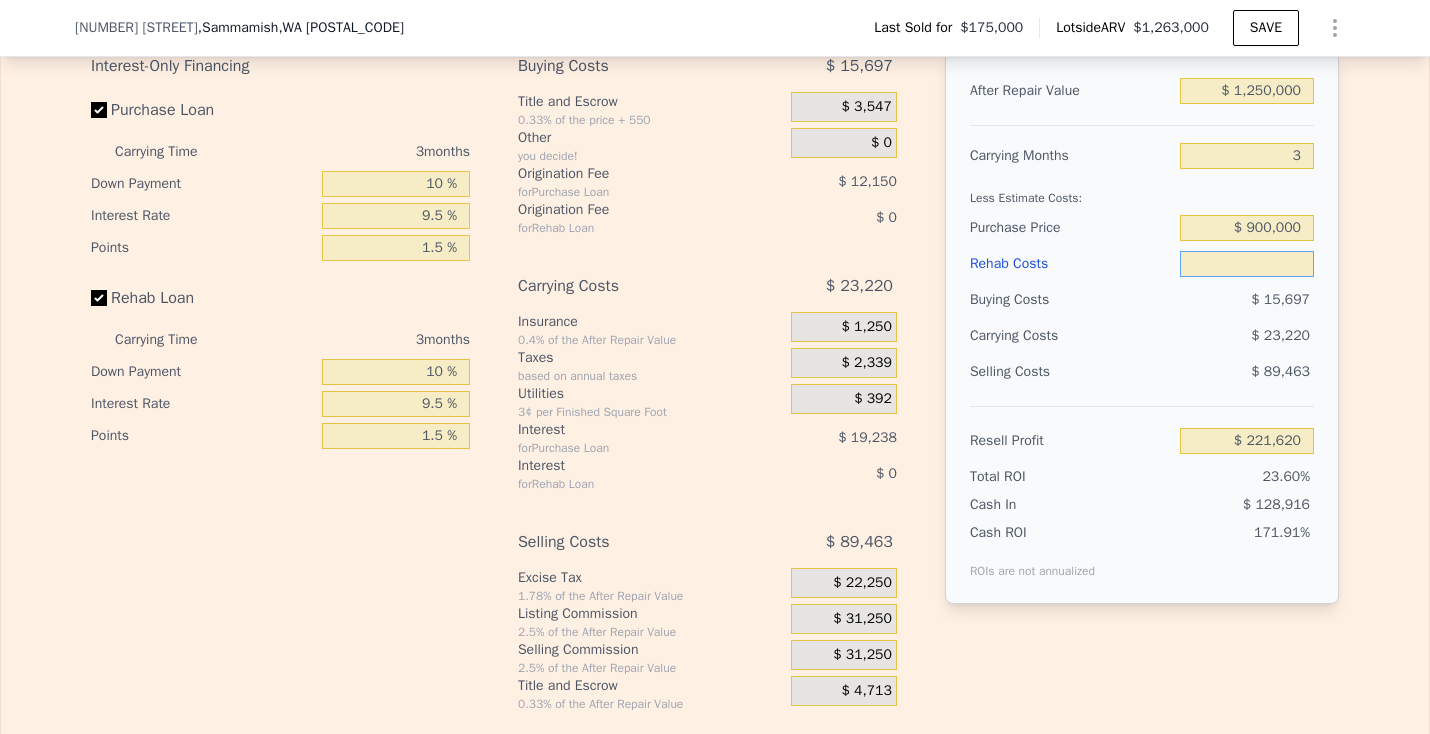 type on "$ 1" 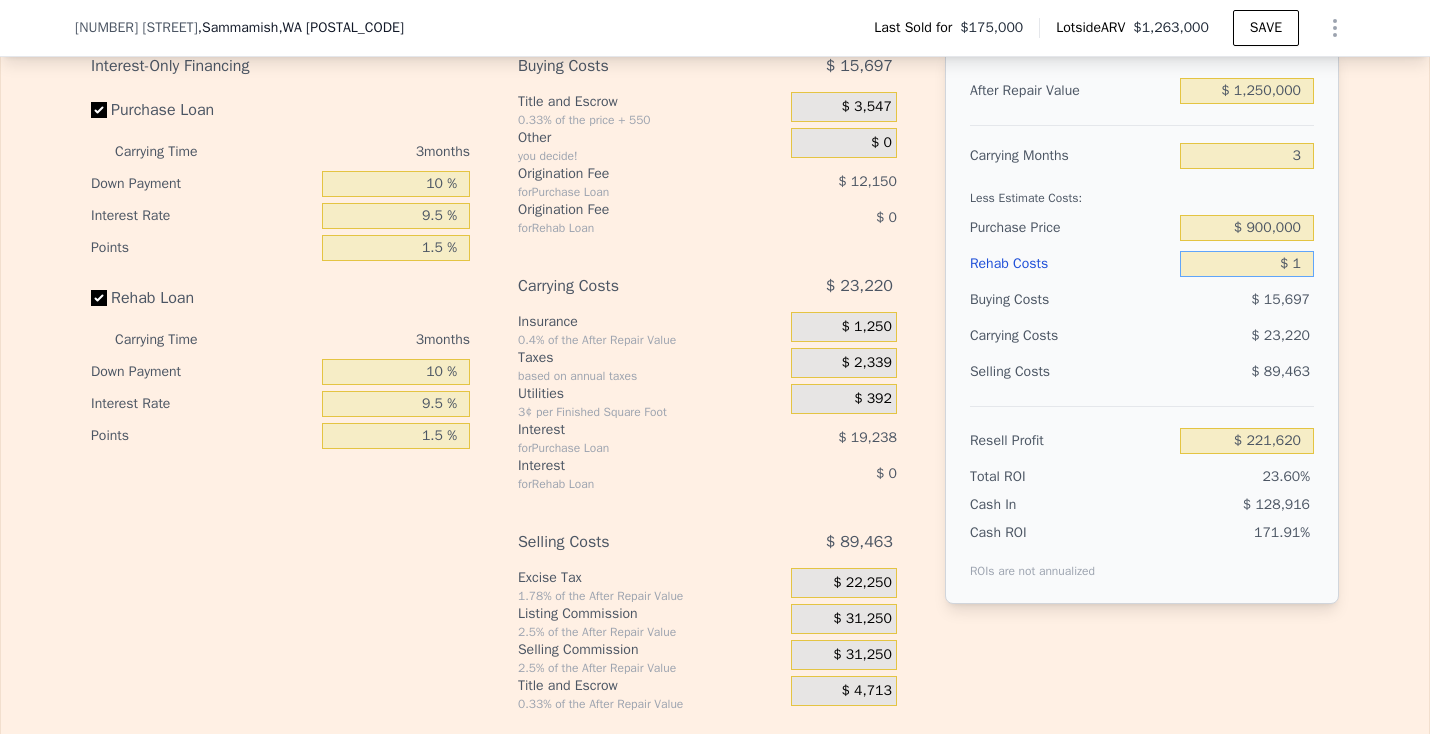 type on "$ 221,619" 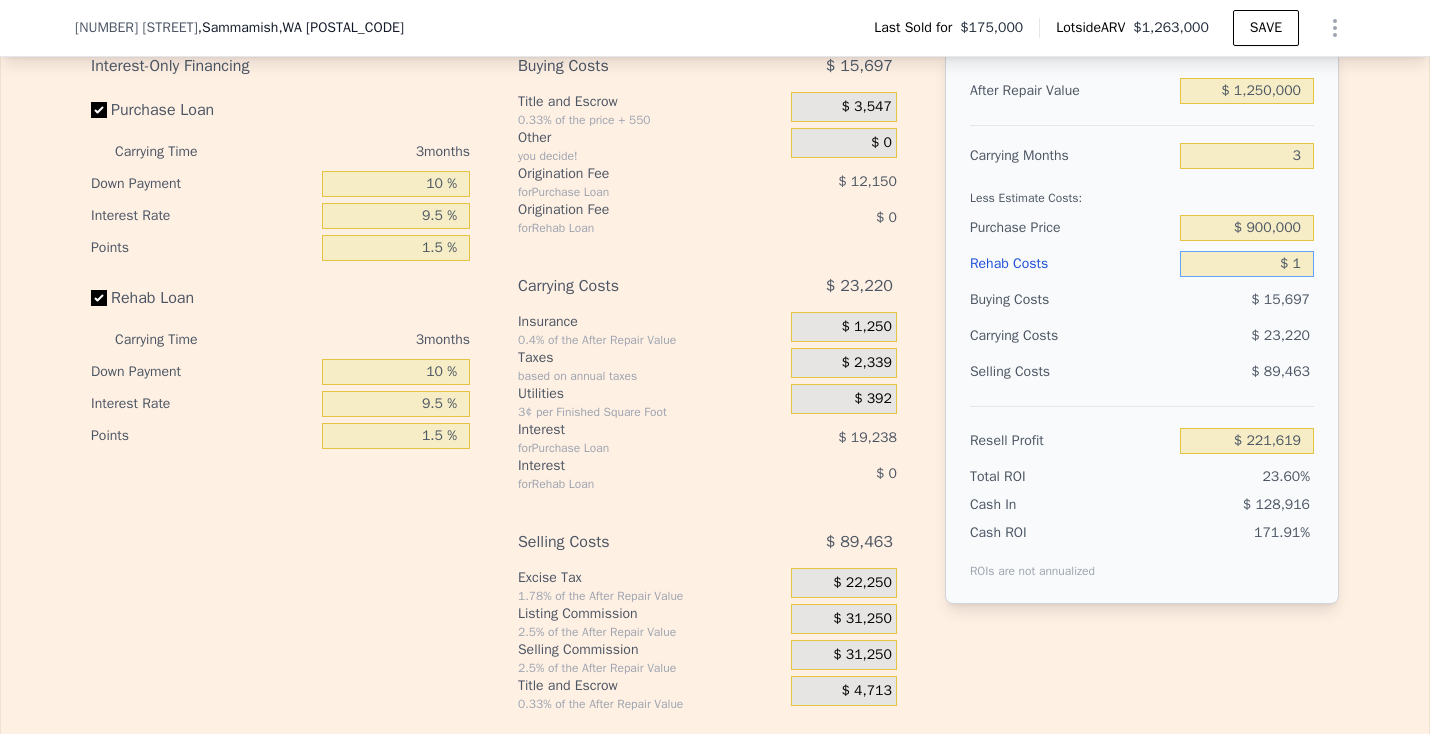type on "$ 10" 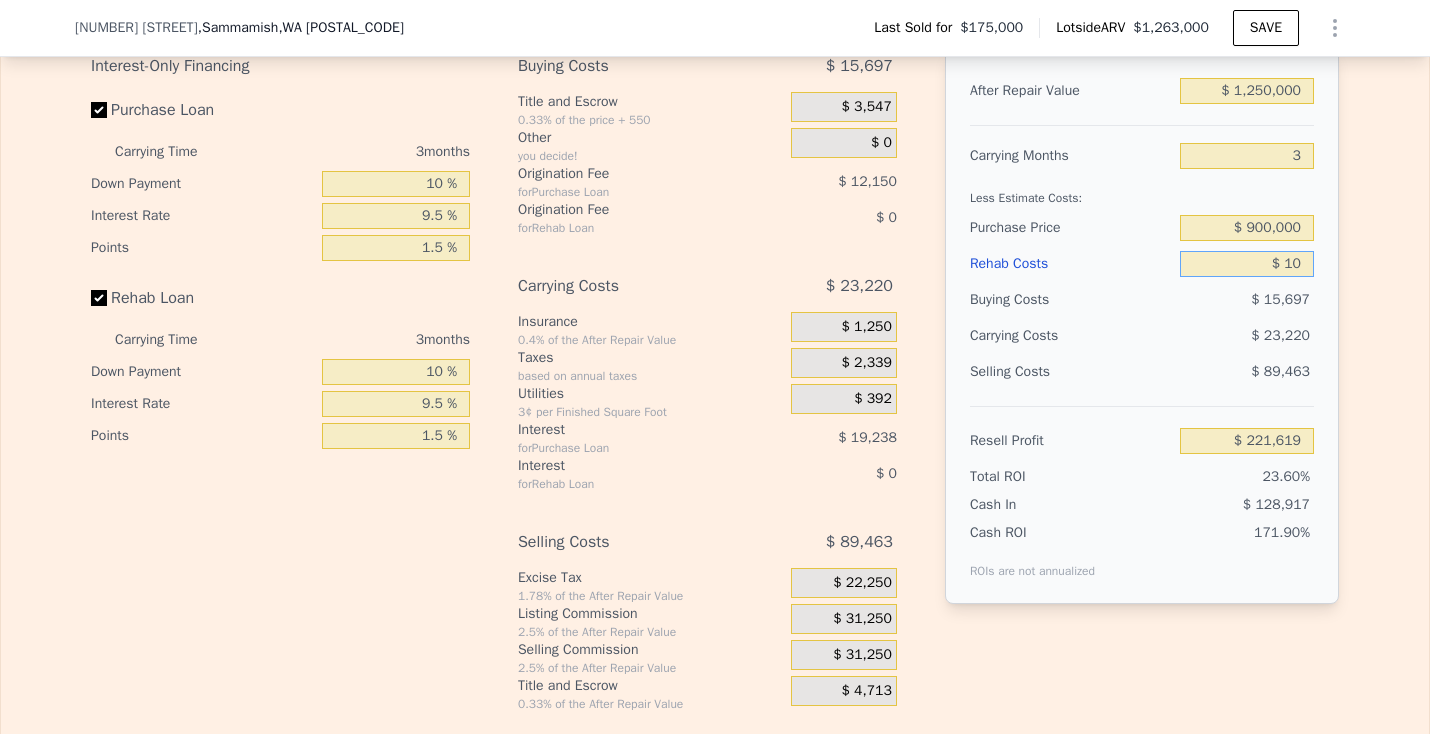 type on "$ 221,610" 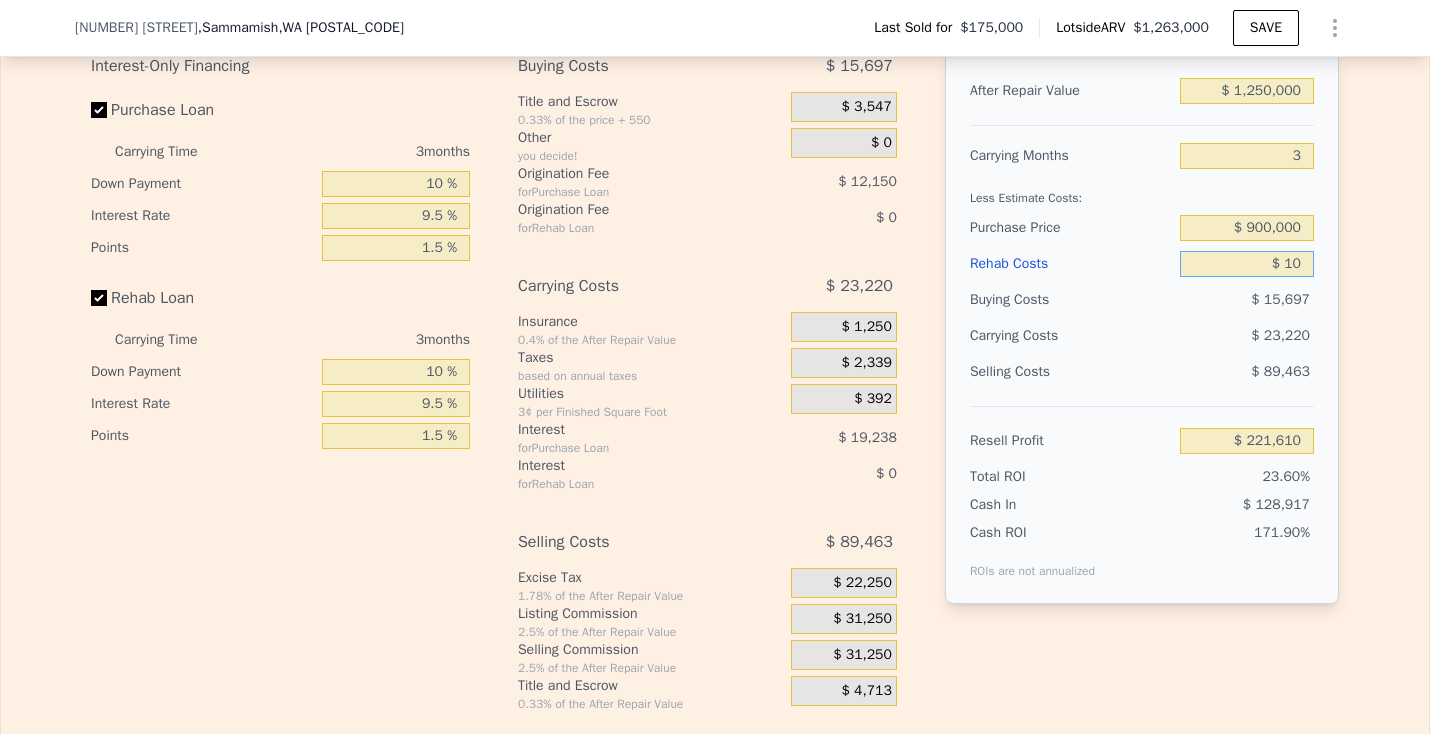 type on "$ 100" 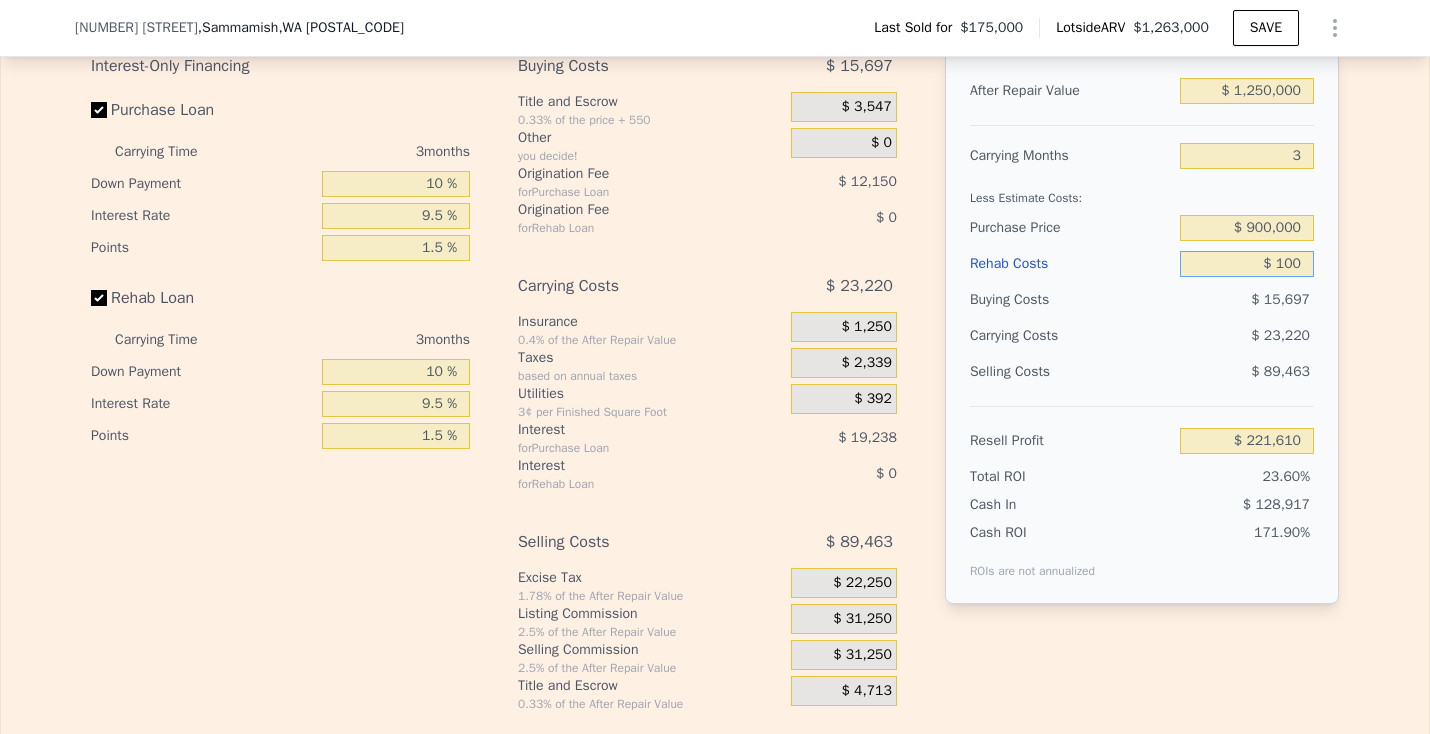 type on "$ 221,516" 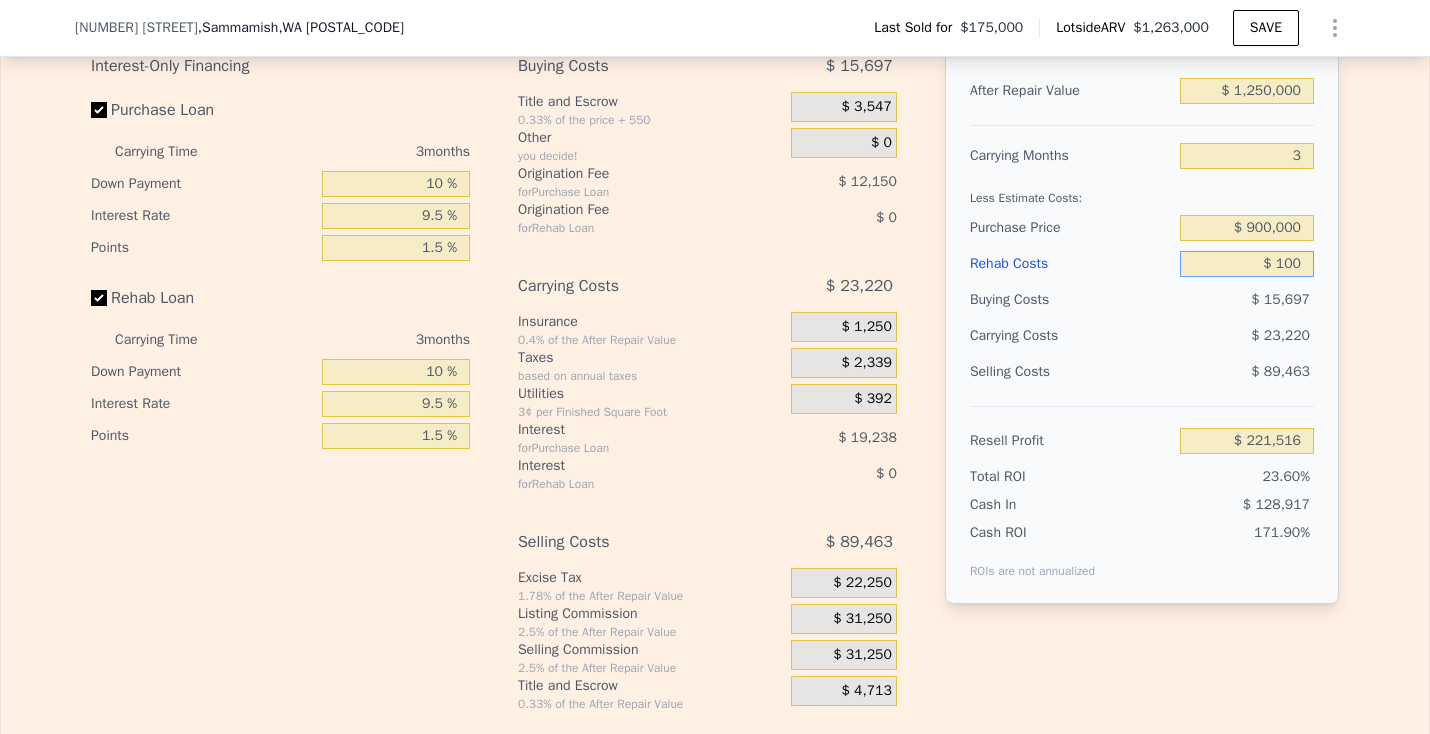 type on "$ 1,000" 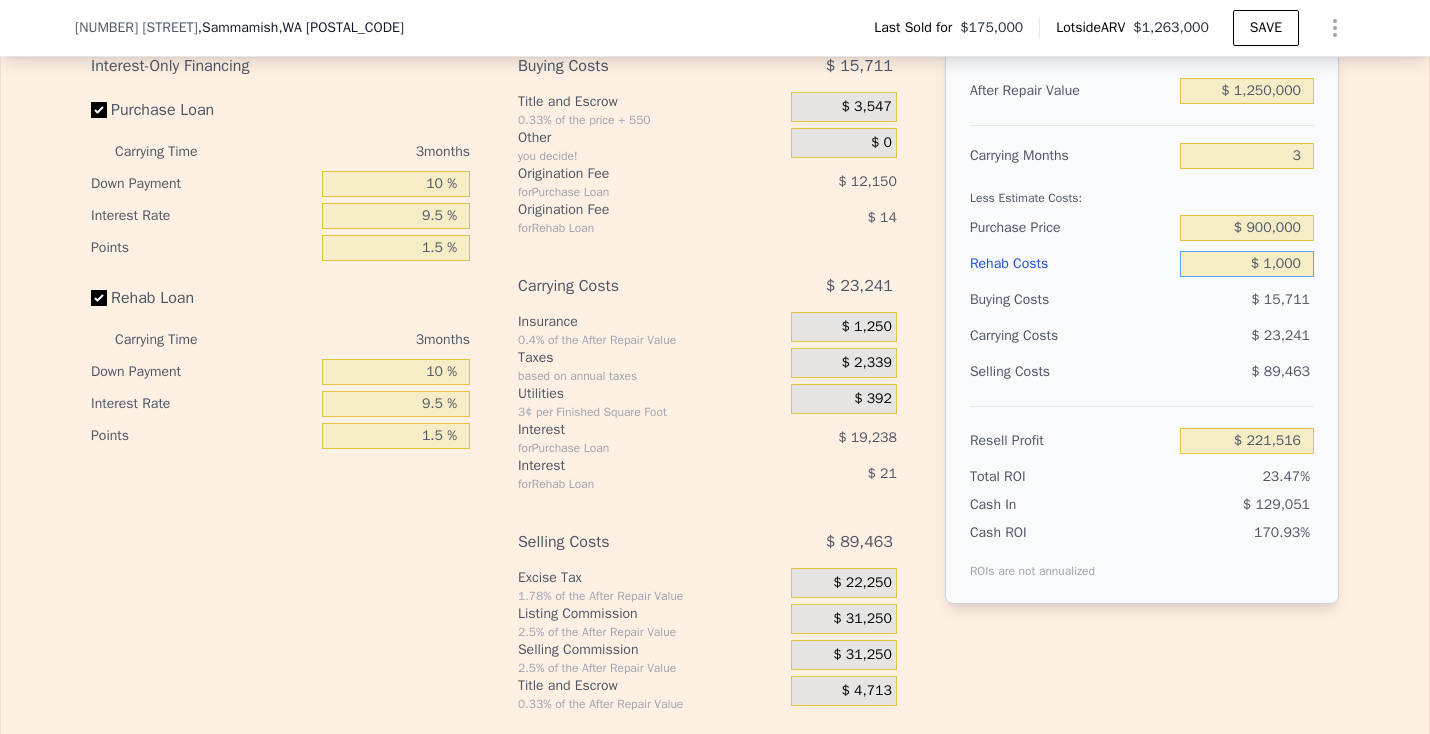 type on "$ 220,585" 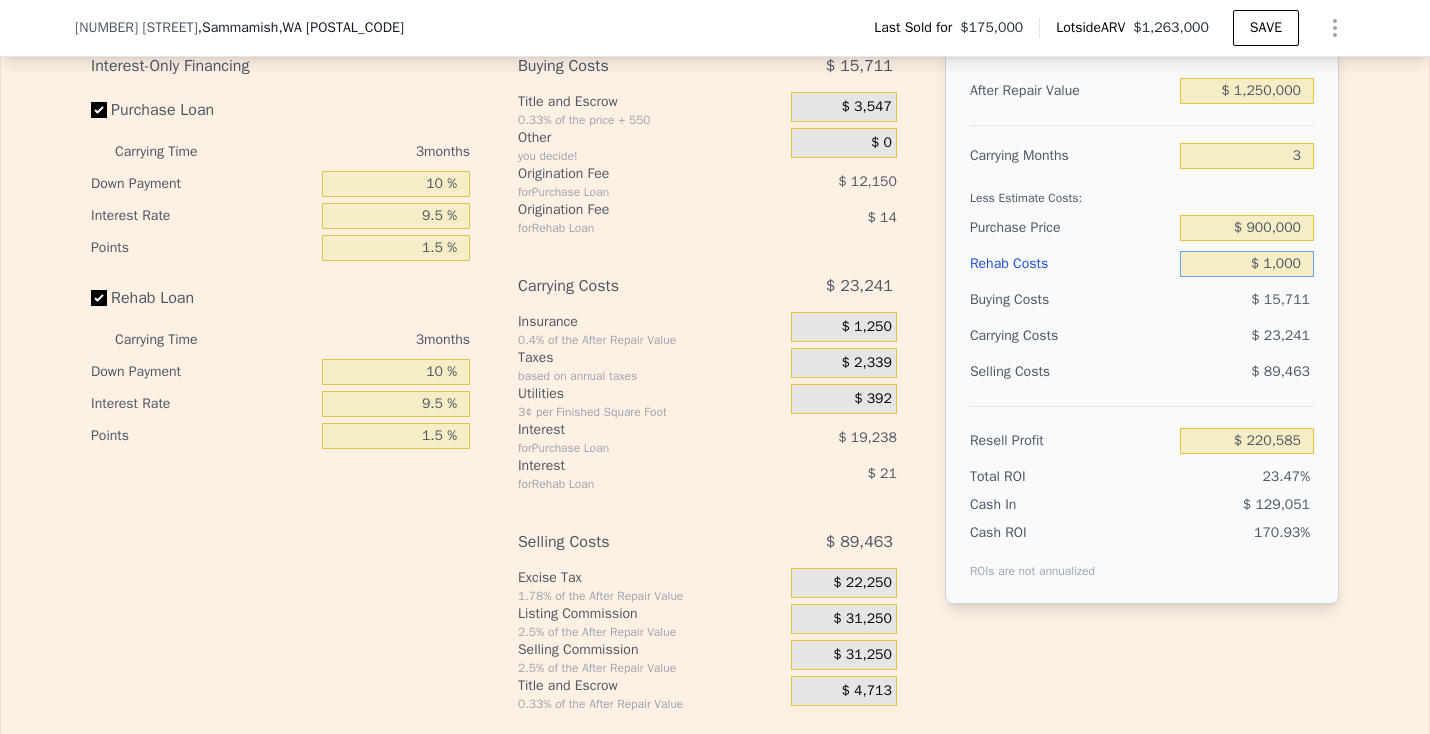 type on "$ 10,000" 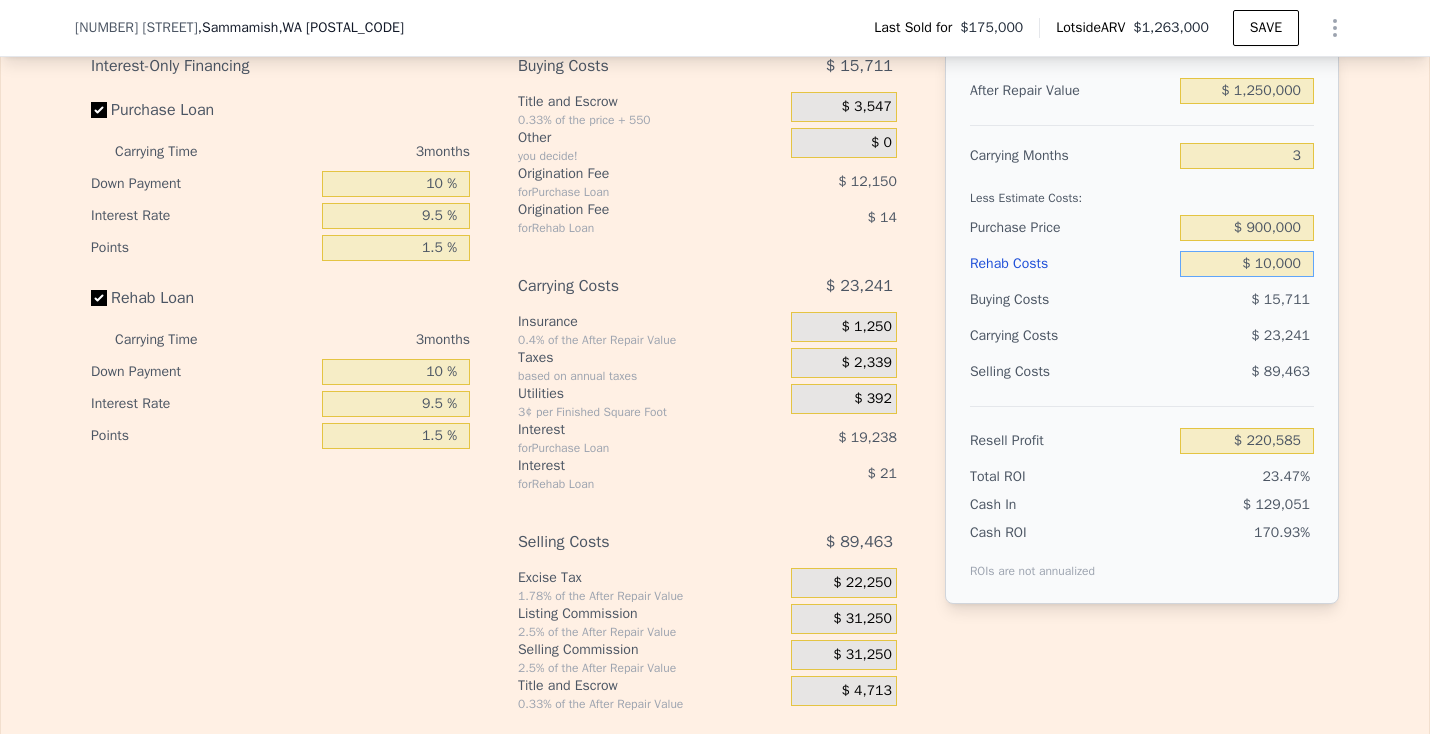 type on "$ 211,272" 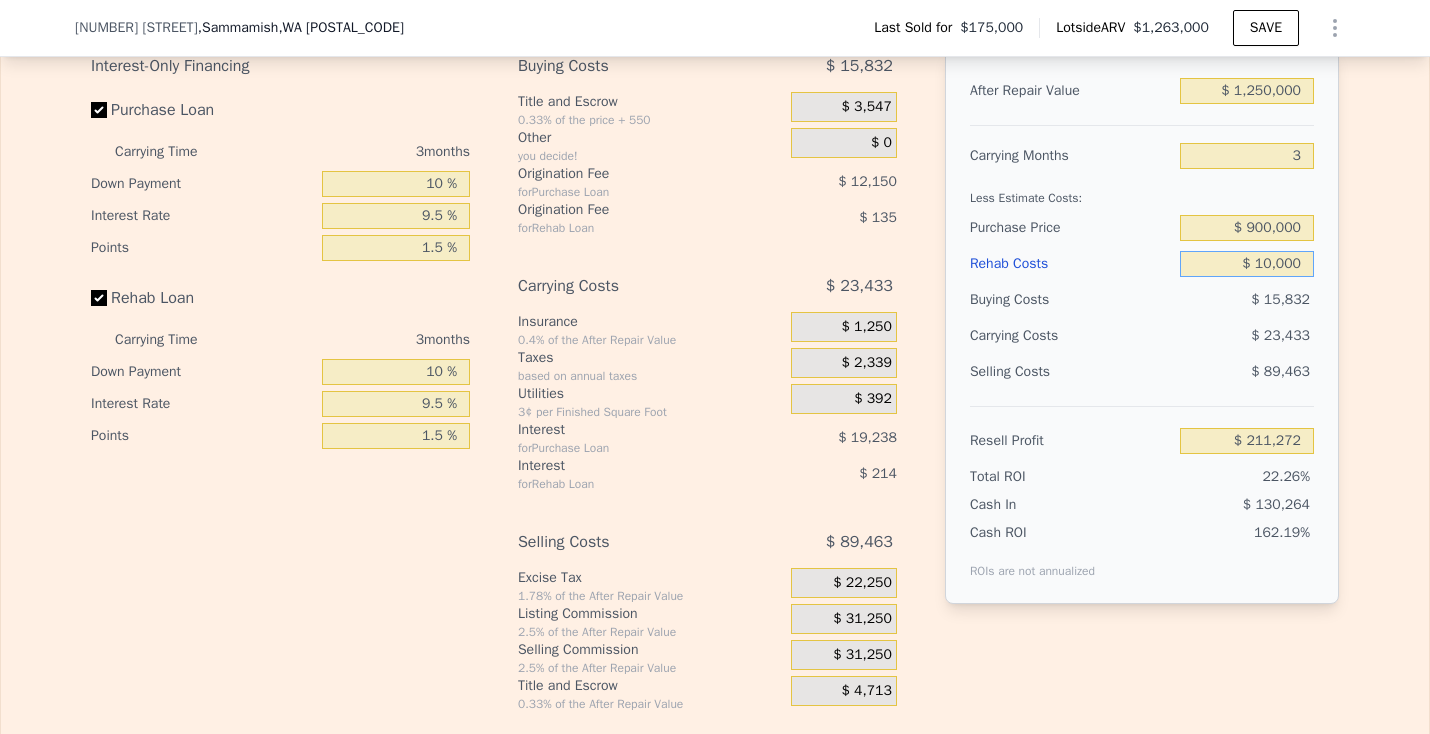 type on "$ 100,000" 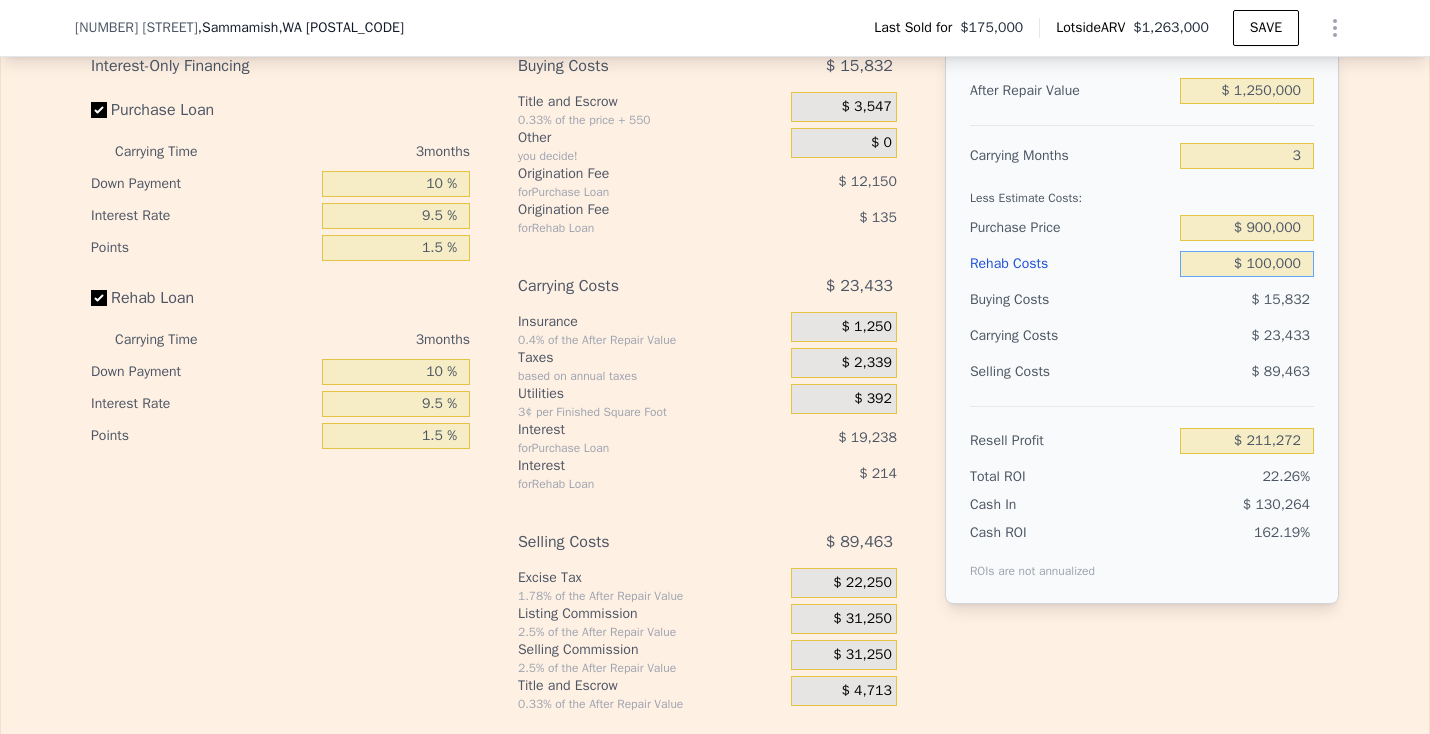 type on "$ 118,131" 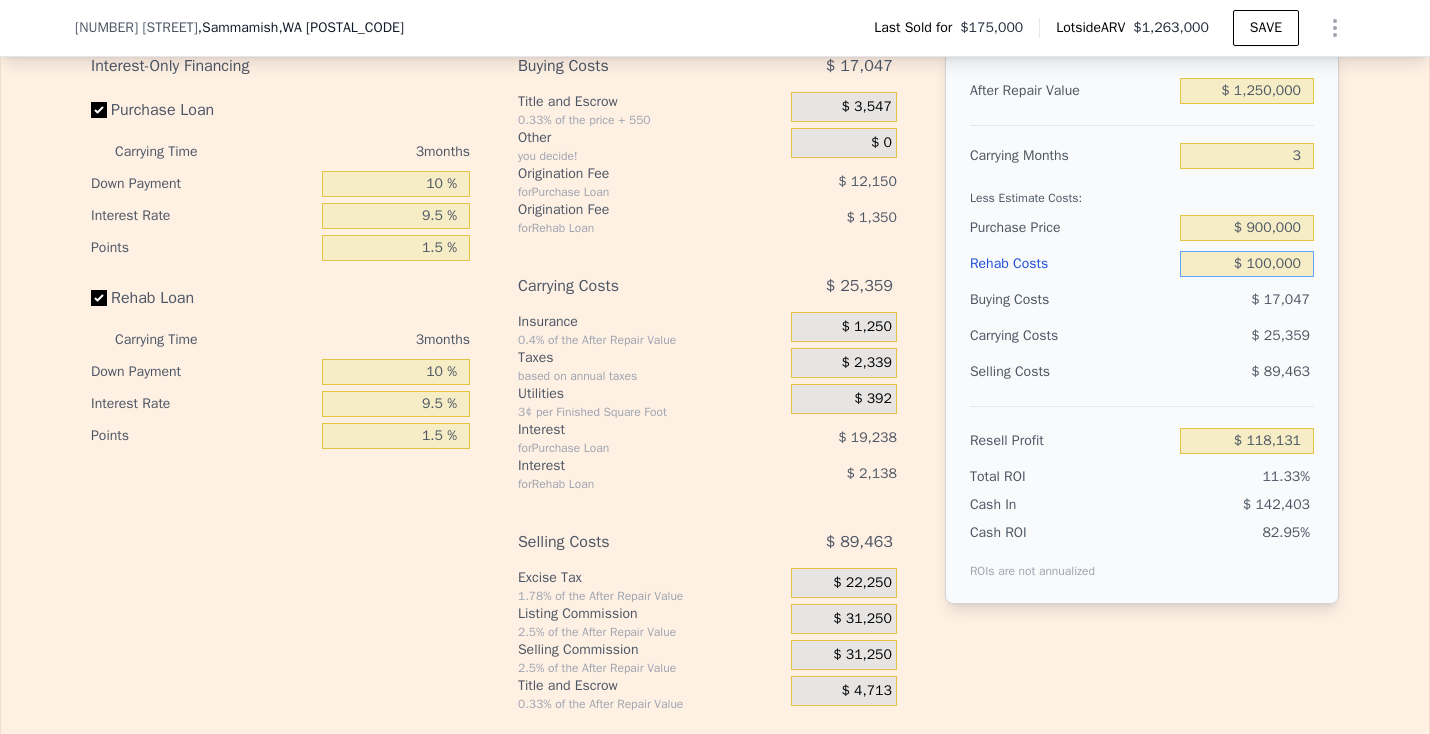 type on "$ 100,000" 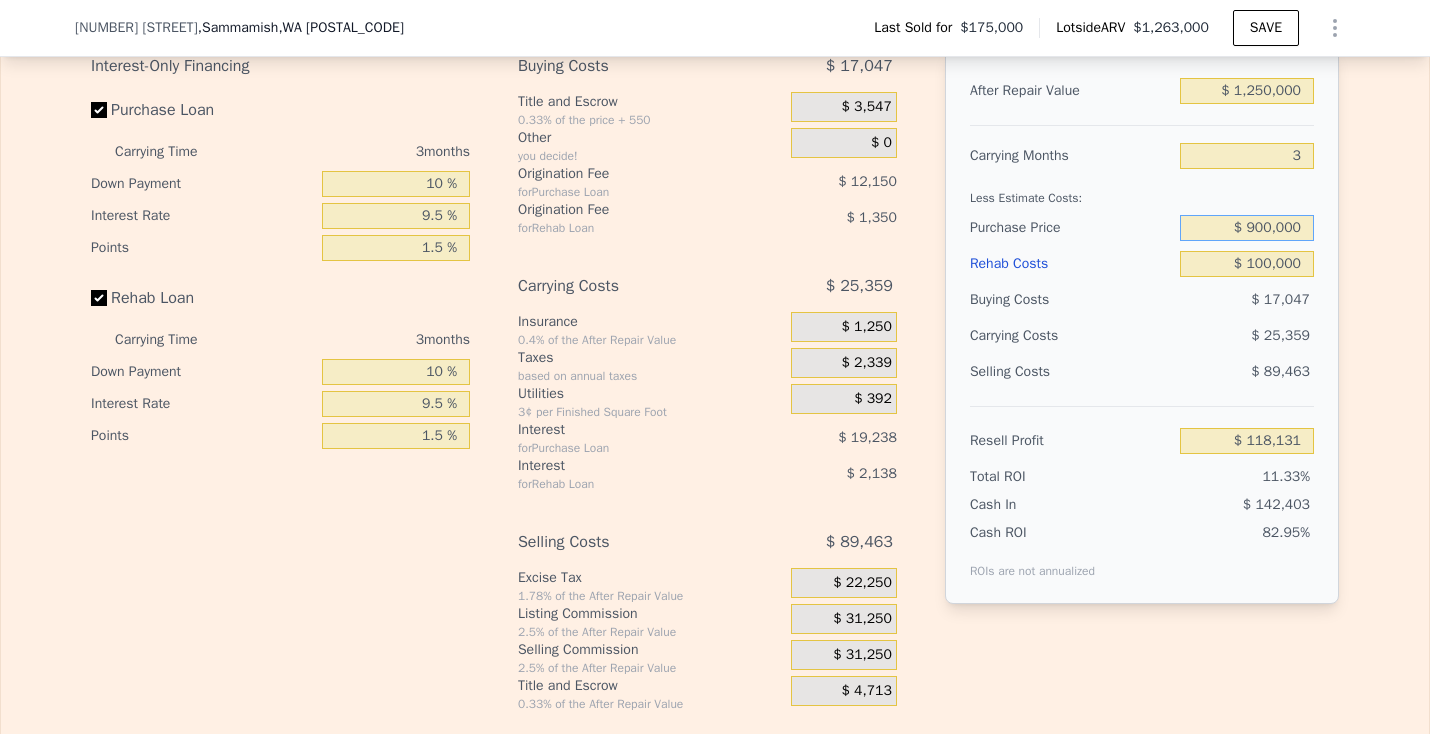 click on "$ 900,000" at bounding box center (1247, 228) 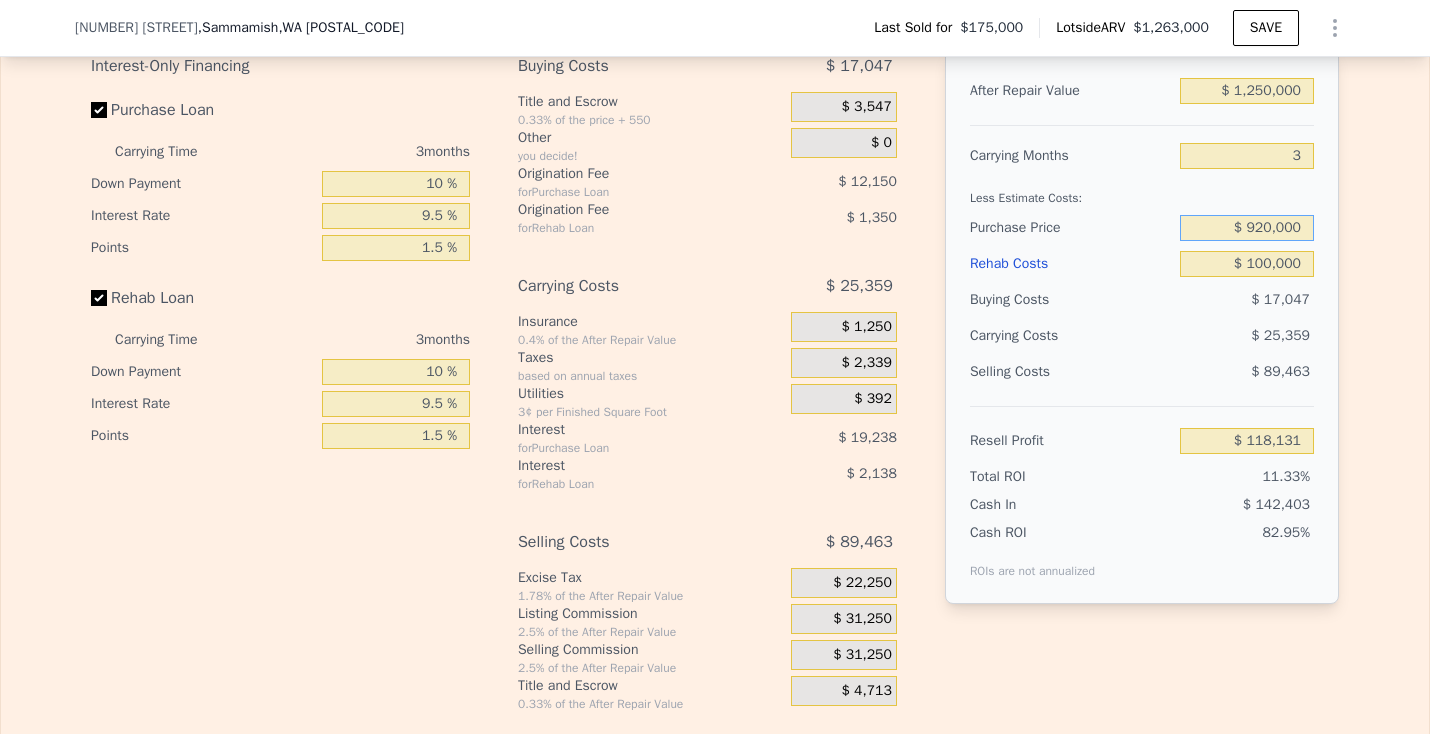 type on "$ 920,000" 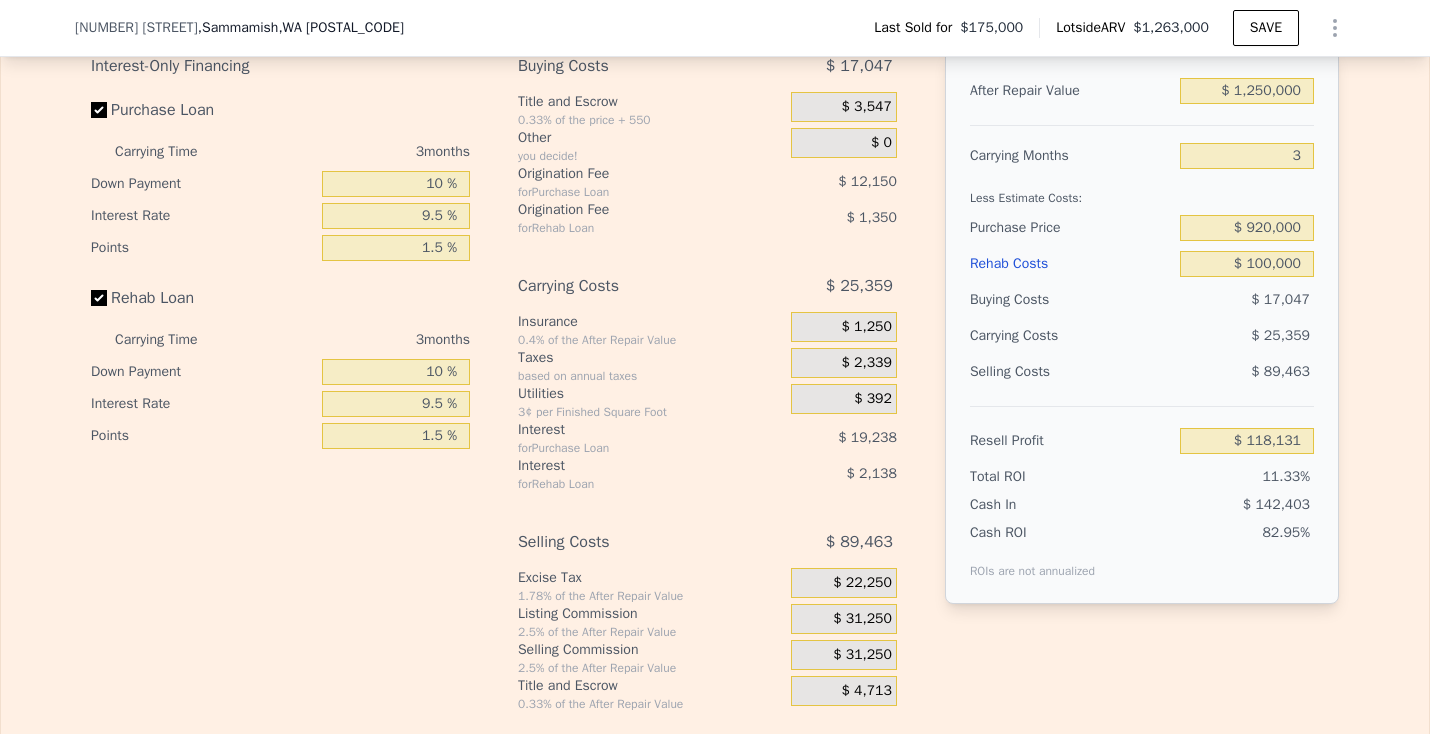 click on "$ 17,047" at bounding box center [1247, 300] 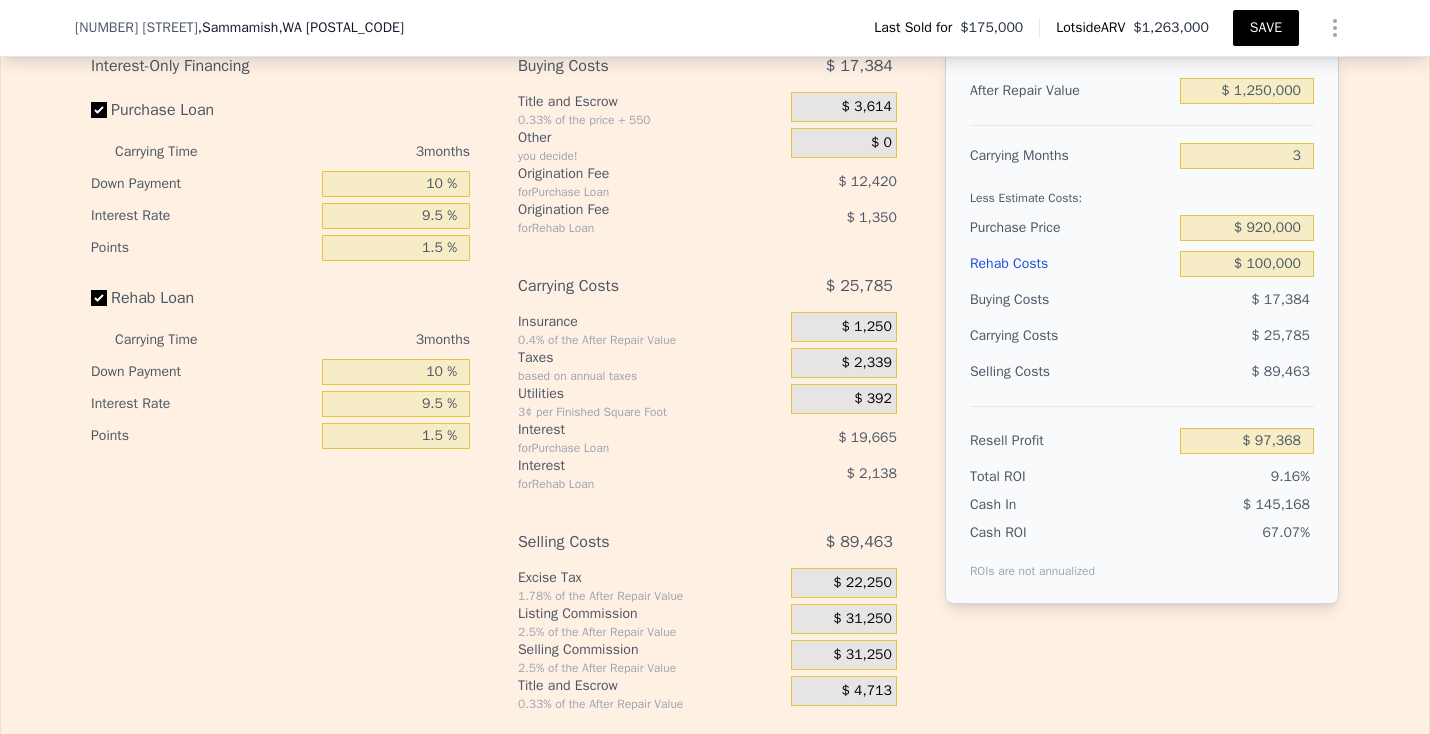 click on "SAVE" at bounding box center (1266, 28) 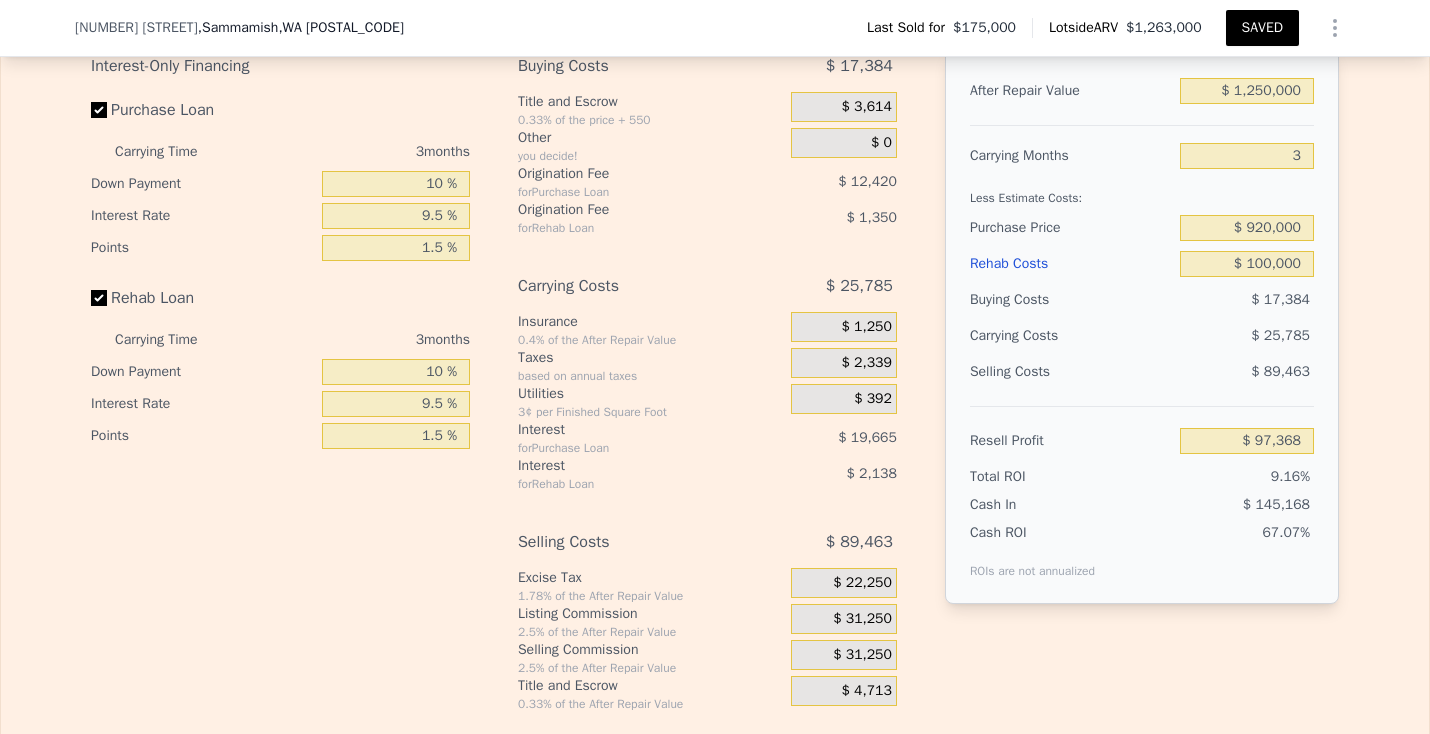 click 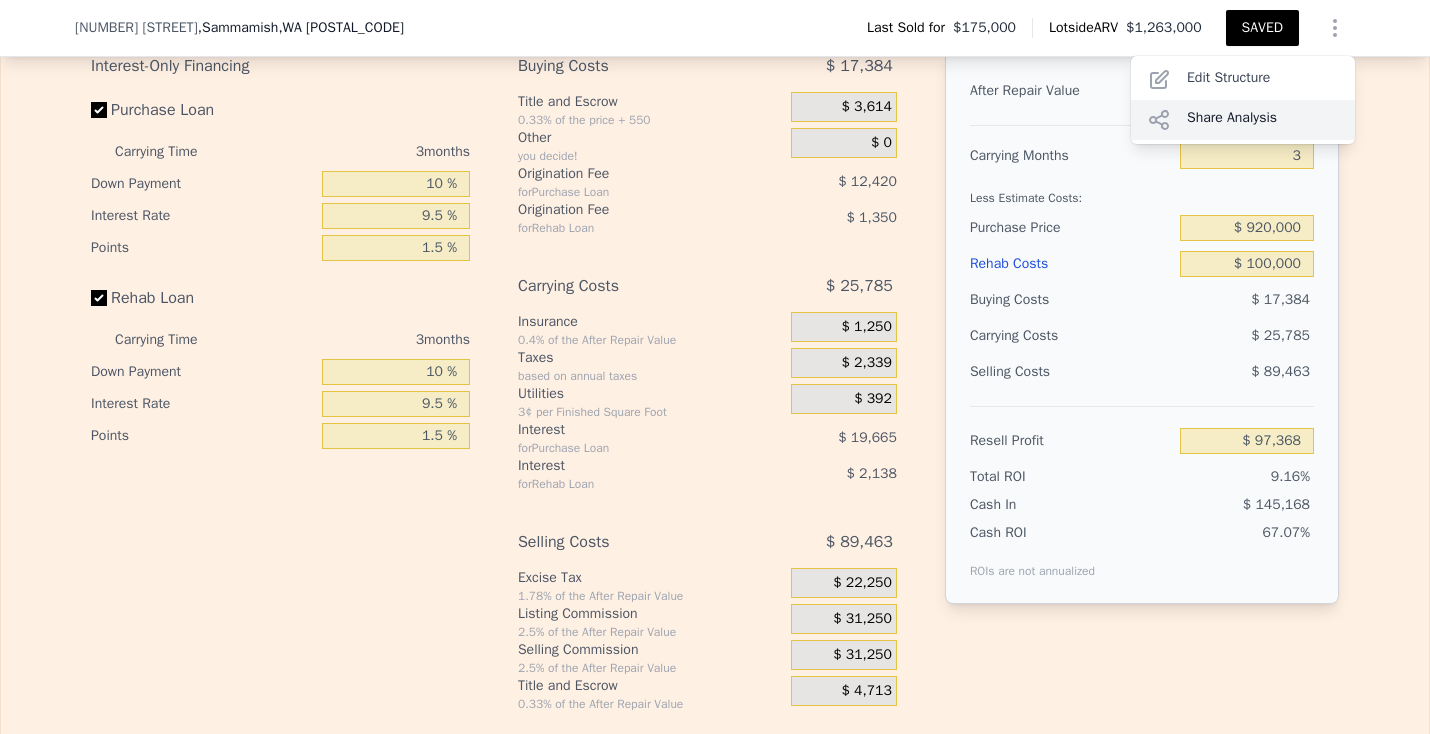 click on "Share Analysis" at bounding box center [1243, 120] 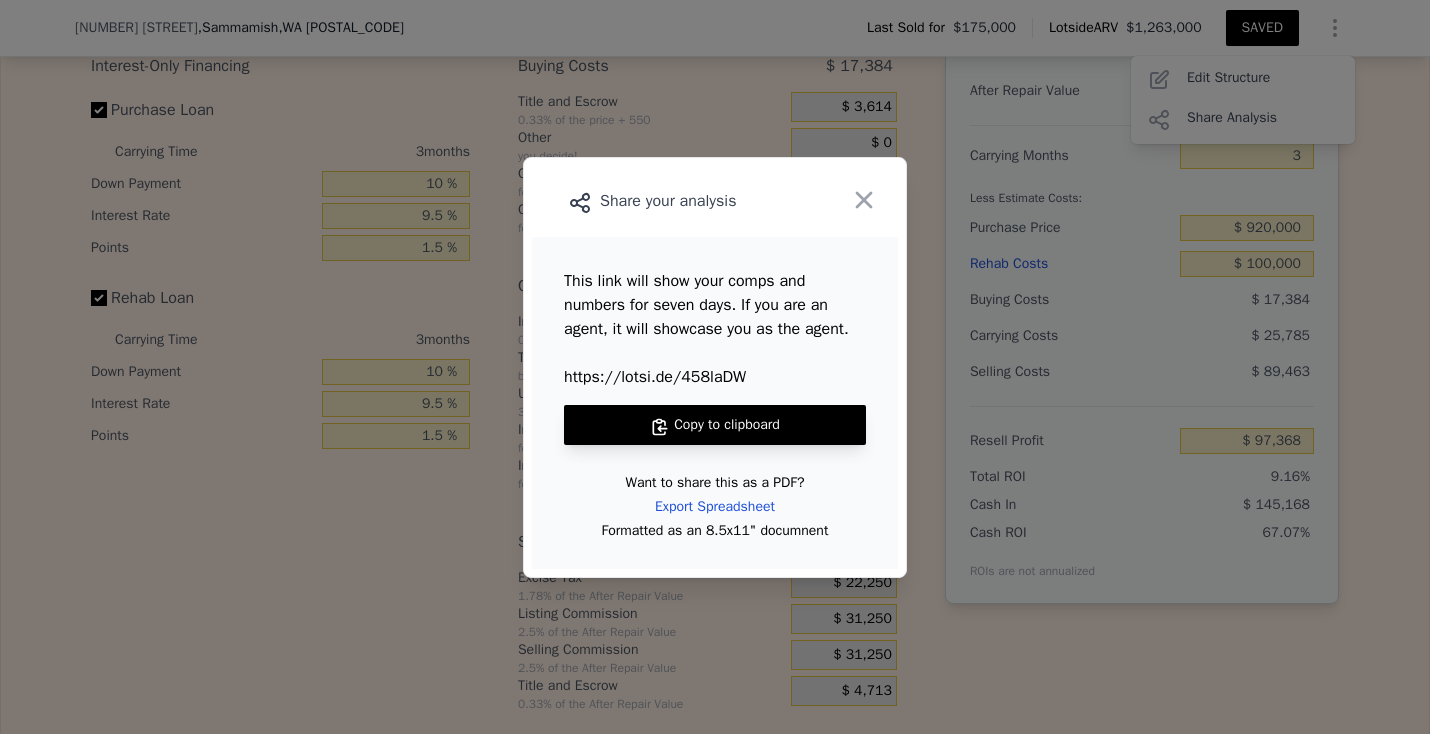 click on "Copy to clipboard" at bounding box center (715, 425) 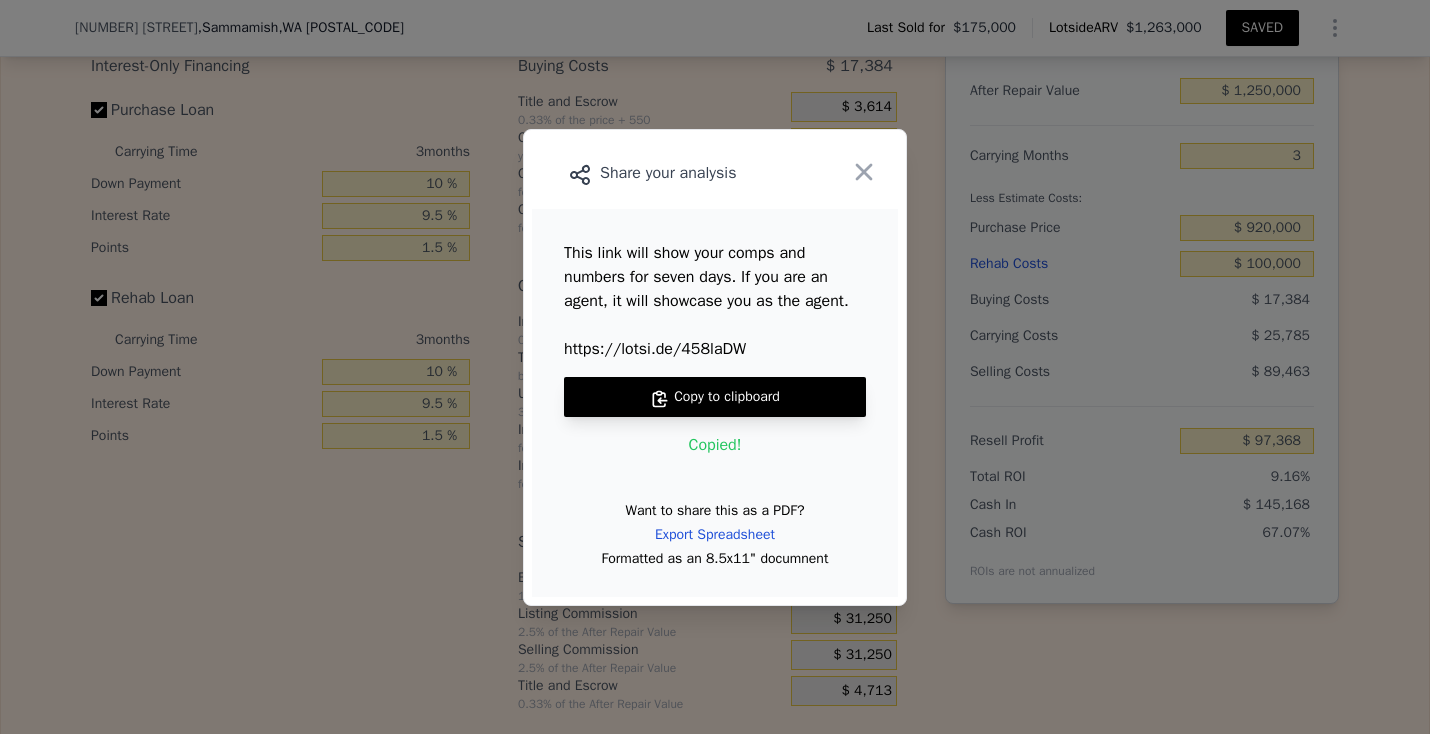click on "Copy to clipboard" at bounding box center (715, 397) 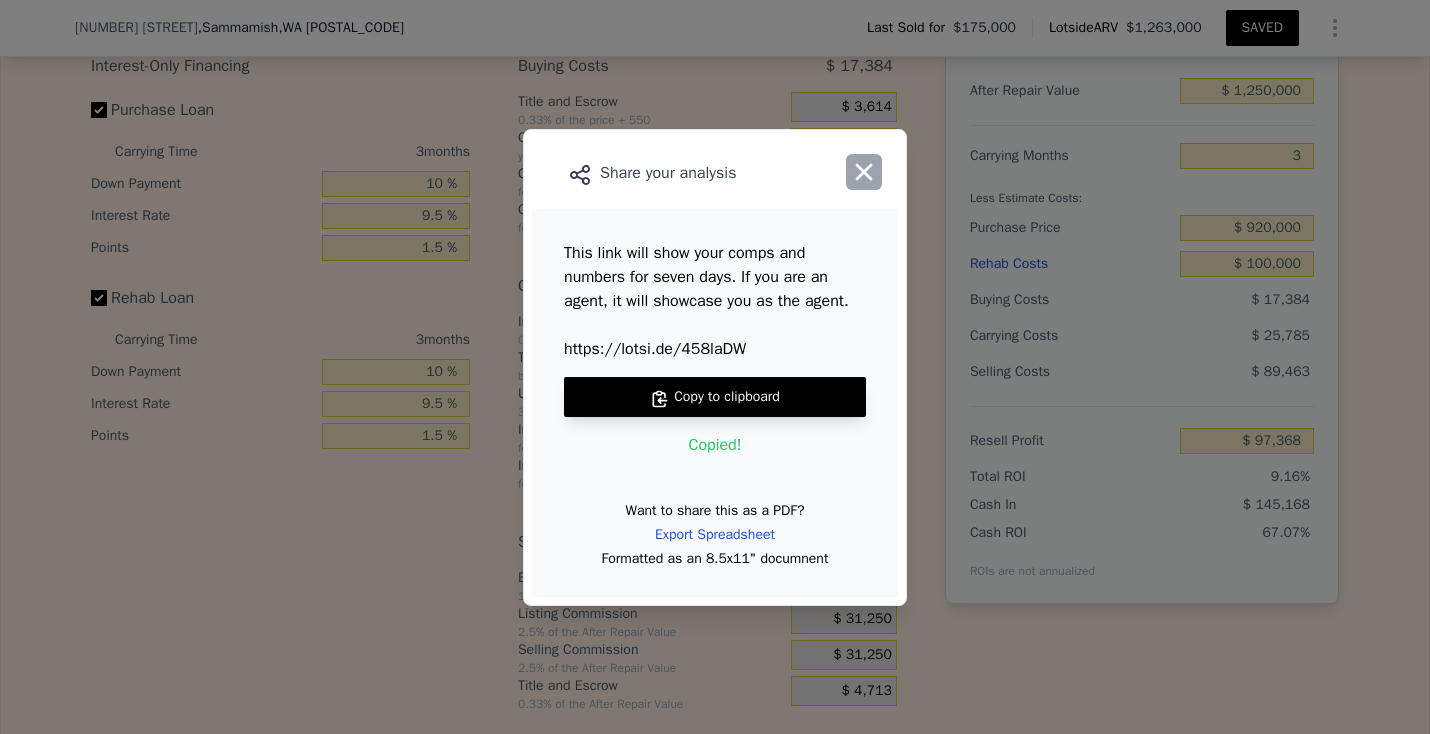 click 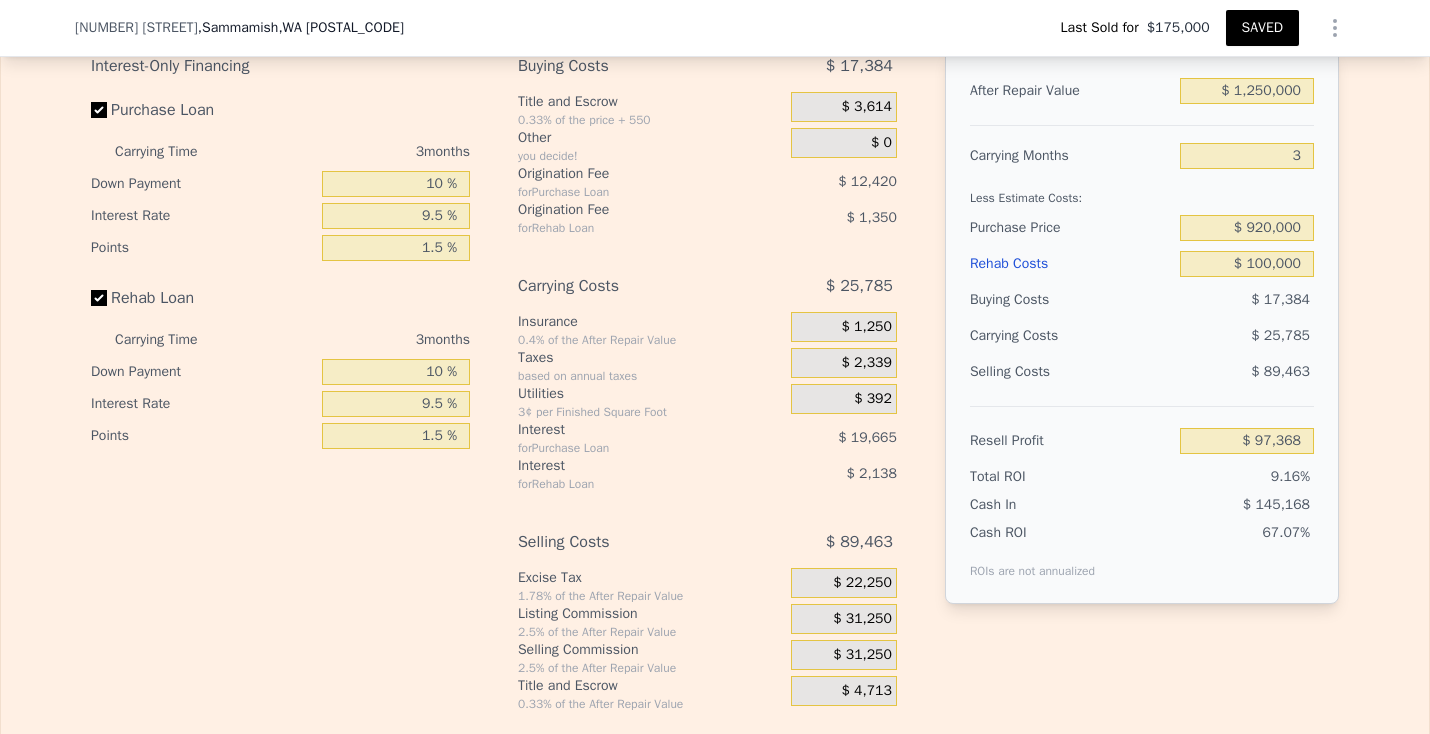 type on "0" 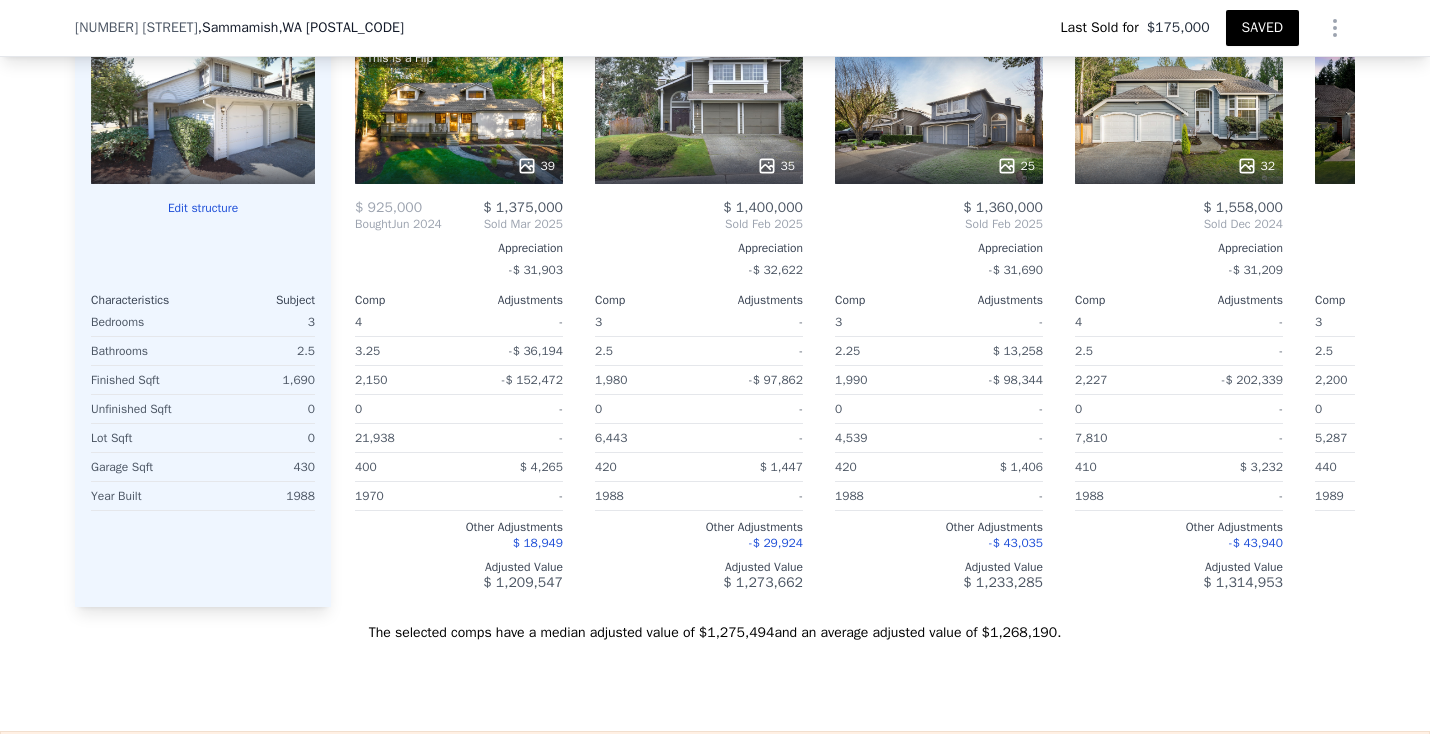 scroll, scrollTop: 341, scrollLeft: 0, axis: vertical 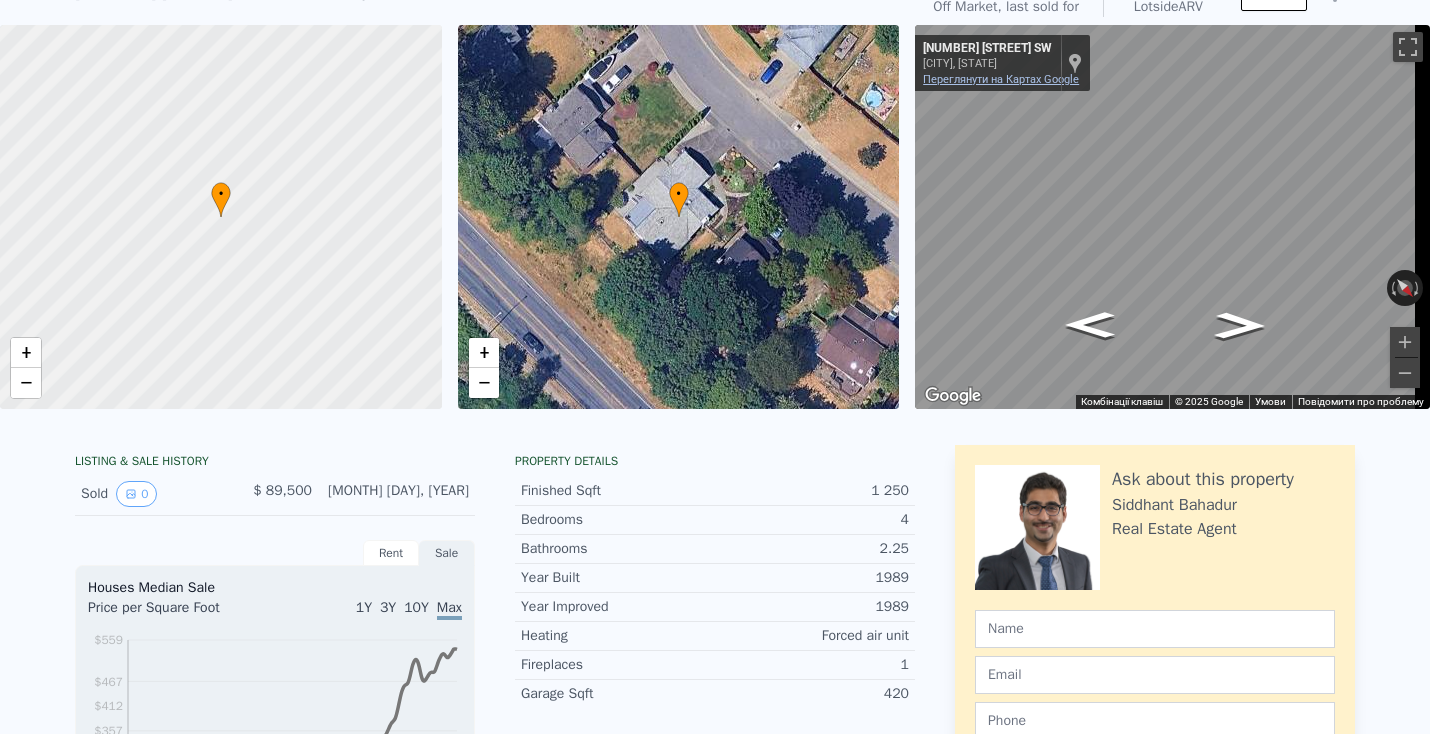 click on "Переглянути на Картах Google" at bounding box center [1001, 79] 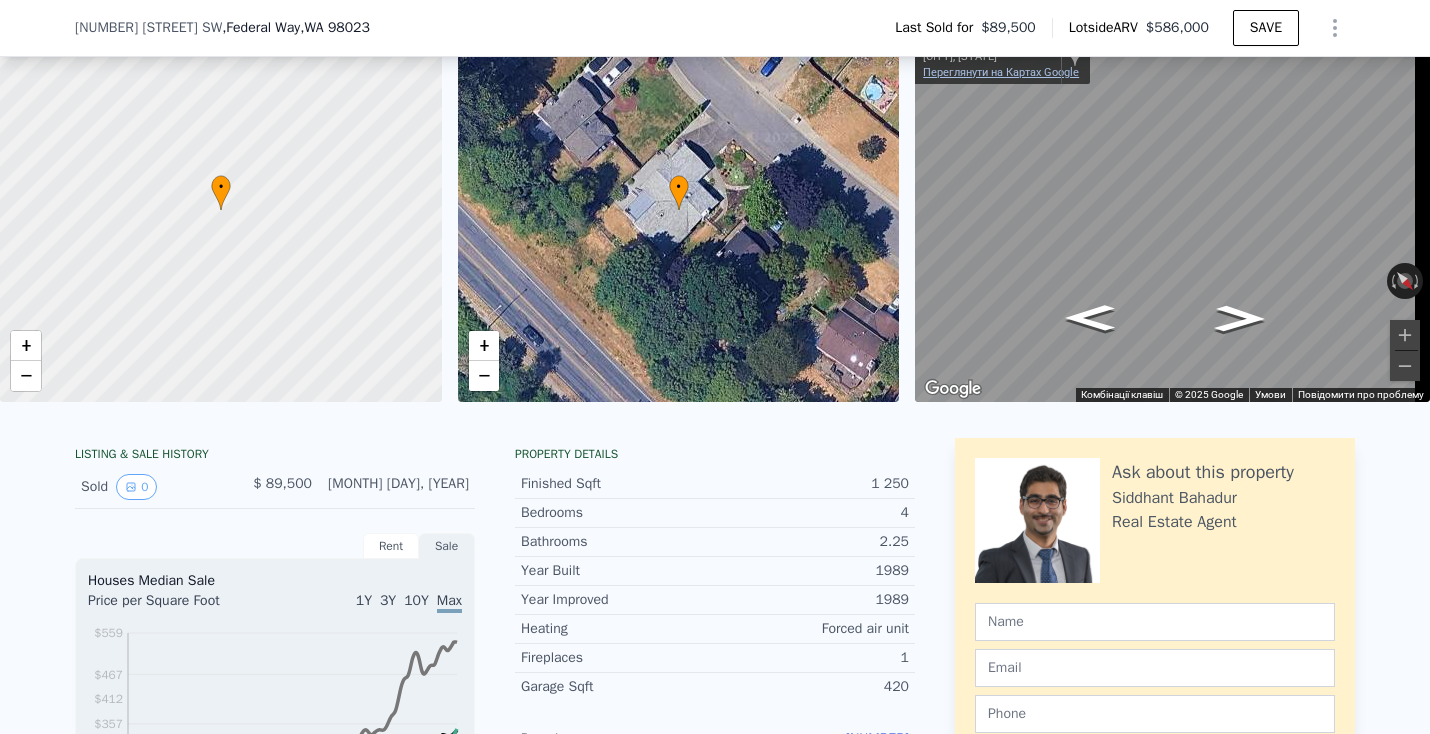 scroll, scrollTop: 88, scrollLeft: 0, axis: vertical 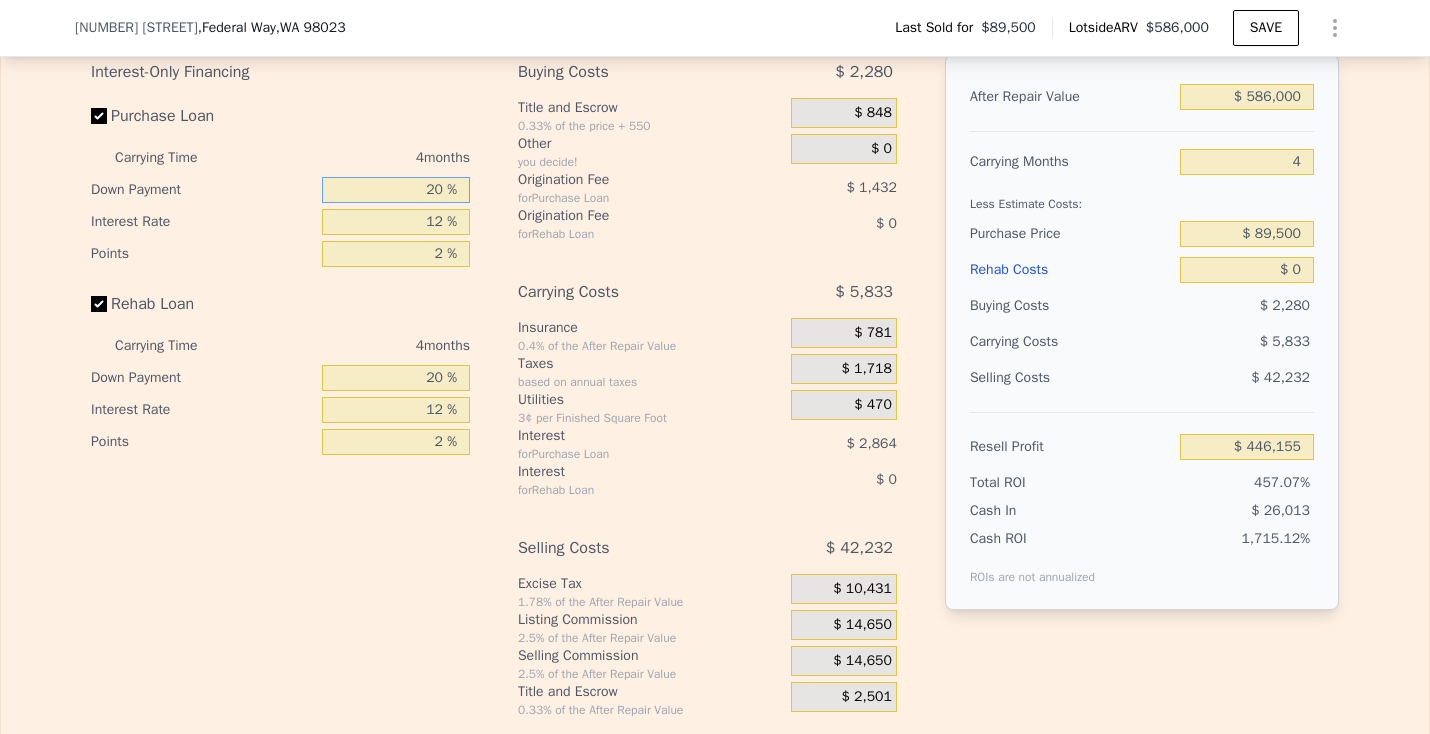 click on "20 %" at bounding box center [396, 190] 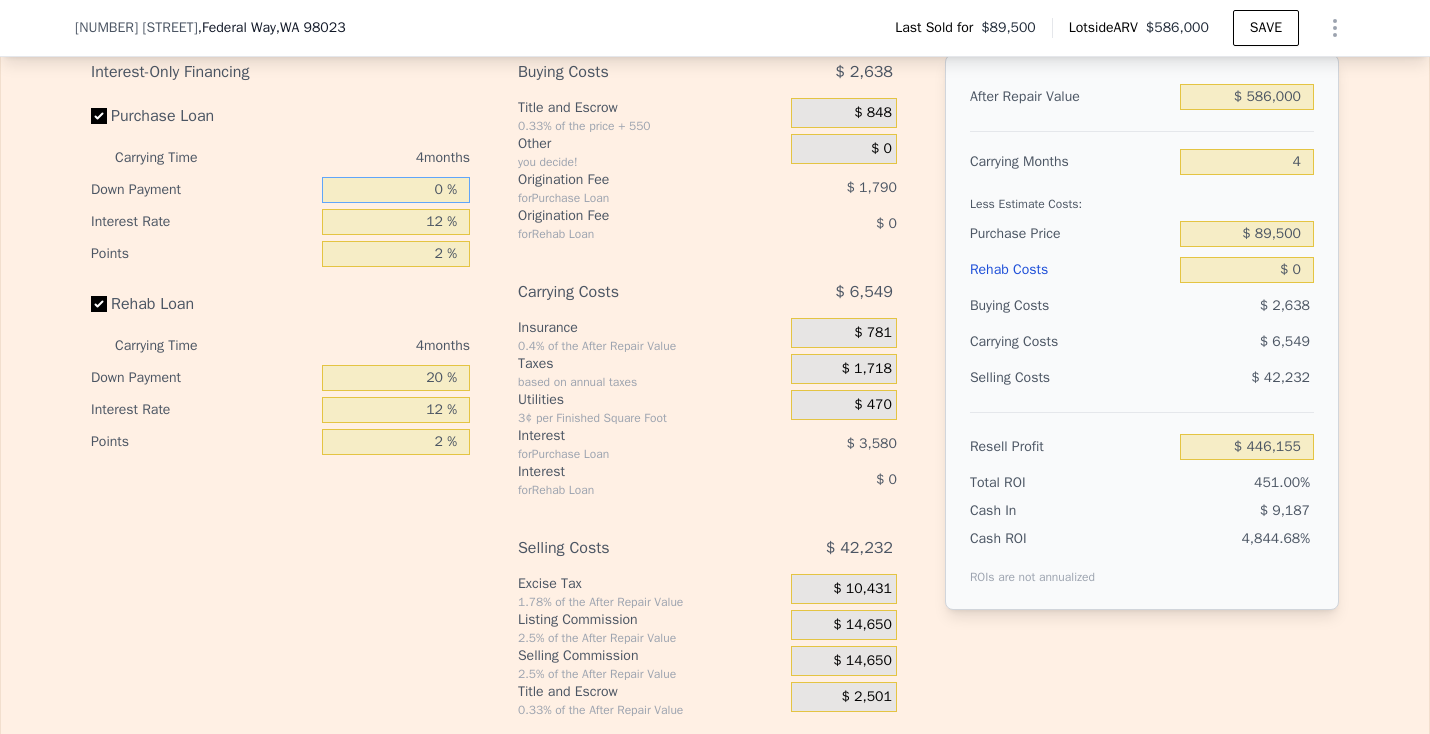 type on "$ 445,081" 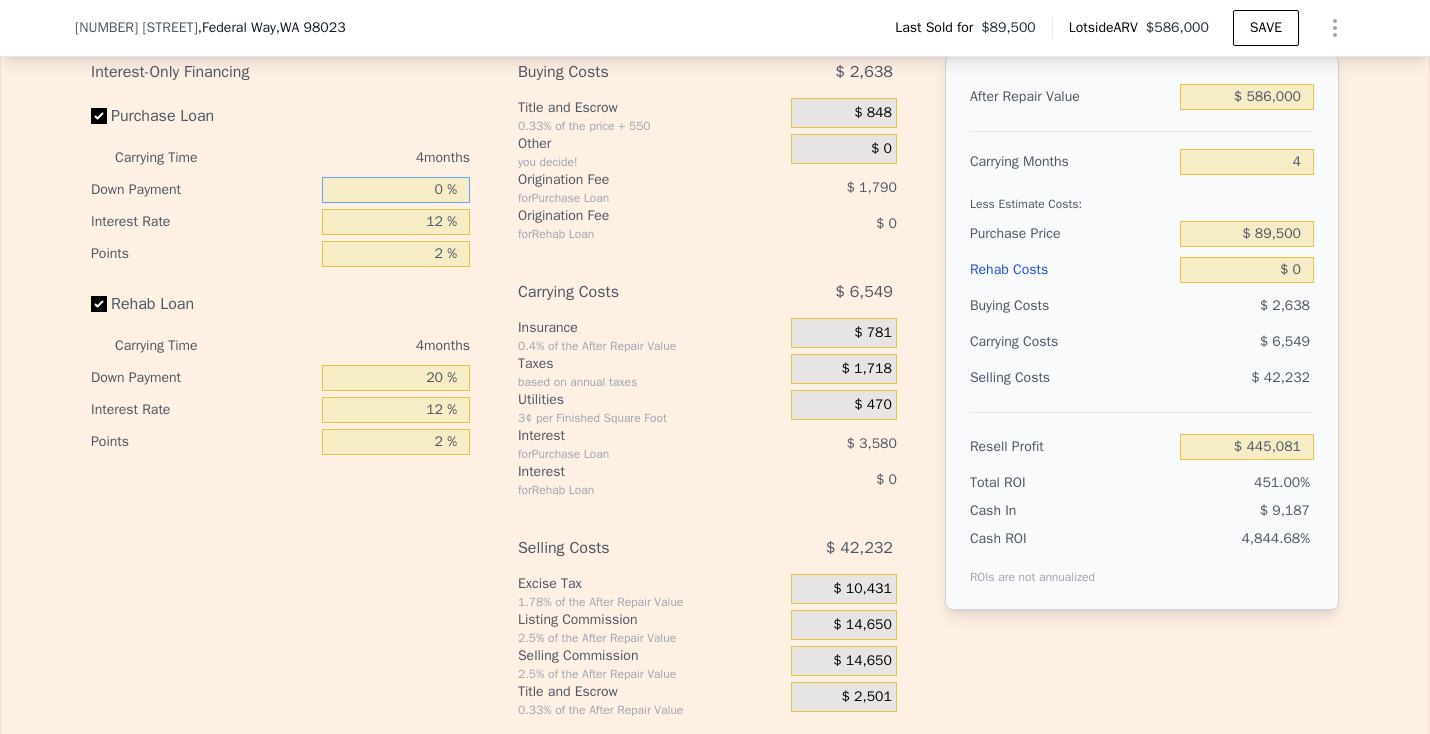 type on "10 %" 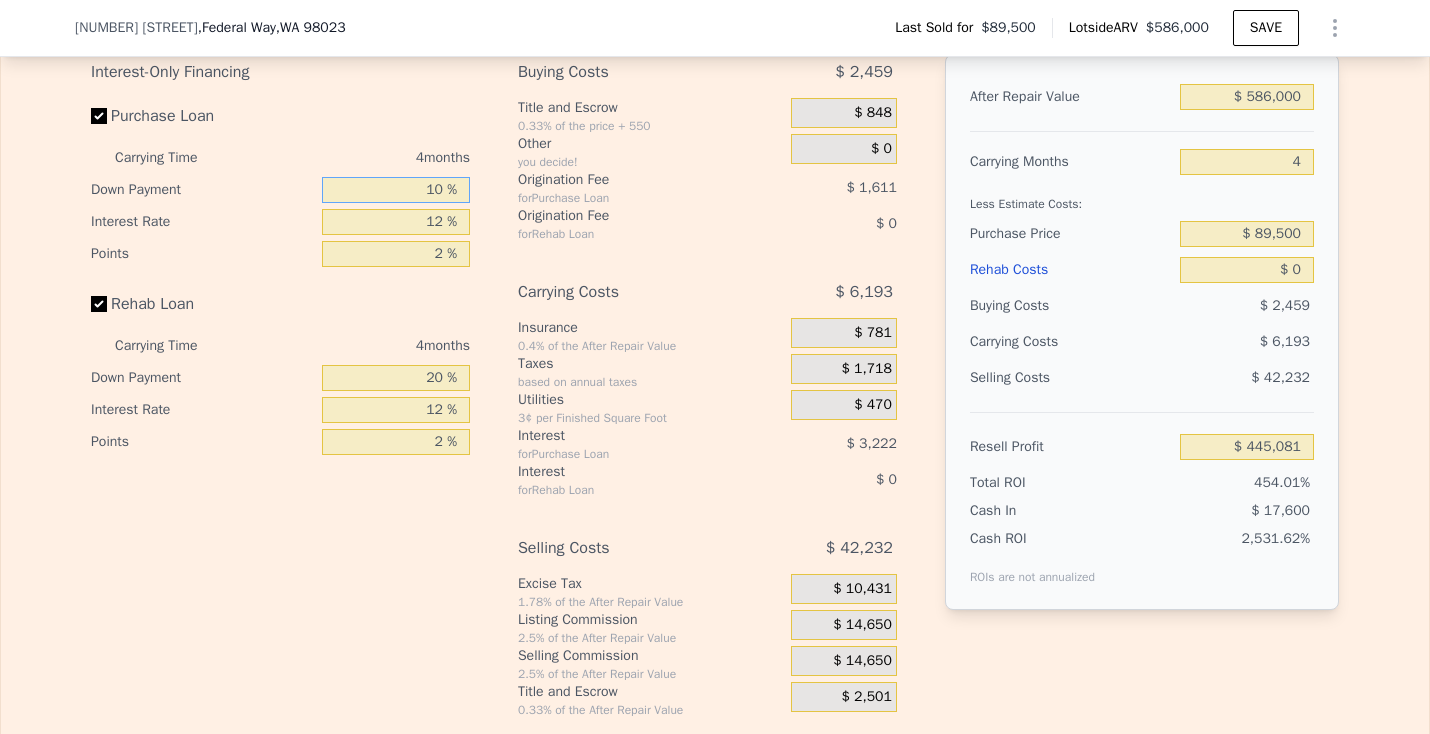 type on "$ 445,616" 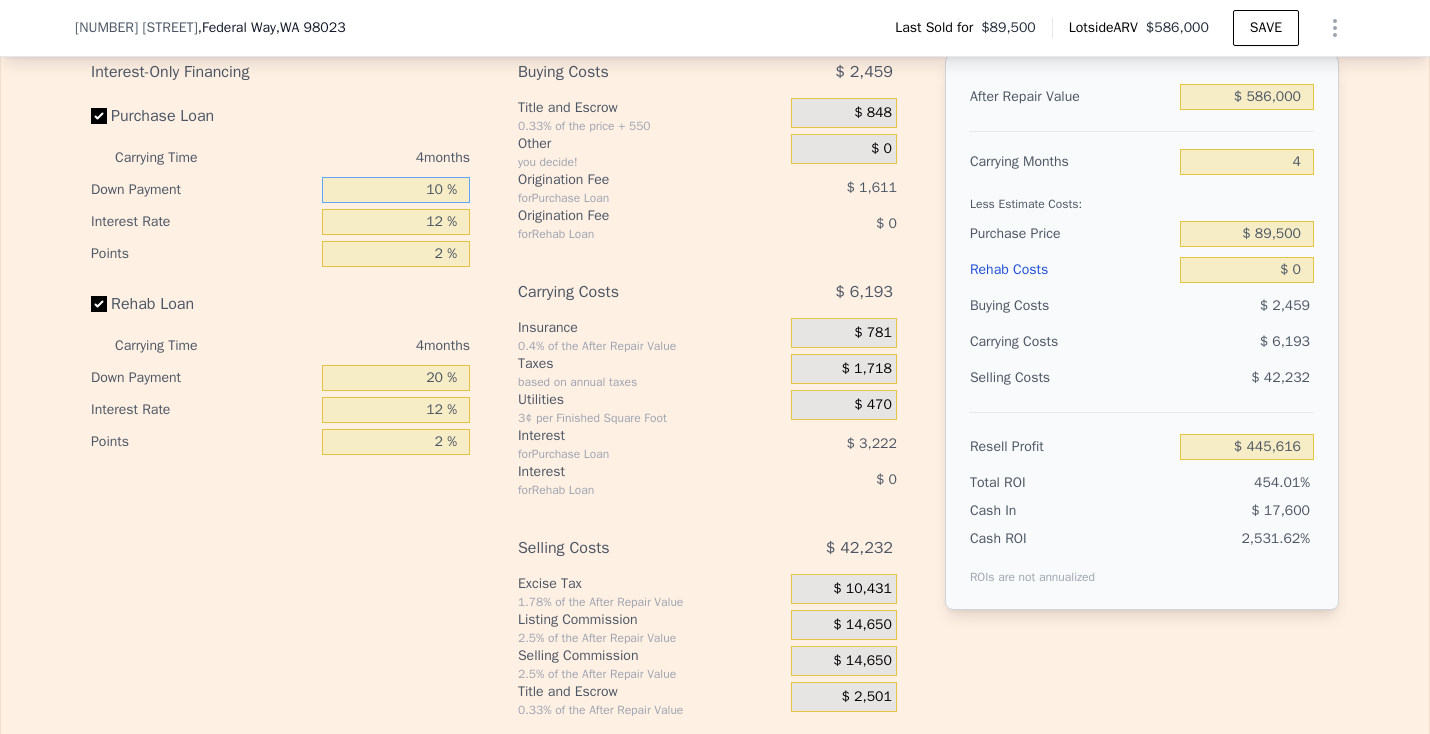 type on "10 %" 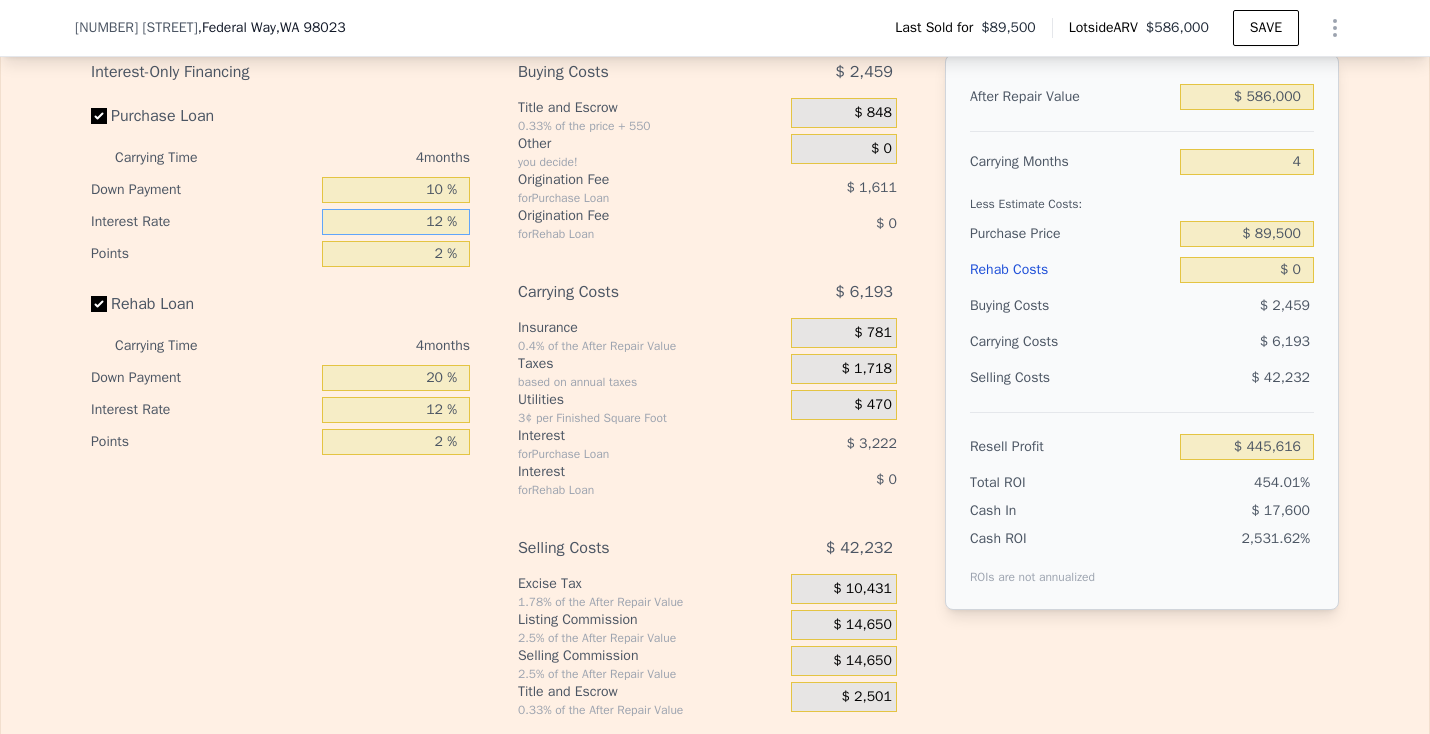 click on "12 %" at bounding box center (396, 222) 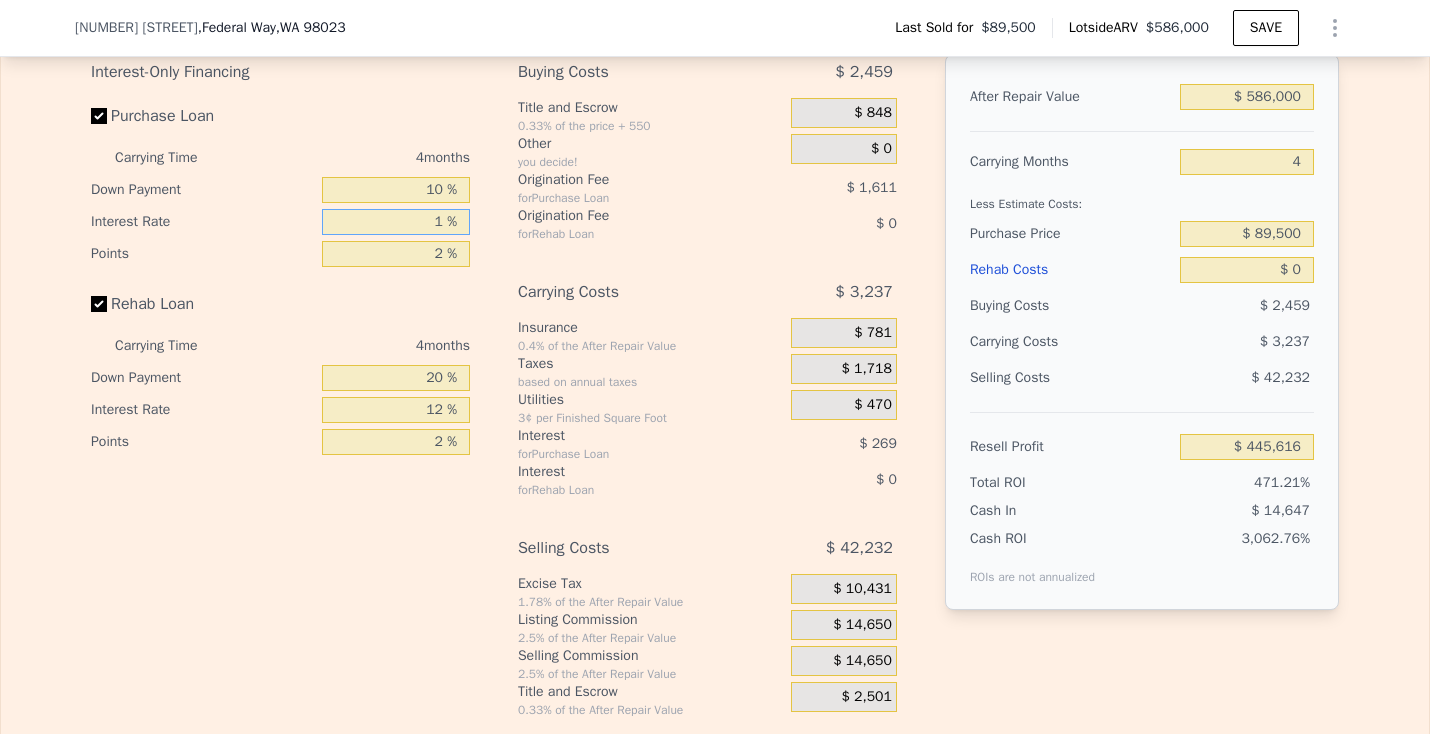 type on "$ 448,572" 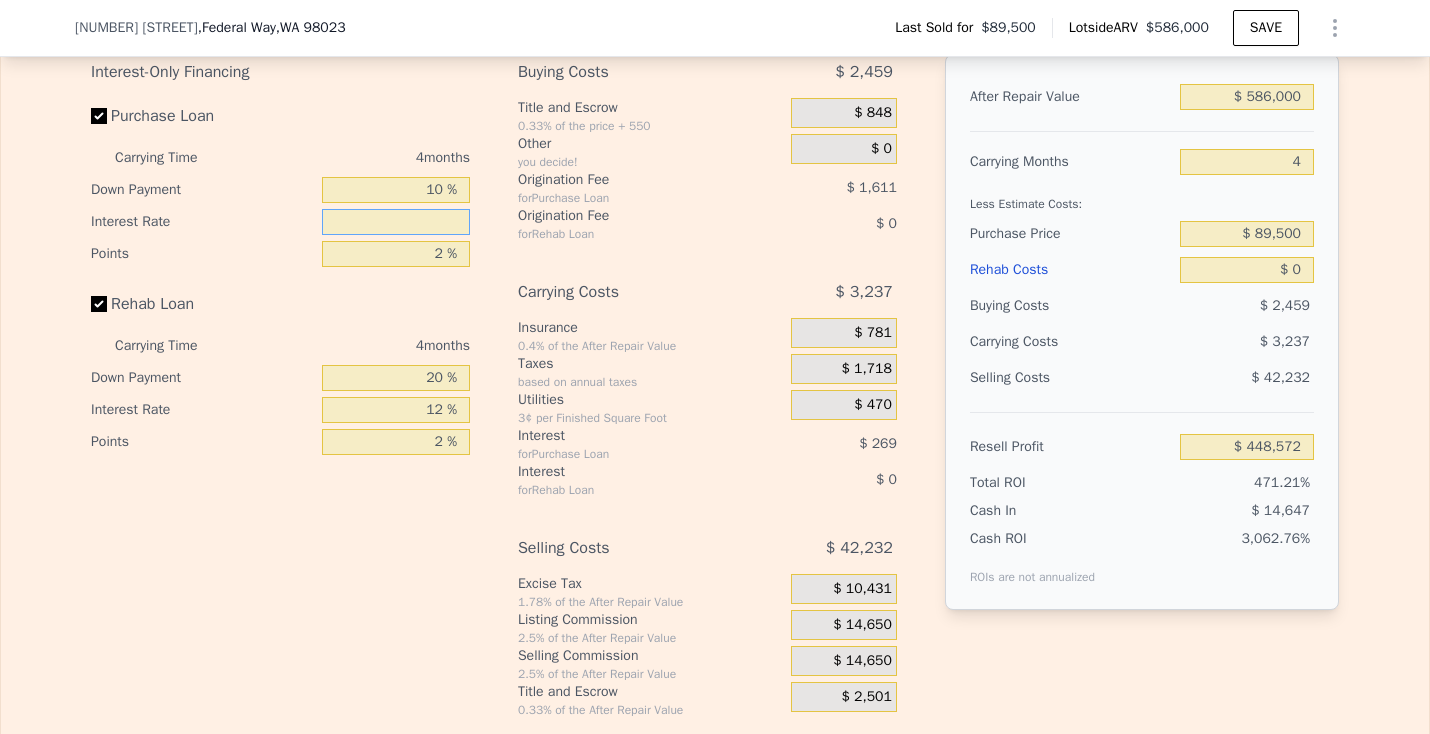 type on "9 %" 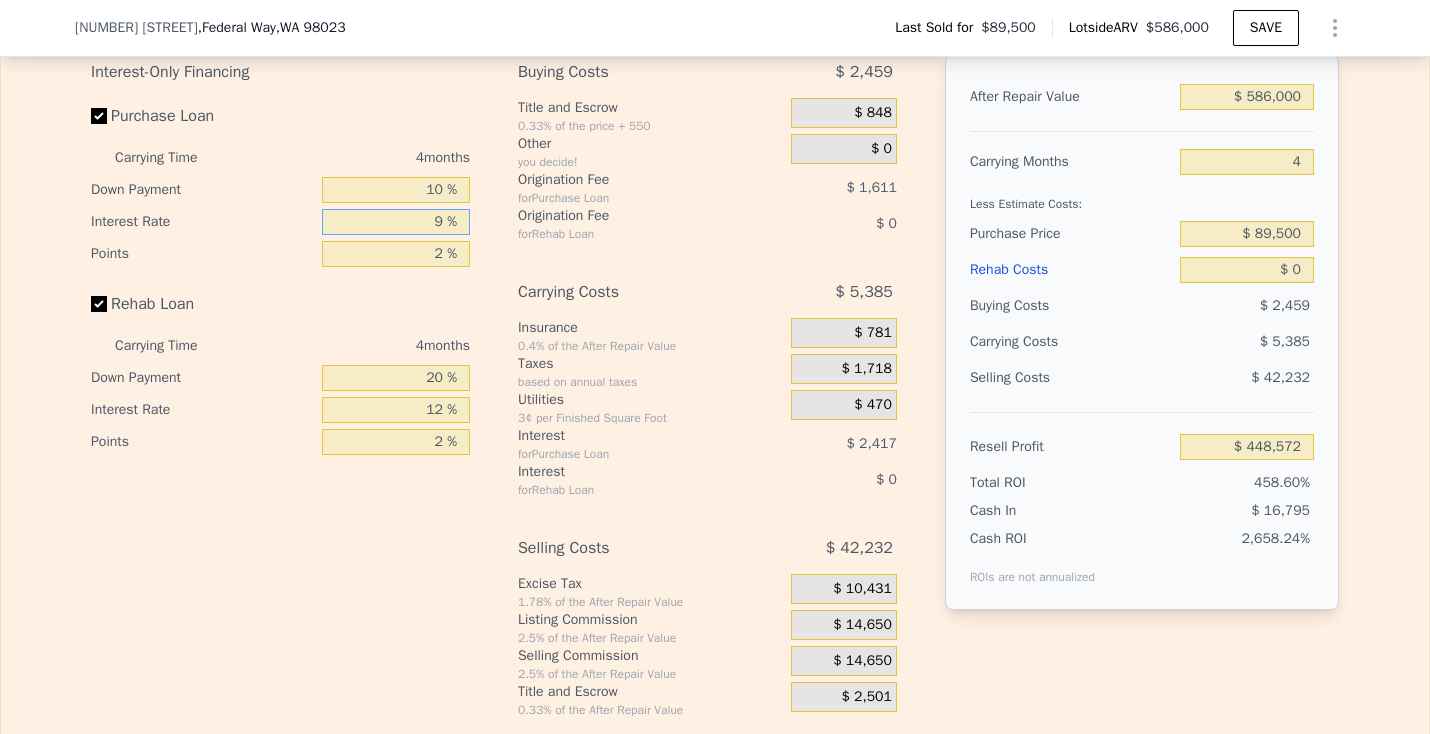 type on "$ 446,424" 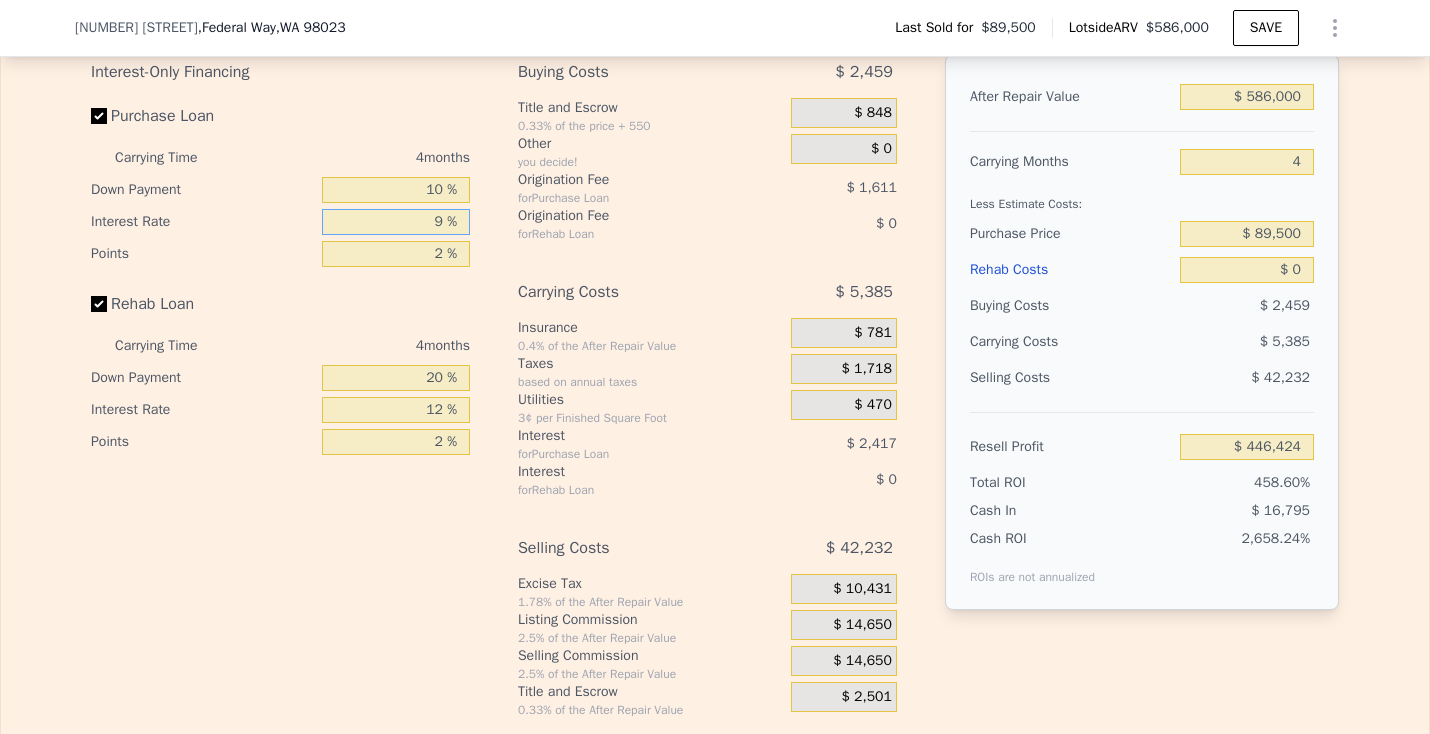 type on "95 %" 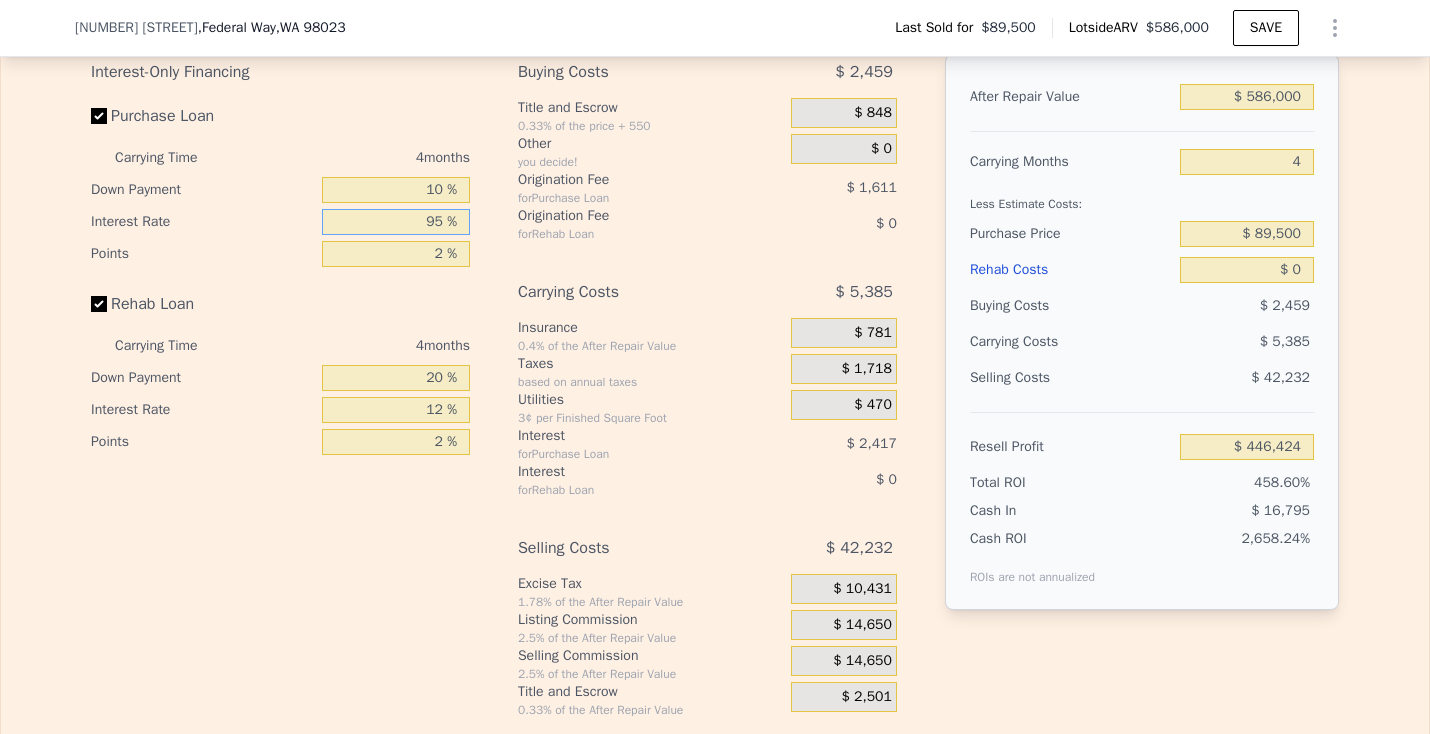 type on "$ 423,332" 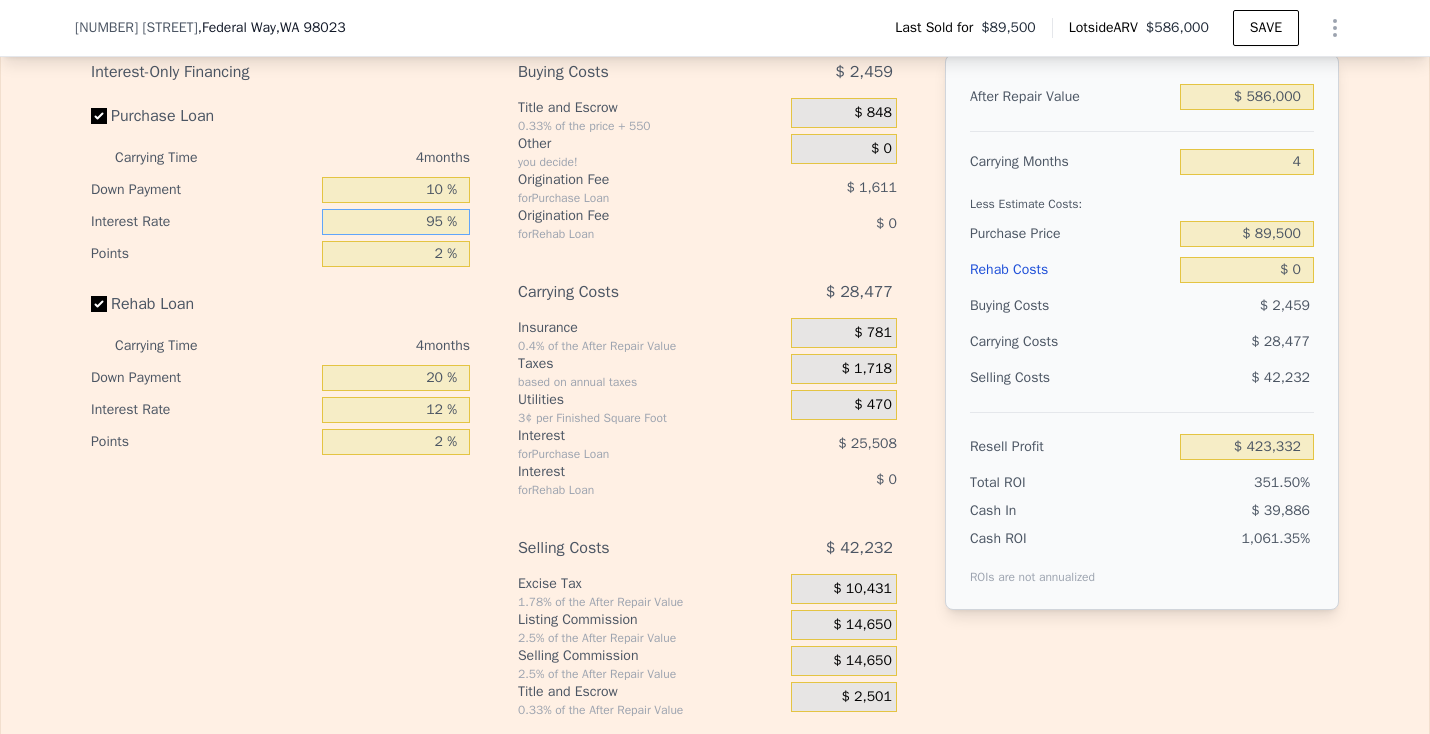 type on "9 %" 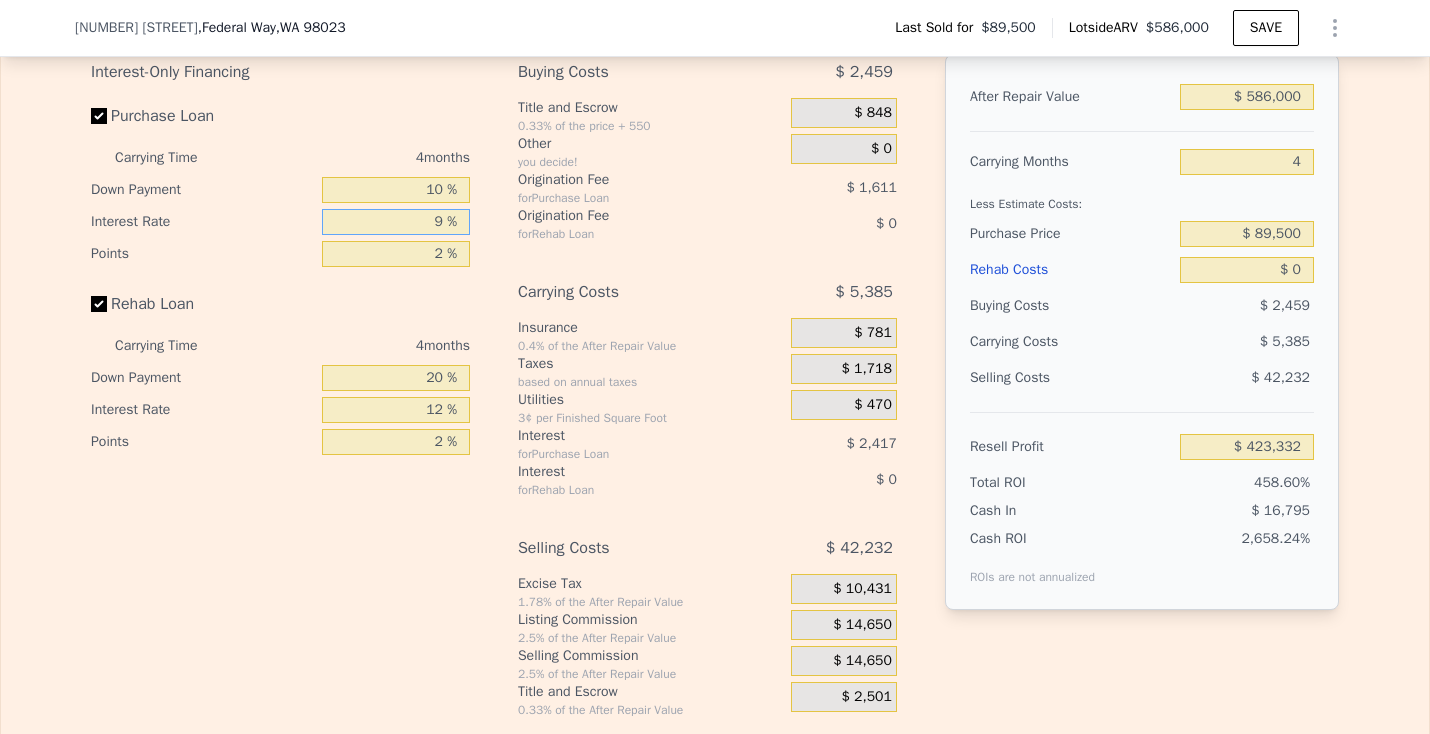 type on "$ 446,424" 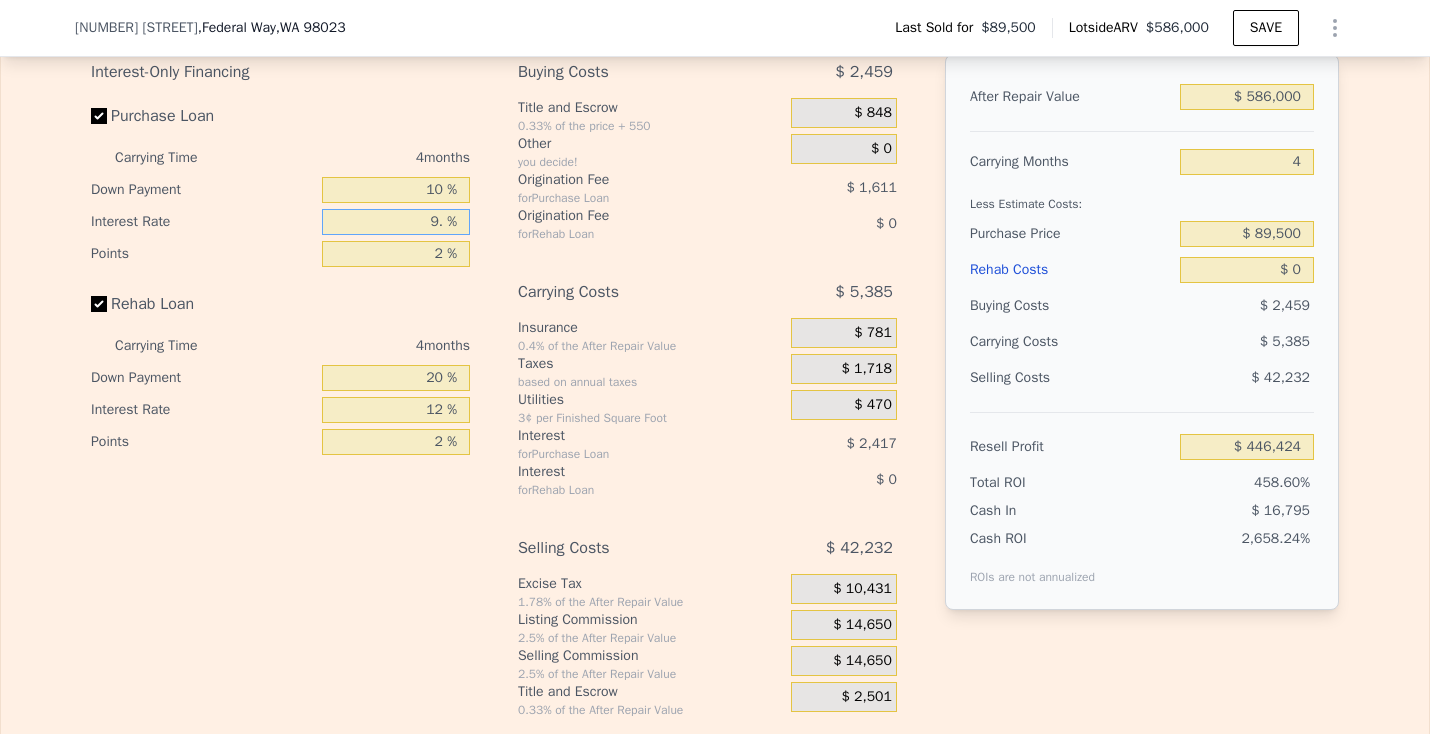 type on "9.5 %" 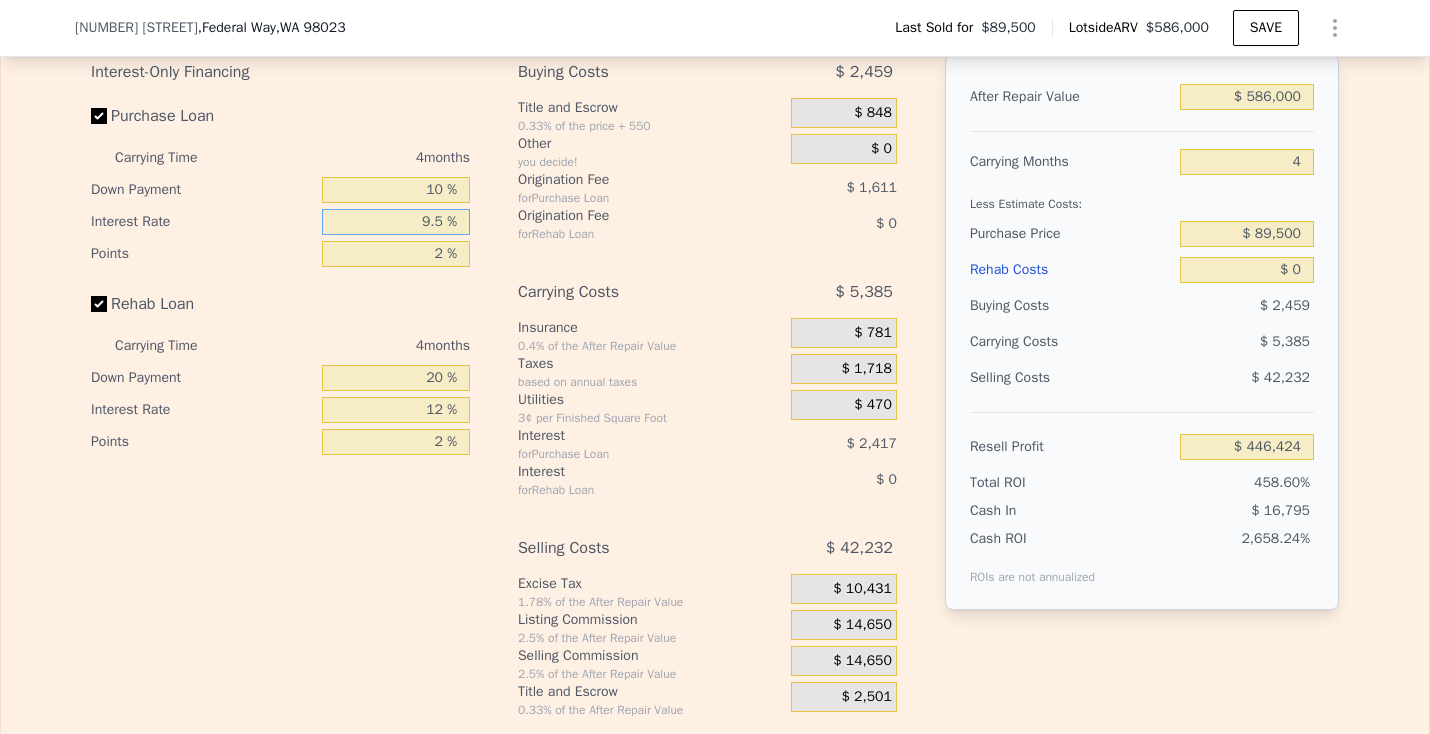 type on "$ 446,288" 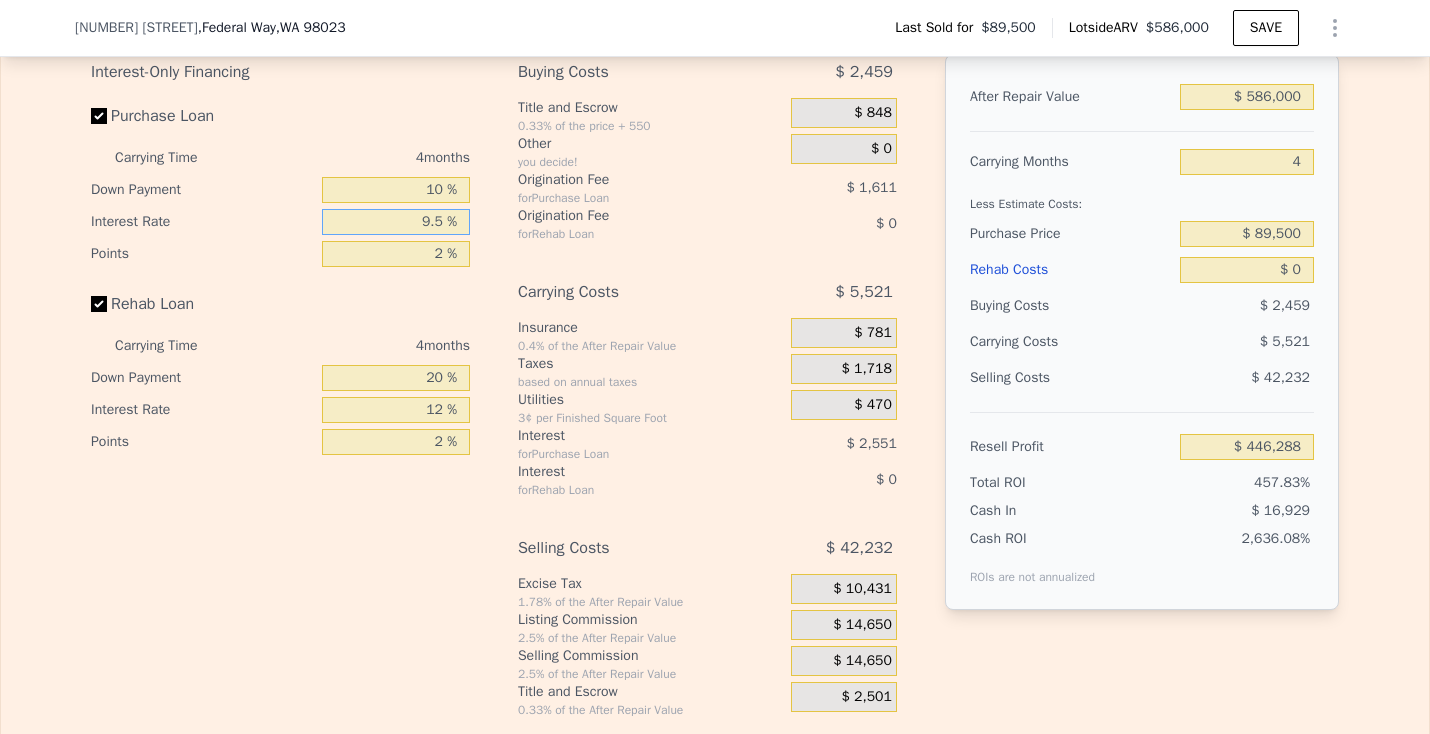 type on "9.5 %" 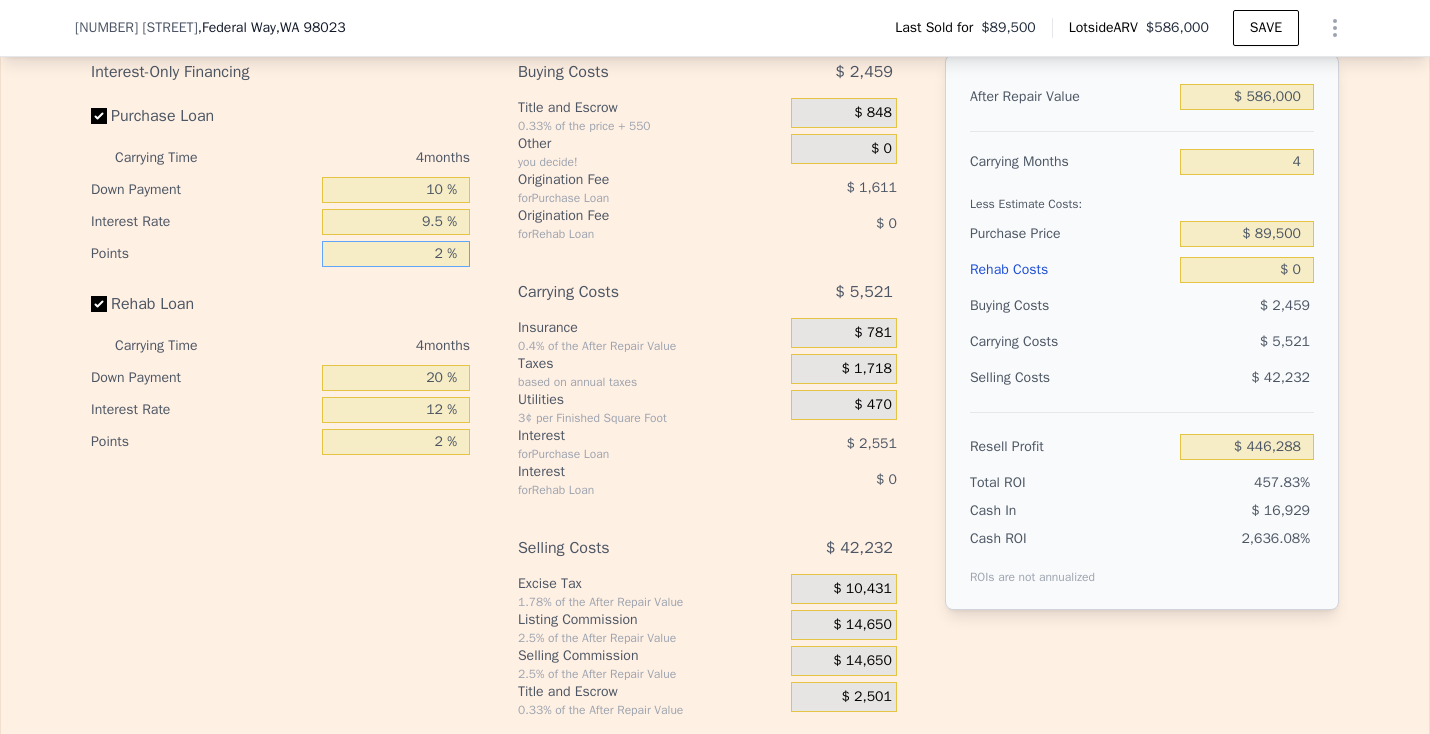click on "2 %" at bounding box center (396, 254) 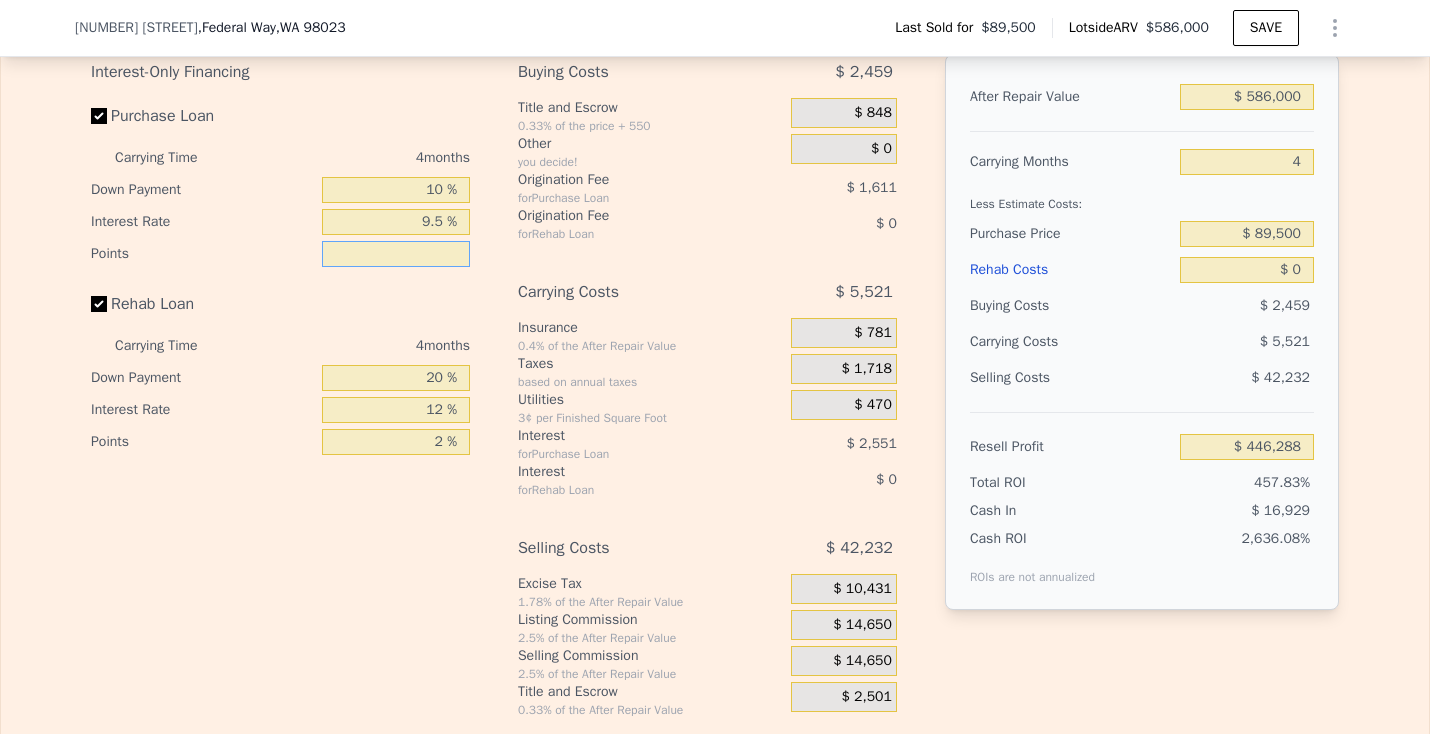 type on "1 %" 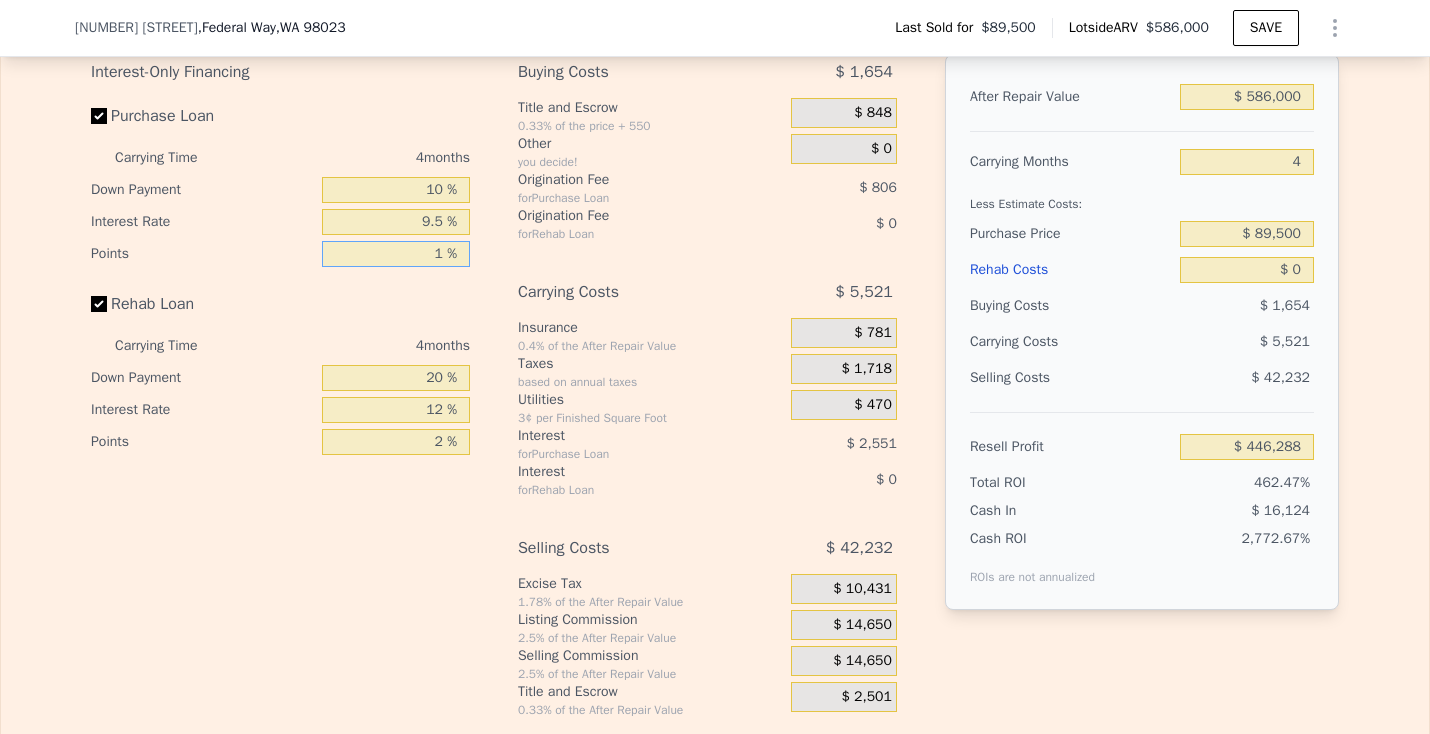 type on "$ 447,093" 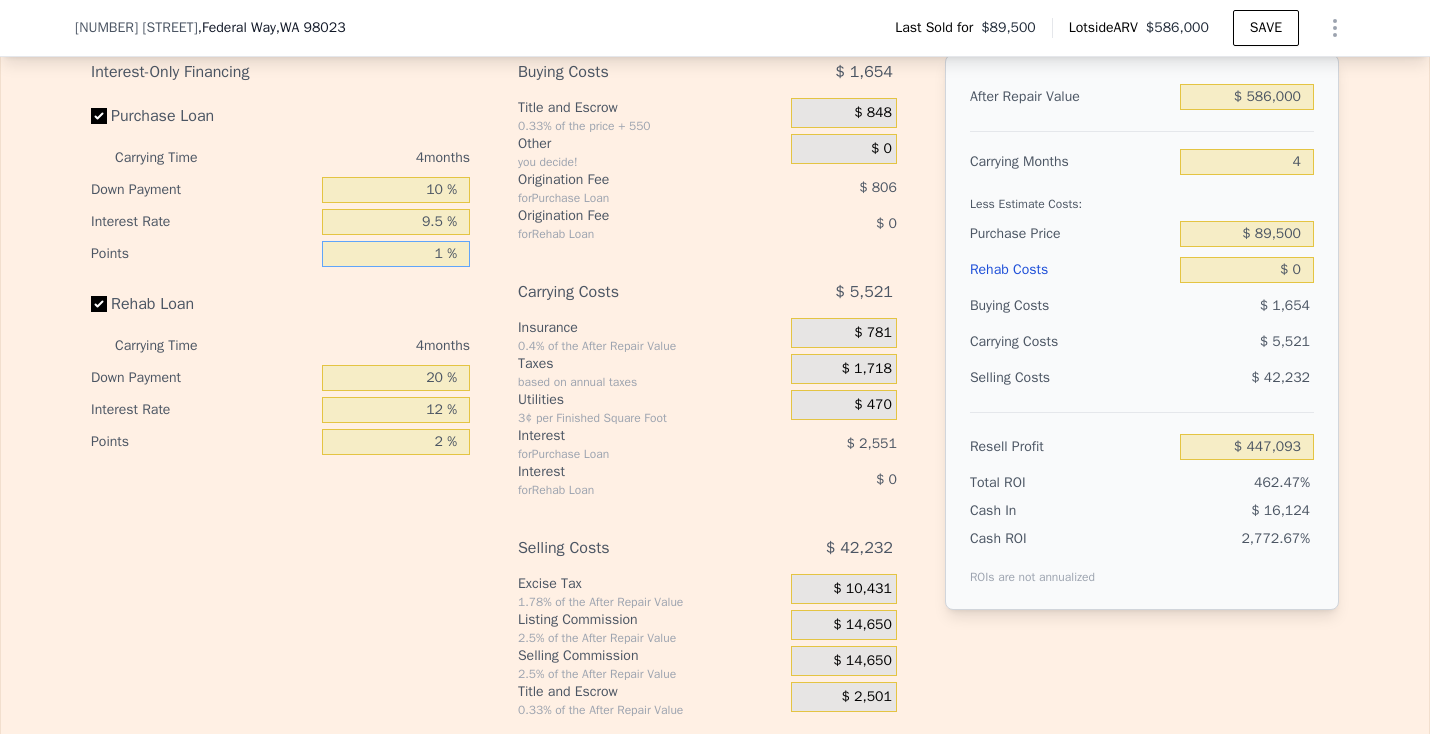 type on "15 %" 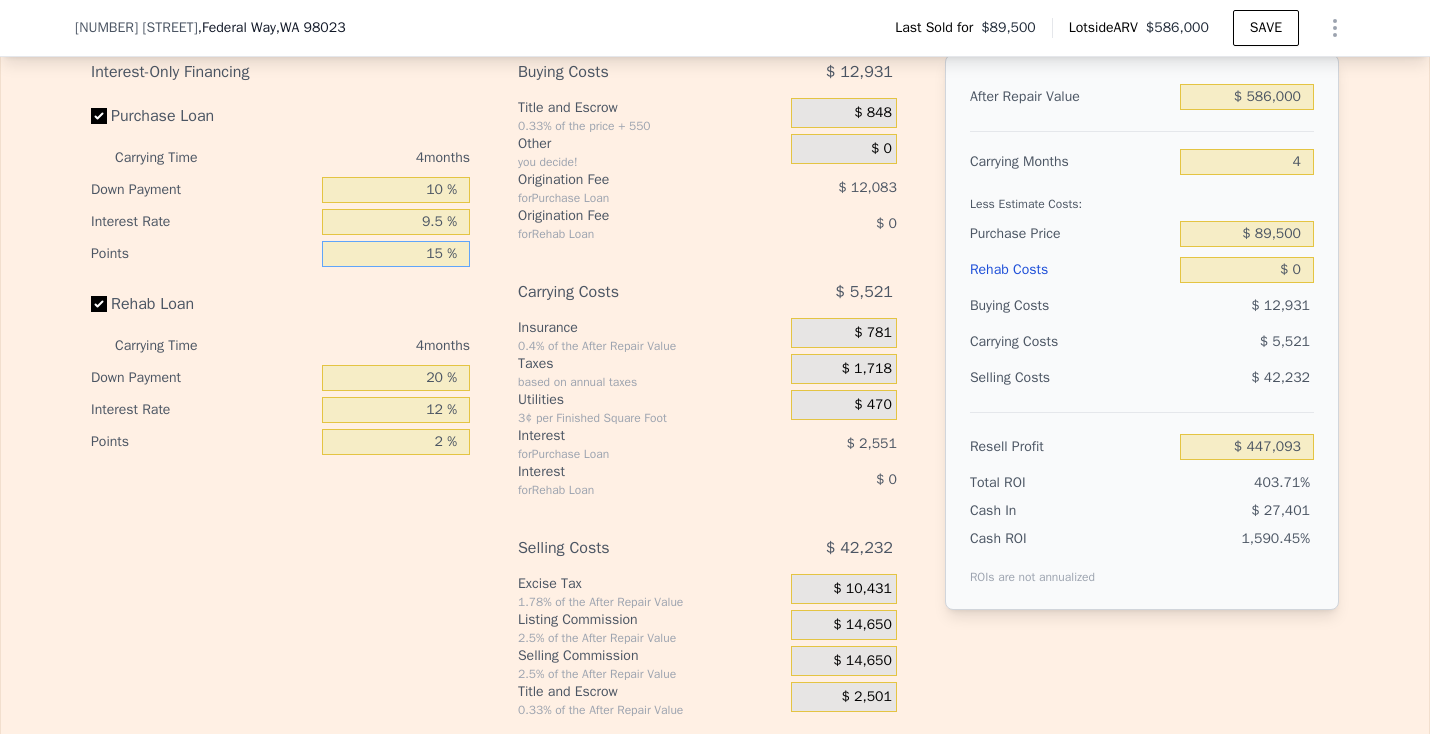type on "$ 435,816" 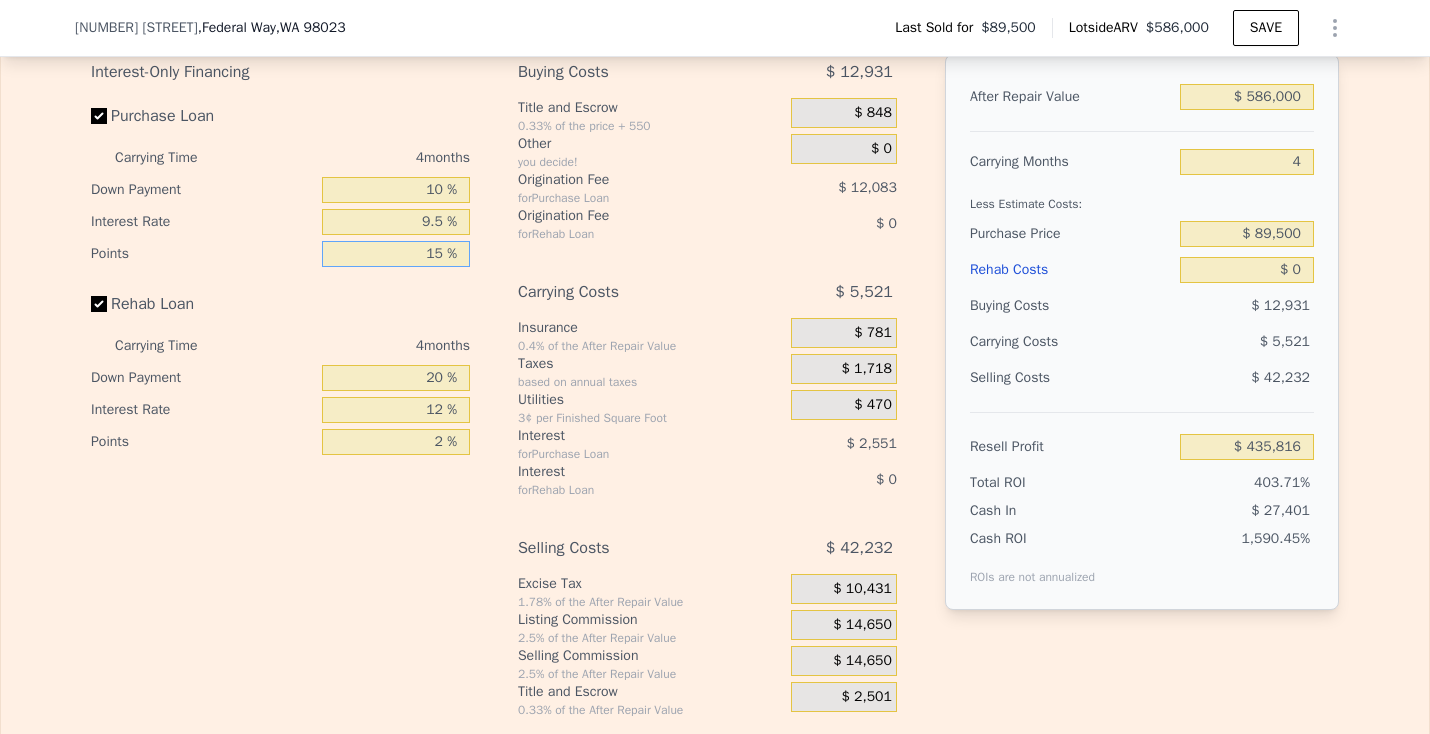 type on "1 %" 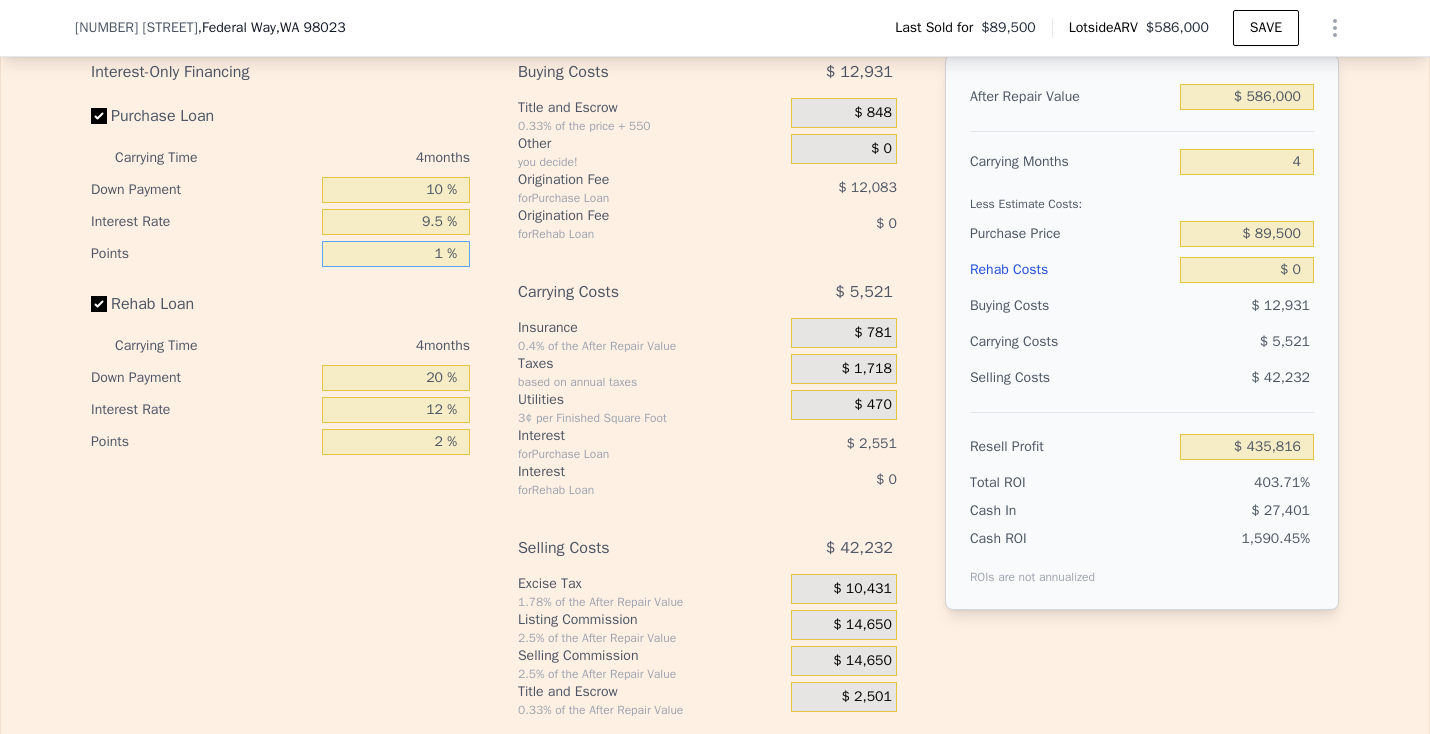 type on "$ 447,093" 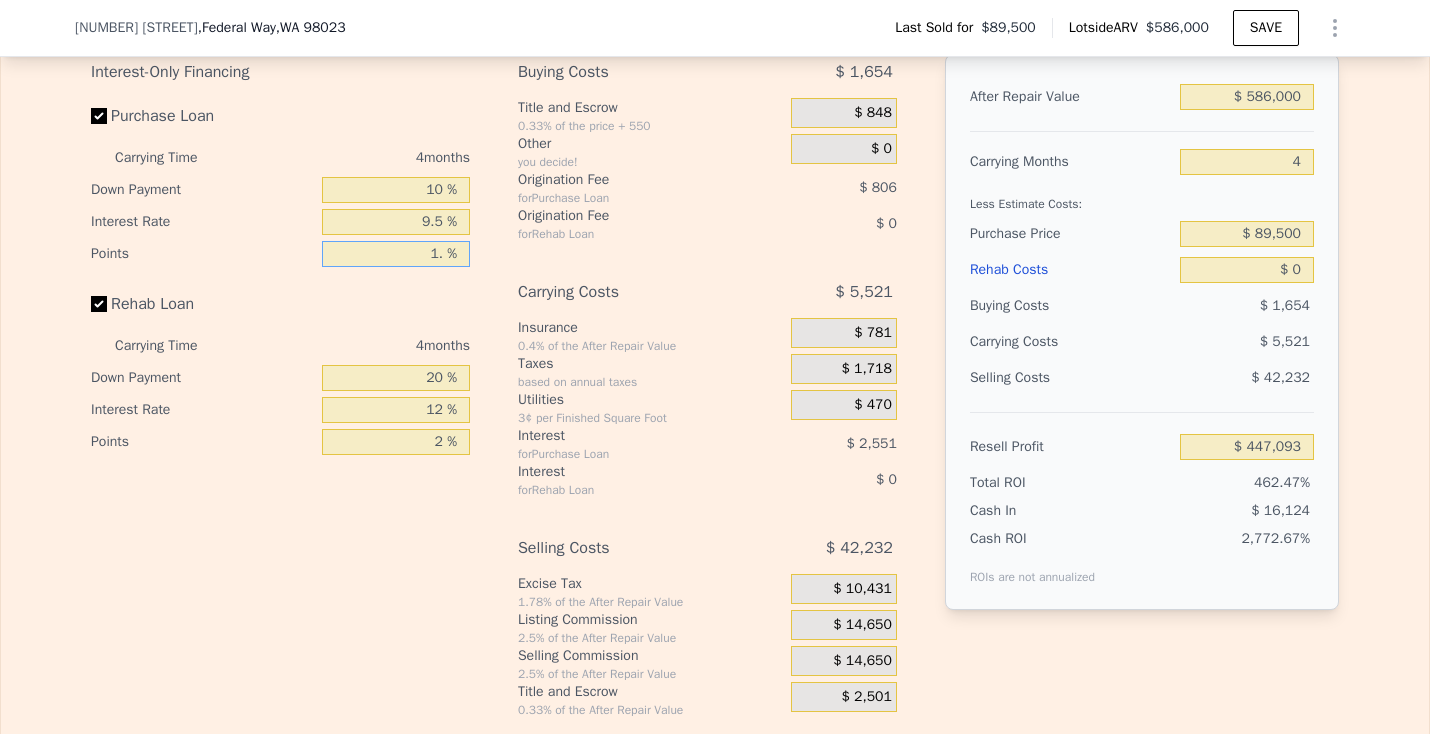 type on "1.5 %" 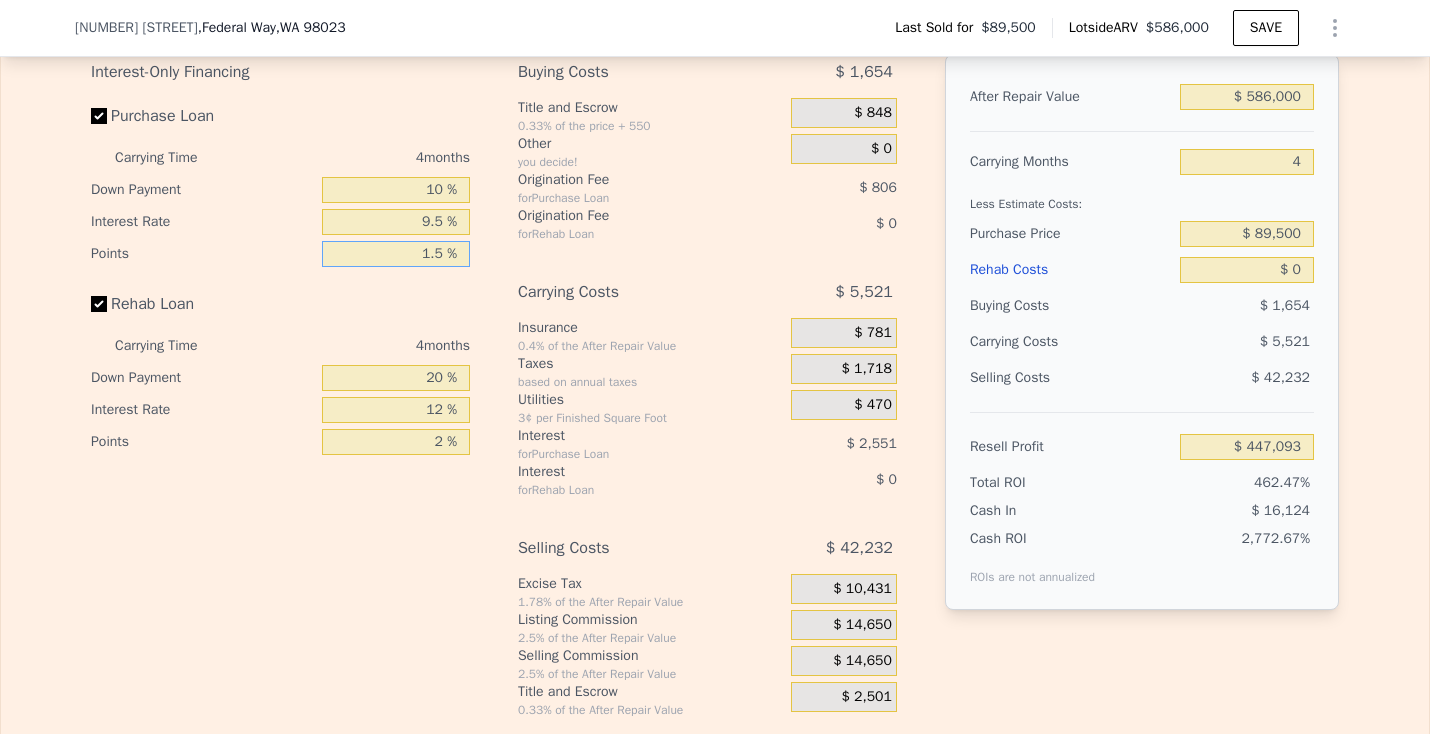 type on "$ 446,691" 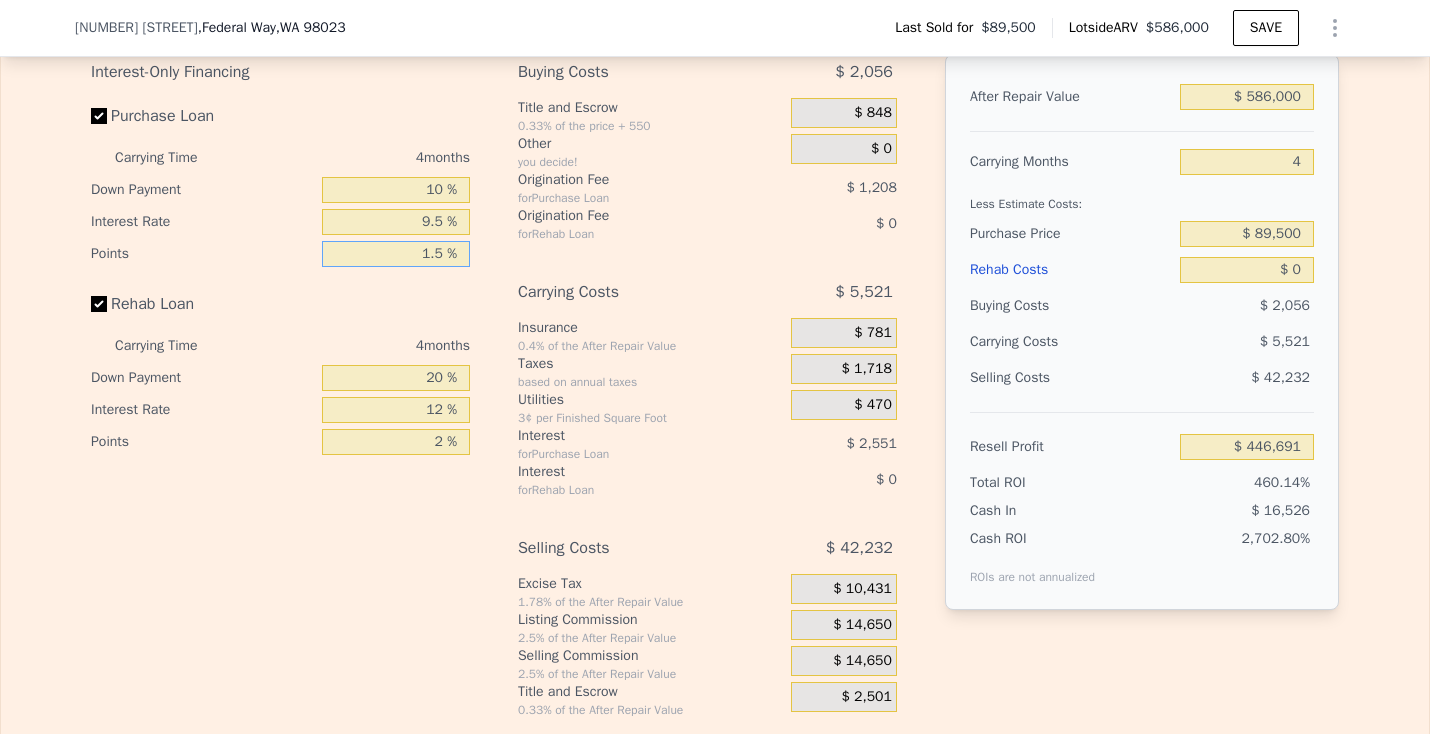 type on "1.5 %" 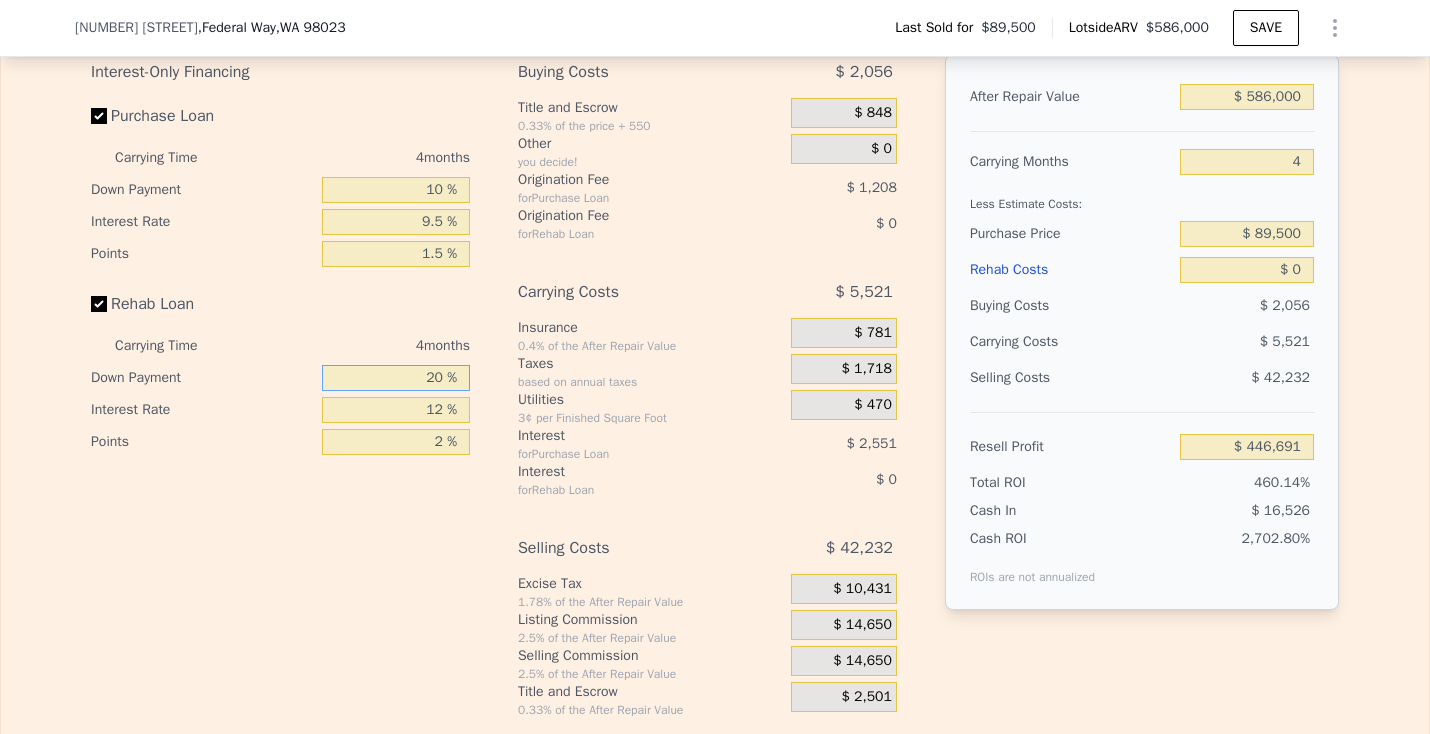 click on "20 %" at bounding box center [396, 378] 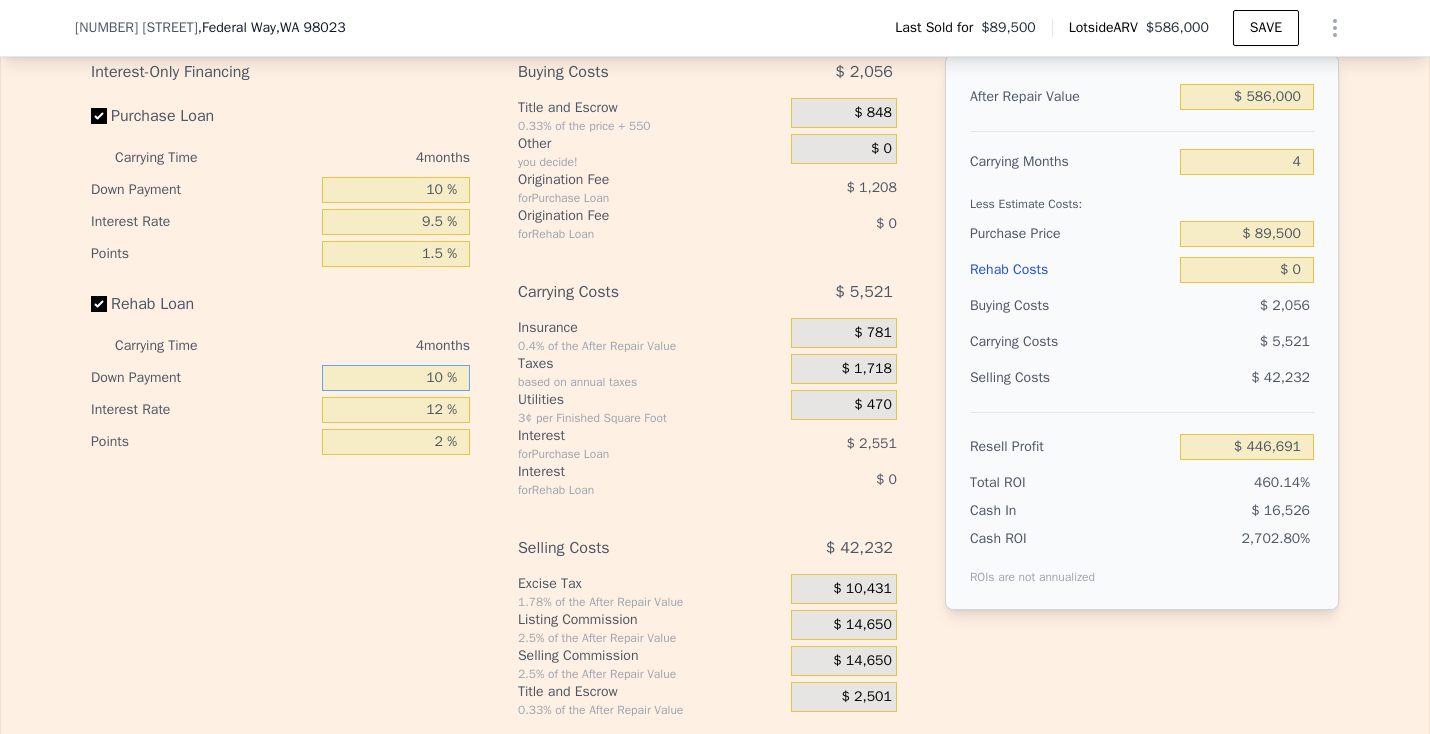 type on "10 %" 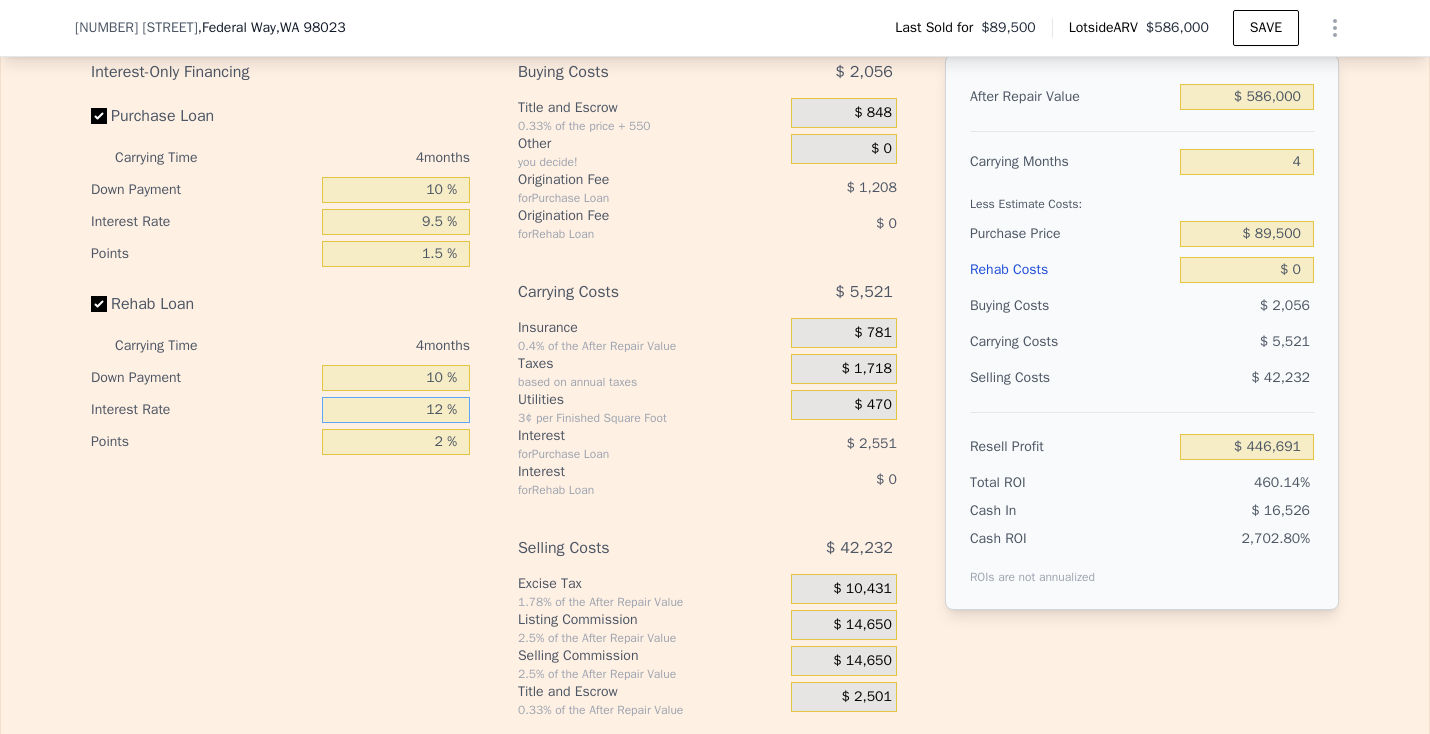 click on "12 %" at bounding box center (396, 410) 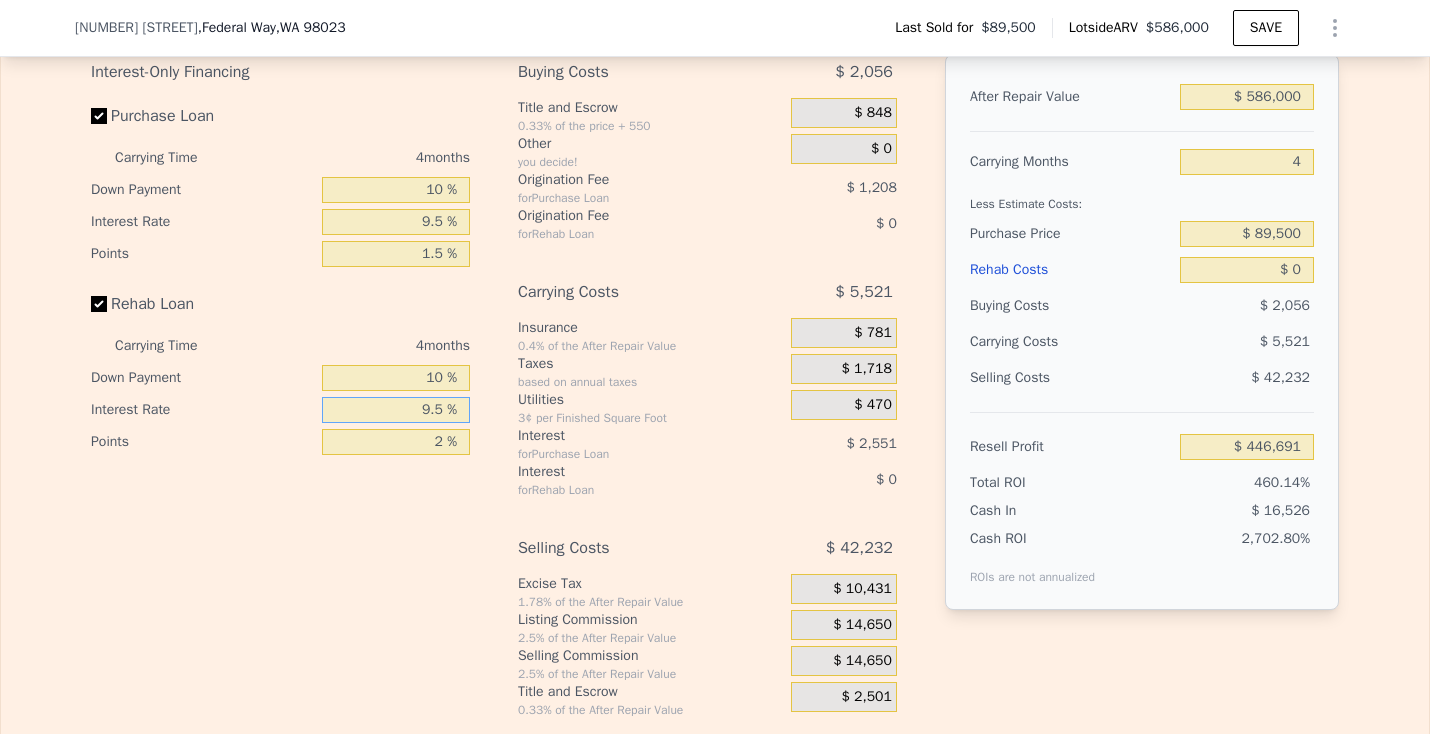 type on "9.5 %" 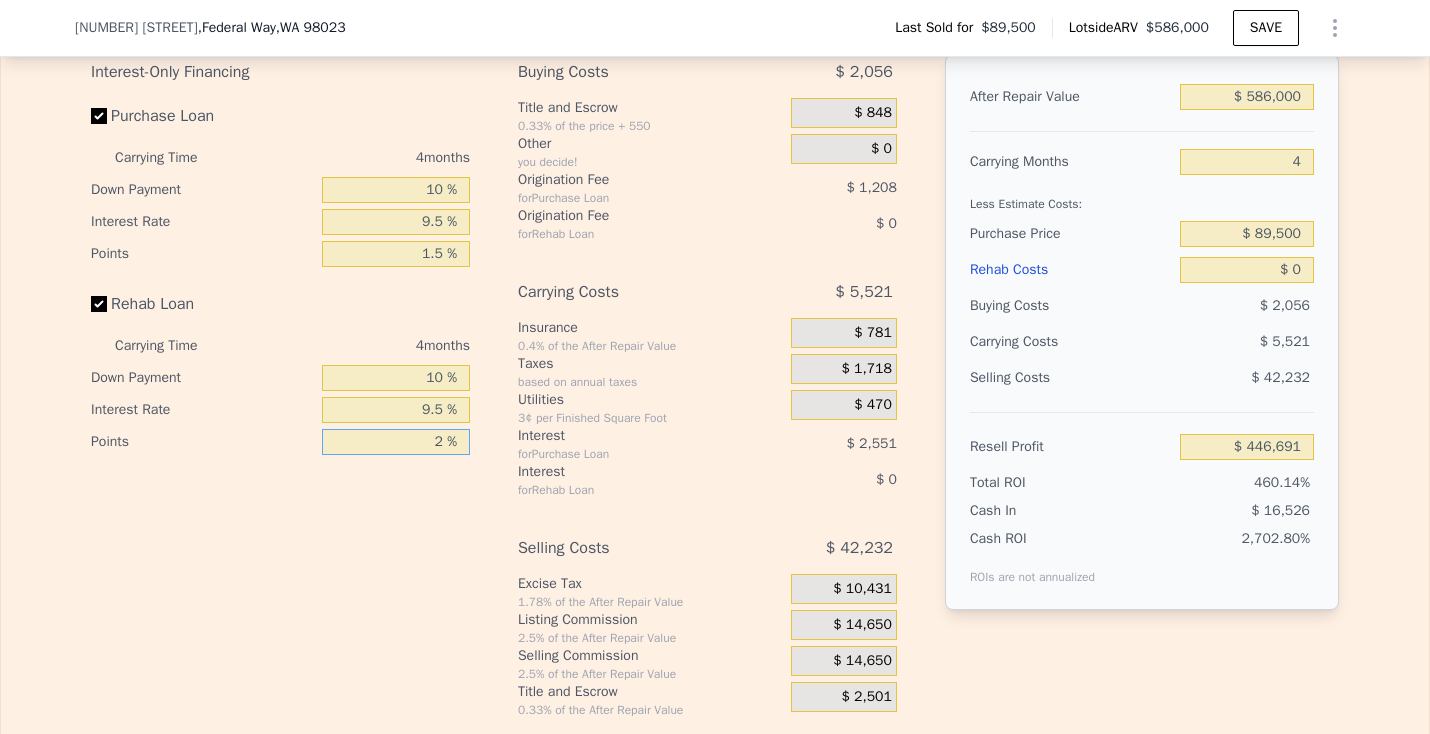 click on "2 %" at bounding box center [396, 442] 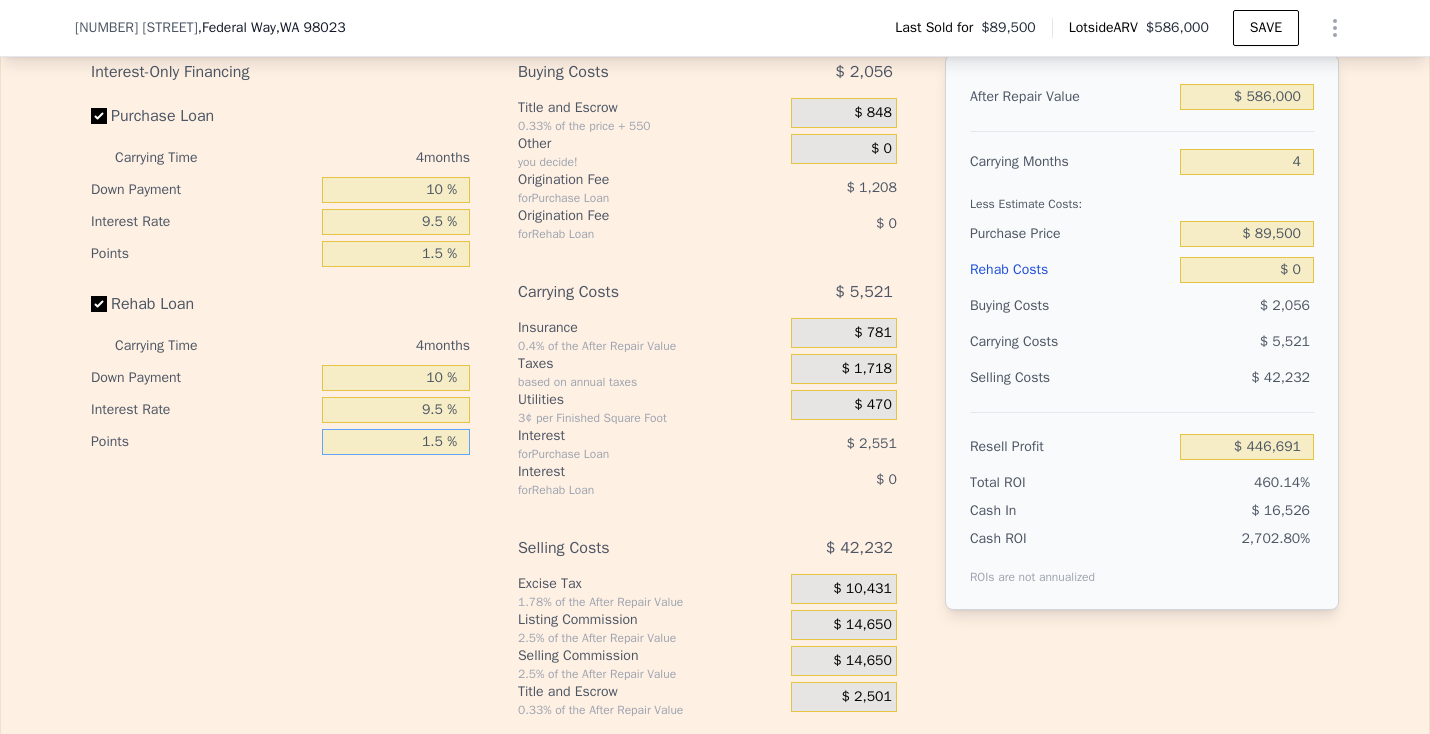 type on "1.5 %" 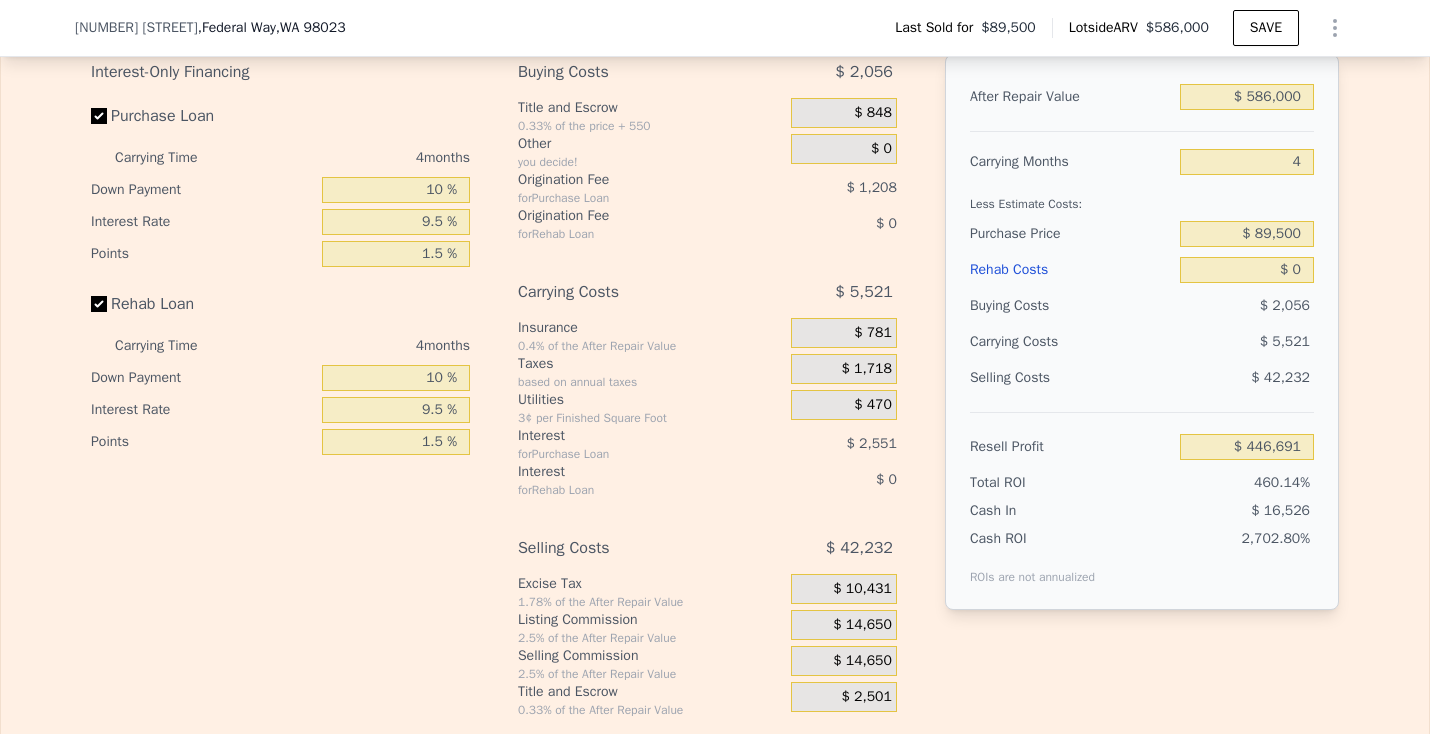 click on "$ 470" at bounding box center [844, 408] 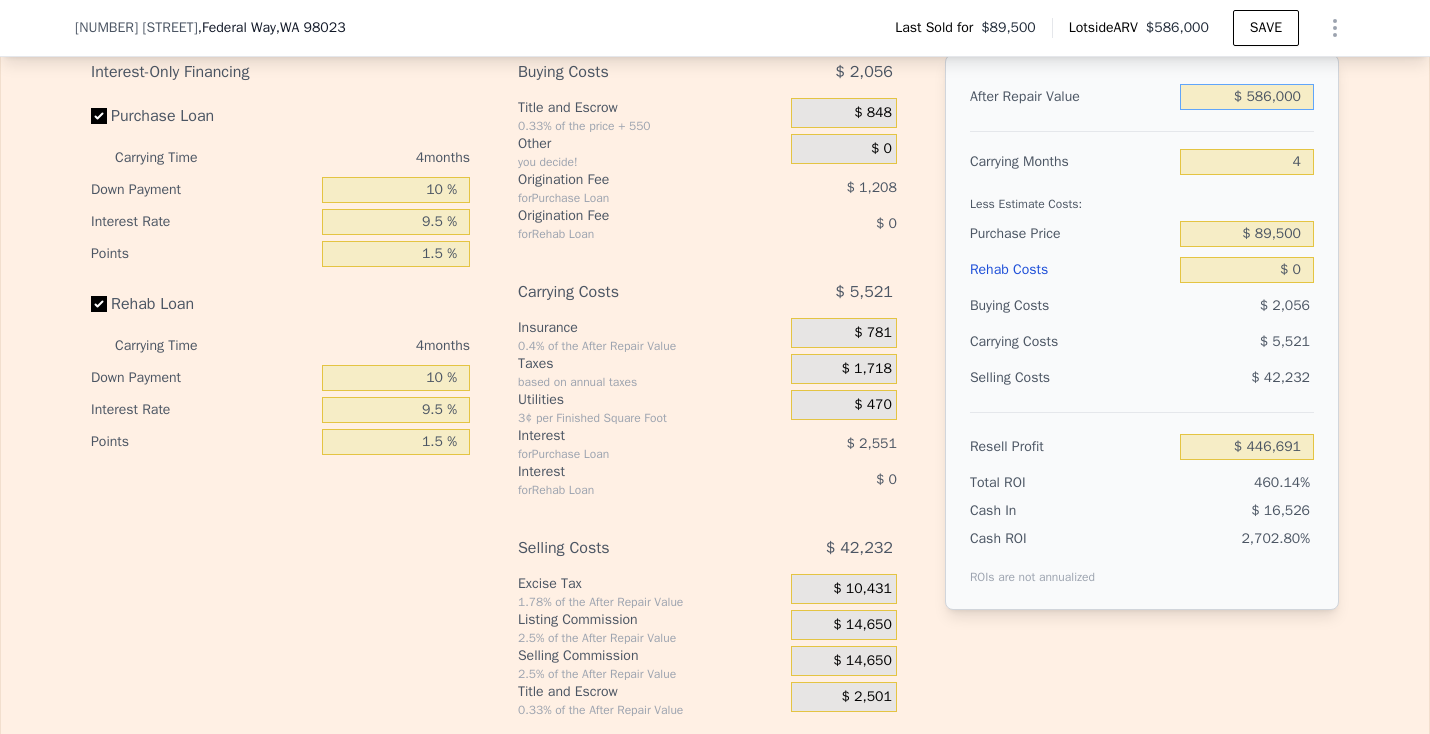 drag, startPoint x: 1237, startPoint y: 126, endPoint x: 1312, endPoint y: 122, distance: 75.10659 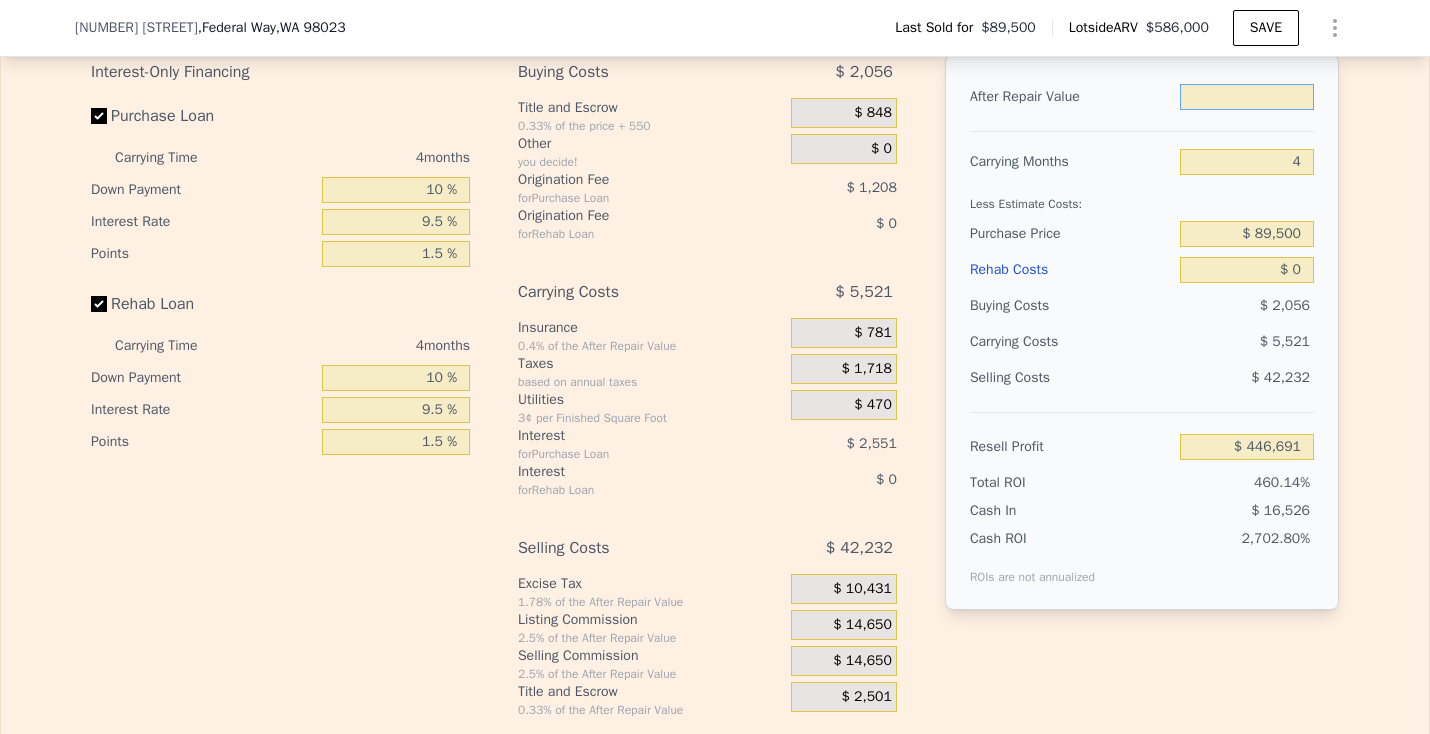 type on "$ 6" 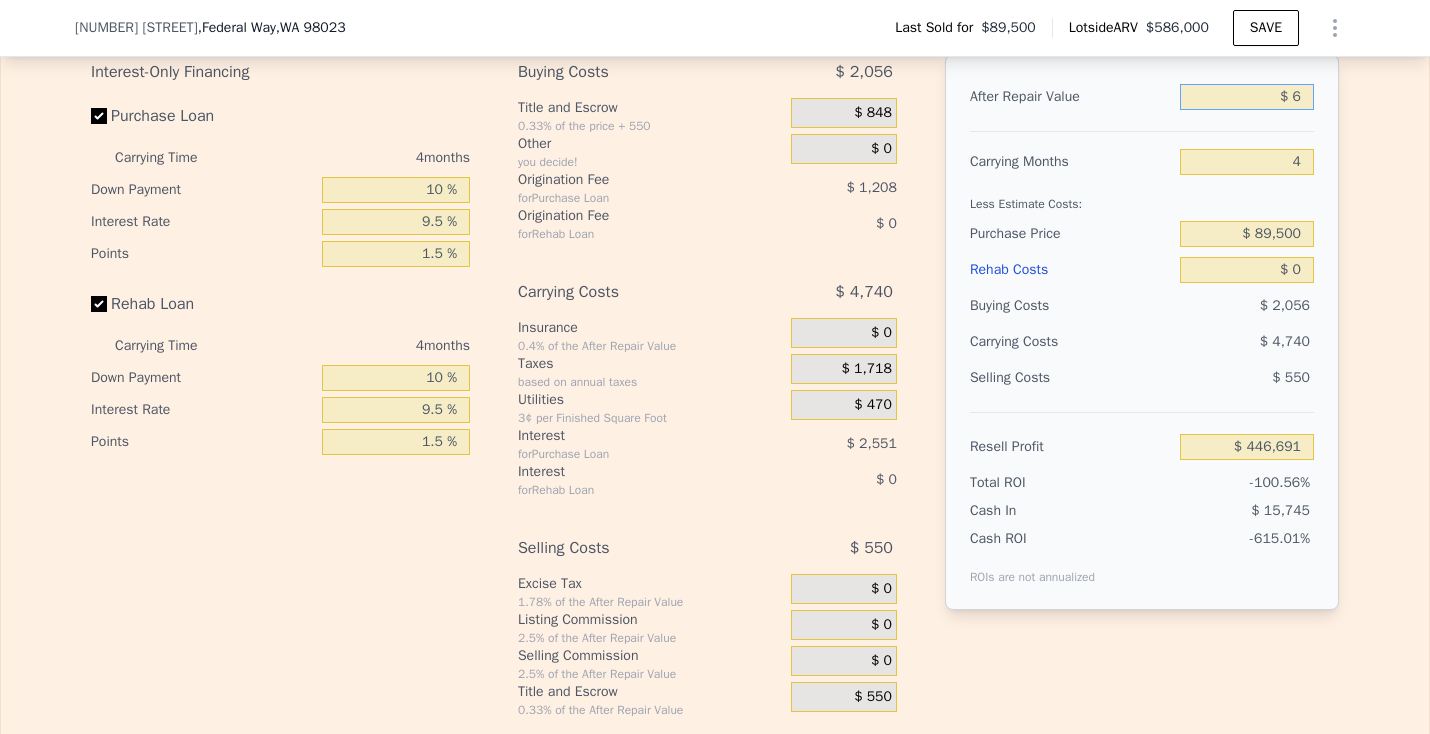 type on "-$ 96,840" 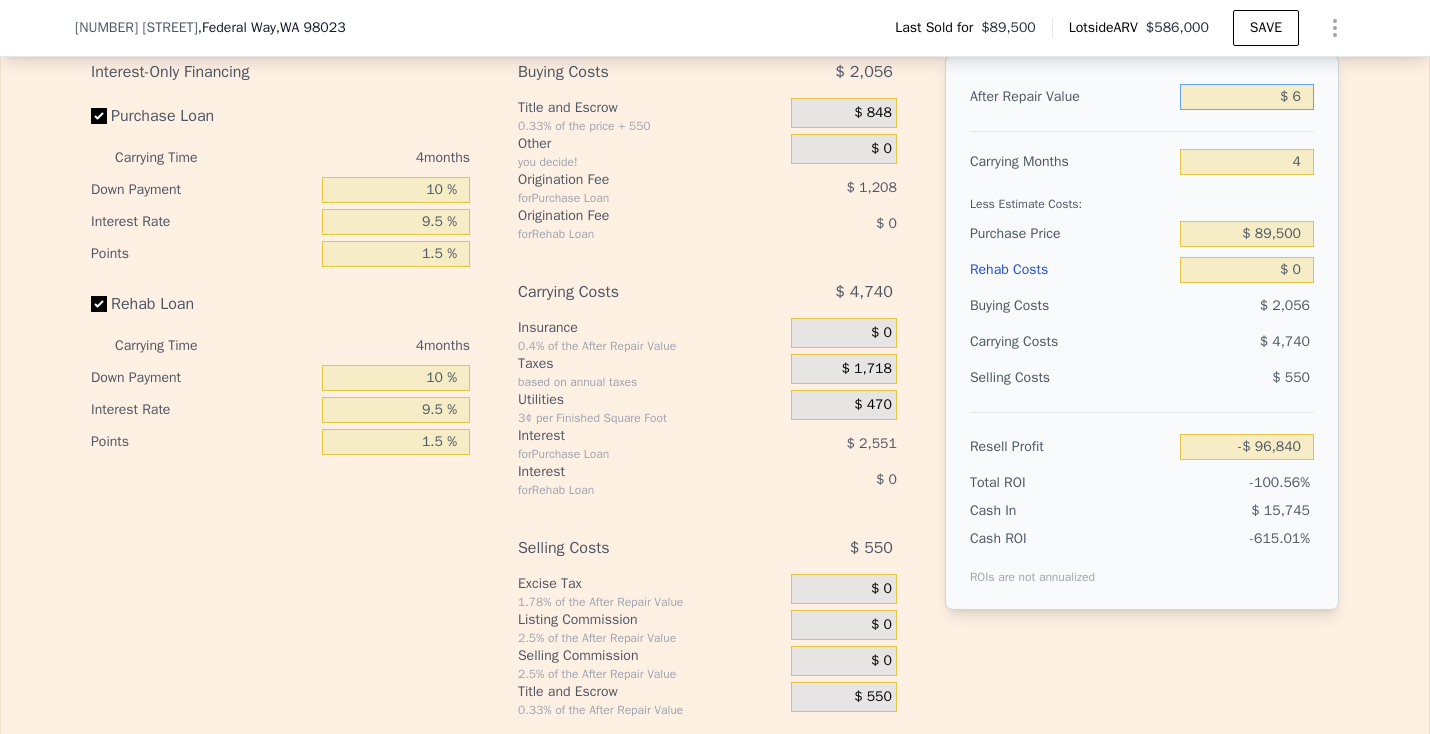 type on "$ 65" 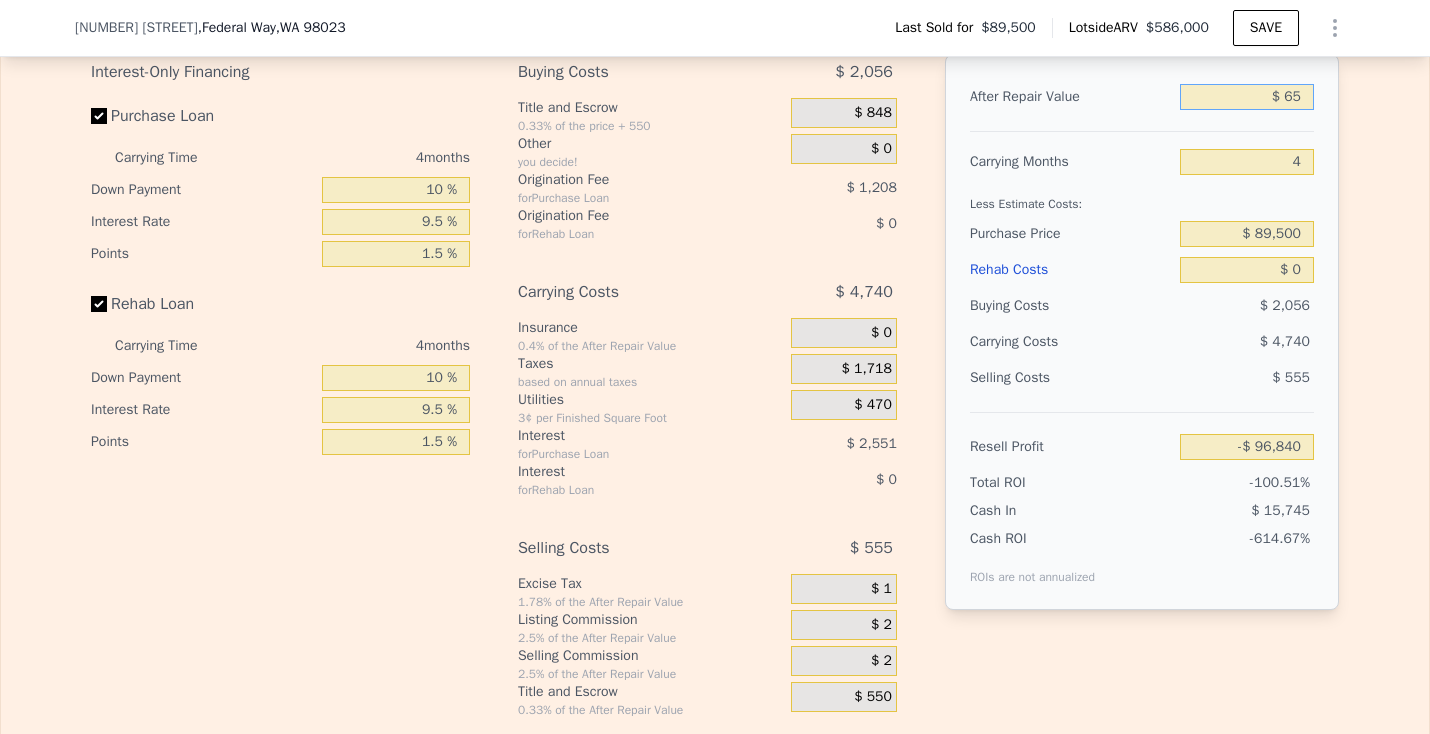 type on "-$ 96,786" 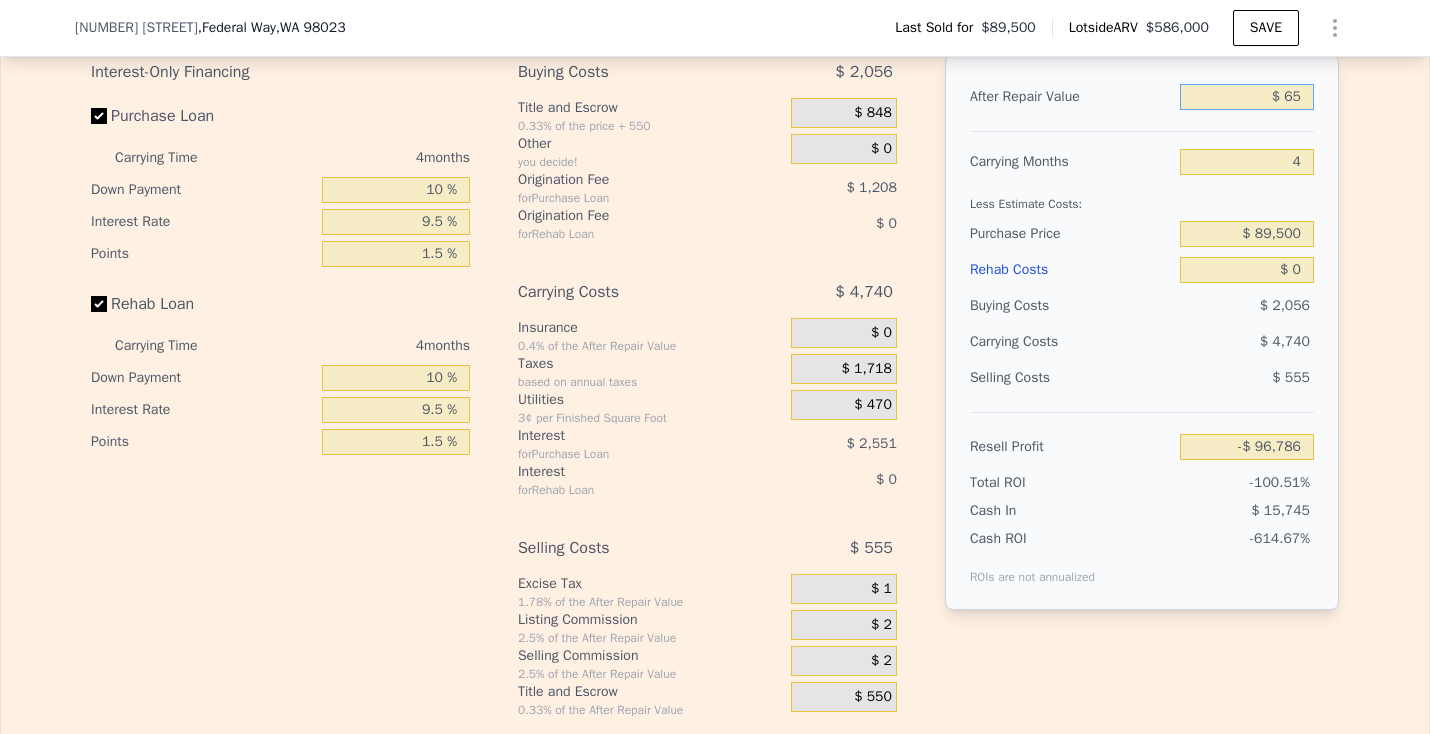 type on "$ 650" 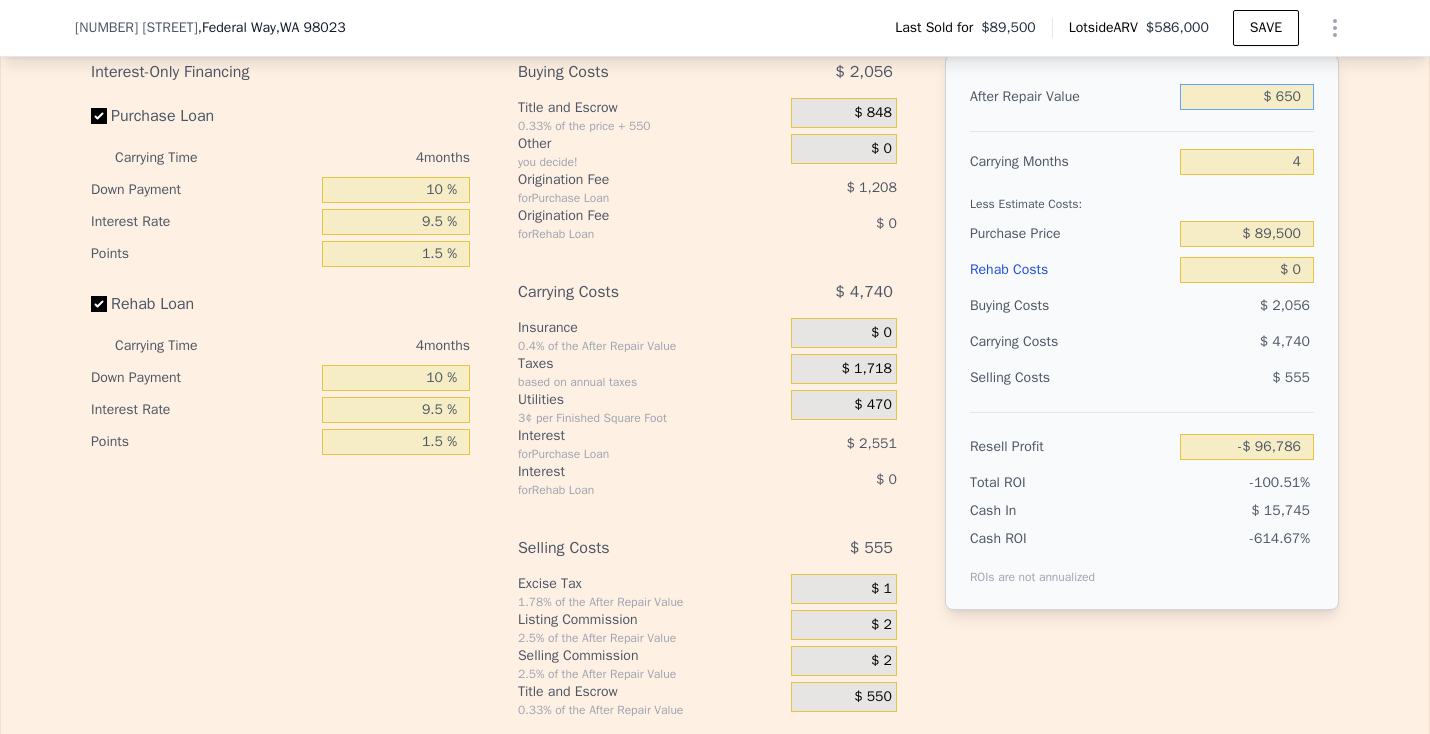 type on "-$ 96,243" 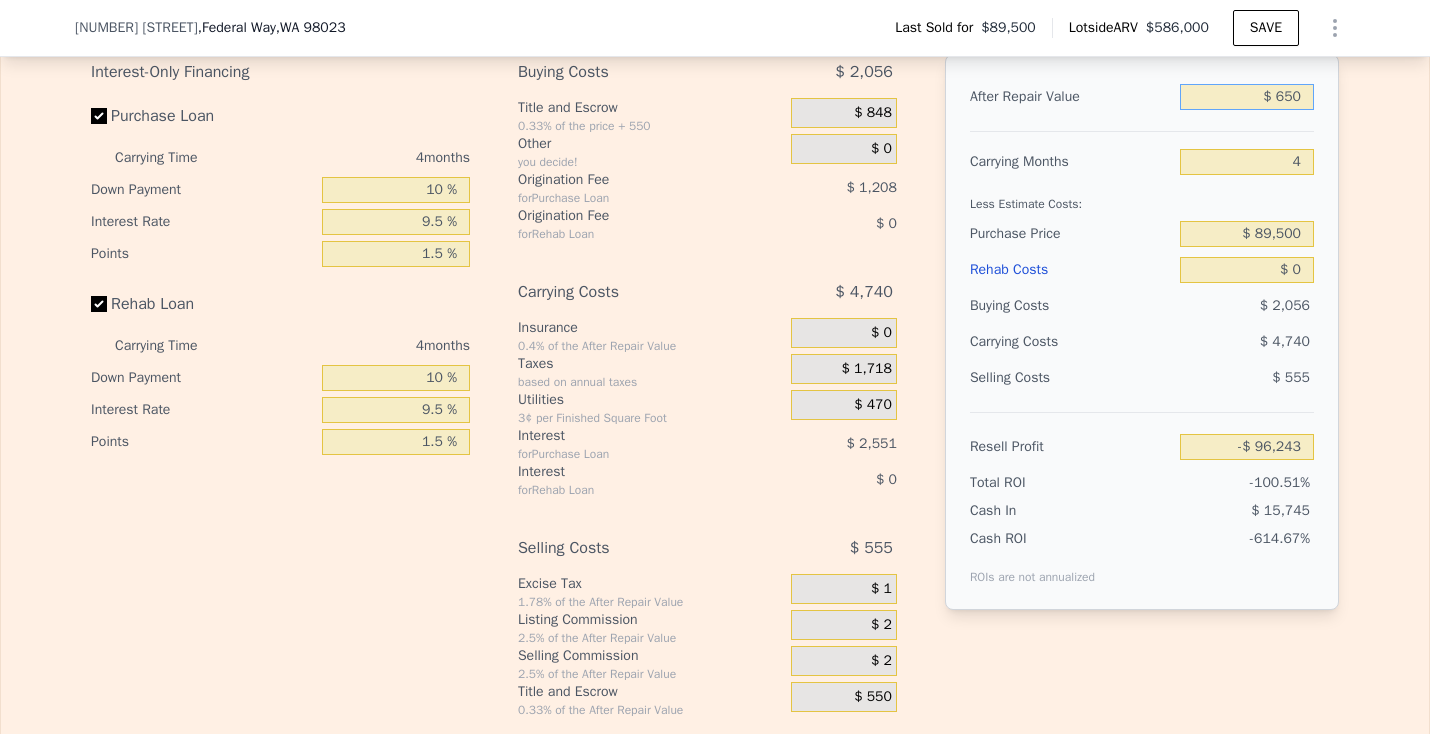 type on "$ 6,500" 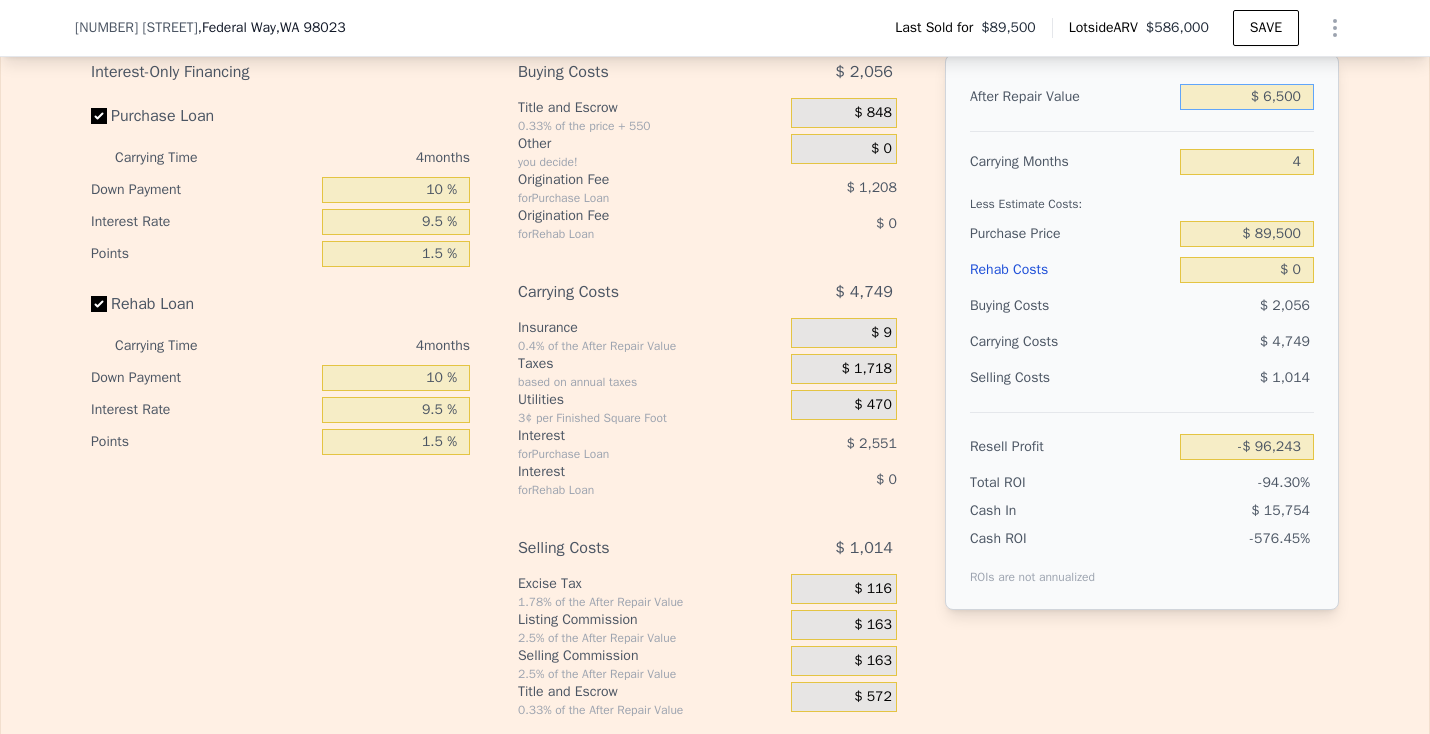 type on "-$ 90,819" 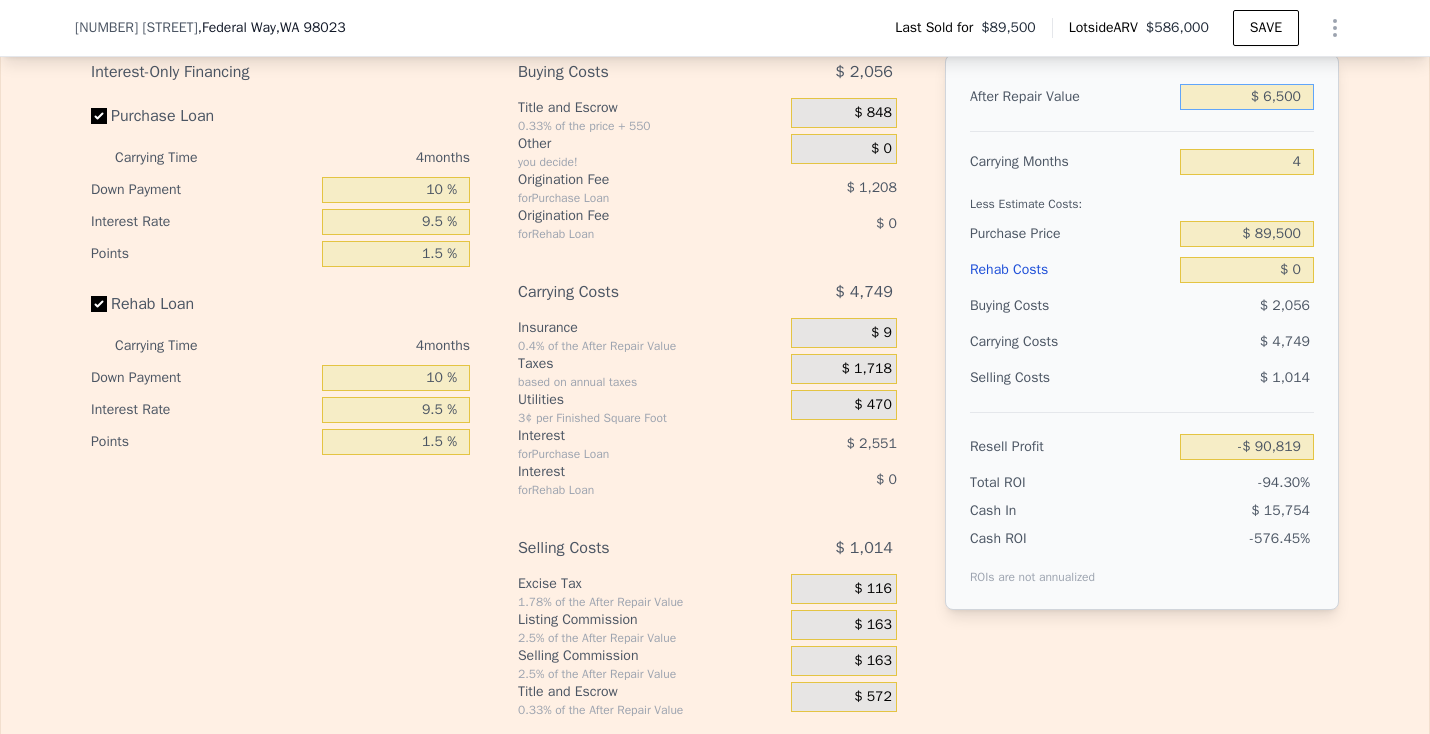 type on "$ 65,000" 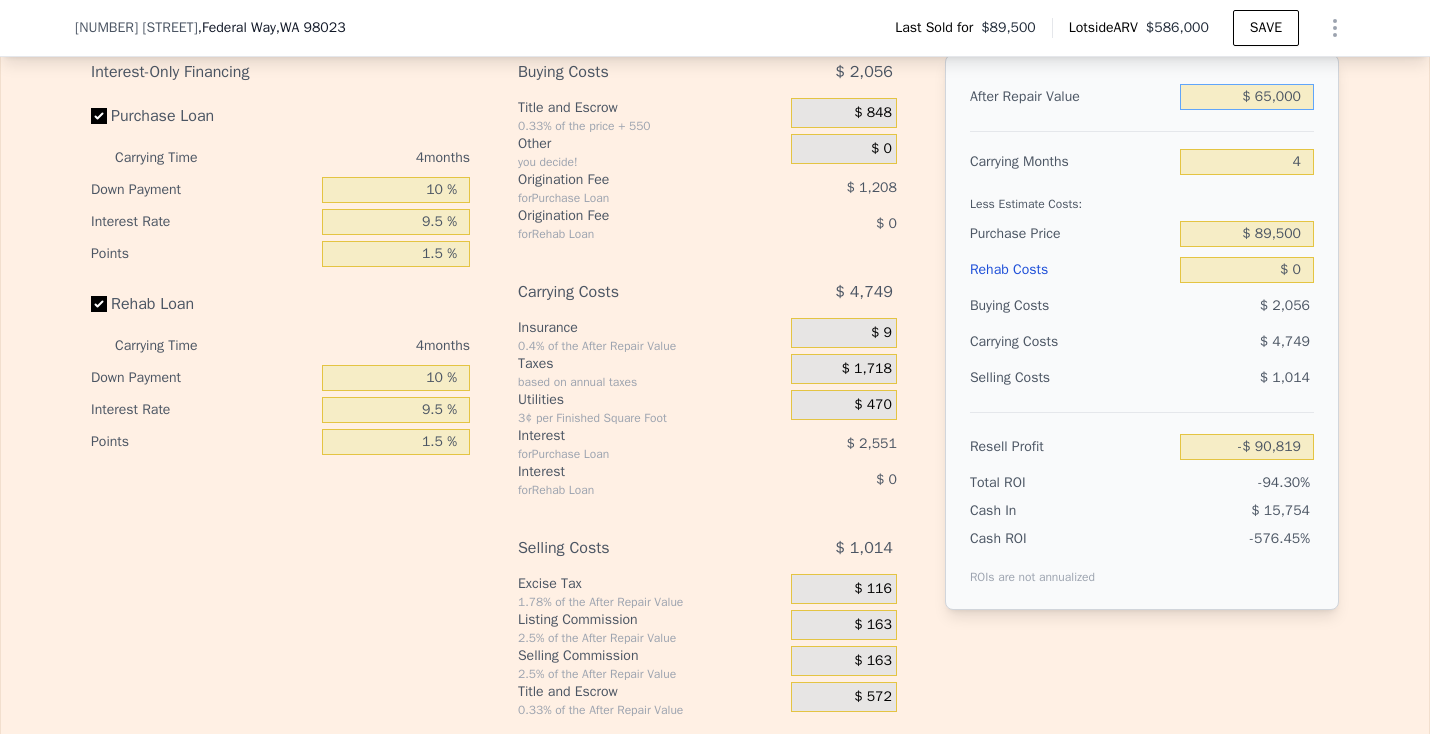 type on "-$ 36,556" 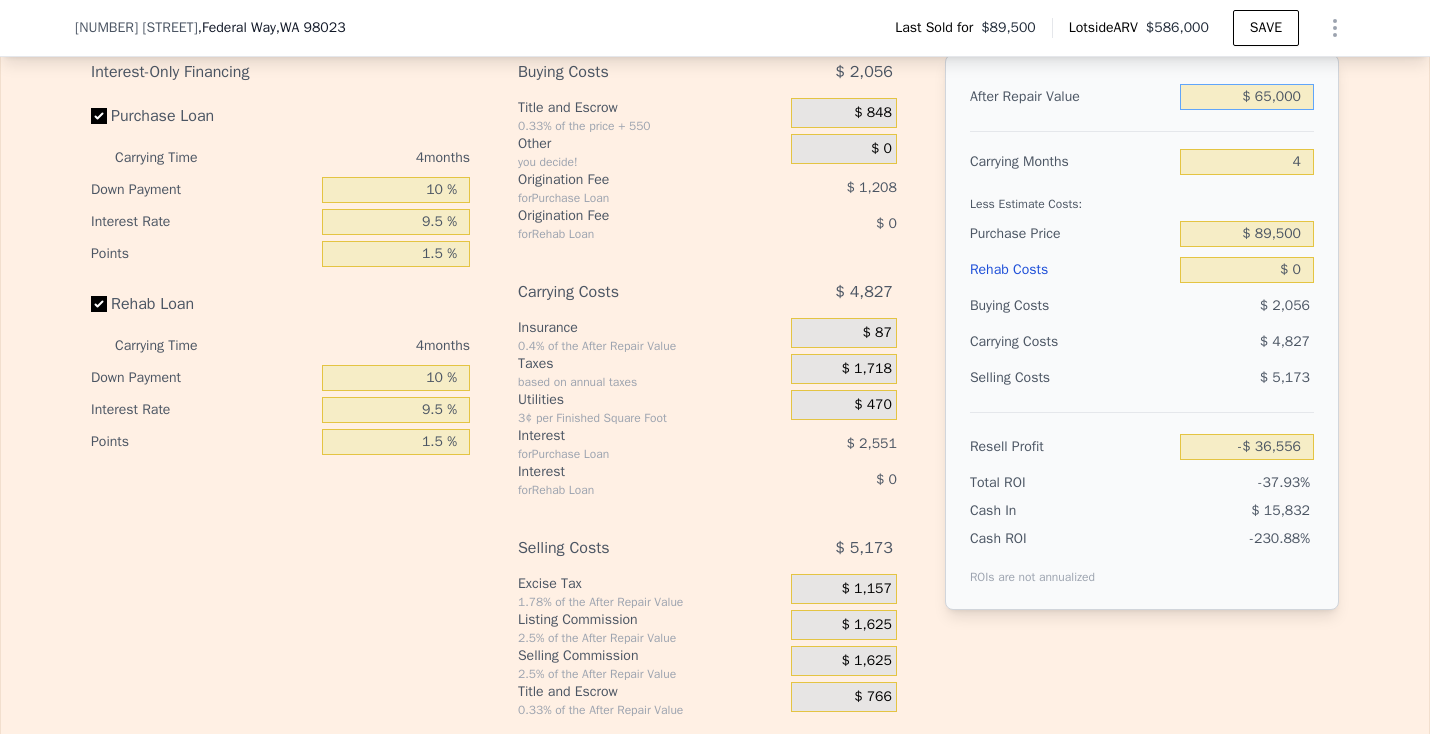 type on "$ 650,000" 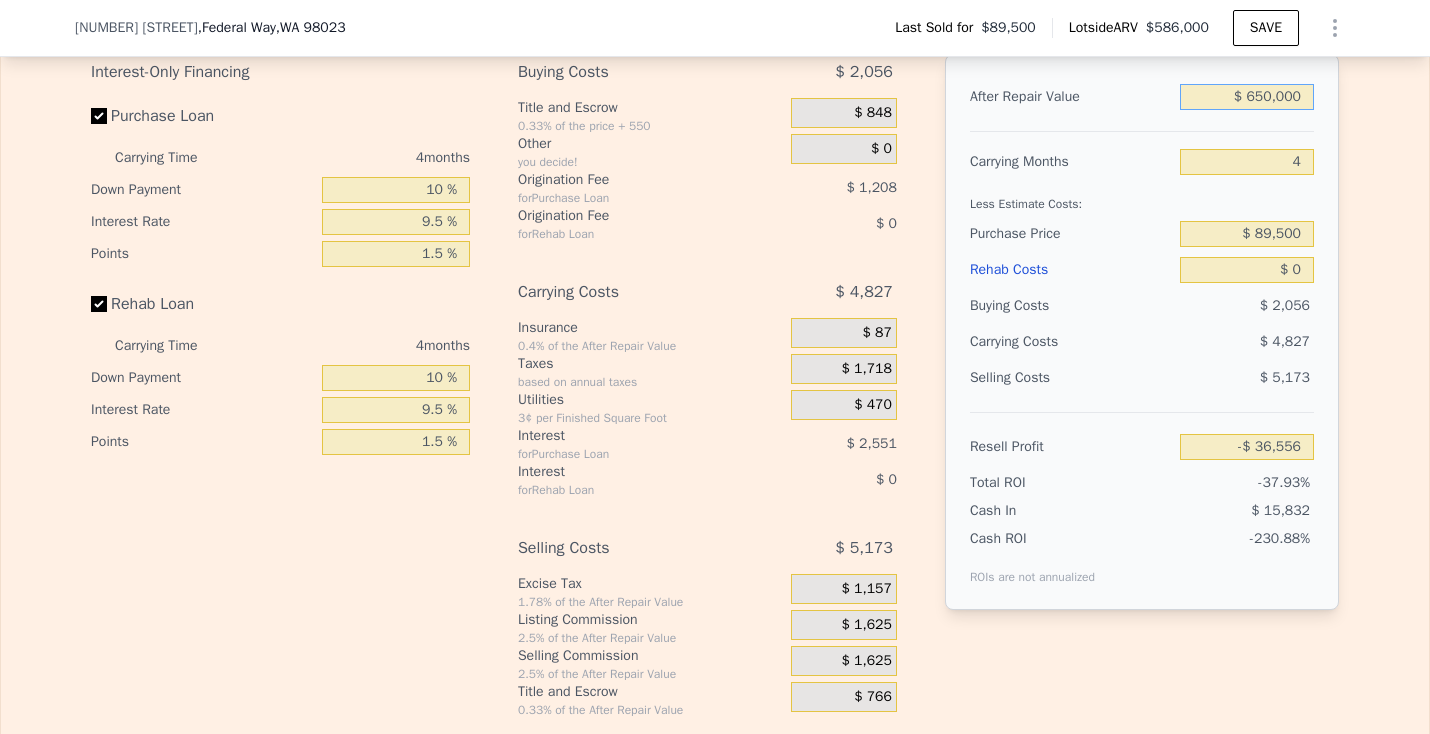 type on "$ 506,052" 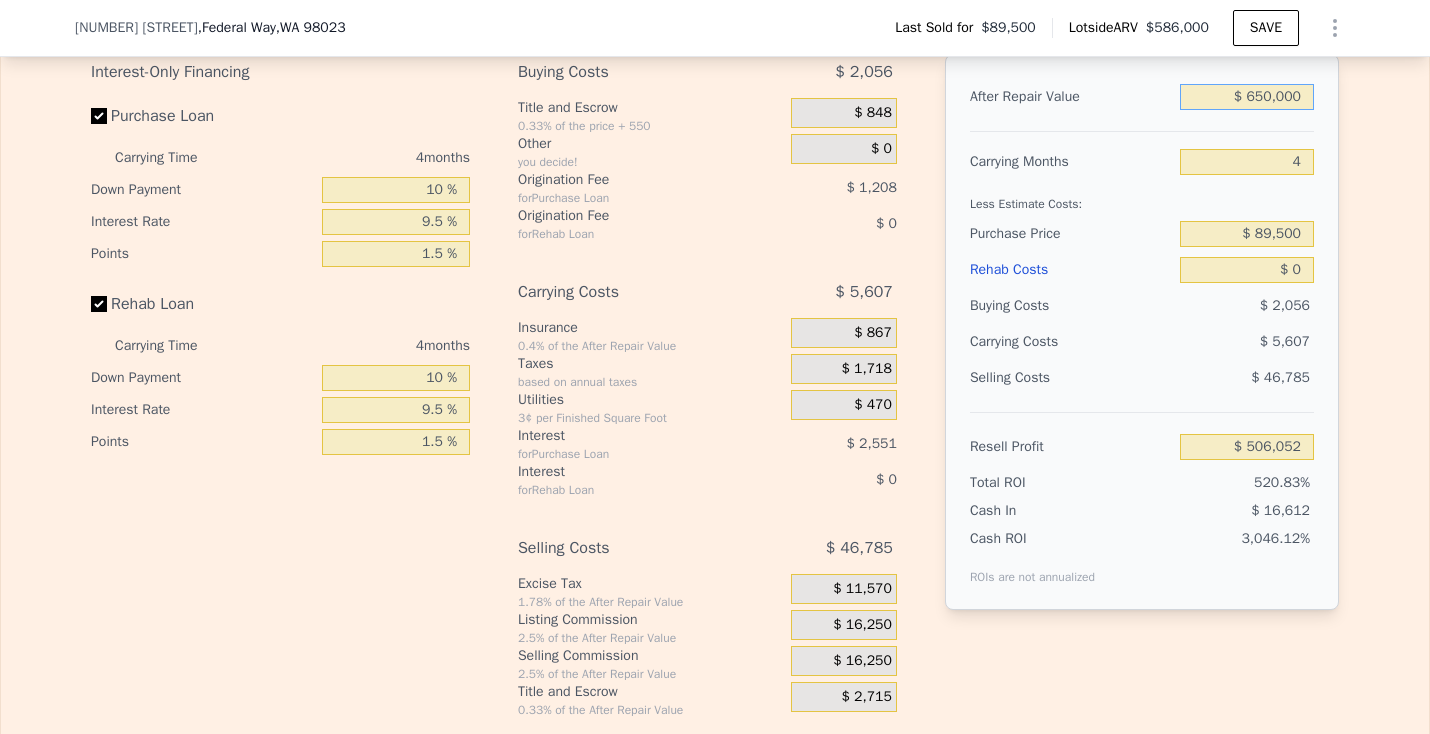 type on "$ 650,000" 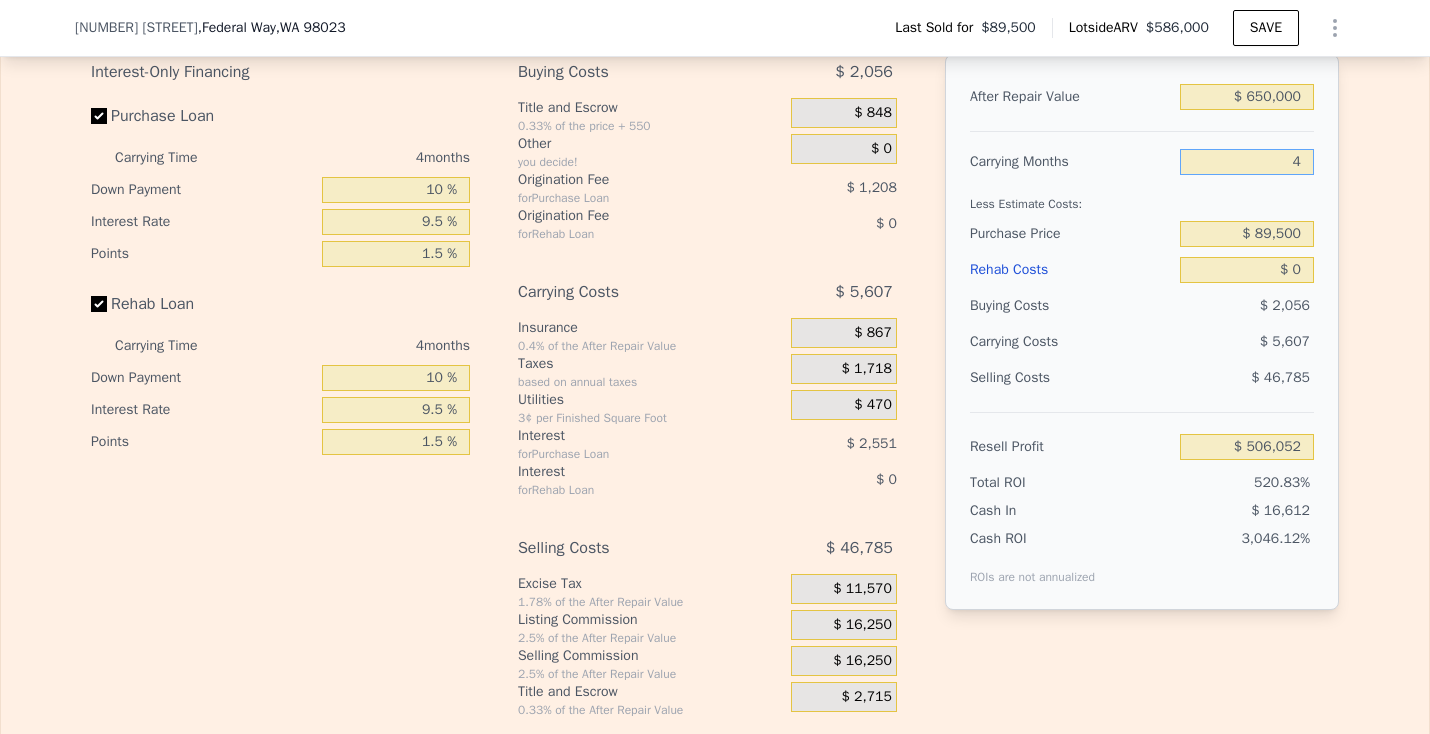 click on "4" at bounding box center (1247, 162) 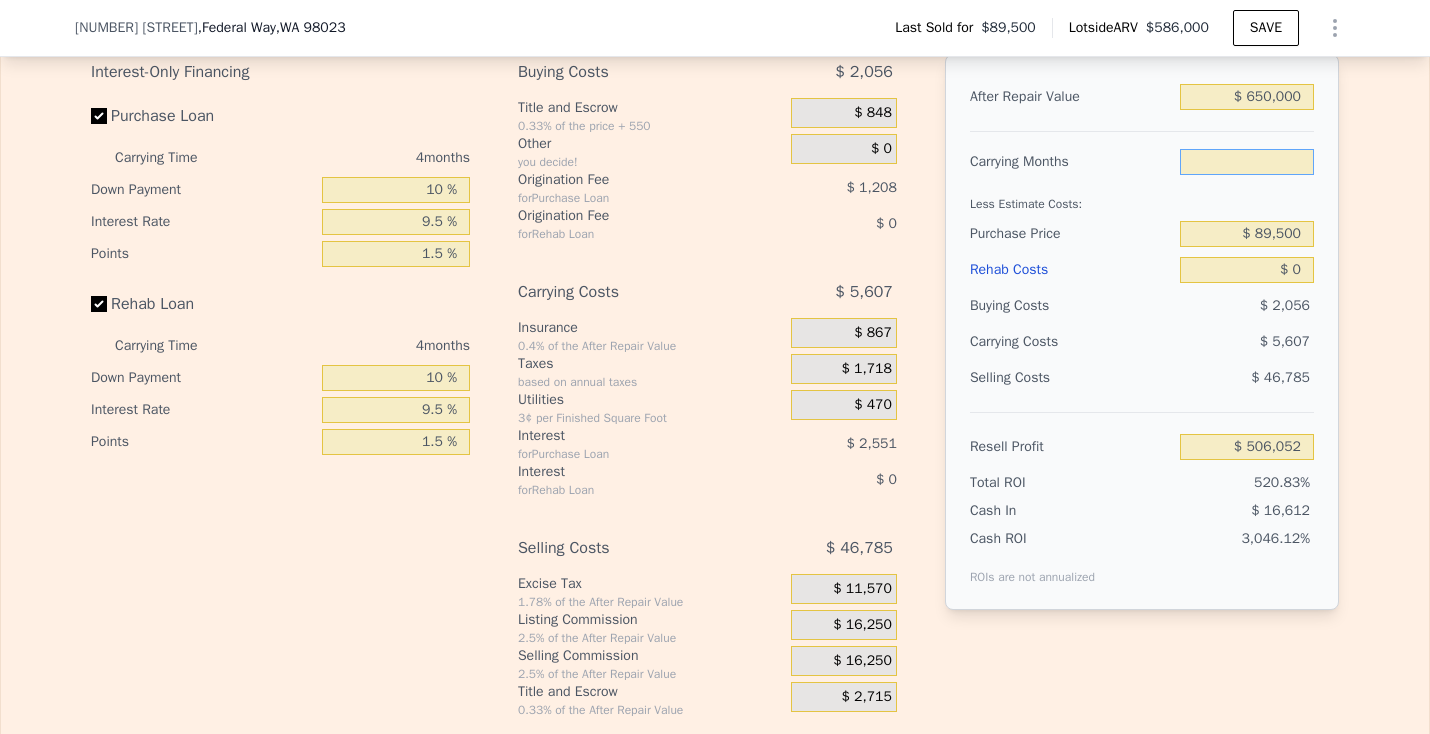 type on "3" 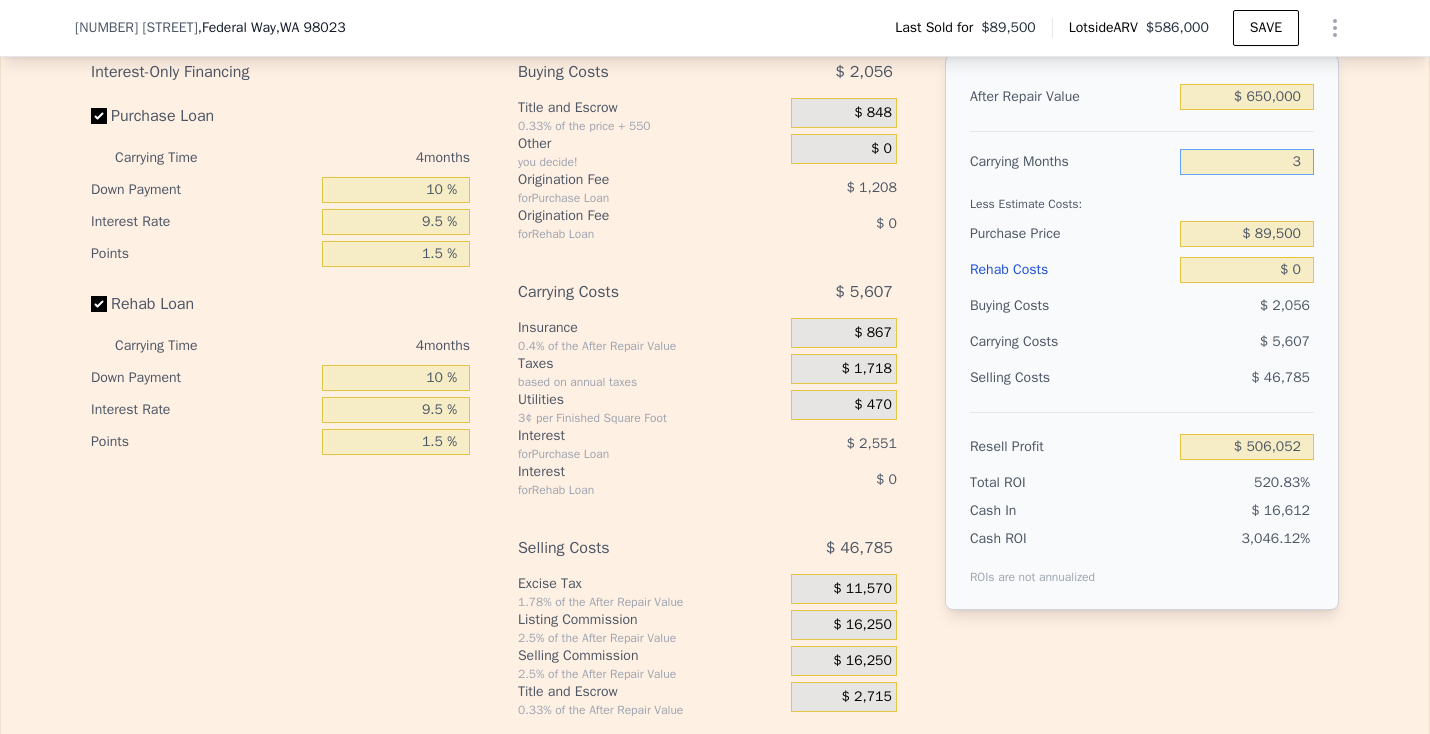 type on "$ 507,453" 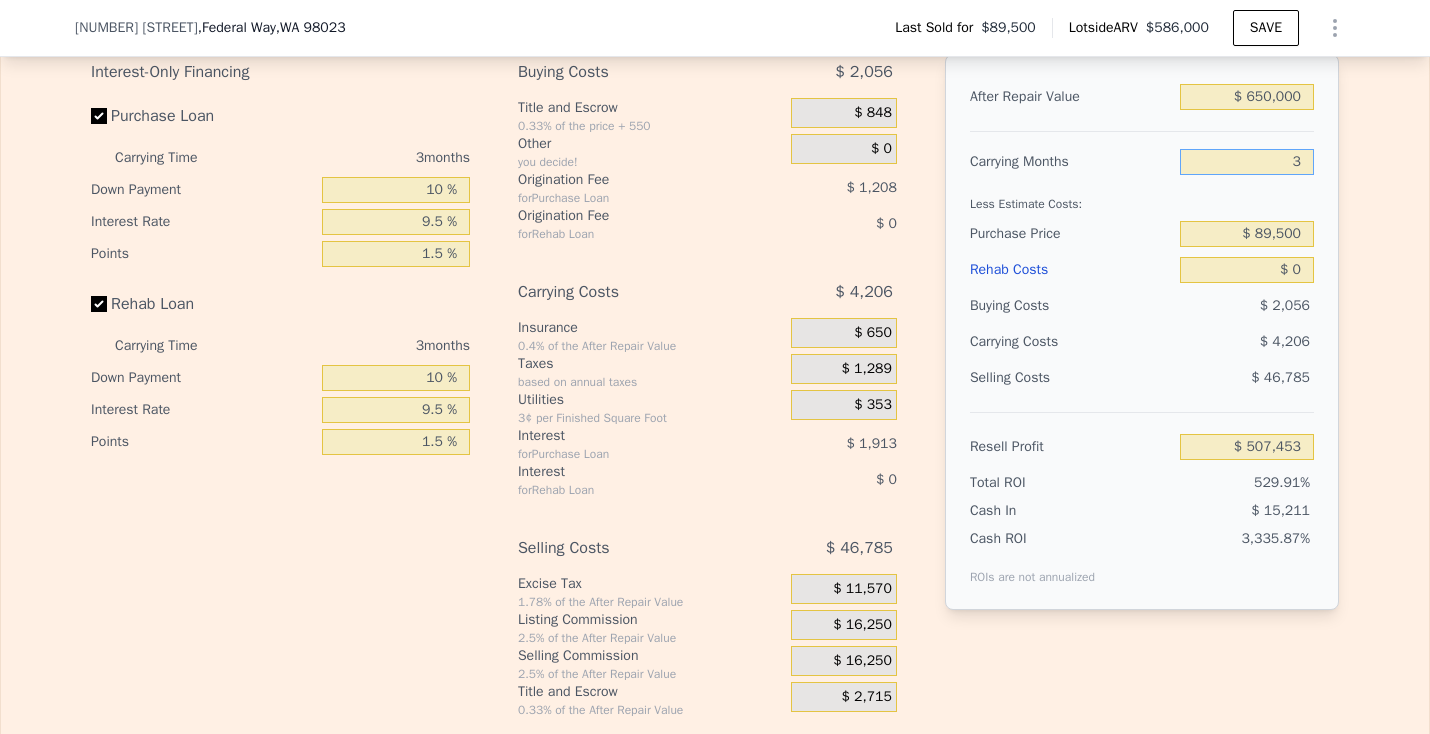 type on "3" 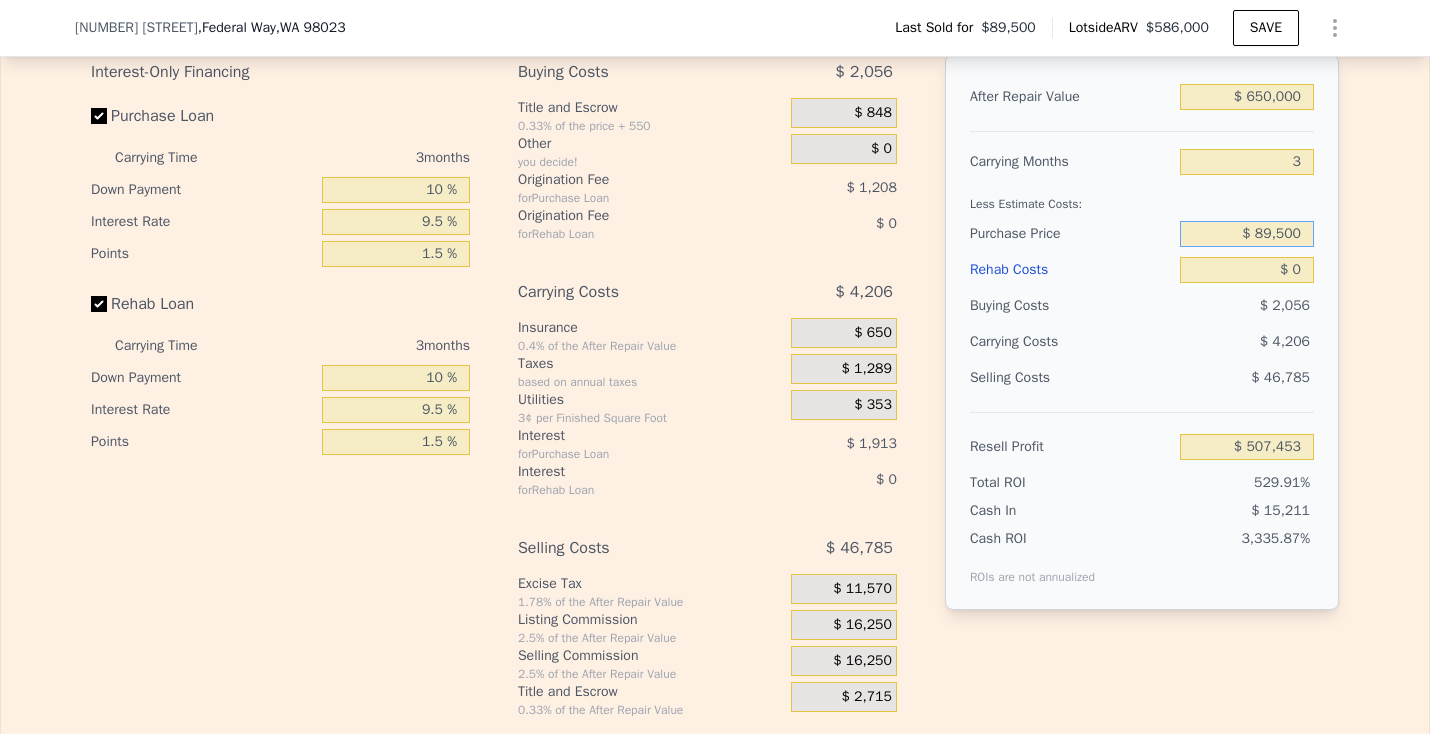 drag, startPoint x: 1247, startPoint y: 264, endPoint x: 1326, endPoint y: 268, distance: 79.101204 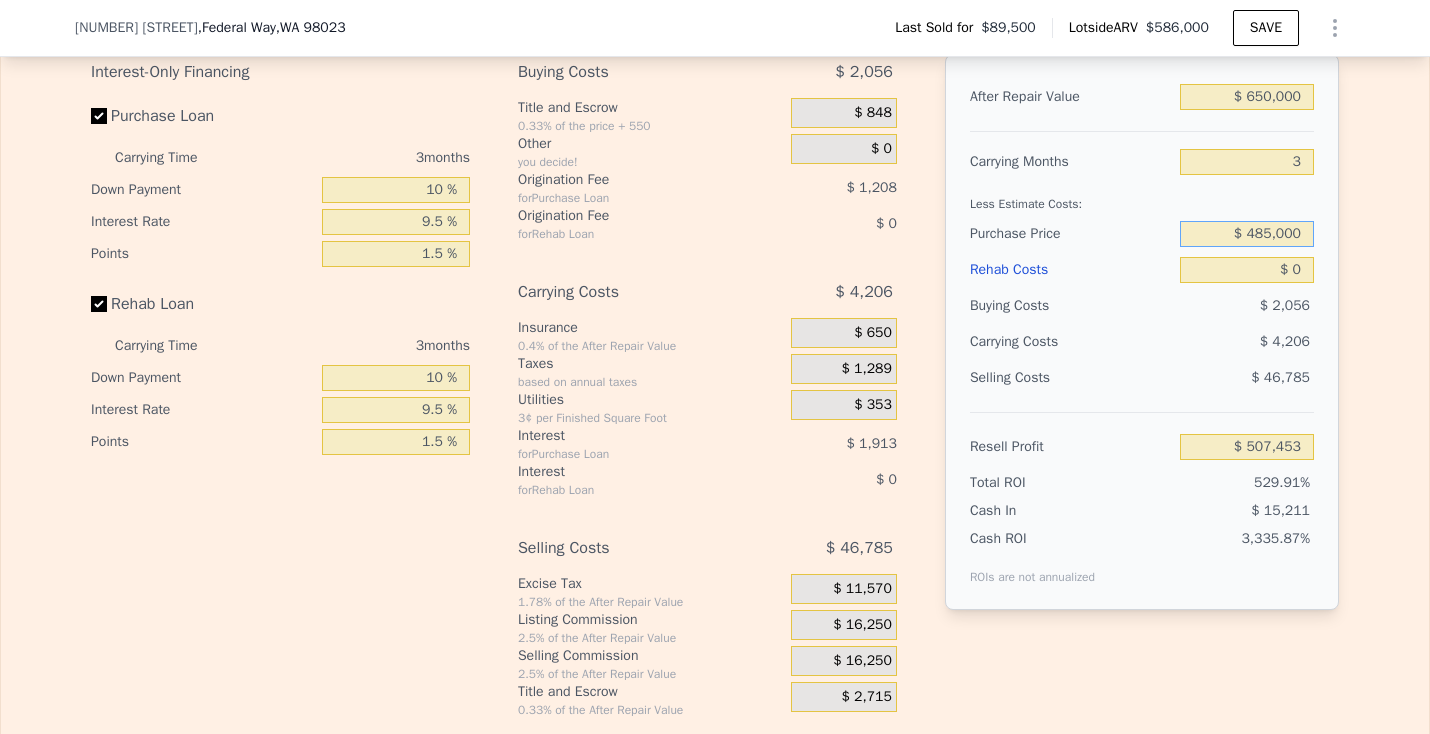 type on "$ 485,000" 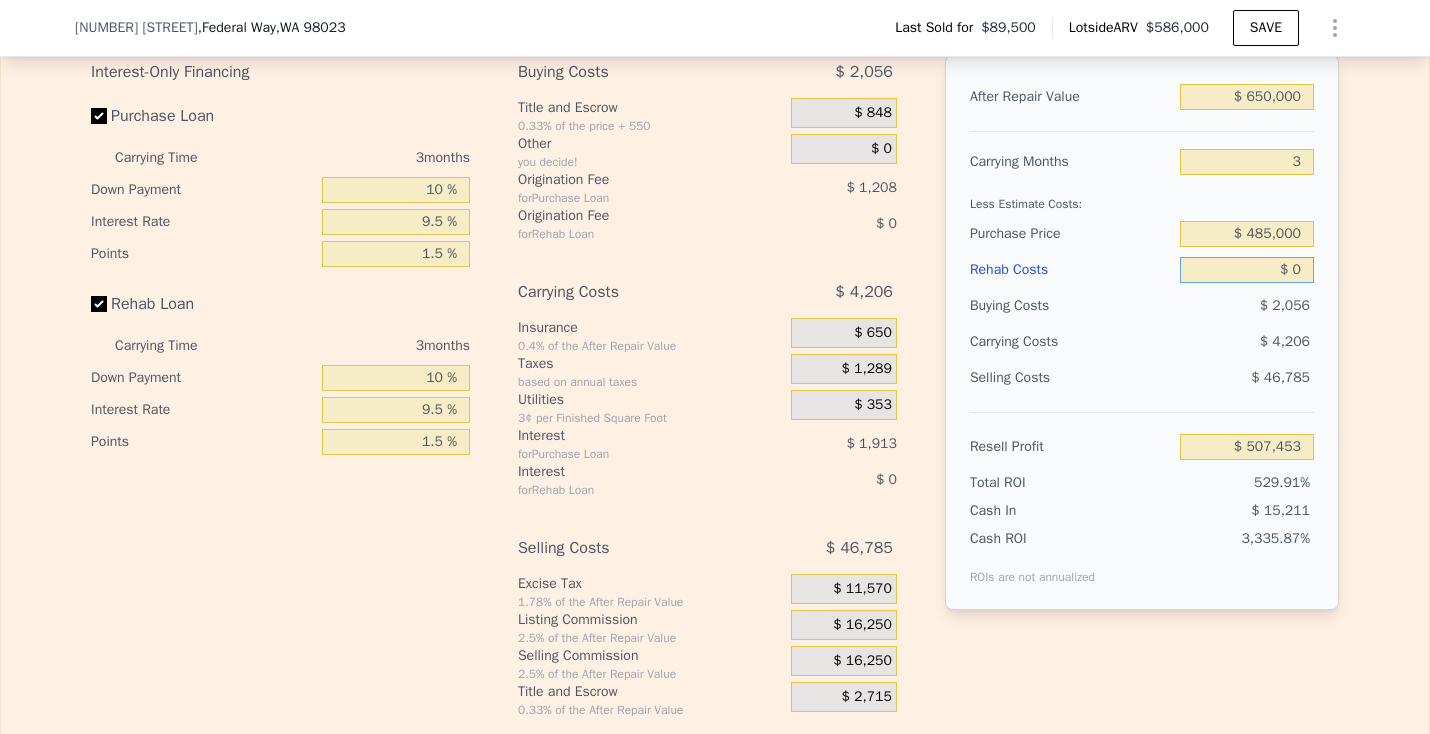 click on "$ 0" at bounding box center [1247, 270] 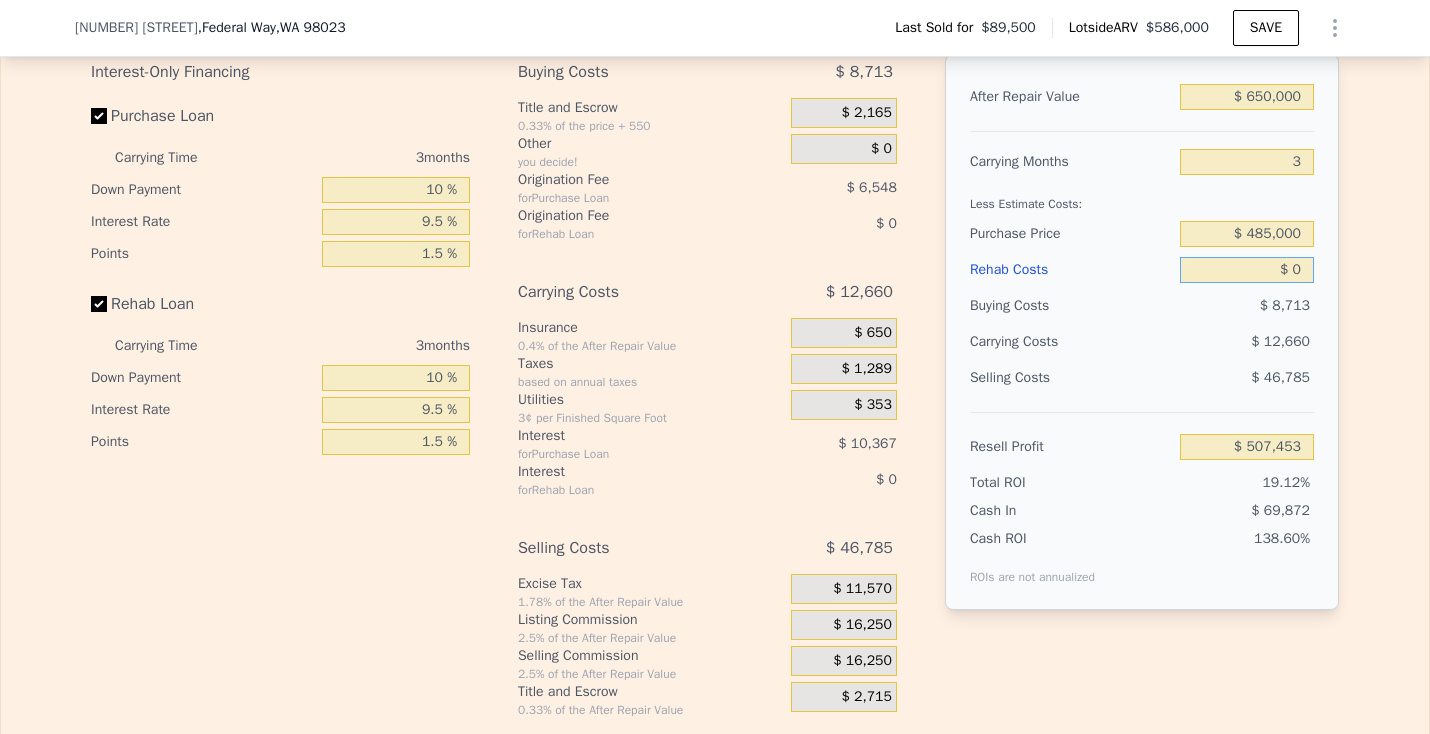 type on "$ 96,842" 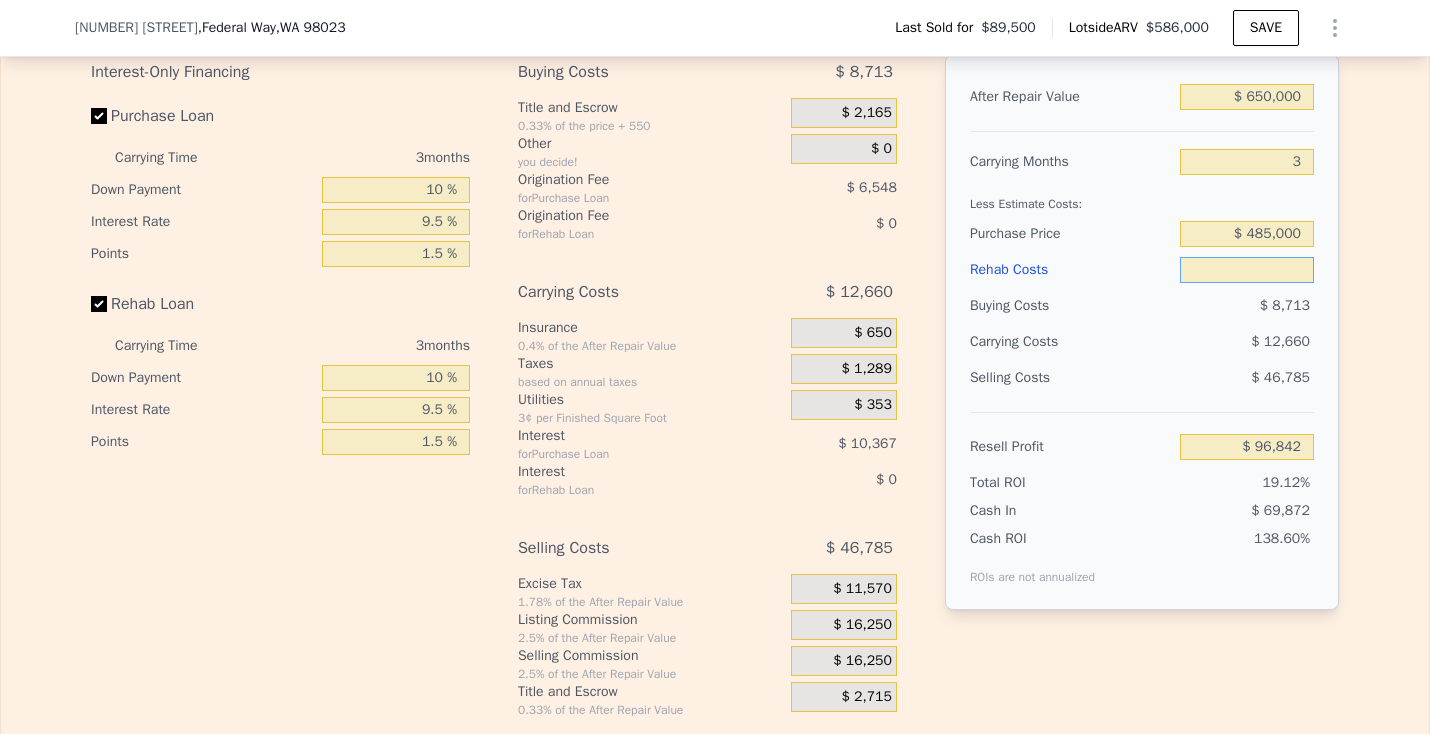 type on "$ 1" 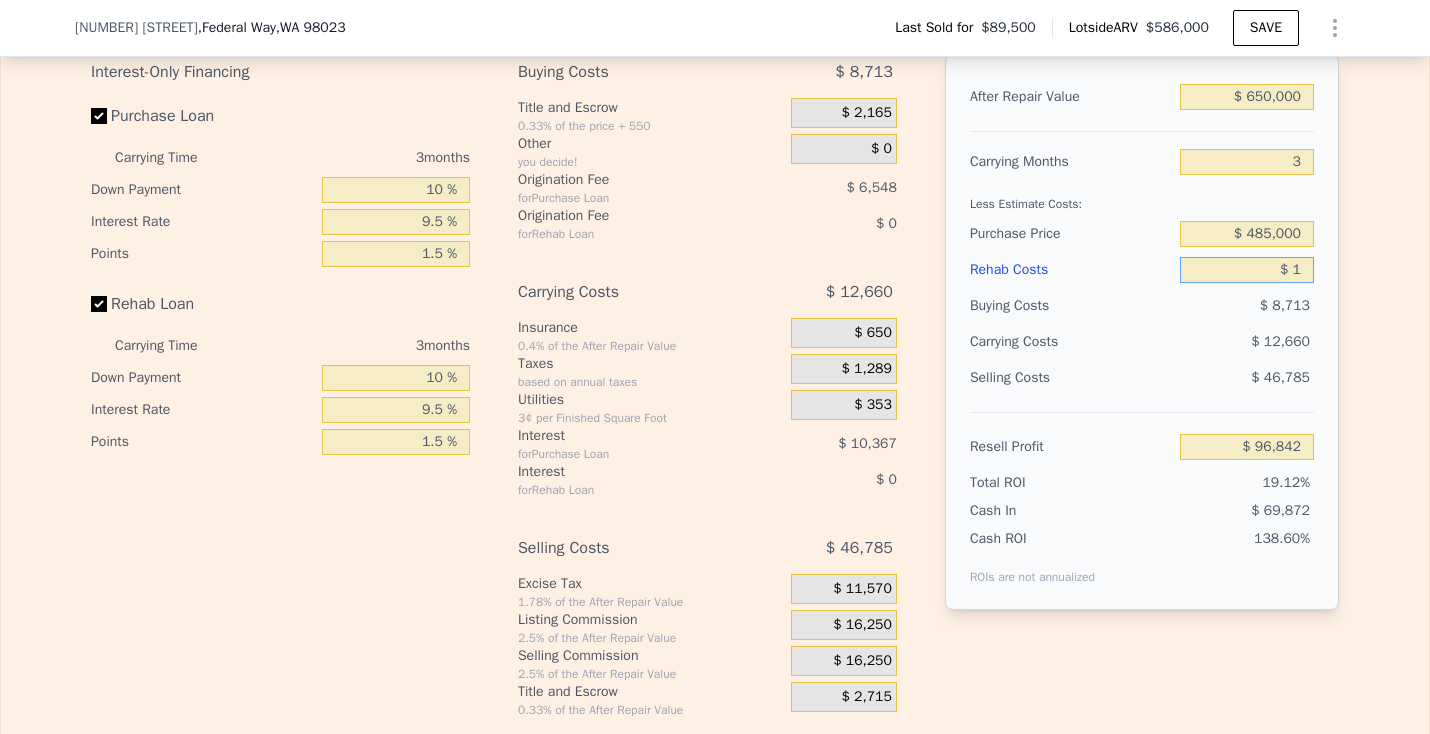 type on "$ 96,841" 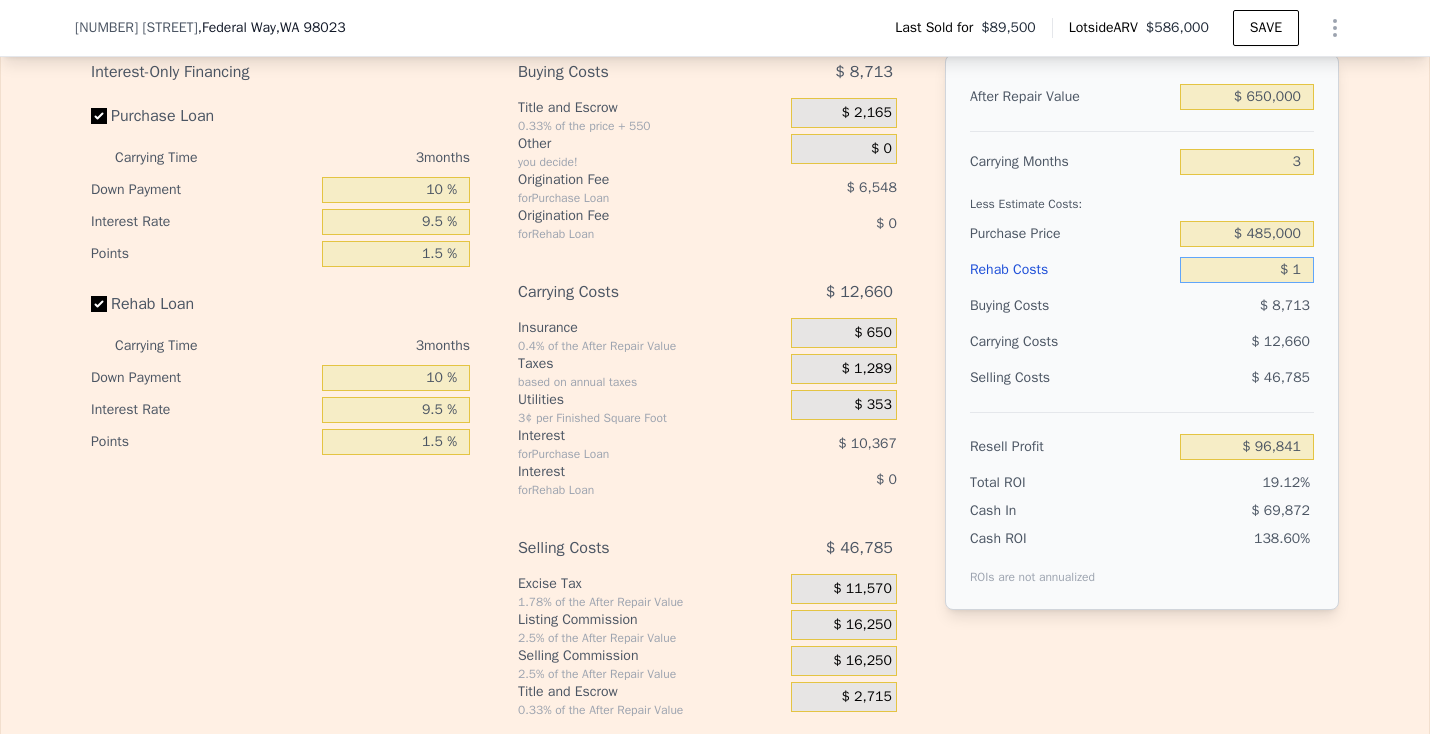 type on "$ 10" 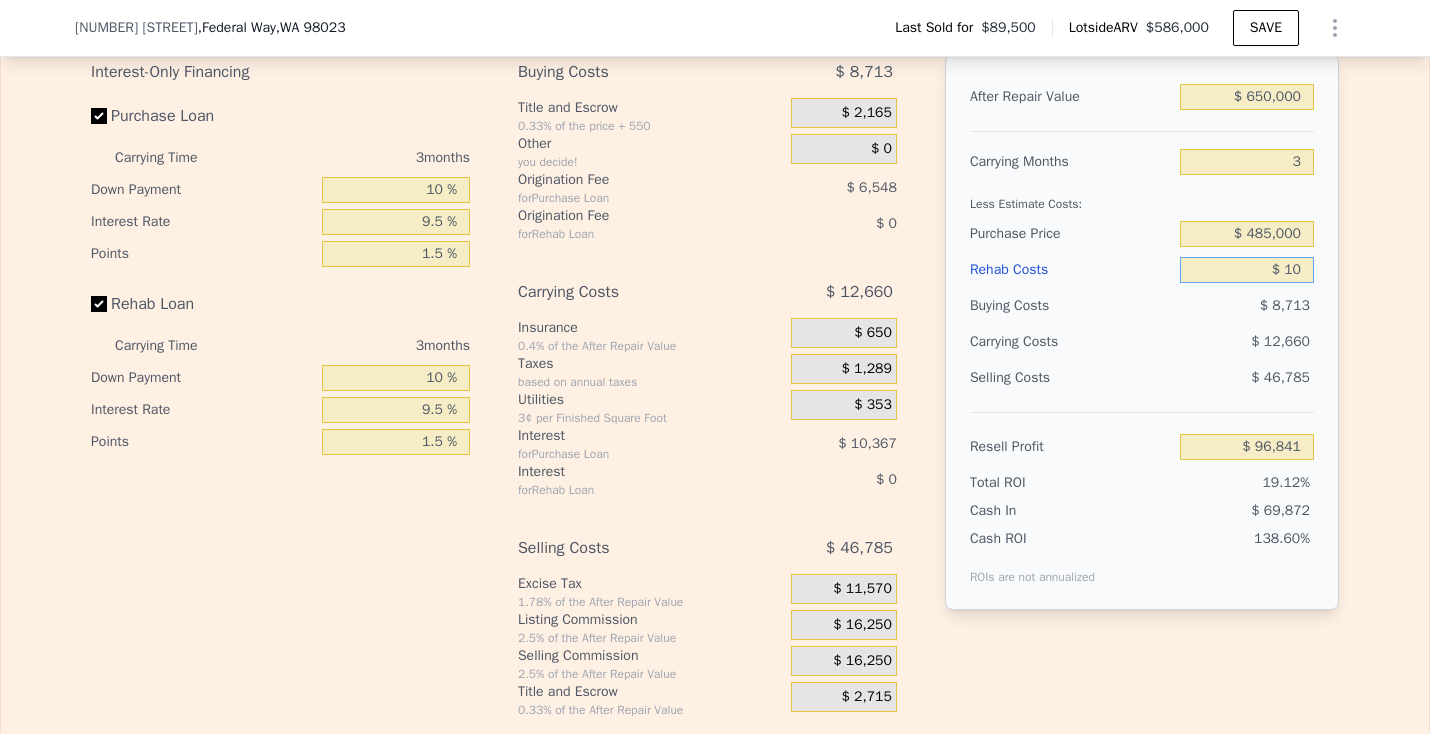 type on "$ 96,832" 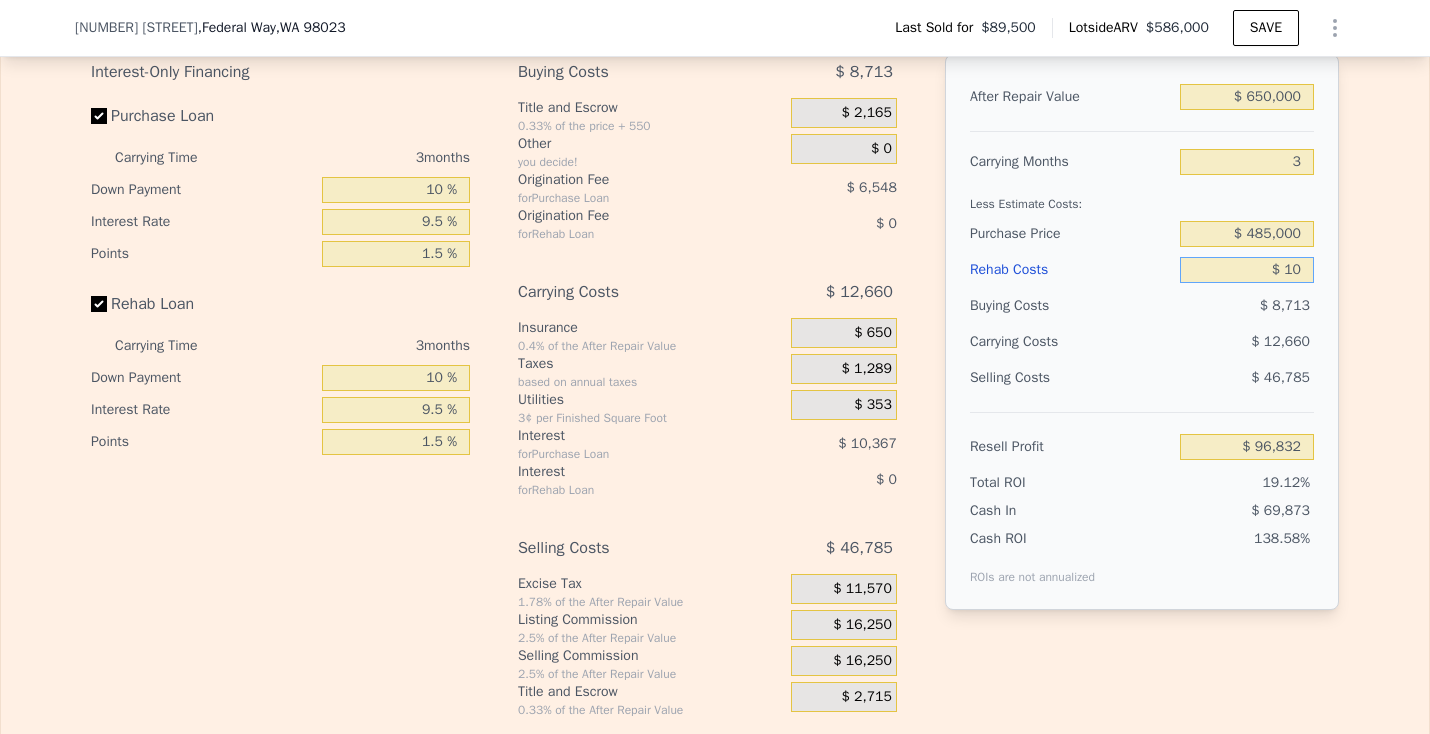 type on "$ 100" 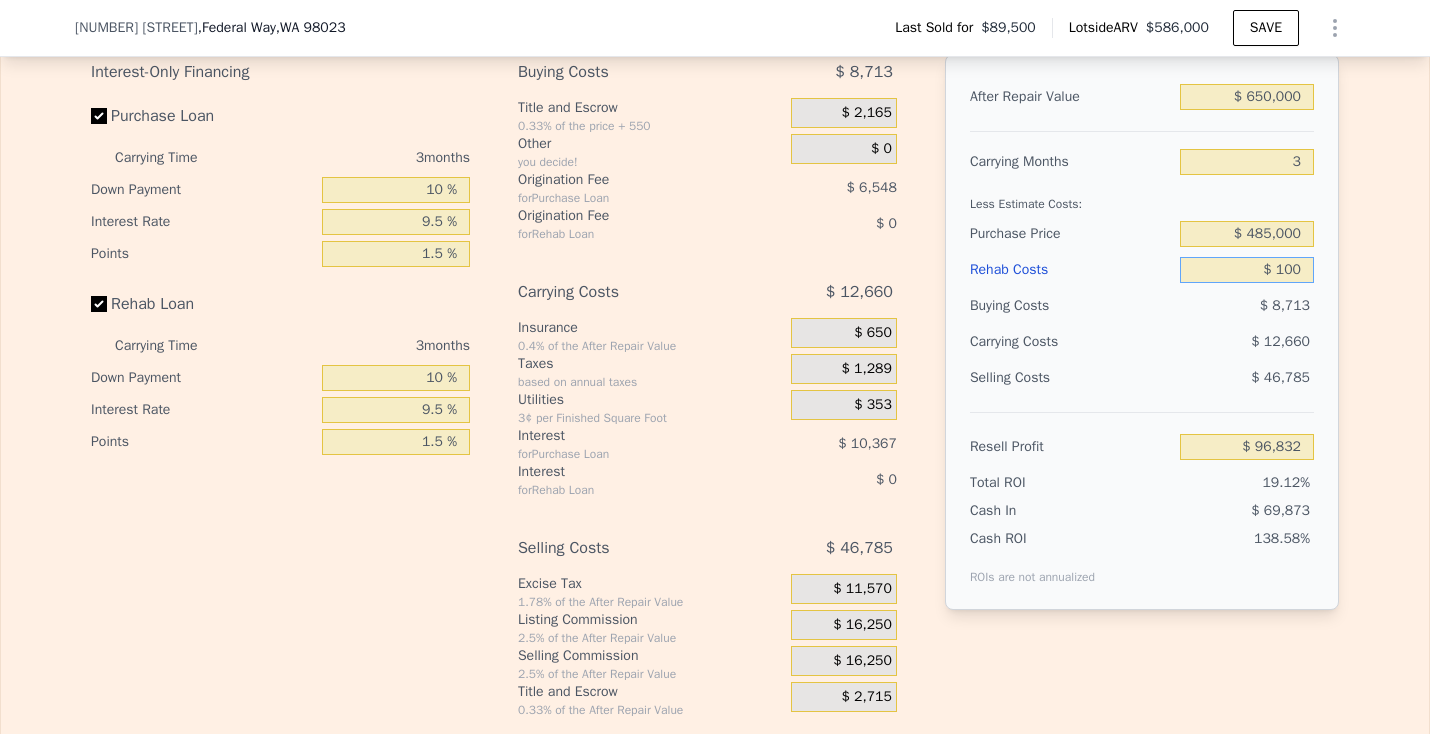 type on "$ 96,738" 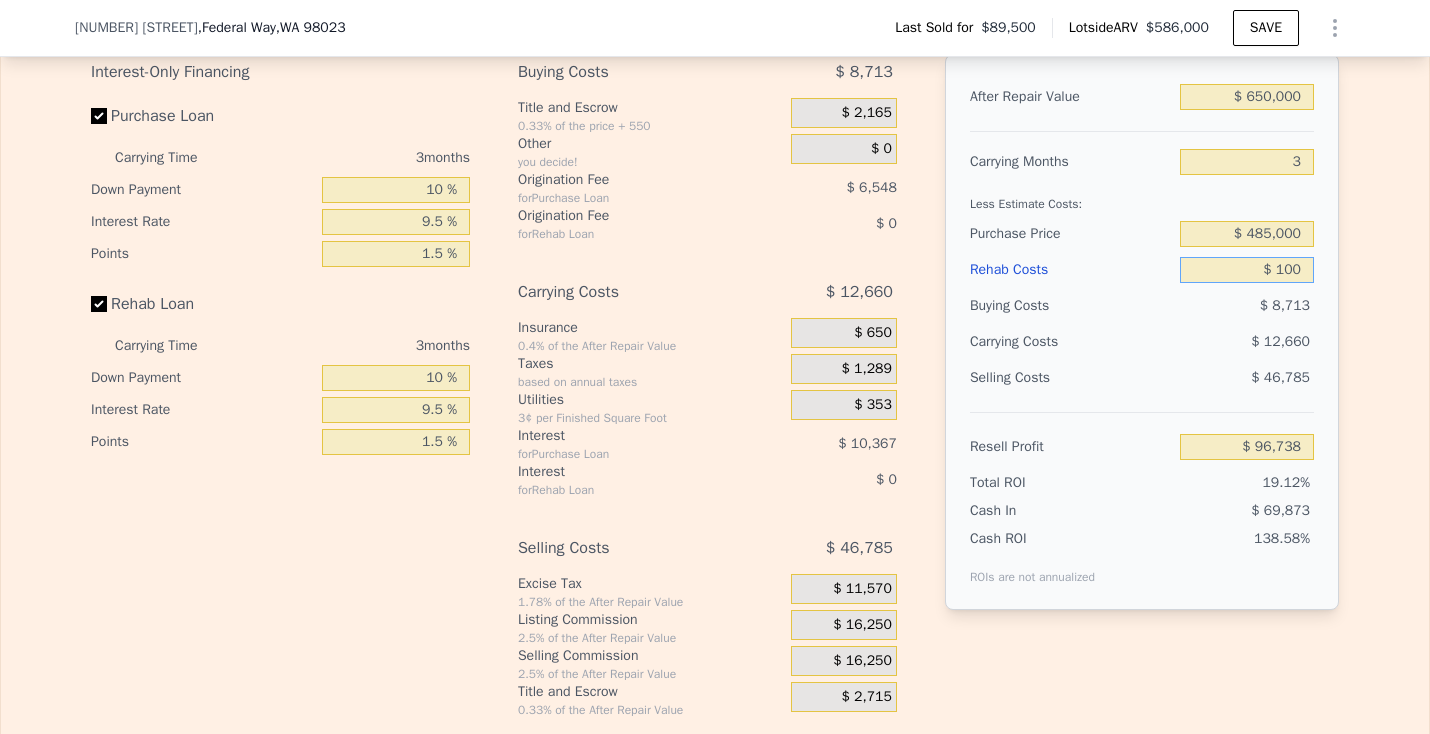 type on "$ 1,000" 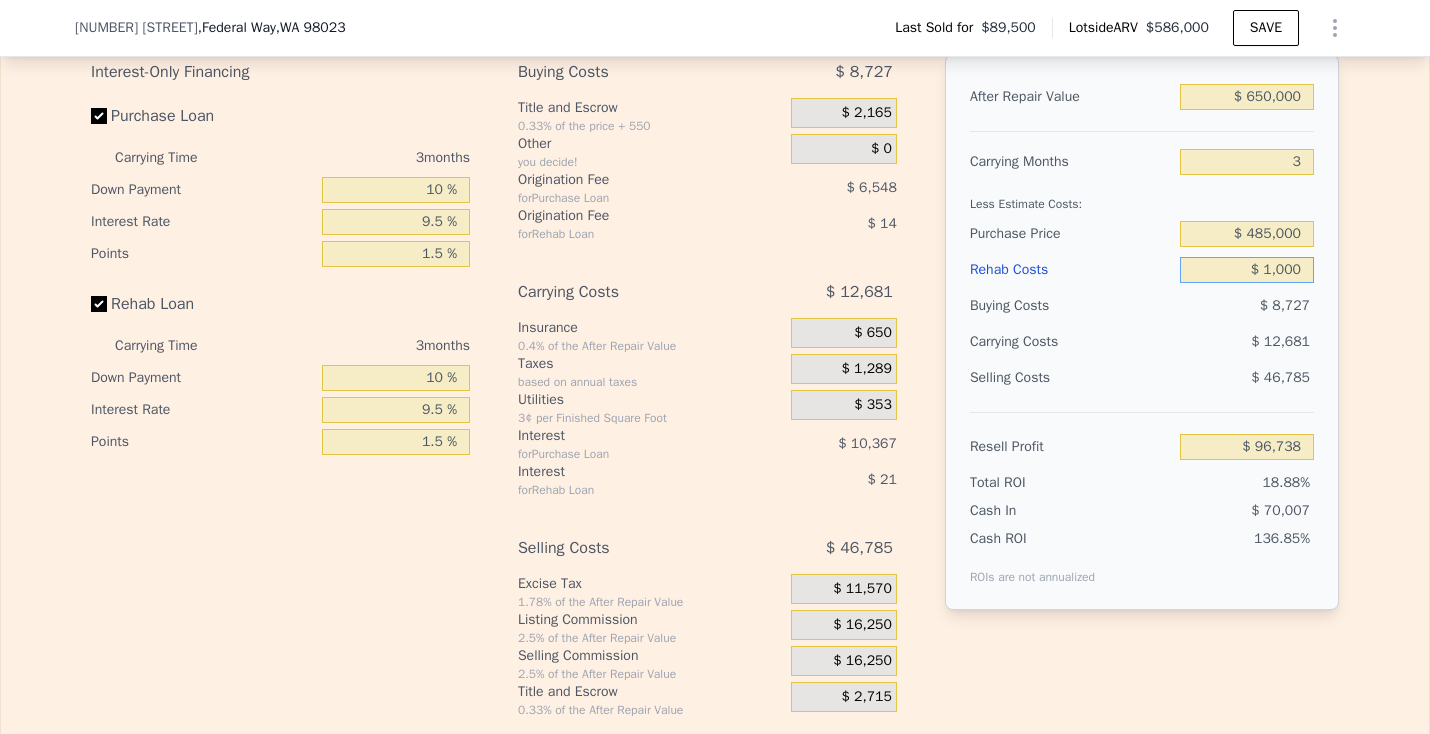 type on "$ 95,807" 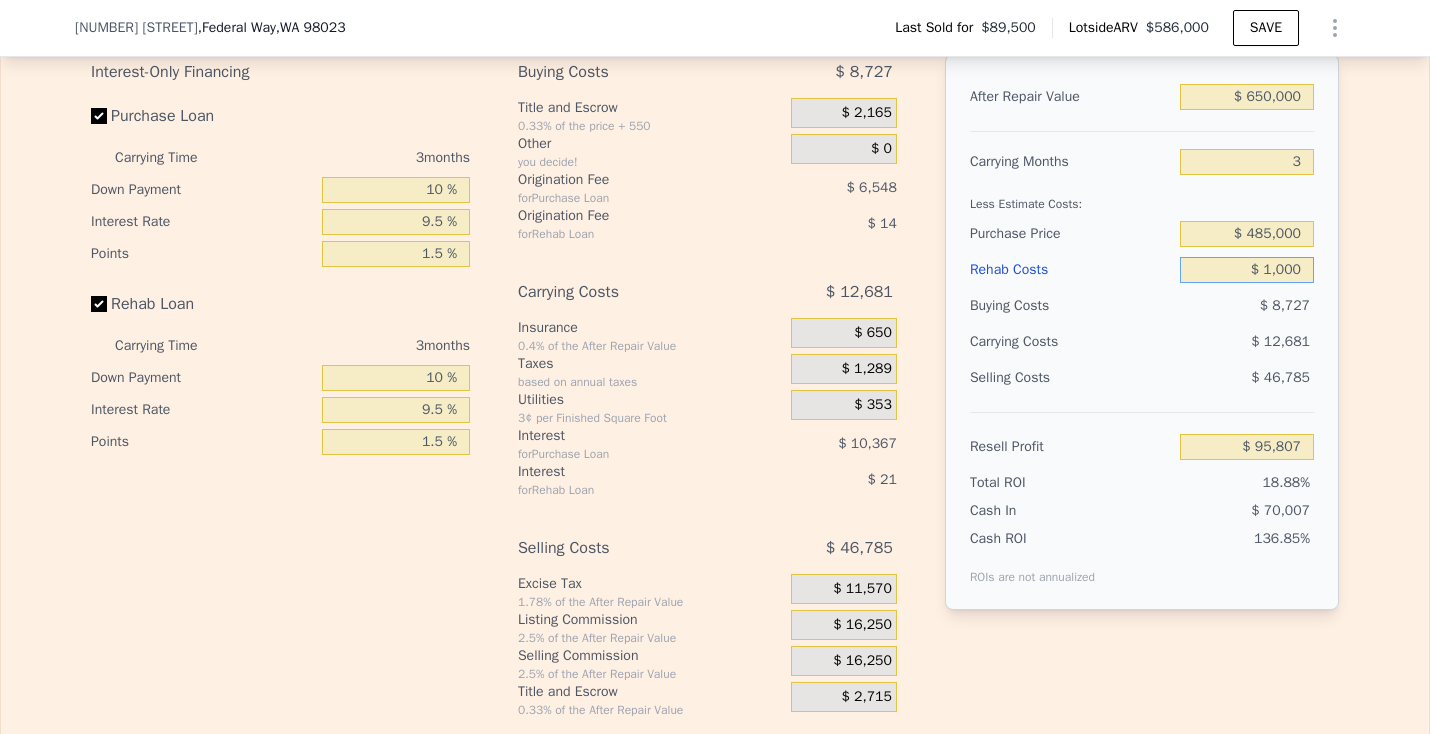 type on "$ 10,000" 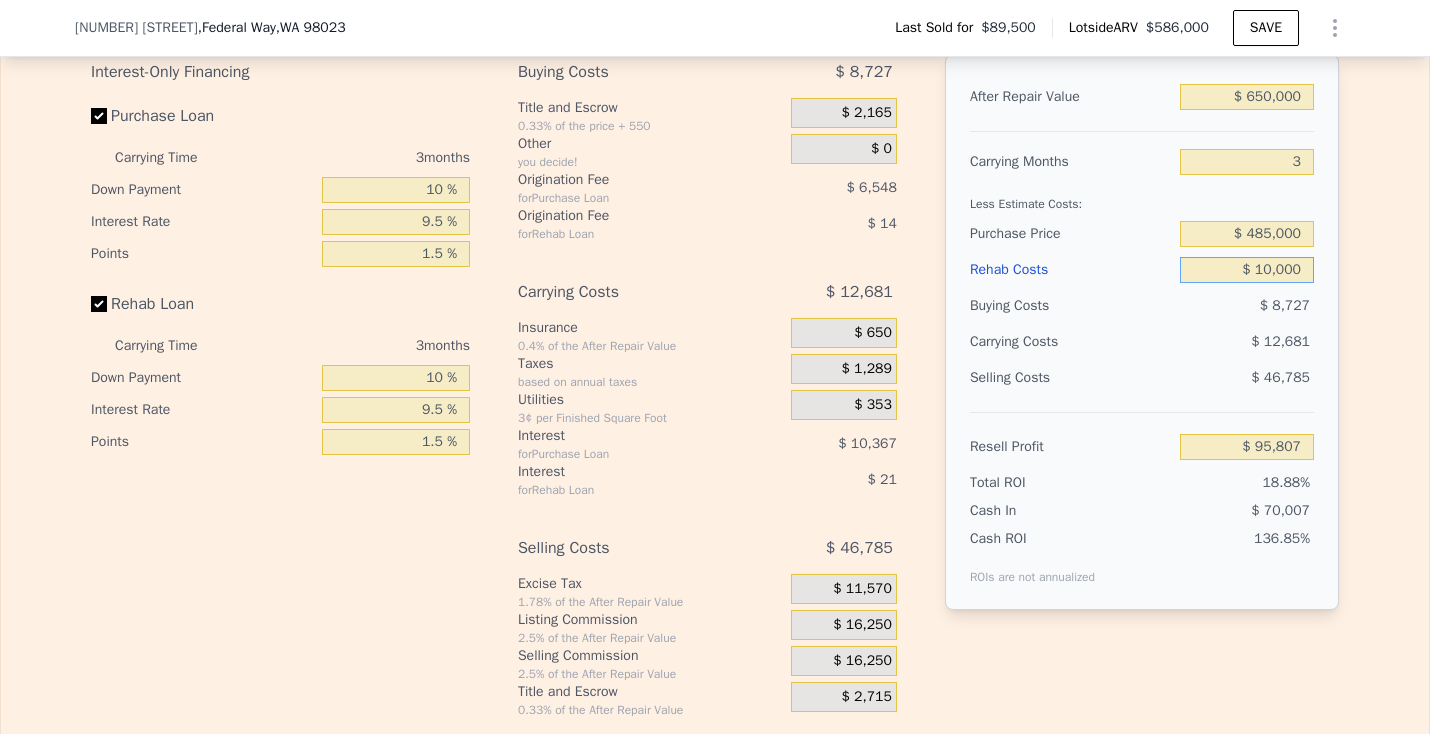 type on "$ 86,494" 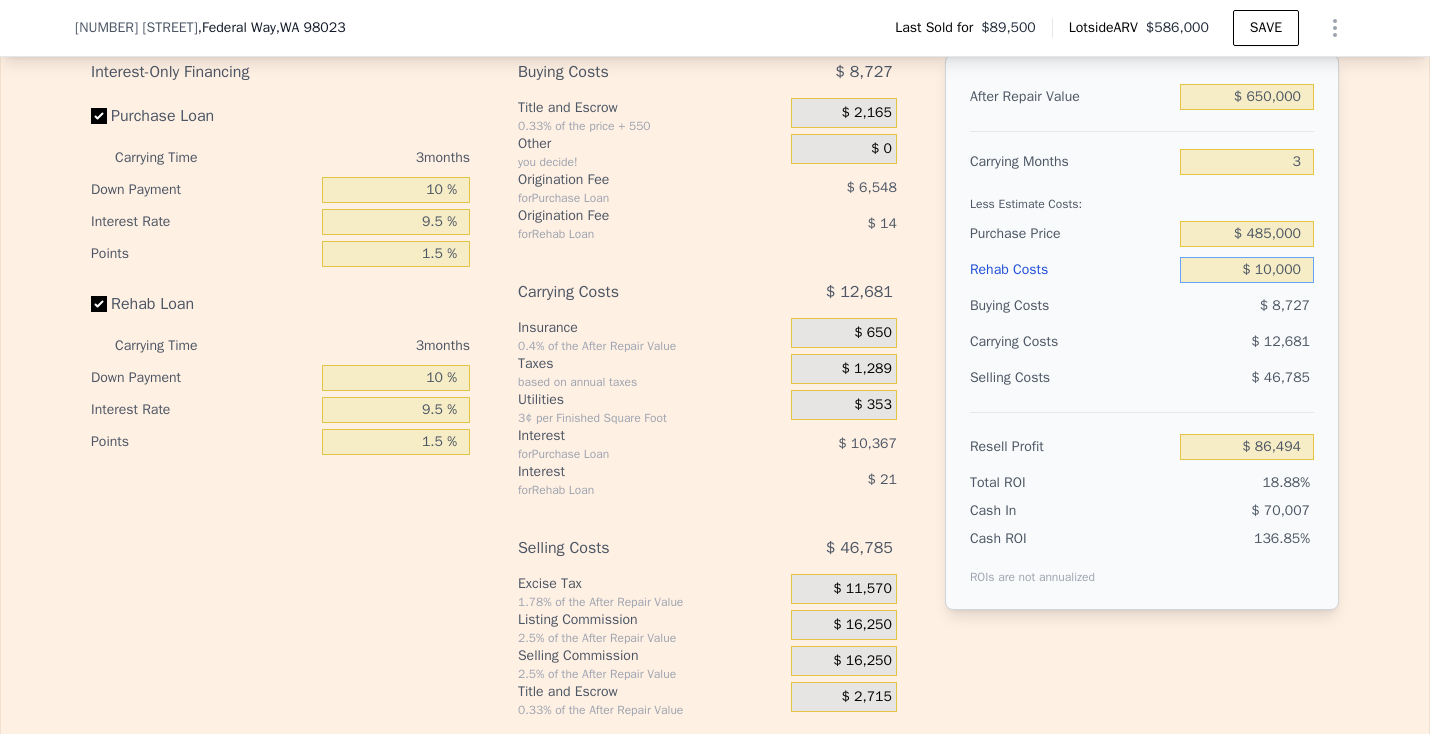 type on "$ 100,000" 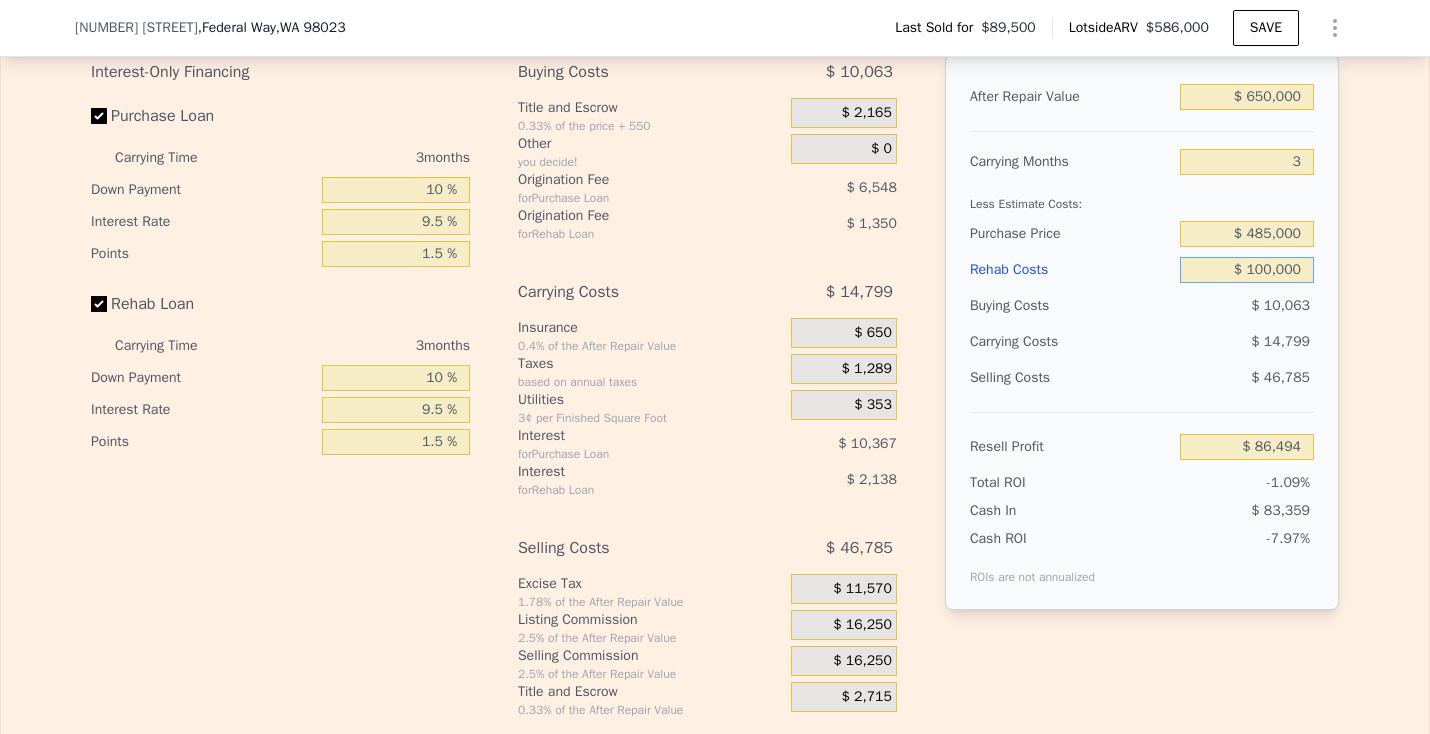type on "-$ 6,647" 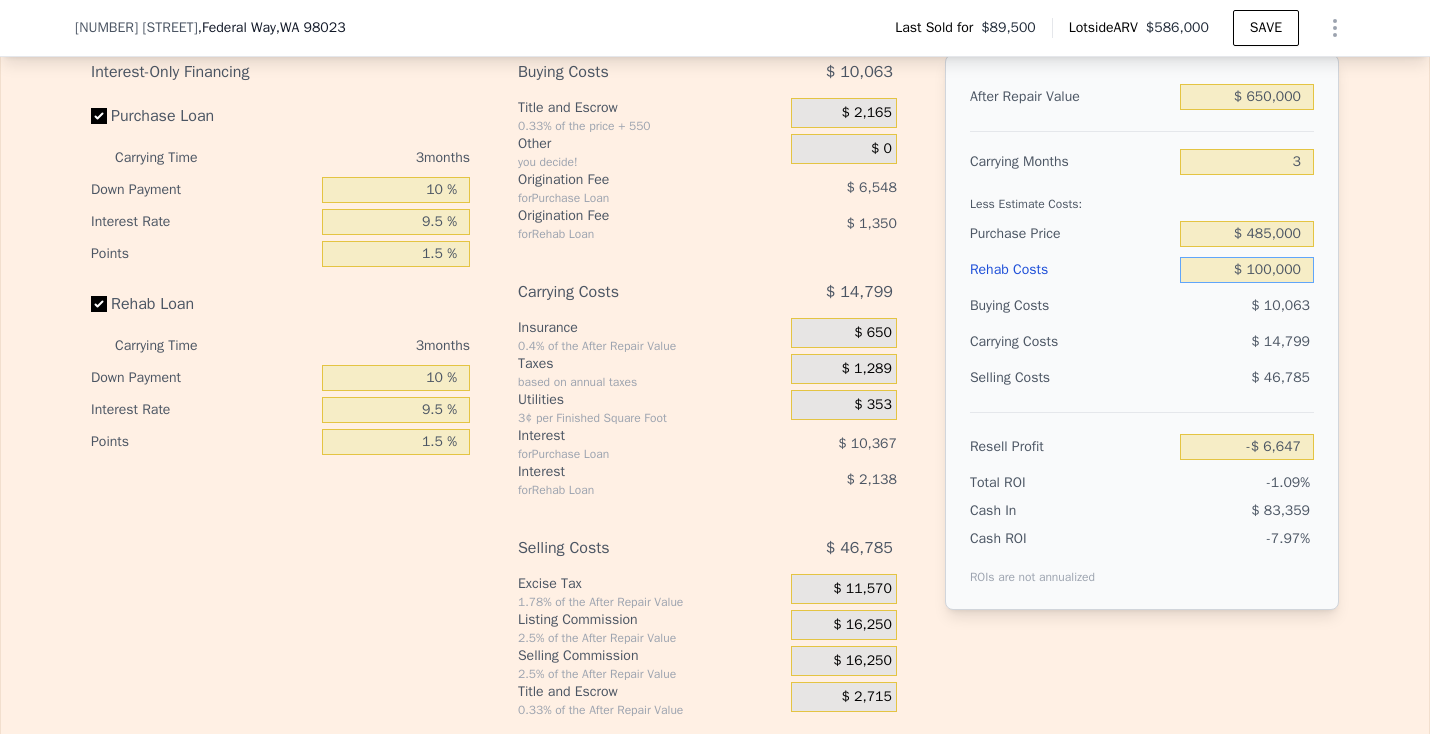 type on "$ 100,000" 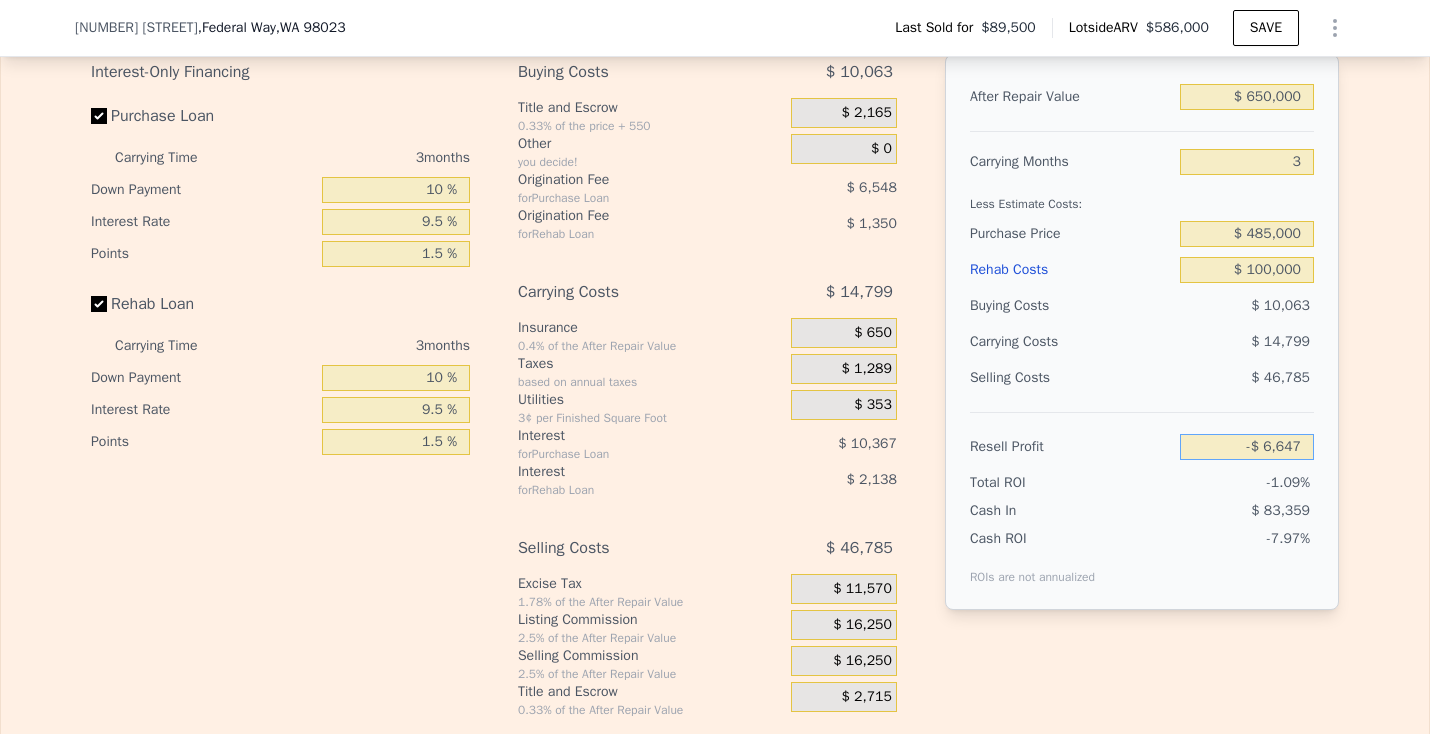click on "-$ 6,647" at bounding box center (1247, 447) 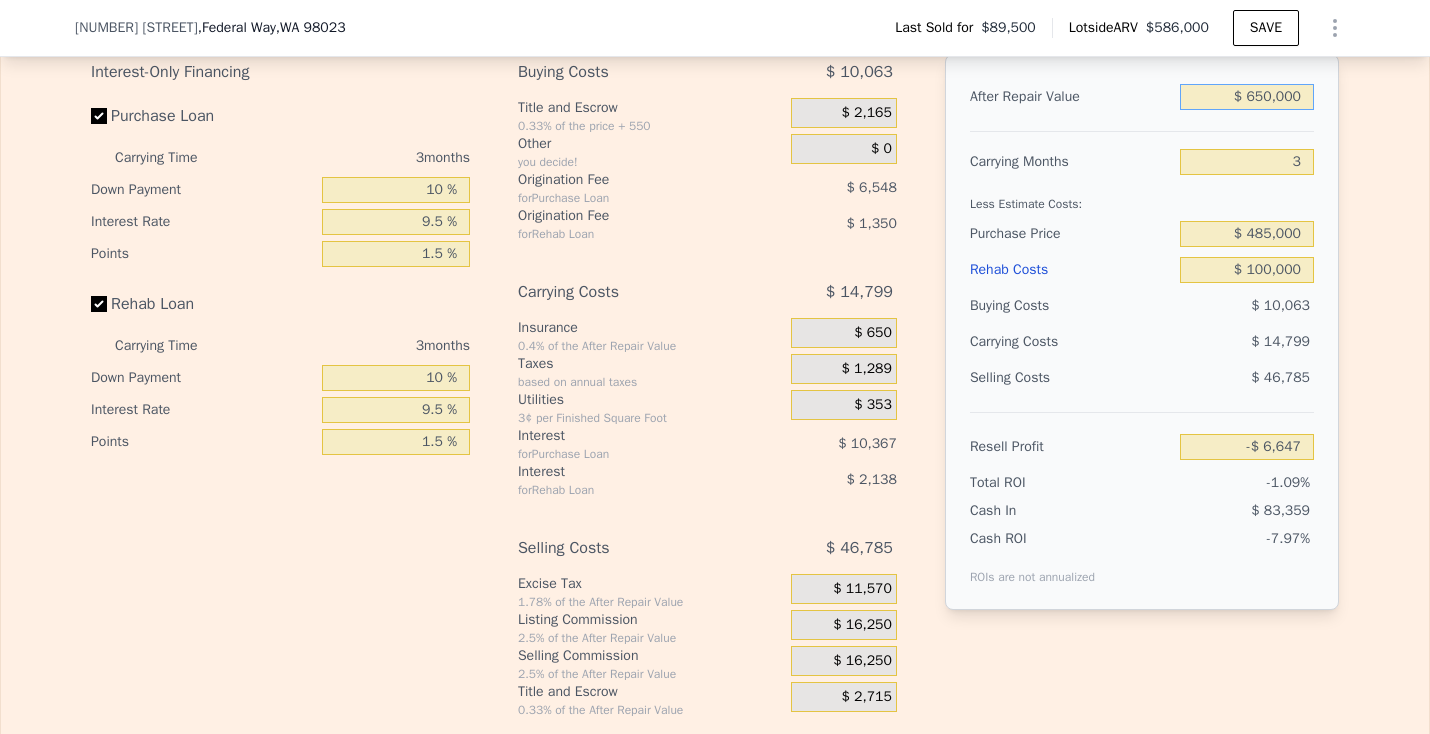 drag, startPoint x: 1263, startPoint y: 125, endPoint x: 1242, endPoint y: 124, distance: 21.023796 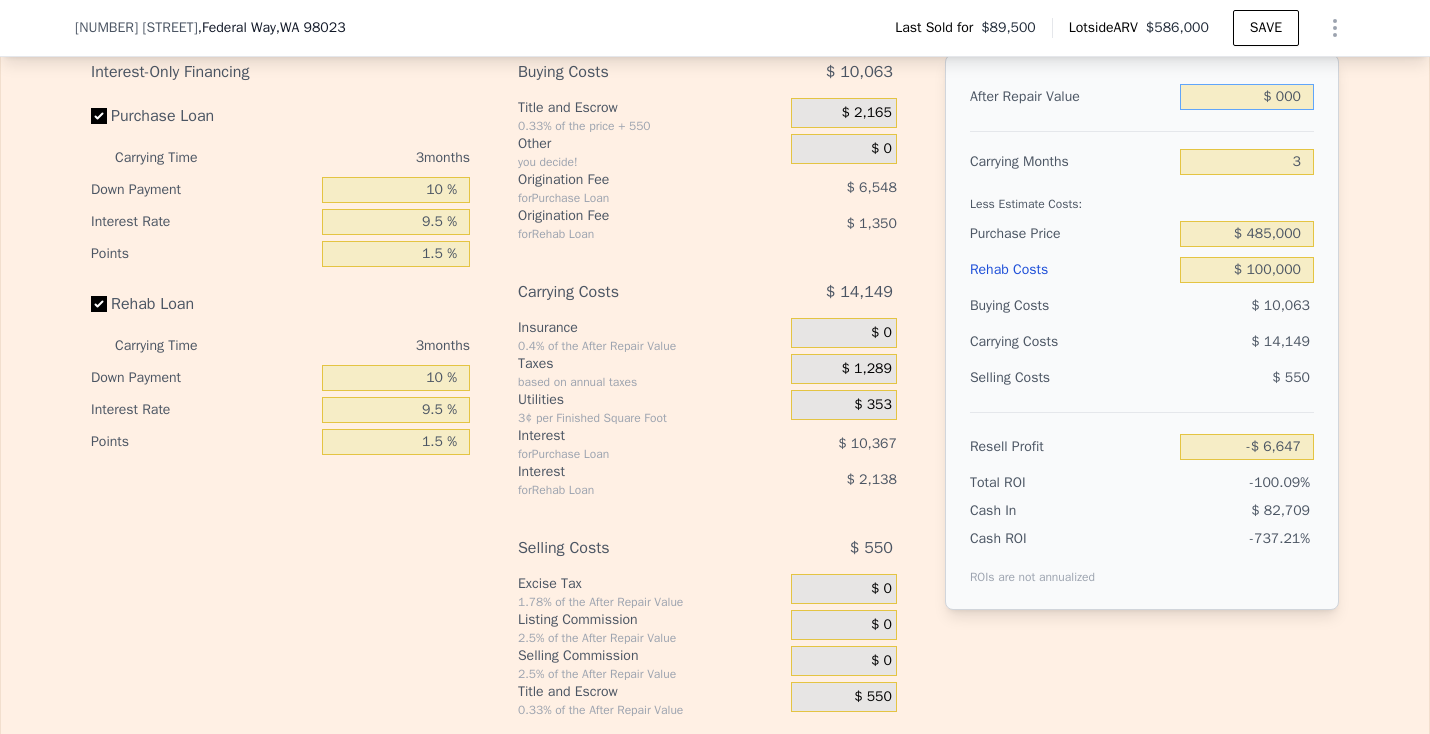 type on "-$ 609,762" 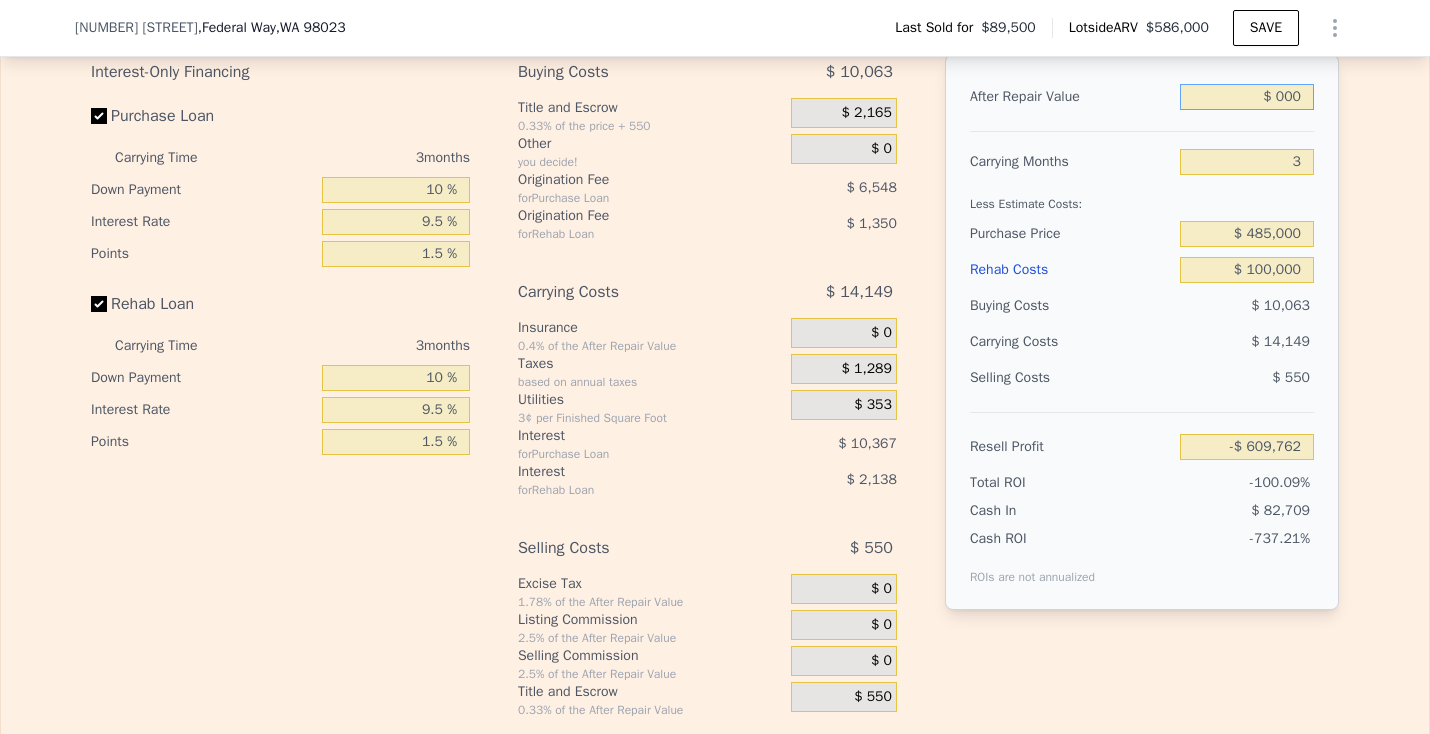 type on "$ 7,000" 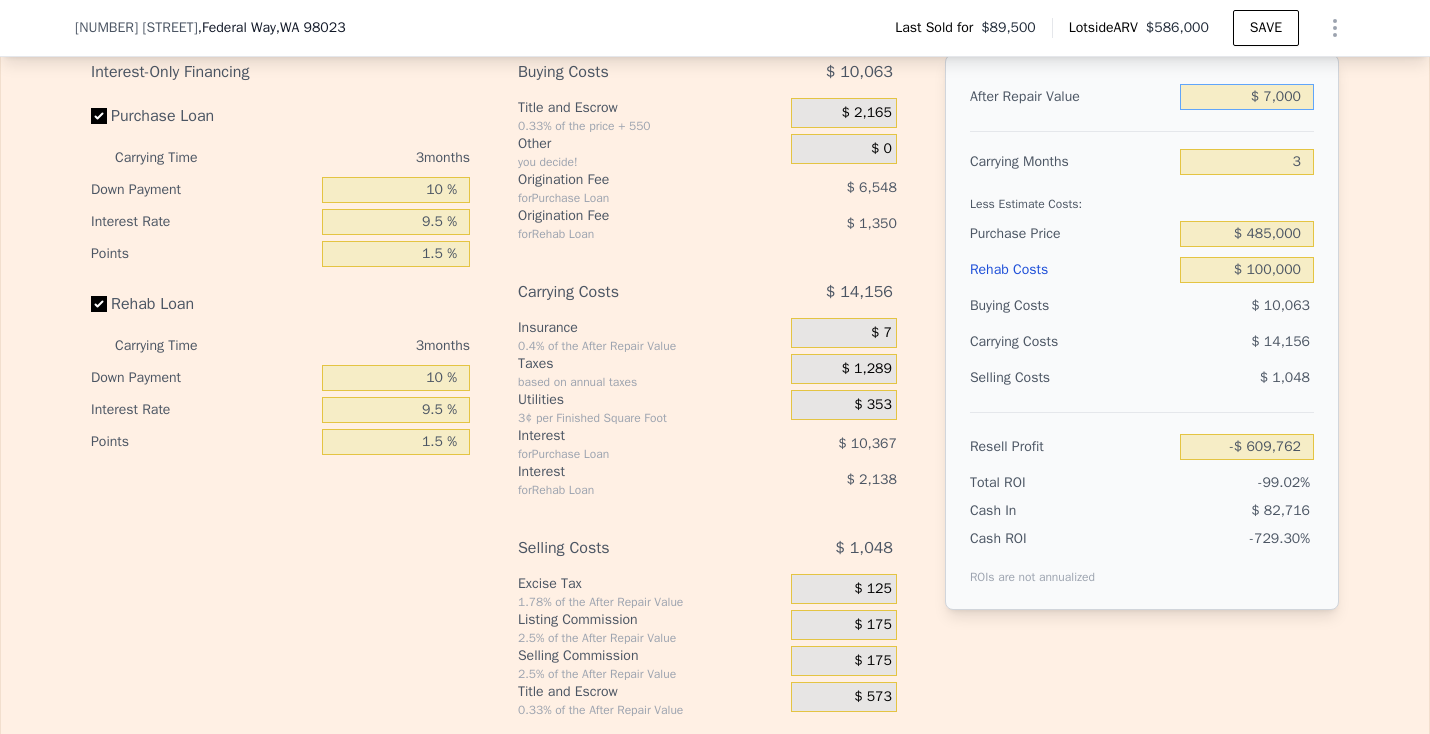 type on "-$ 603,267" 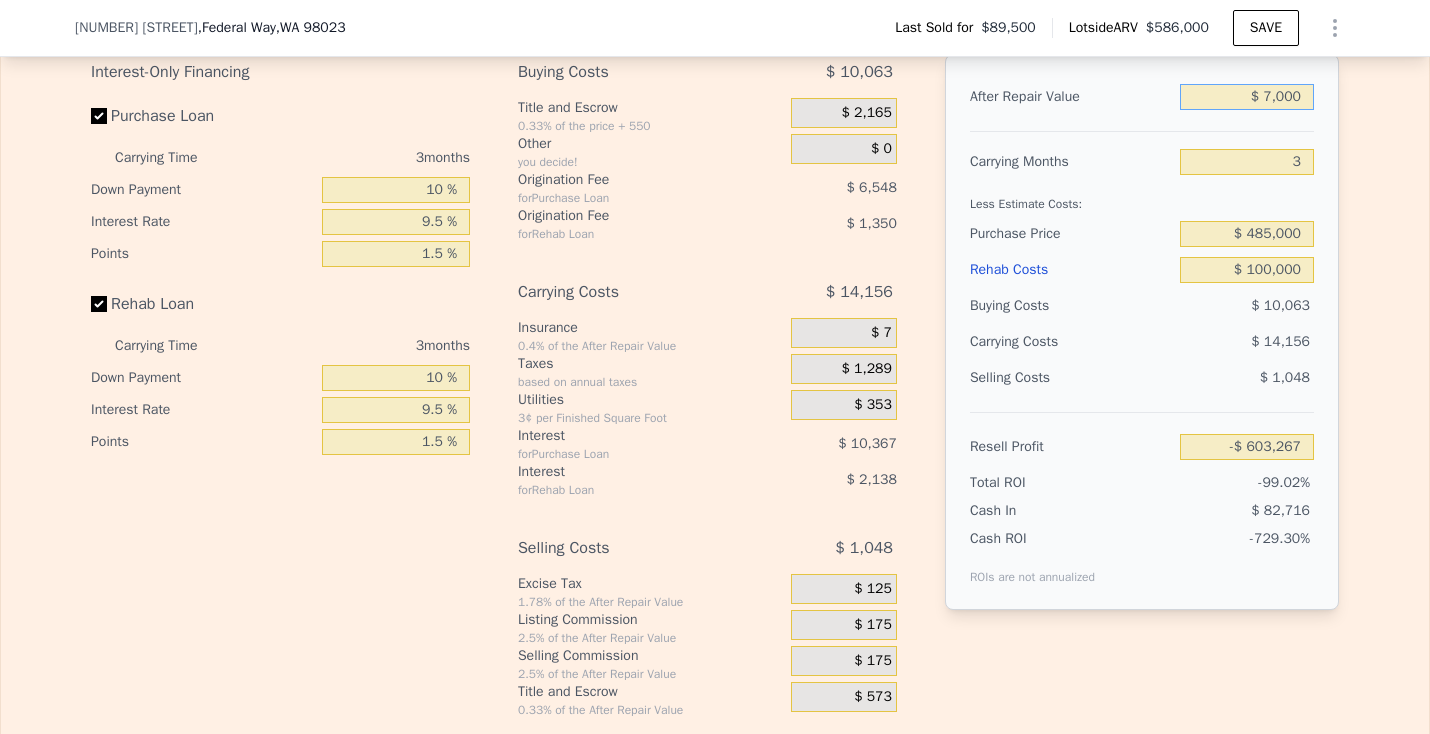 type on "$ 70,000" 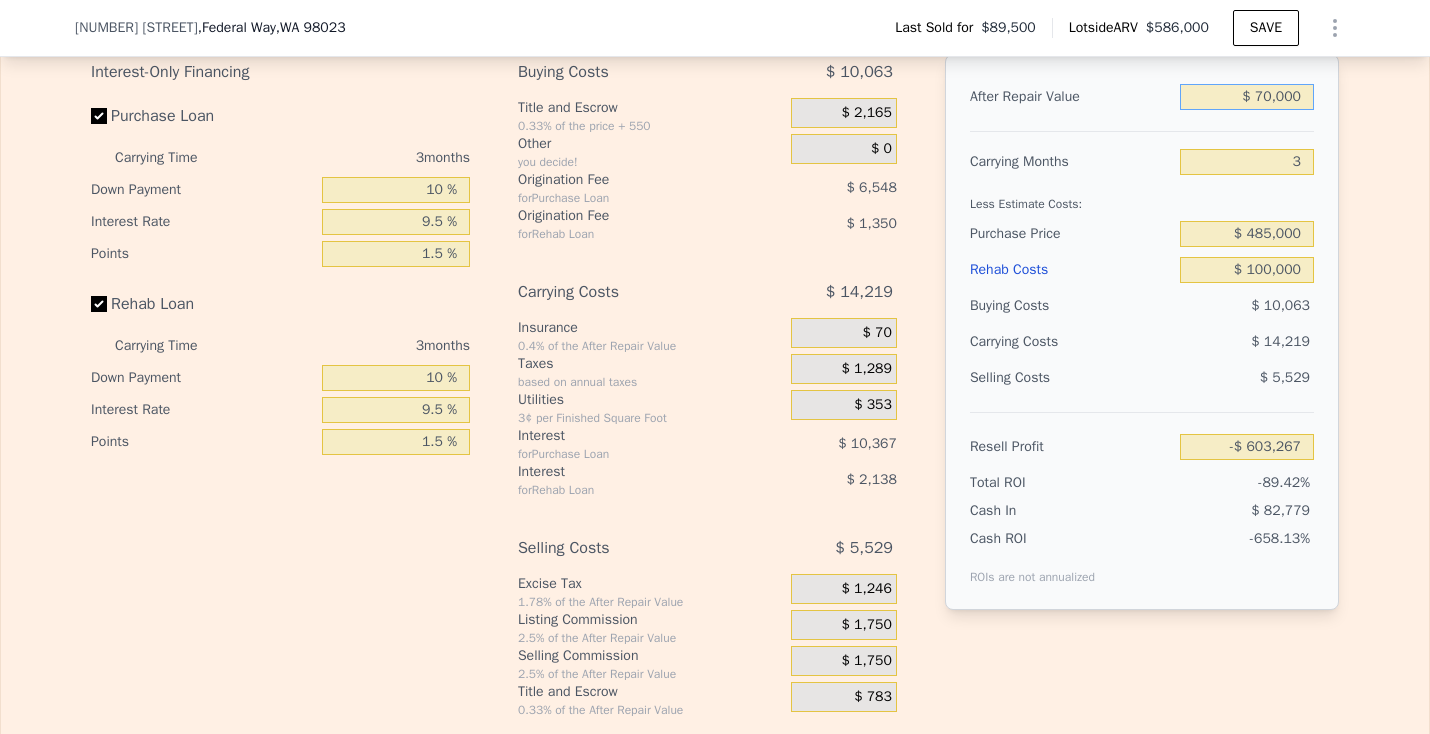type on "-$ 544,811" 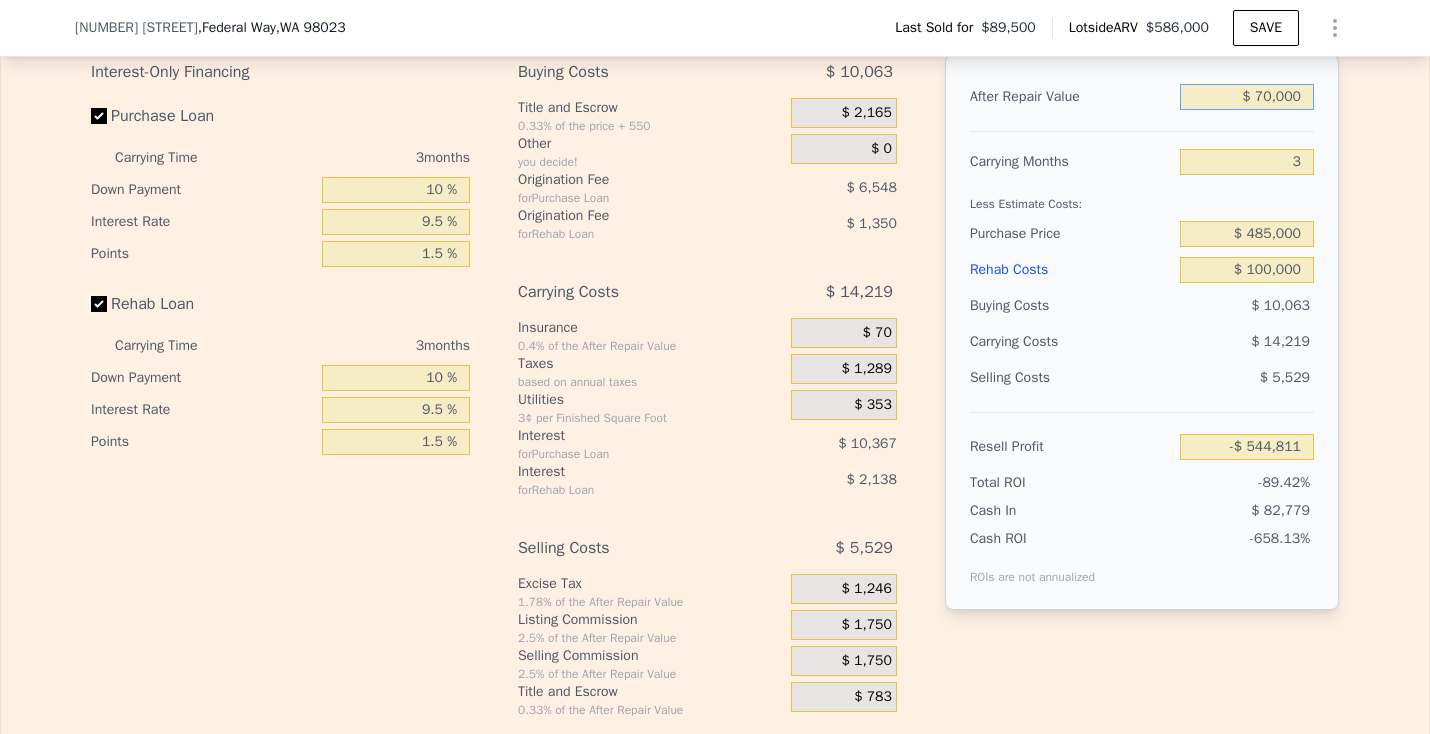 type on "$ 700,000" 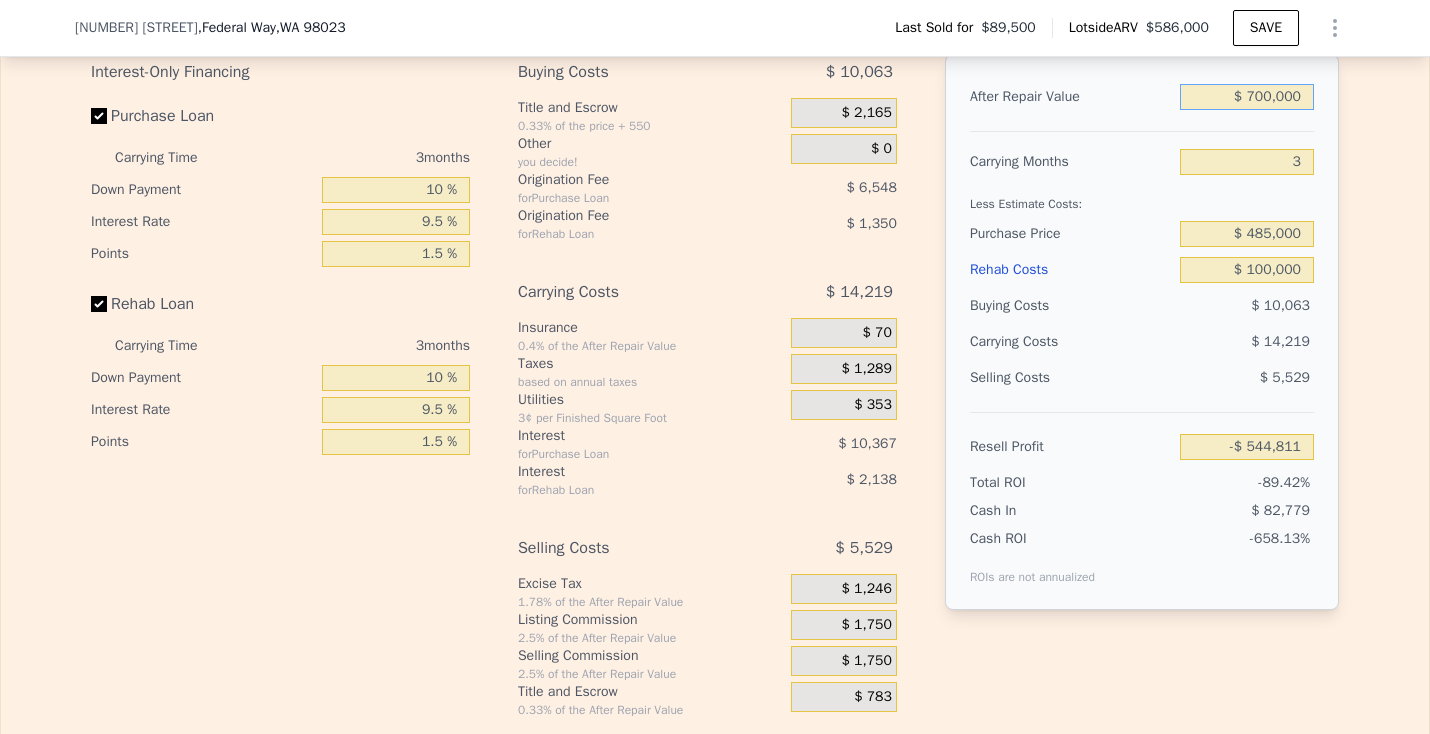 type on "$ 39,747" 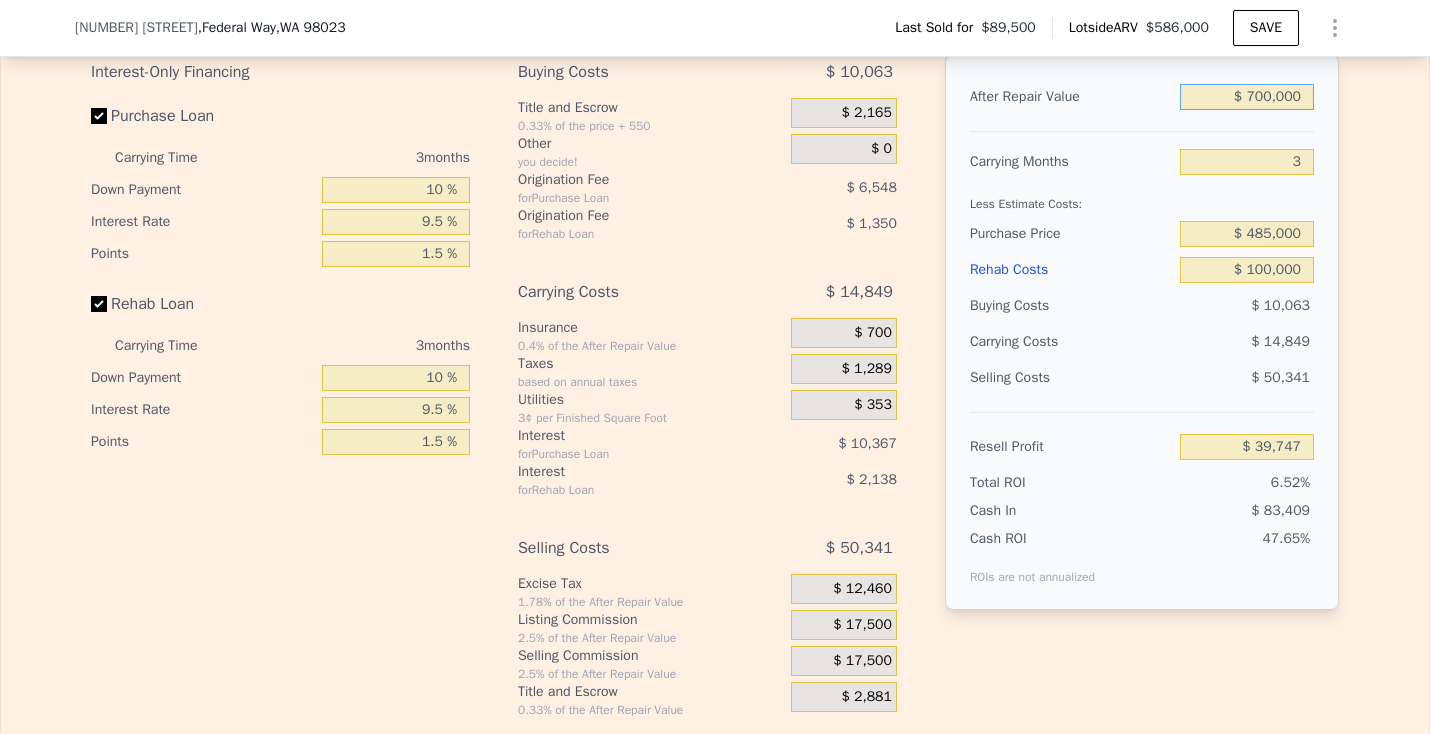 type on "$ 700,000" 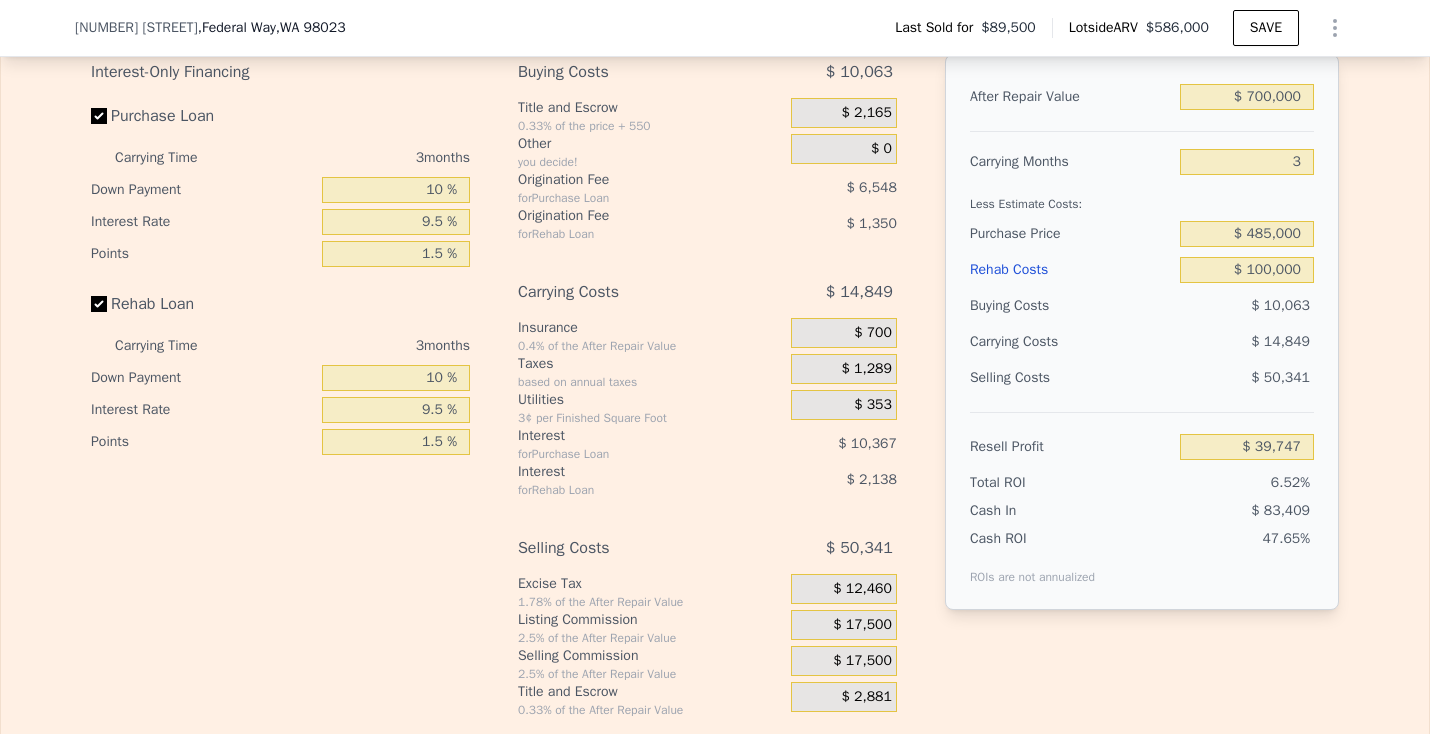 click on "Less Estimate Costs:" at bounding box center [1142, 198] 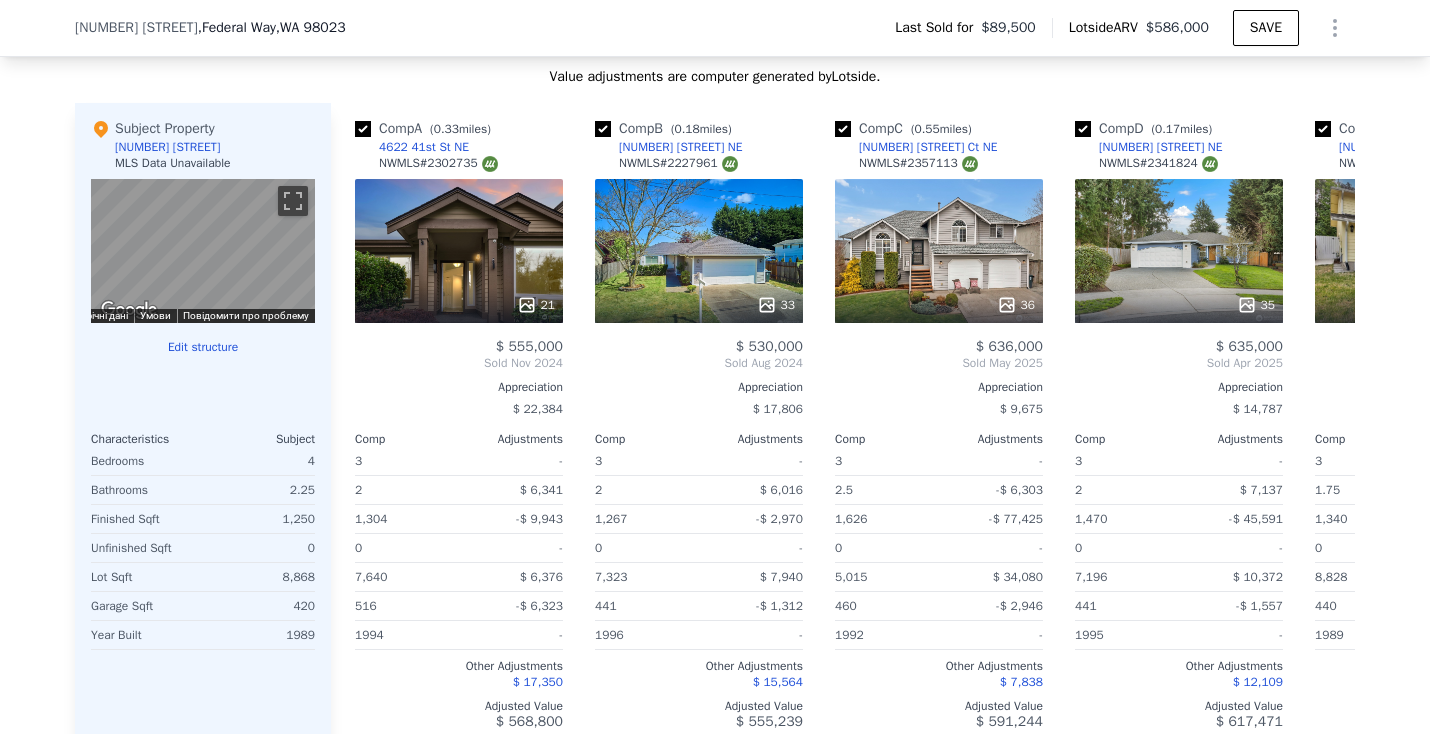 scroll, scrollTop: 1903, scrollLeft: 0, axis: vertical 